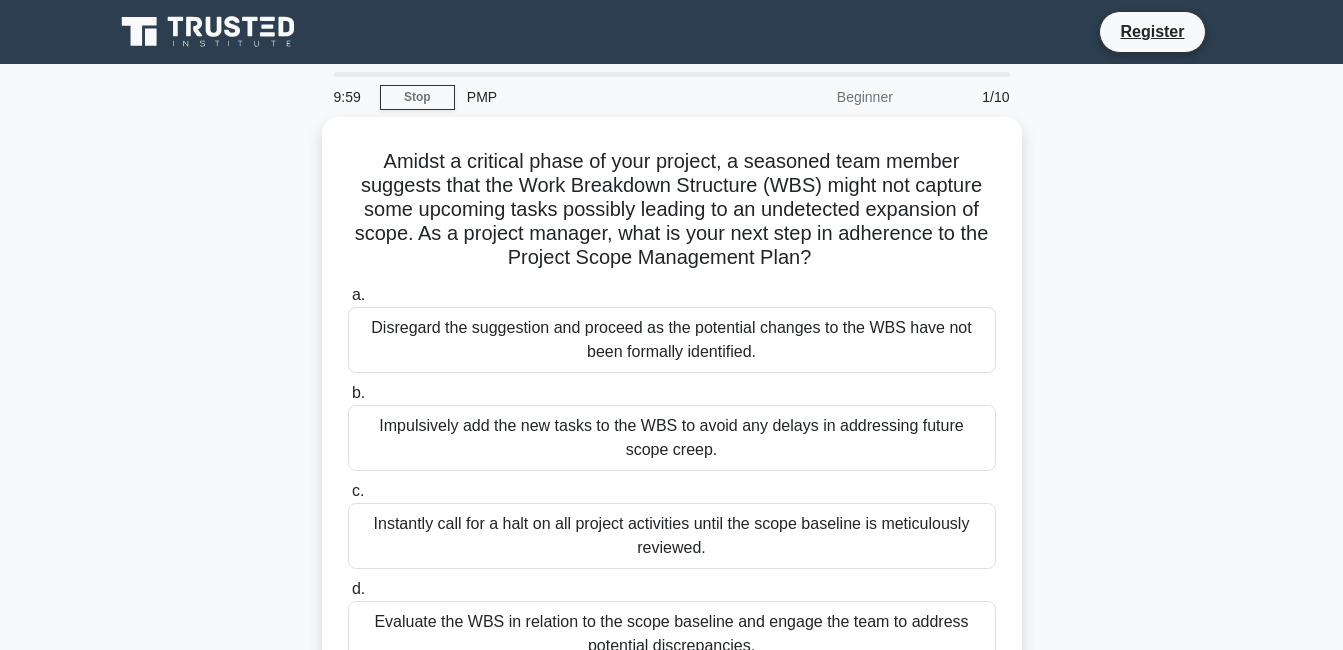 scroll, scrollTop: 0, scrollLeft: 0, axis: both 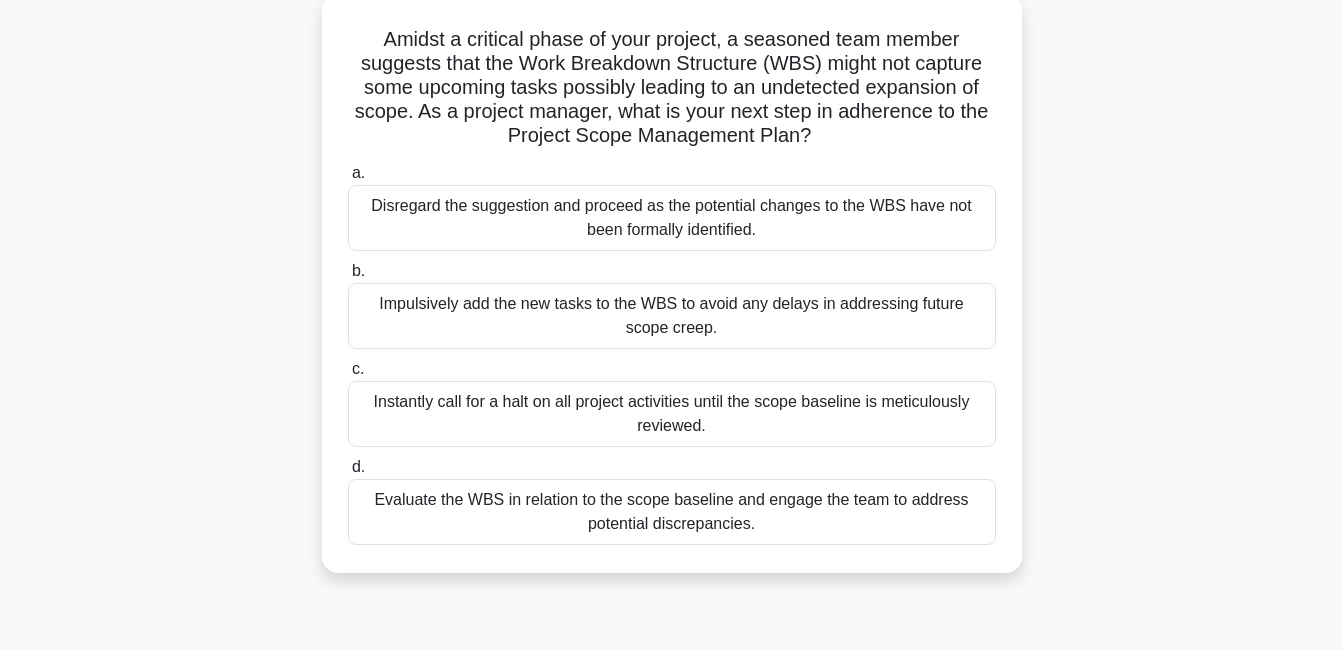 click on "Evaluate the WBS in relation to the scope baseline and engage the team to address potential discrepancies." at bounding box center [672, 512] 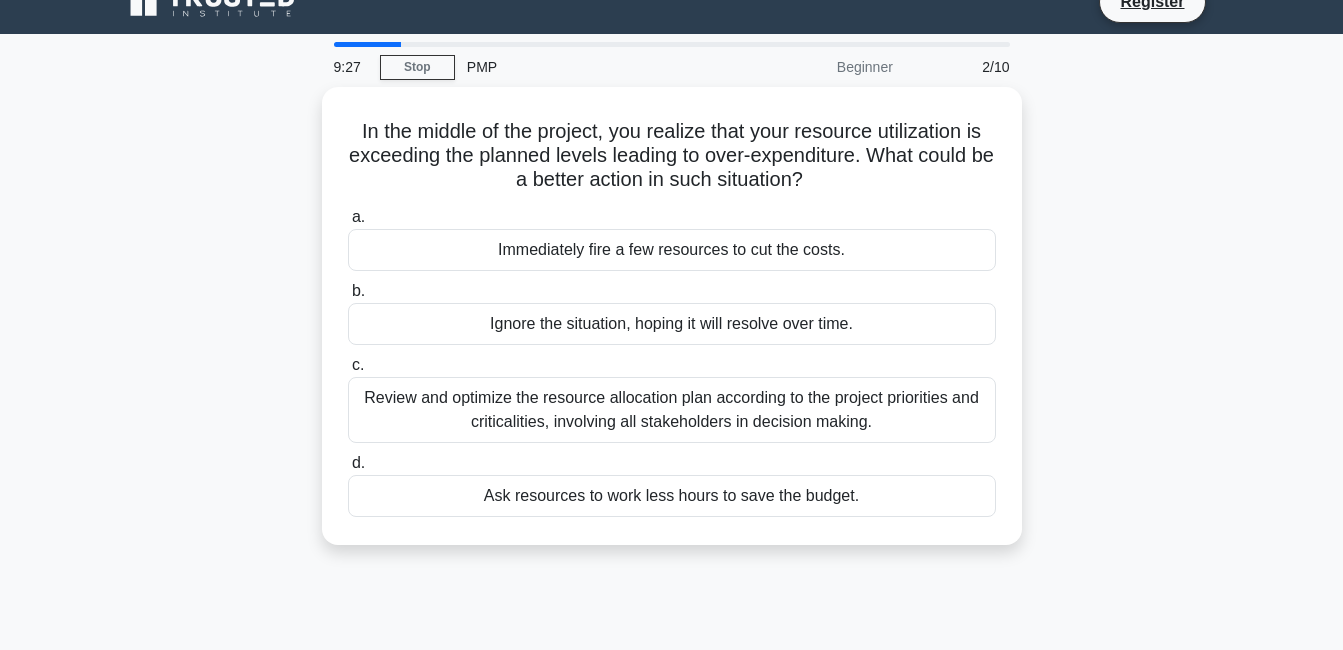 scroll, scrollTop: 0, scrollLeft: 0, axis: both 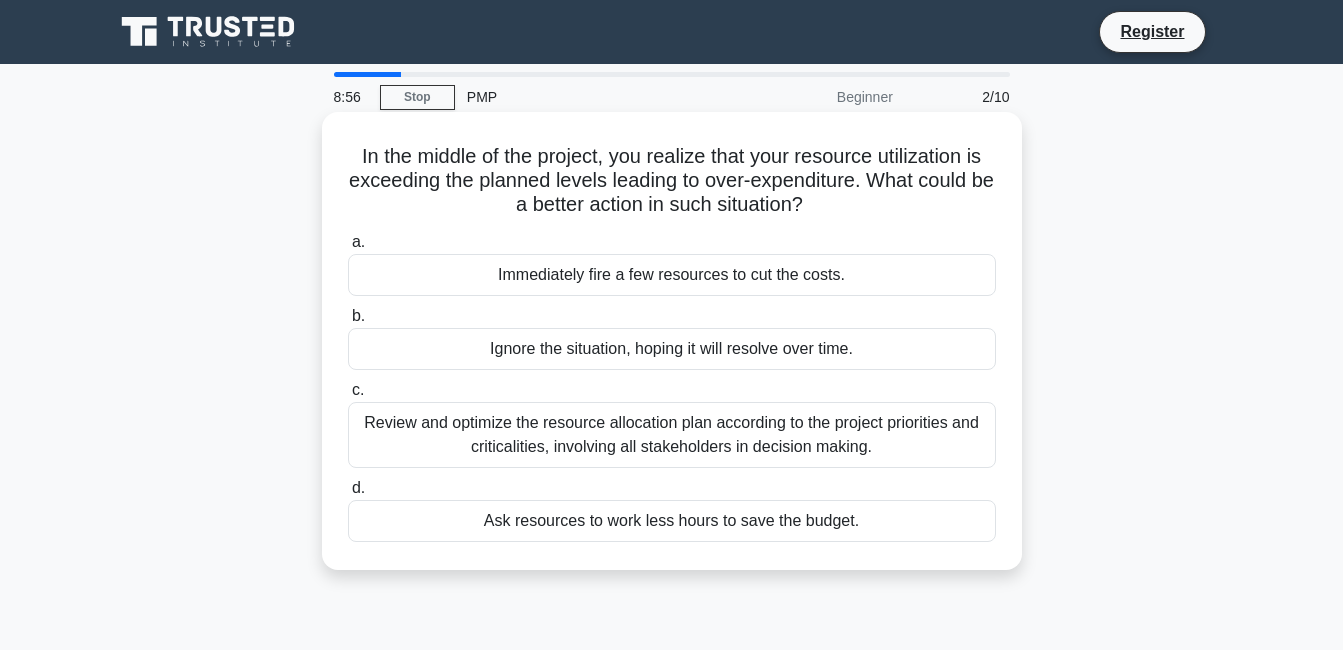 click on "Review and optimize the resource allocation plan according to the project priorities and criticalities, involving all stakeholders in decision making." at bounding box center [672, 435] 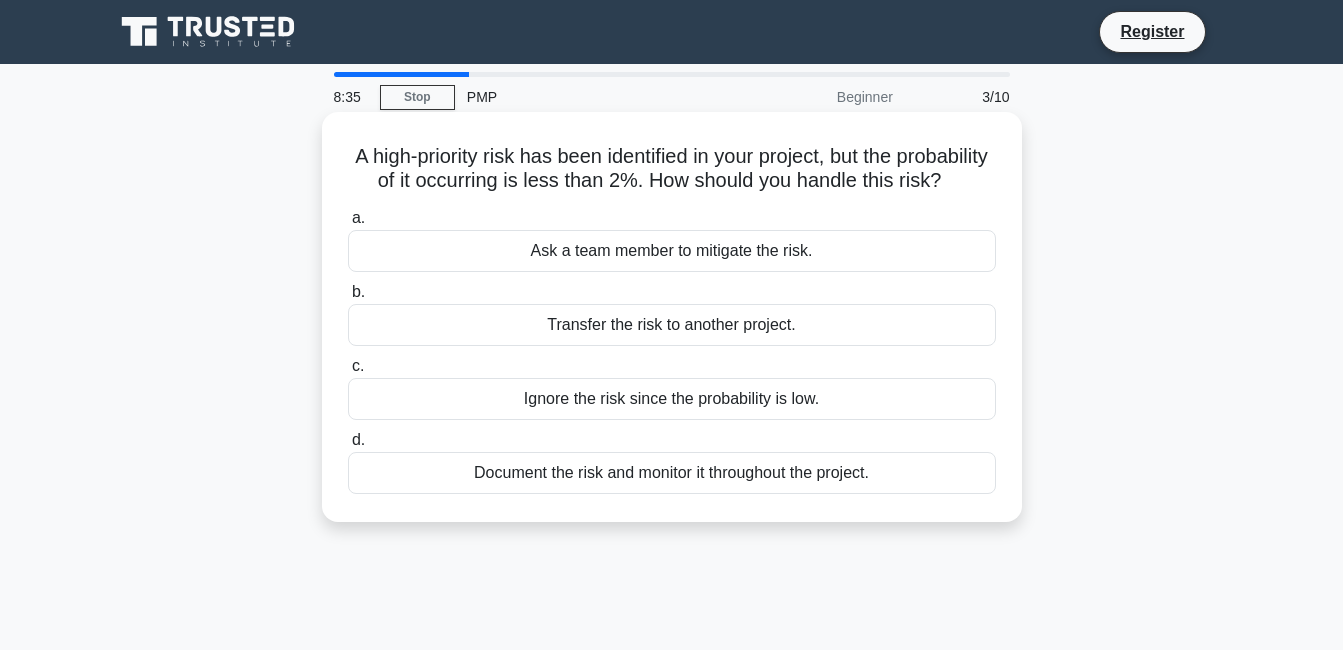 click on "Document the risk and monitor it throughout the project." at bounding box center (672, 473) 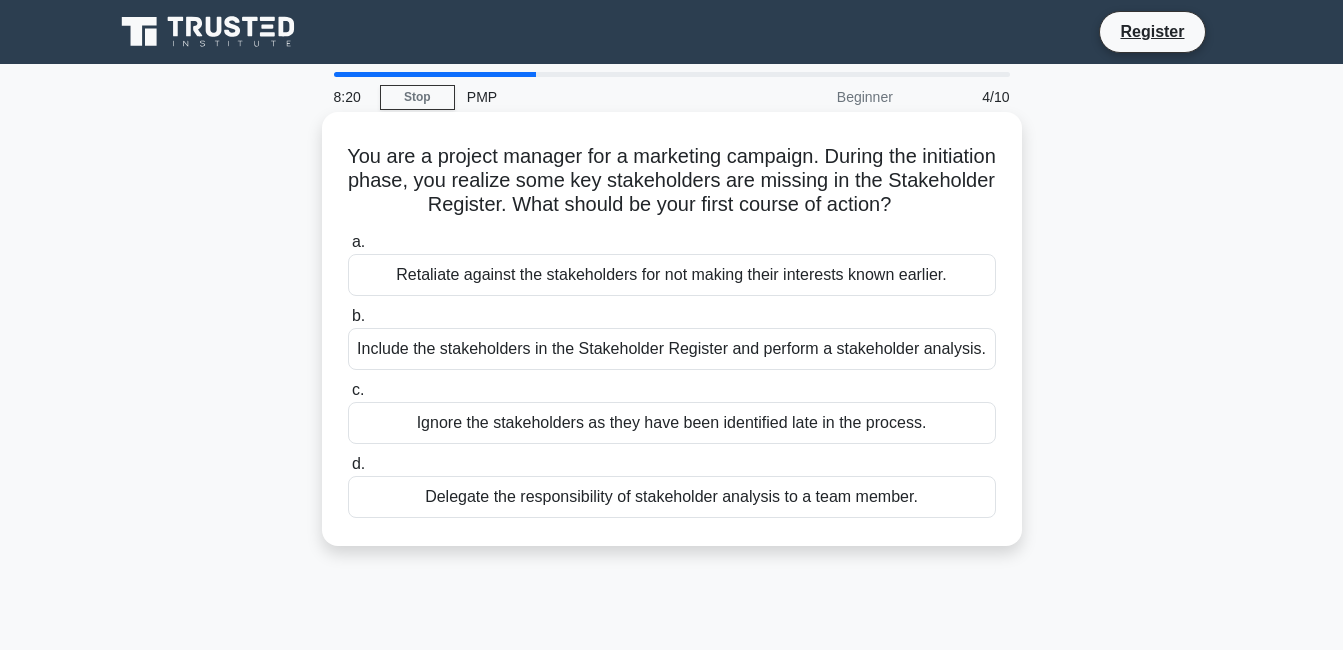 click on "Include the stakeholders in the Stakeholder Register and perform a stakeholder analysis." at bounding box center [672, 349] 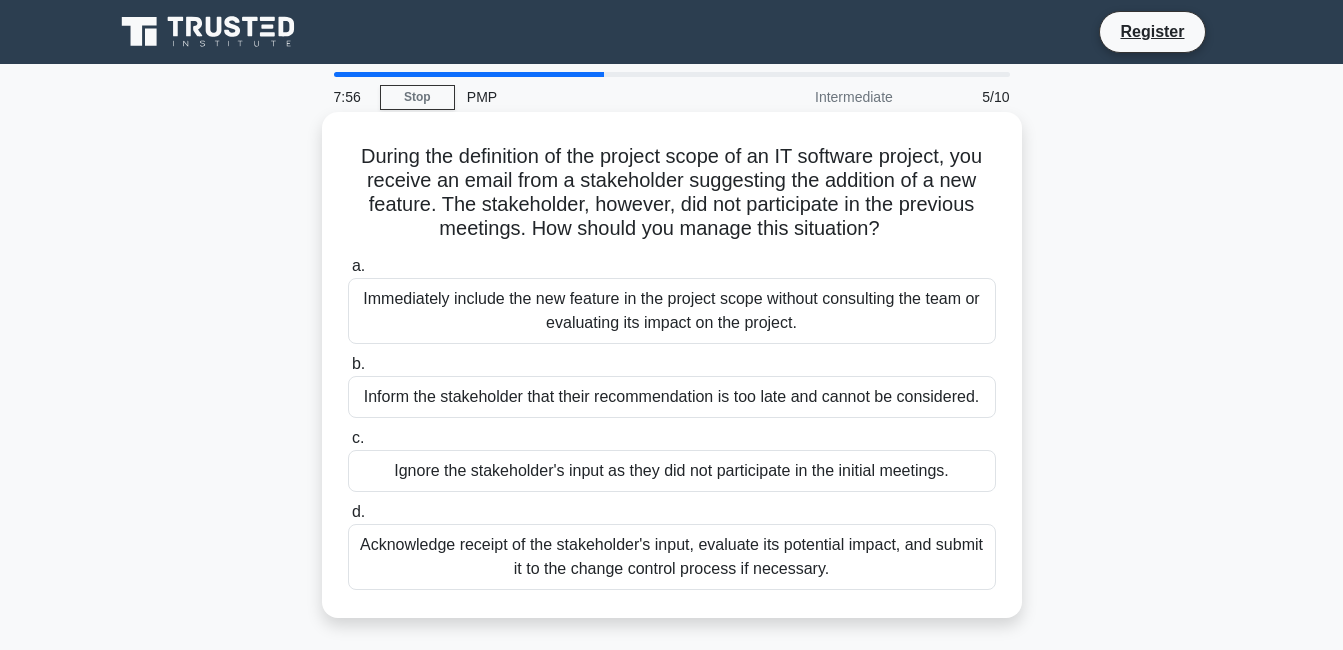 click on "Acknowledge receipt of the stakeholder's input, evaluate its potential impact, and submit it to the change control process if necessary." at bounding box center (672, 557) 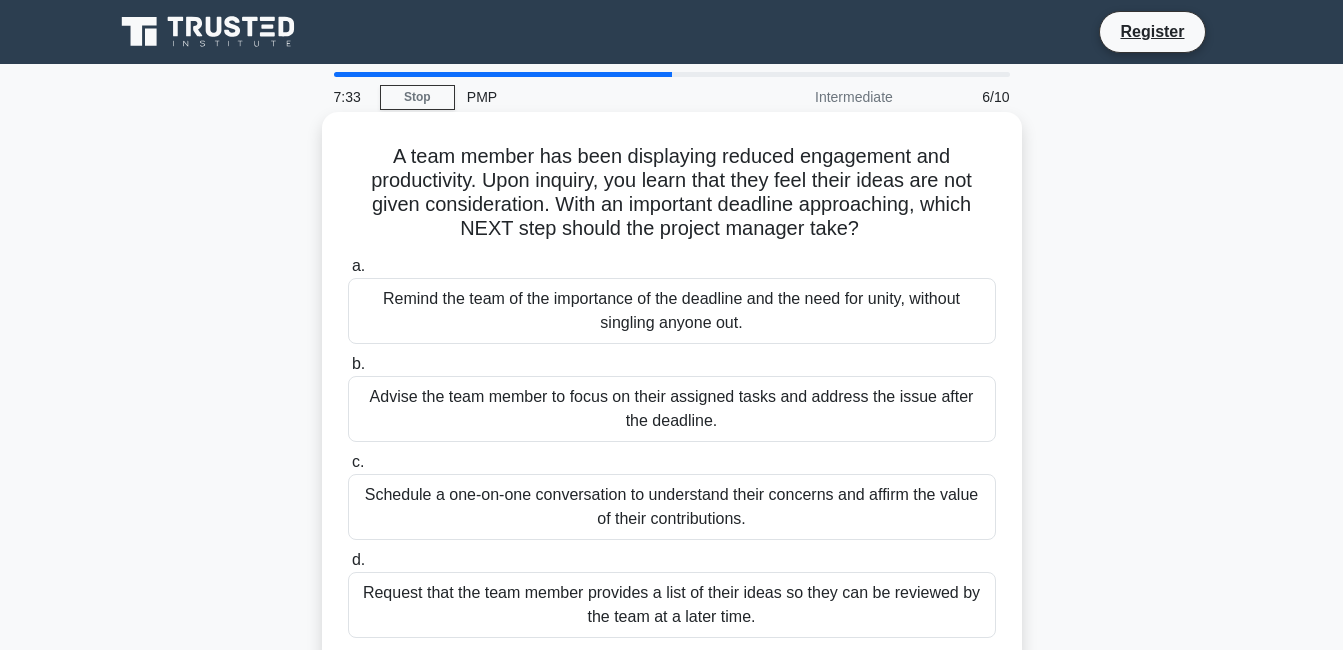 click on "Schedule a one-on-one conversation to understand their concerns and affirm the value of their contributions." at bounding box center [672, 507] 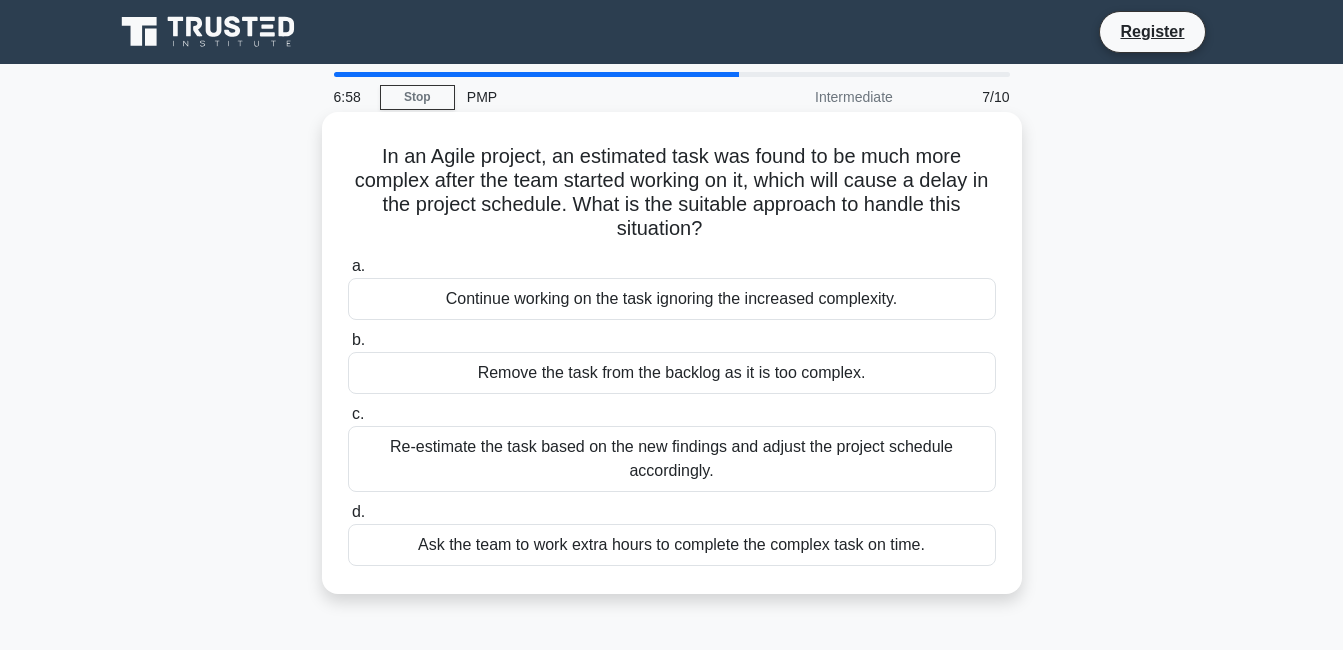 click on "Re-estimate the task based on the new findings and adjust the project schedule accordingly." at bounding box center [672, 459] 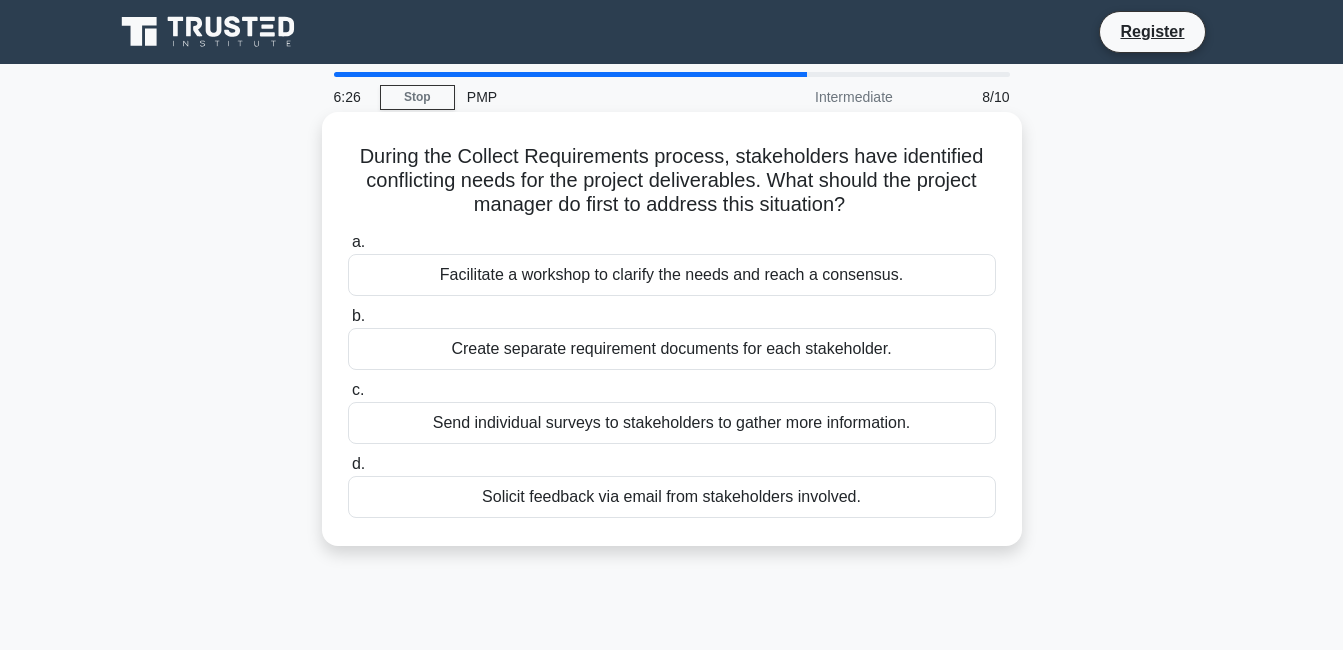 click on "Facilitate a workshop to clarify the needs and reach a consensus." at bounding box center [672, 275] 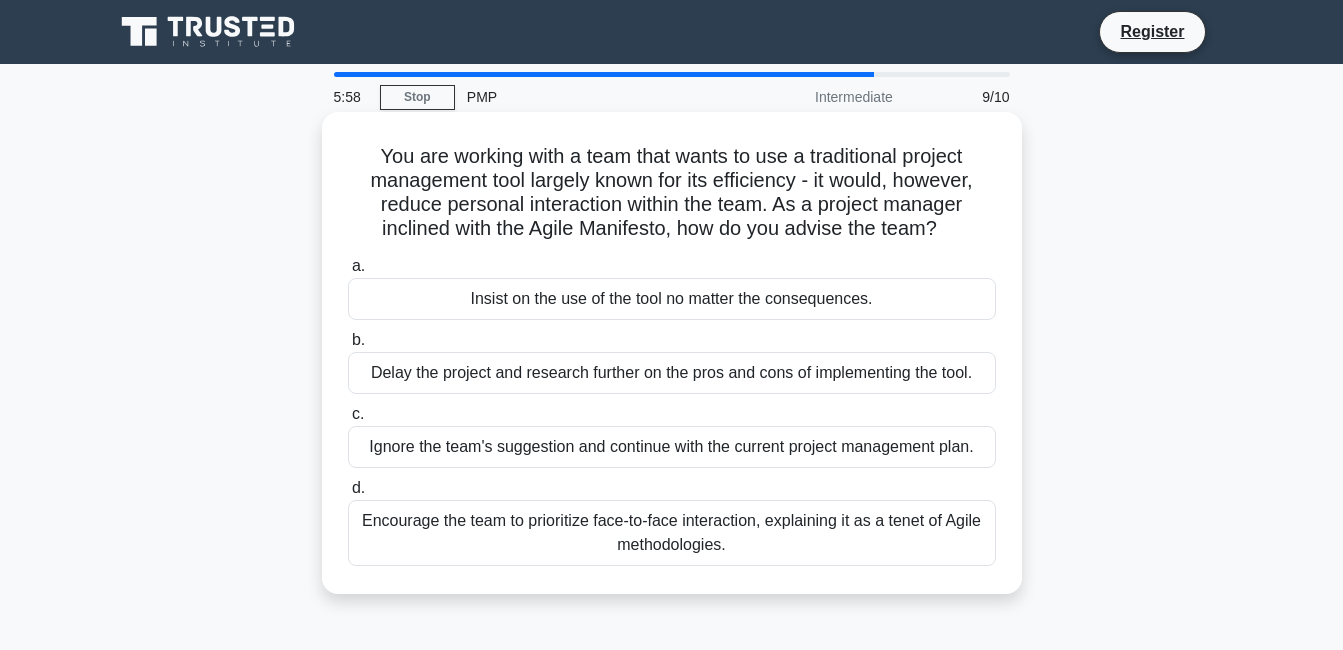 click on "Encourage the team to prioritize face-to-face interaction, explaining it as a tenet of Agile methodologies." at bounding box center (672, 533) 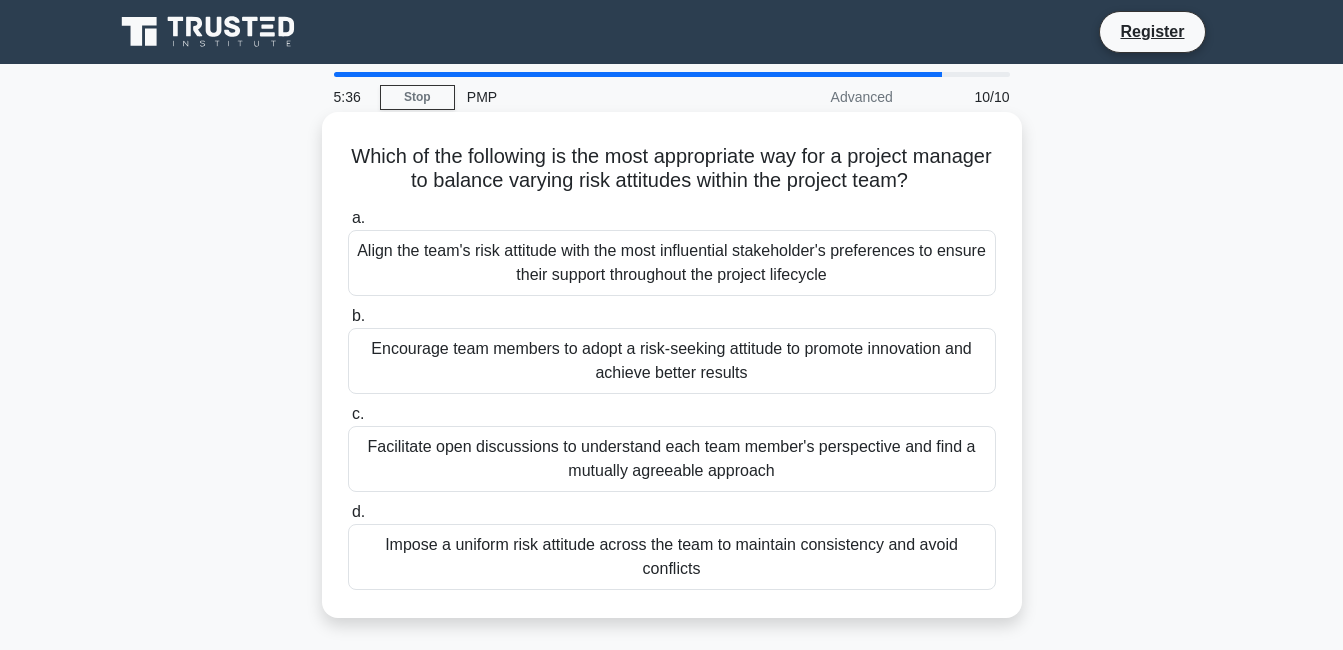 click on "Facilitate open discussions to understand each team member's perspective and find a mutually agreeable approach" at bounding box center (672, 459) 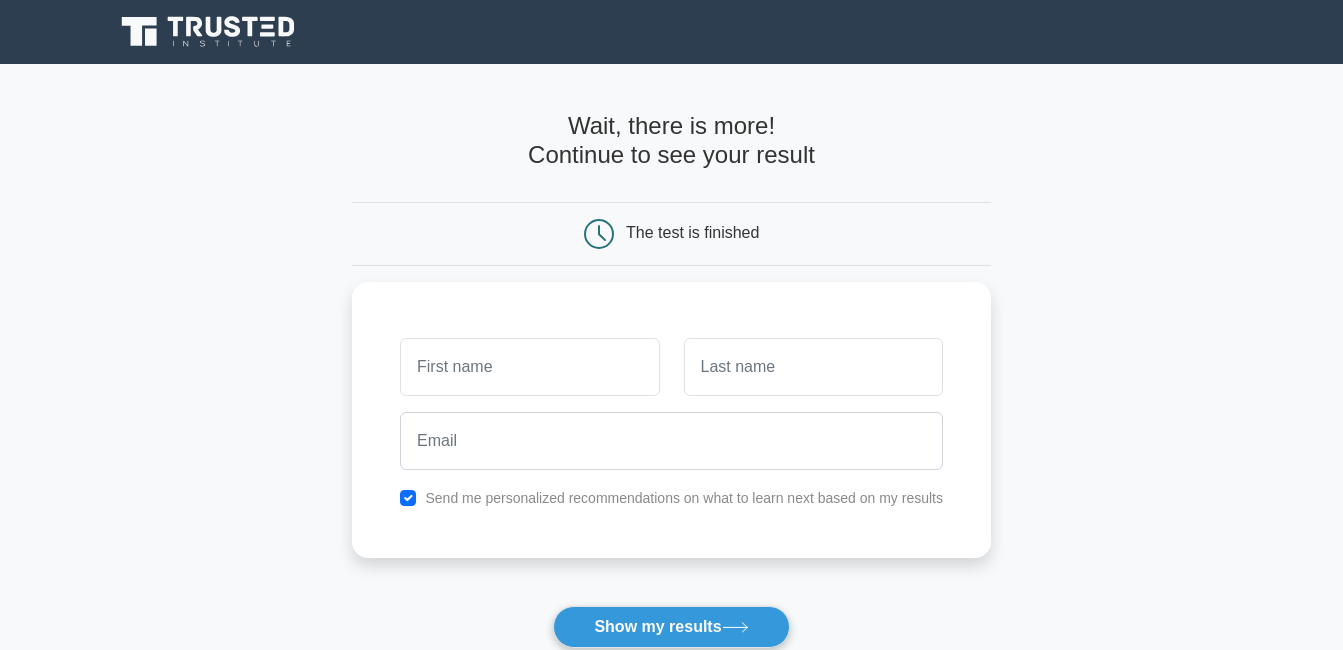 scroll, scrollTop: 0, scrollLeft: 0, axis: both 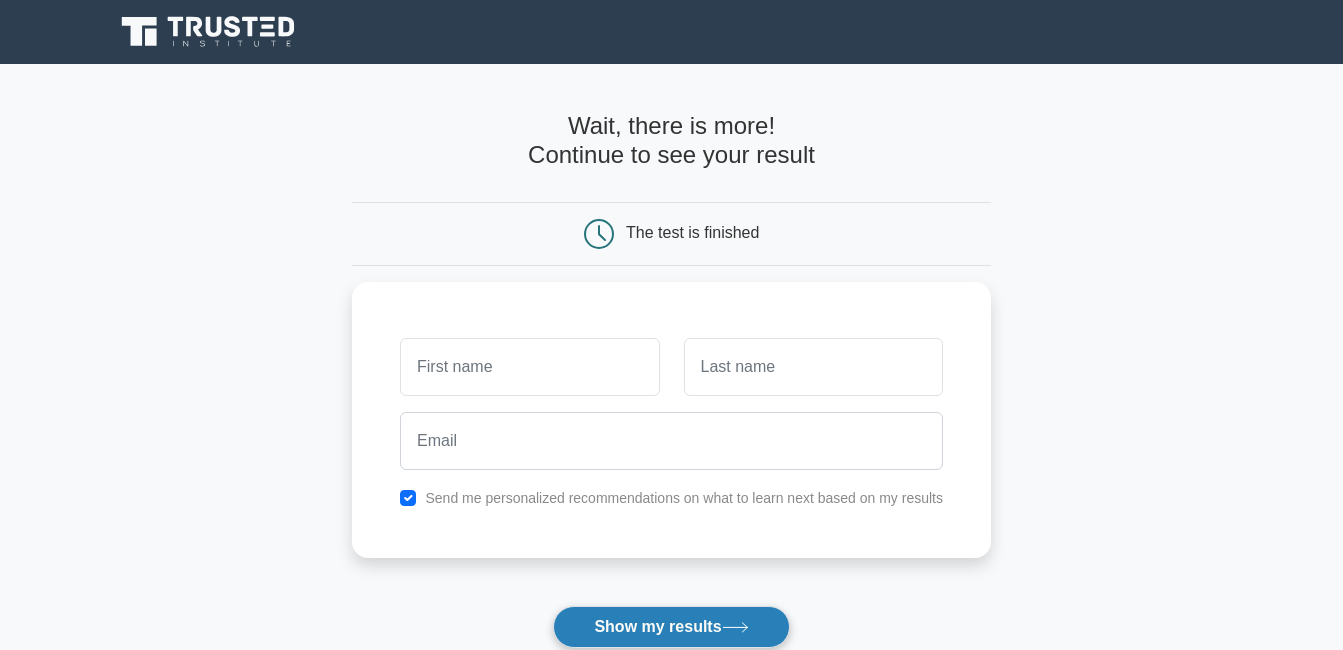 click on "Show my results" at bounding box center [671, 627] 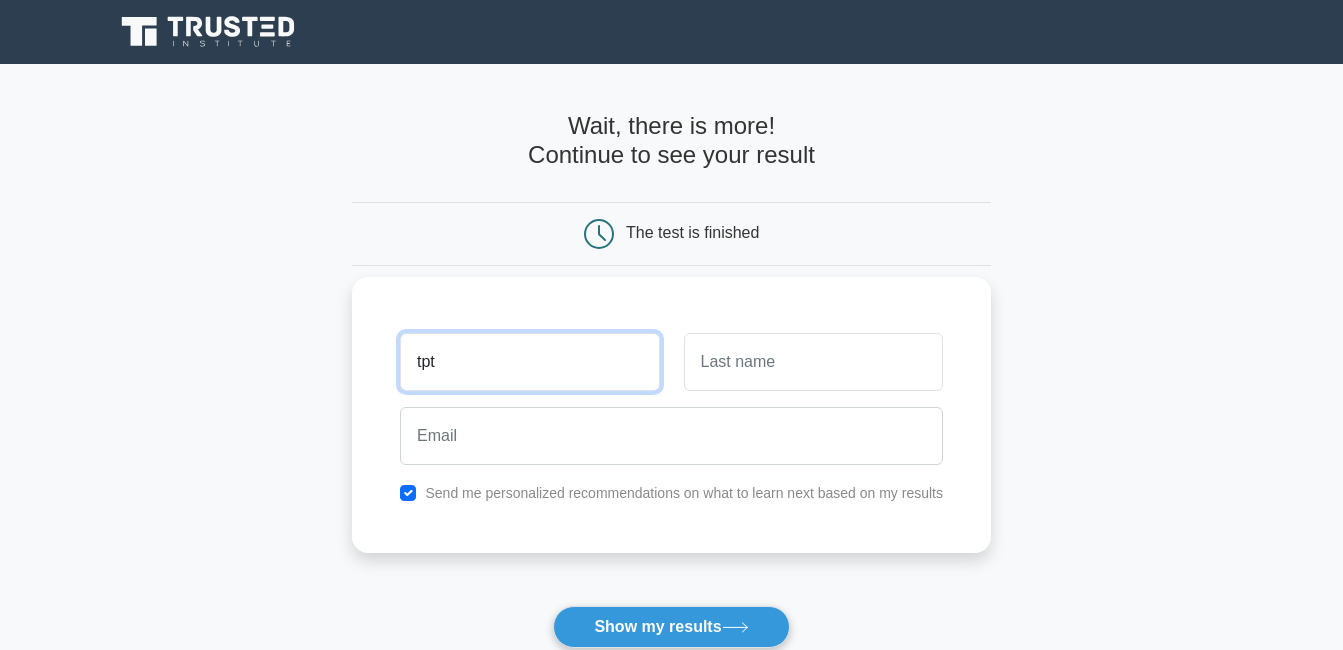 type on "tpt" 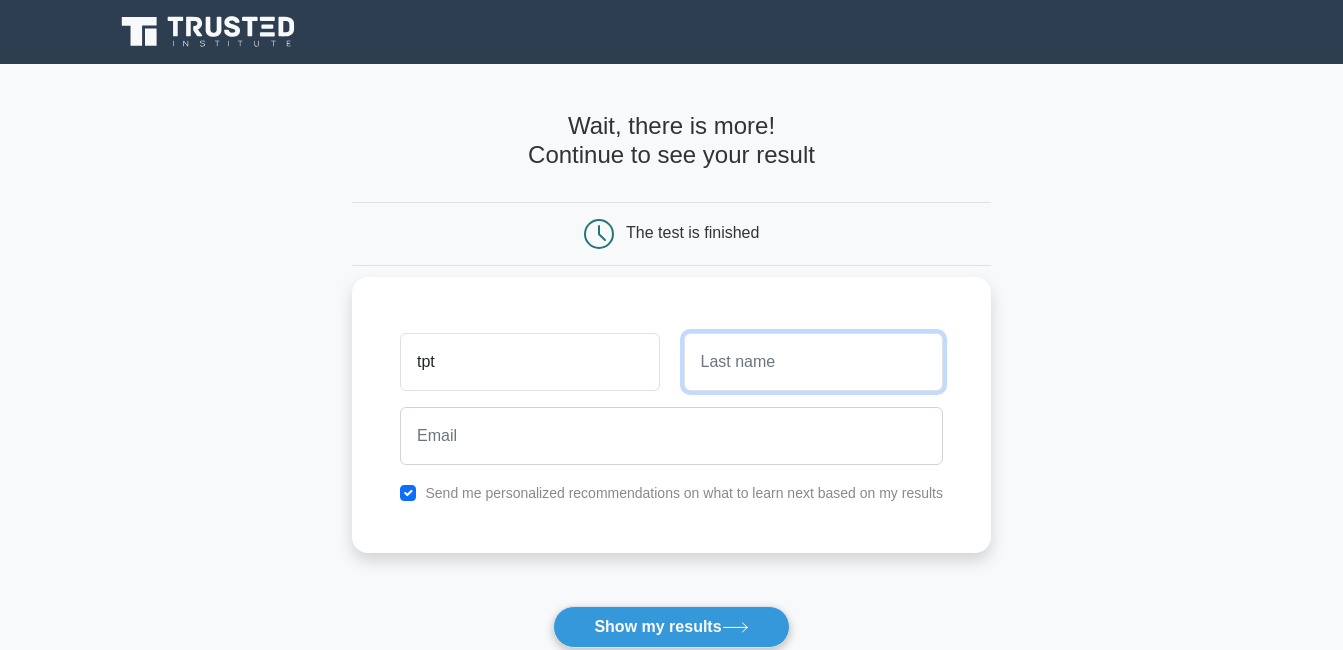 click at bounding box center [813, 362] 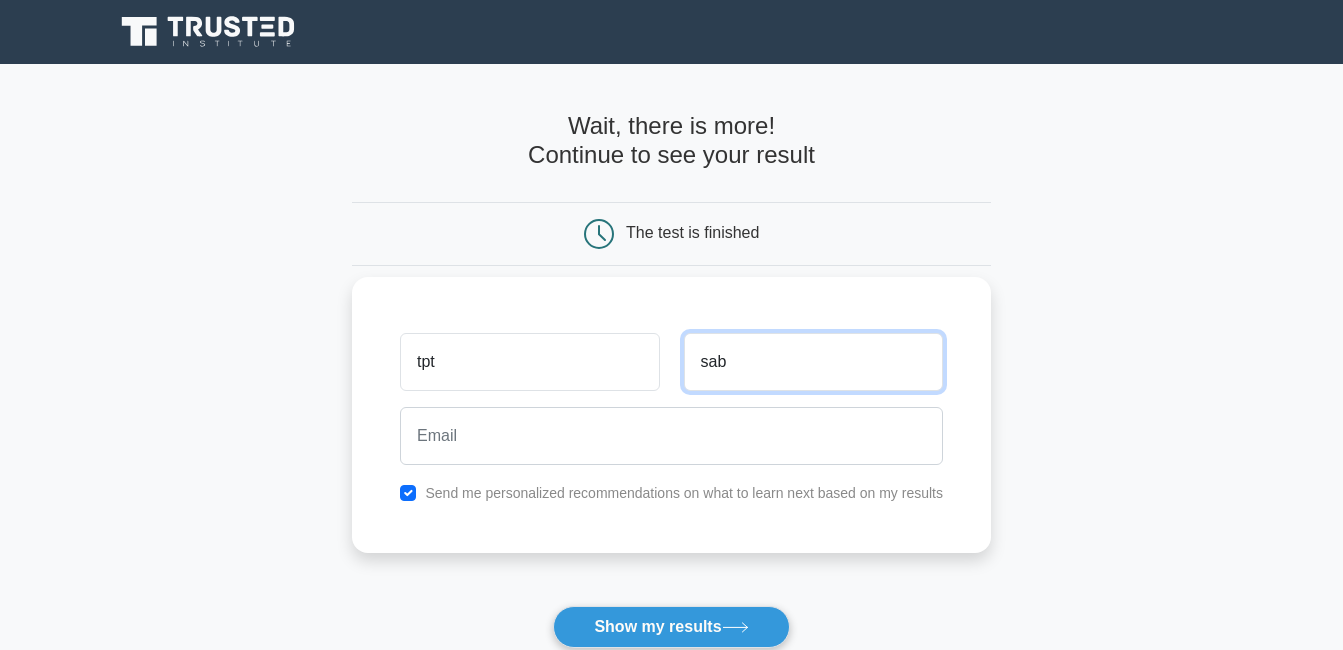 click on "sab" at bounding box center [813, 362] 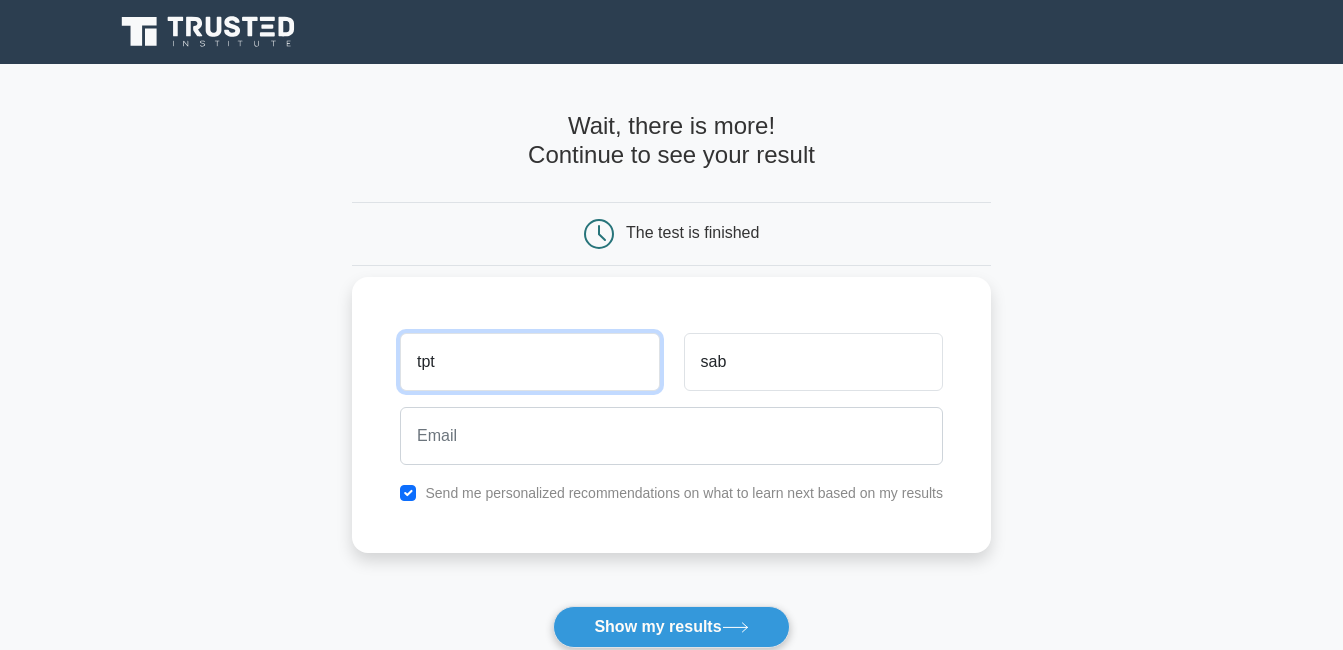 click on "tpt" at bounding box center [529, 362] 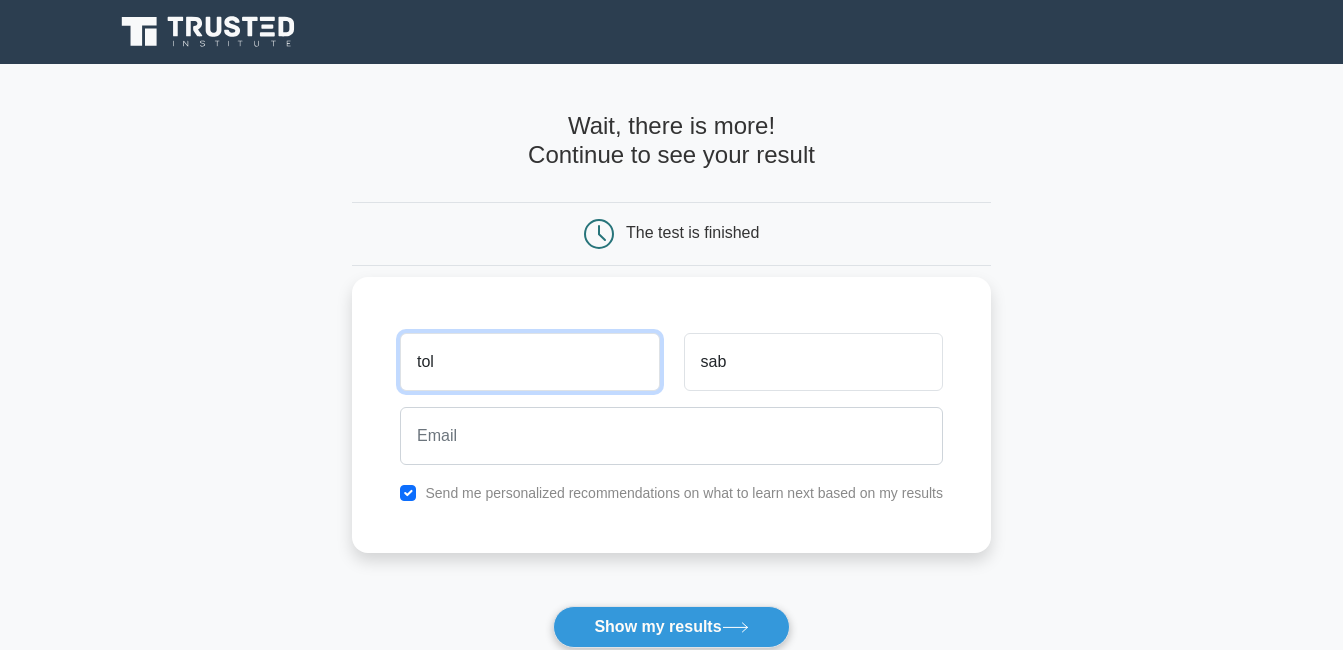 type on "tol" 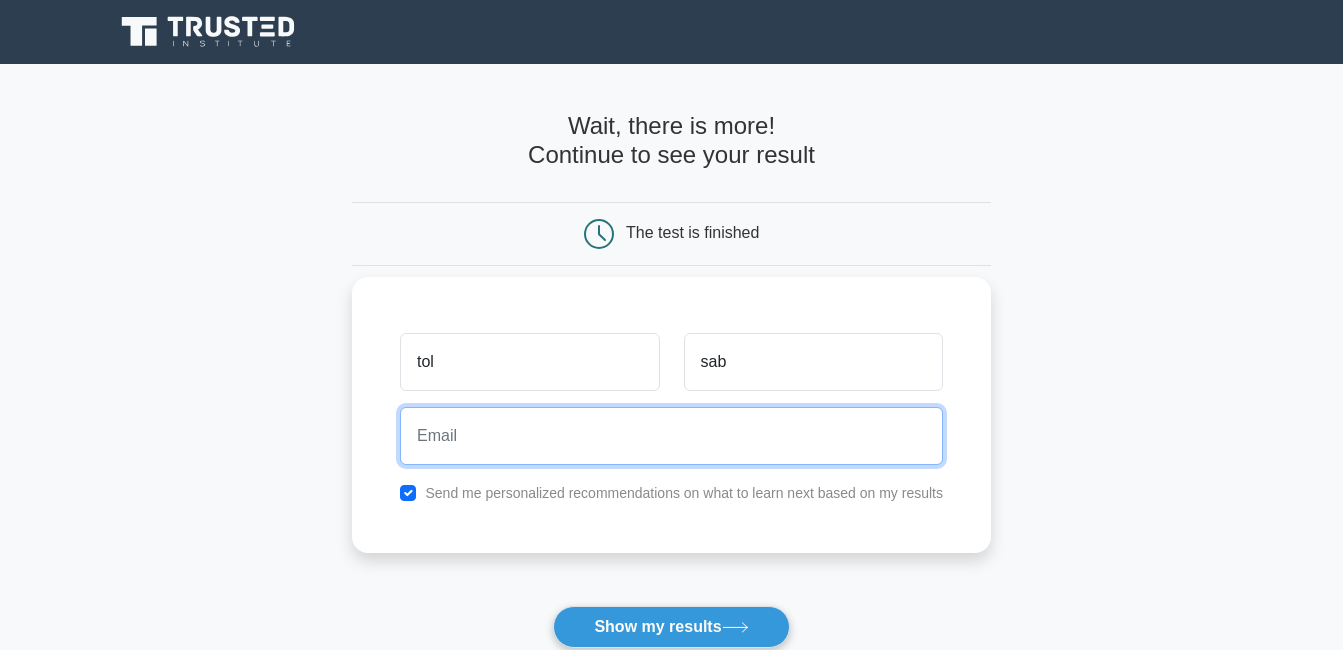 click at bounding box center [671, 436] 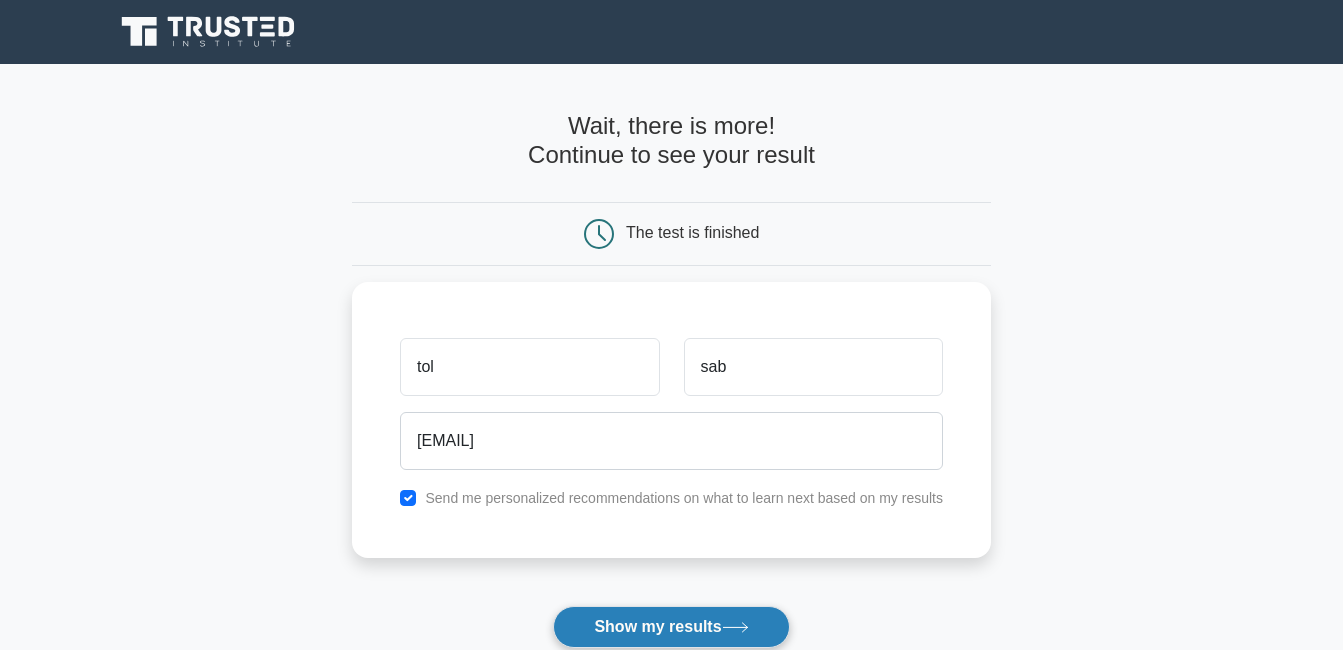 click on "Show my results" at bounding box center [671, 627] 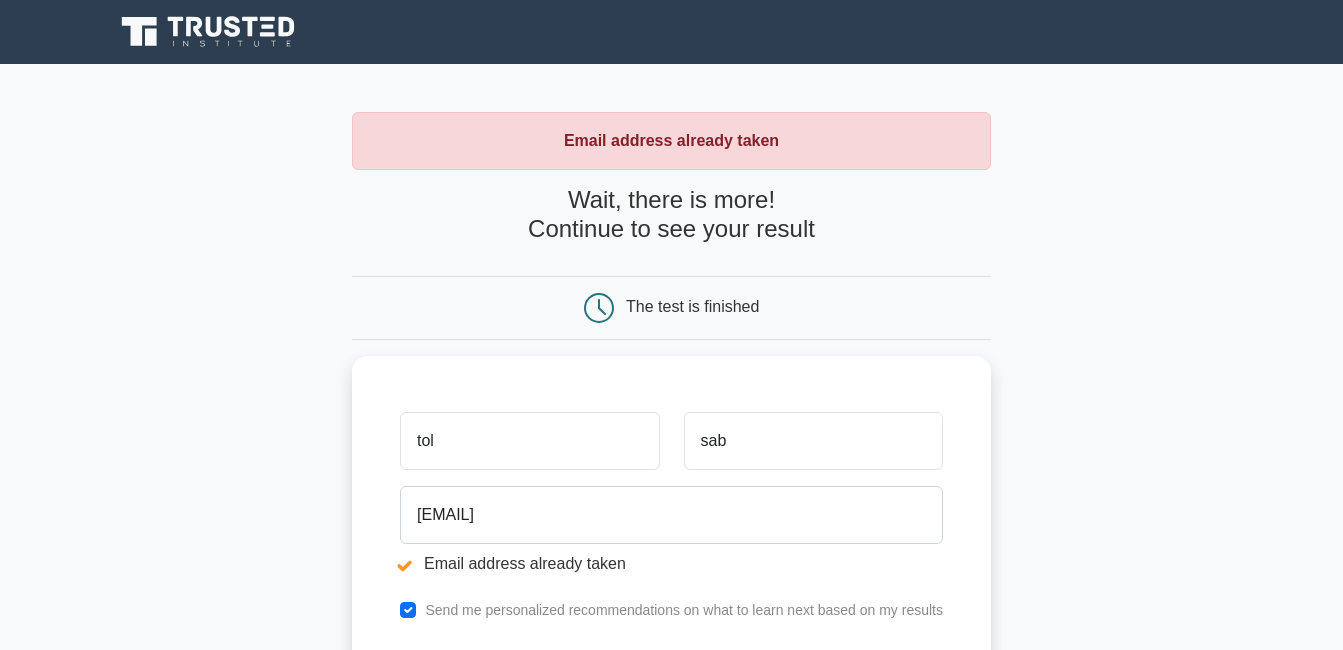 scroll, scrollTop: 0, scrollLeft: 0, axis: both 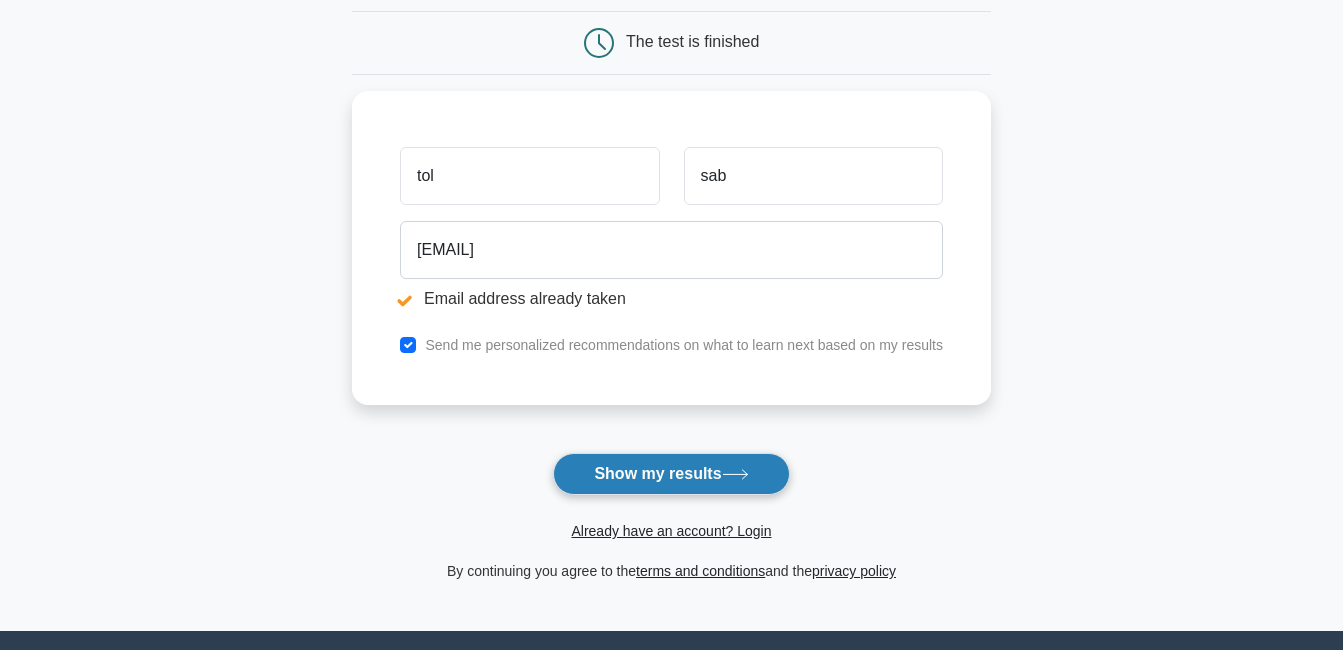 click 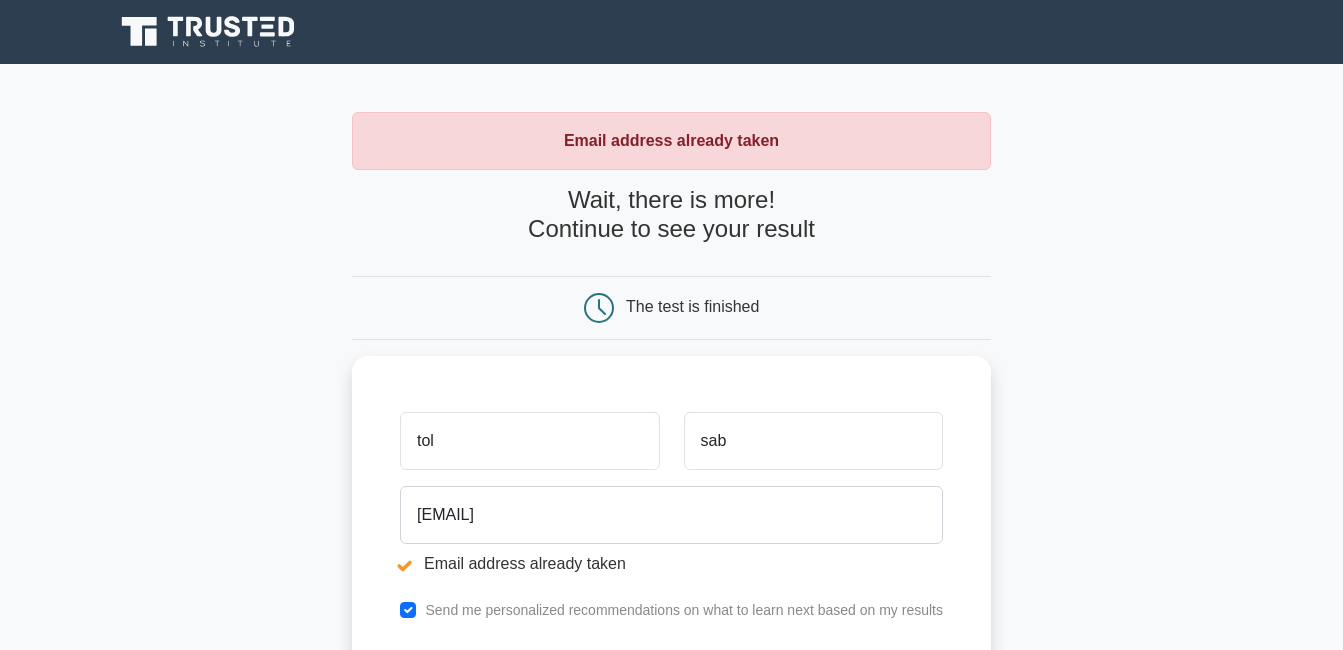 scroll, scrollTop: 0, scrollLeft: 0, axis: both 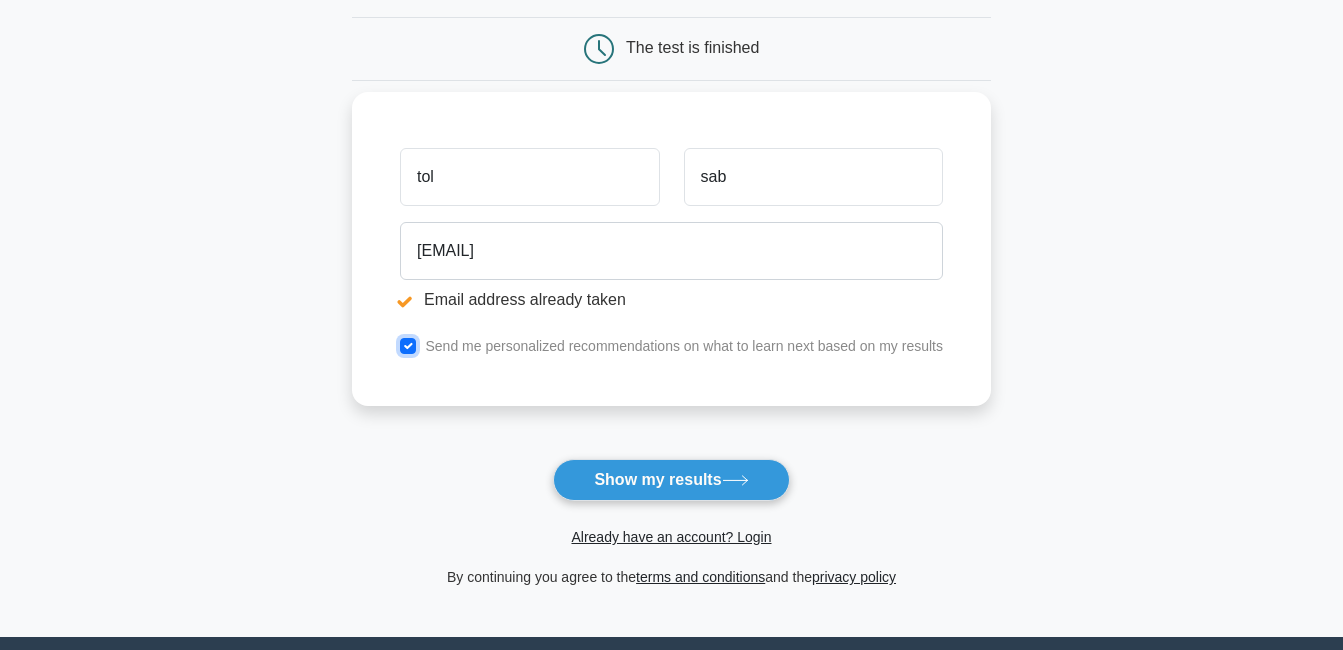 click at bounding box center [408, 346] 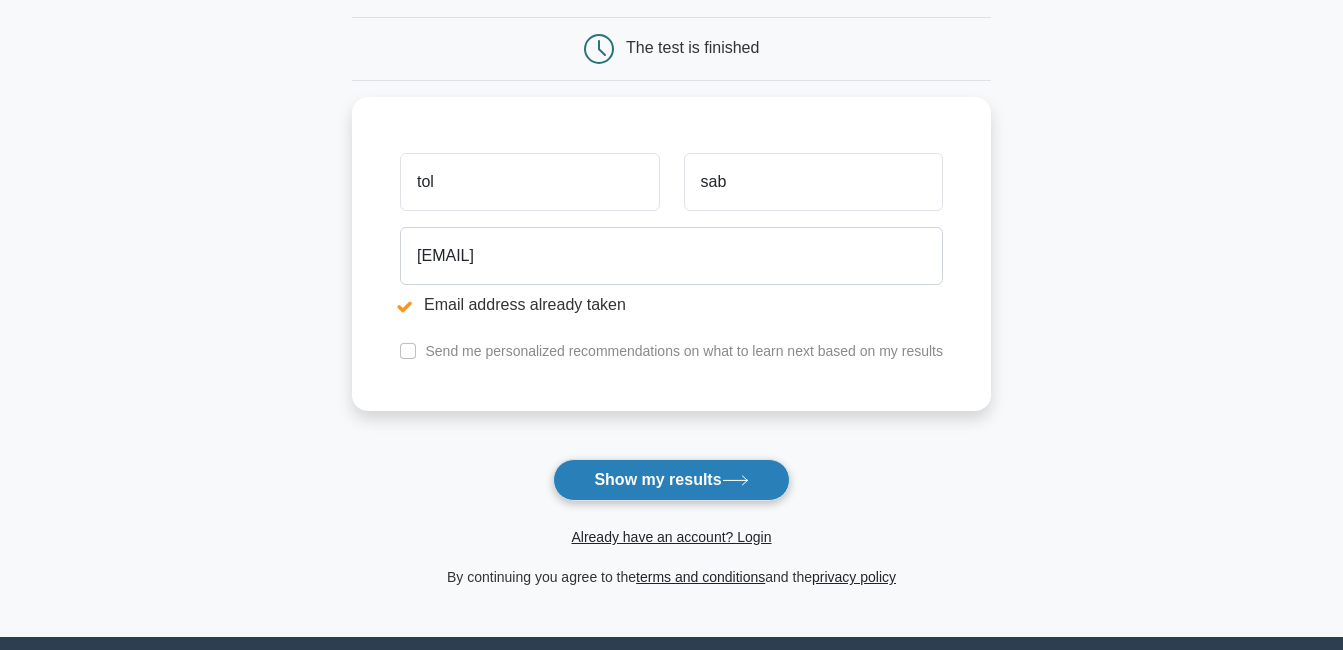 click on "Show my results" at bounding box center (671, 480) 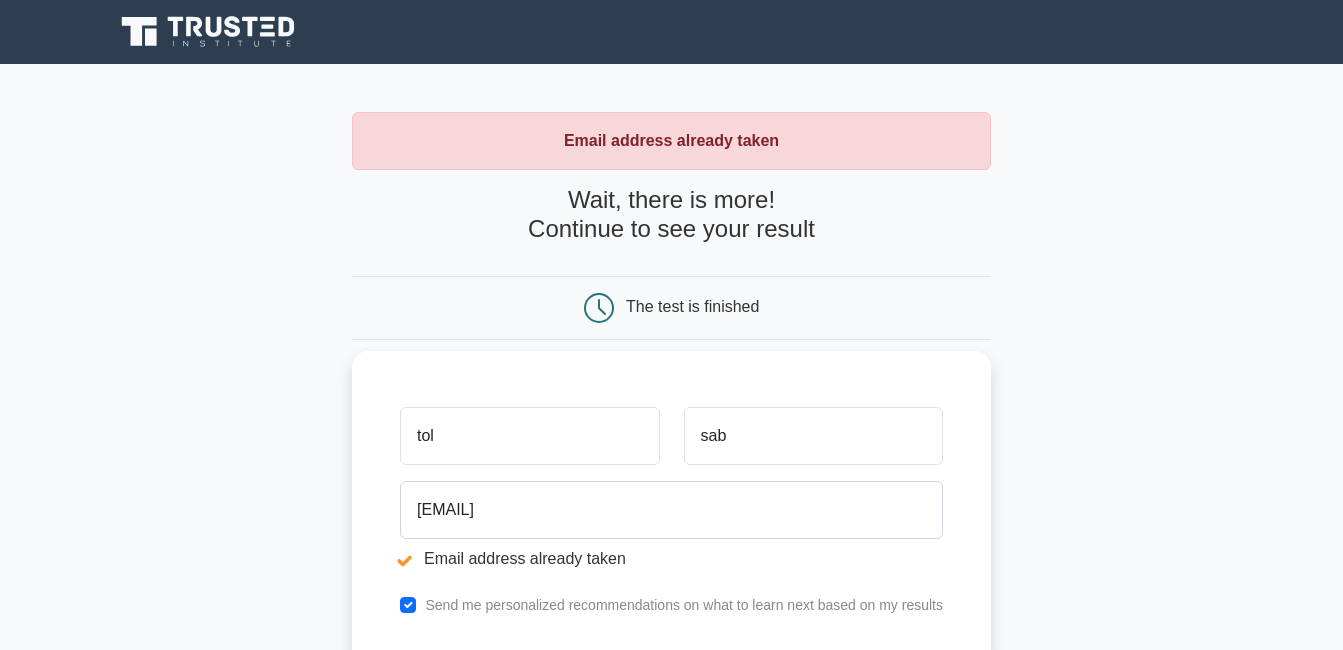 scroll, scrollTop: 0, scrollLeft: 0, axis: both 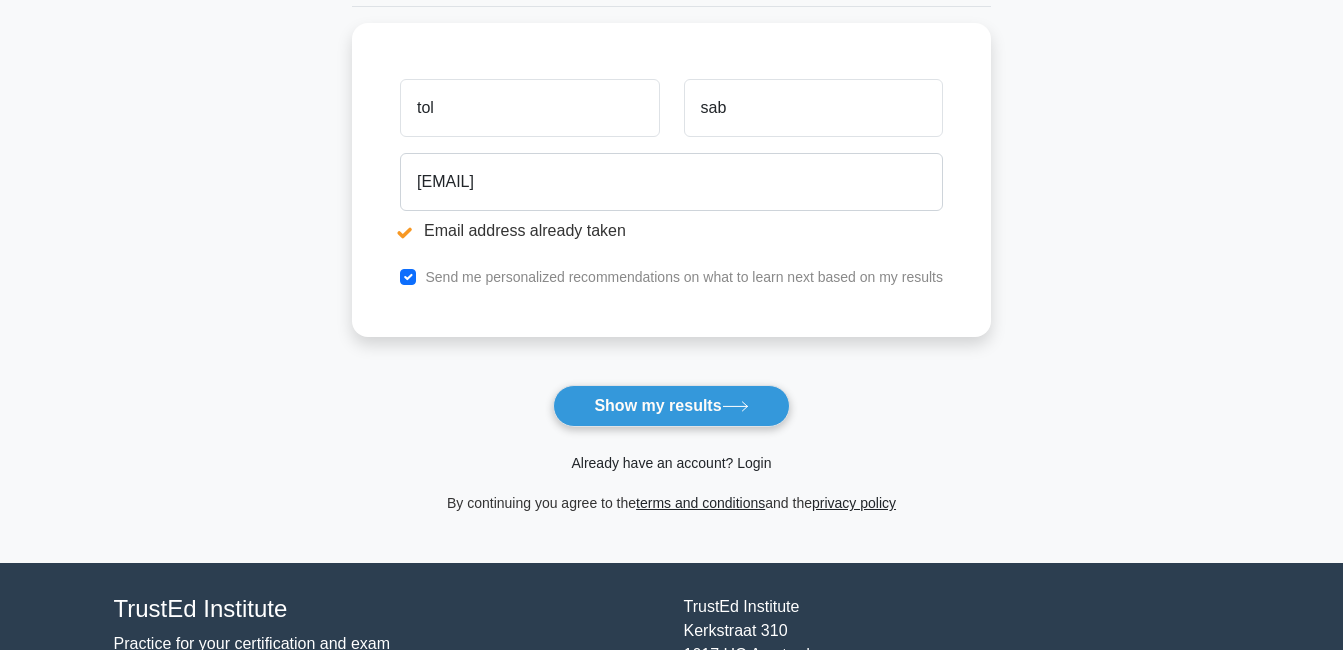click on "Already have an account? Login" at bounding box center [671, 463] 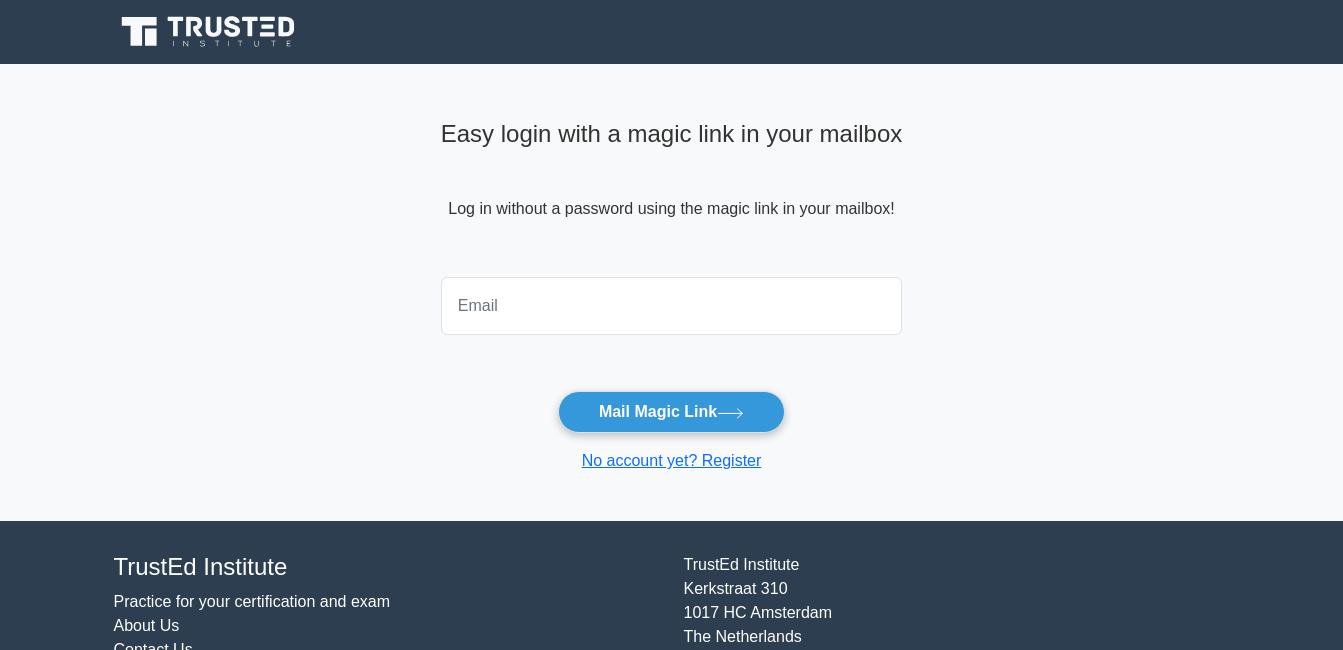 scroll, scrollTop: 0, scrollLeft: 0, axis: both 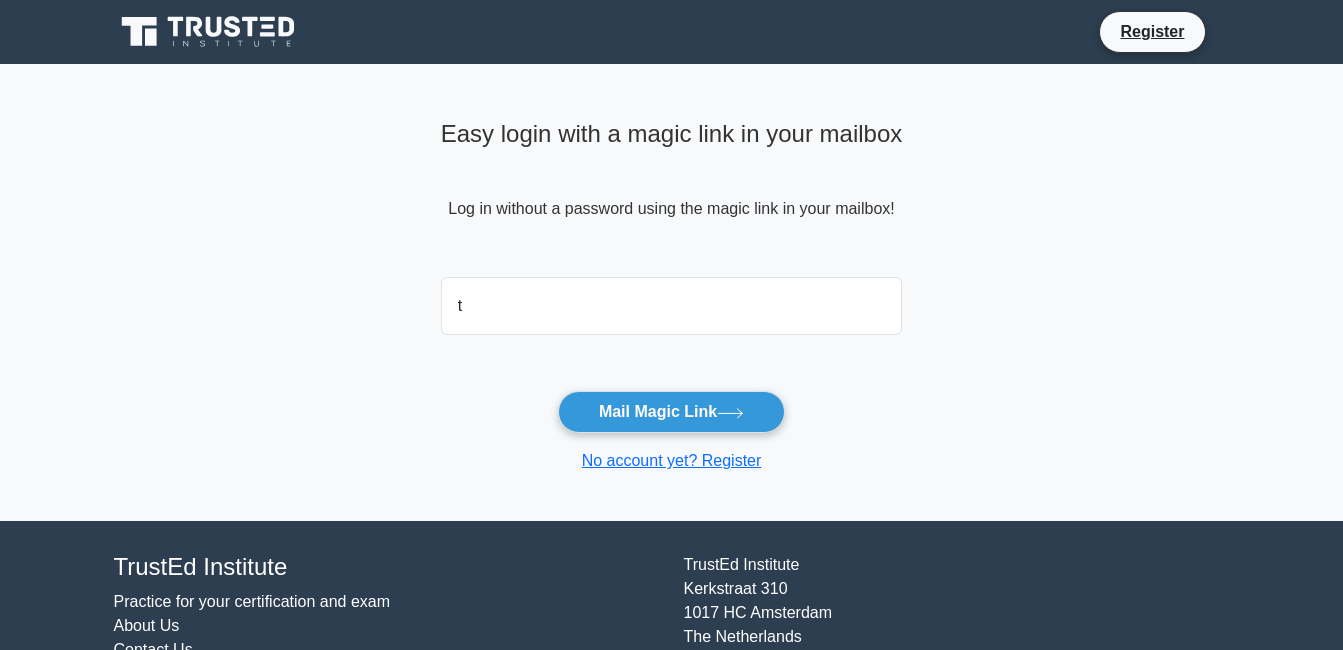 type on "[USERNAME]@gmail.com" 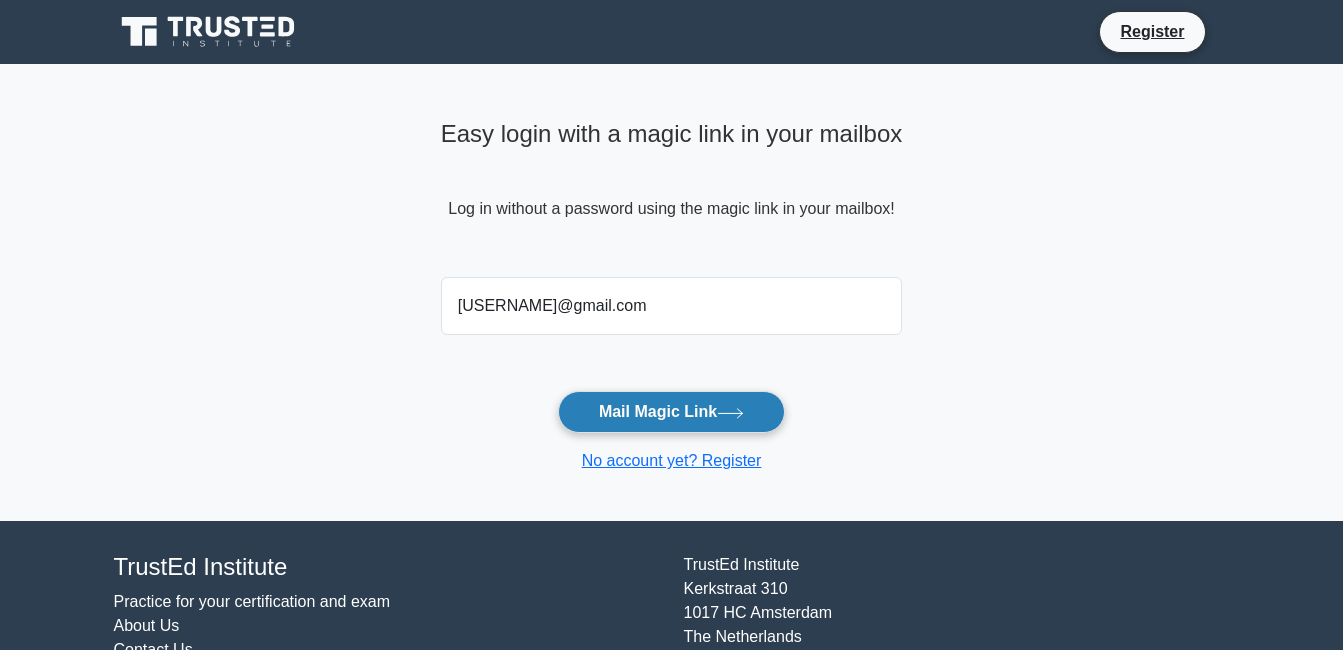 click on "Mail Magic Link" at bounding box center [671, 412] 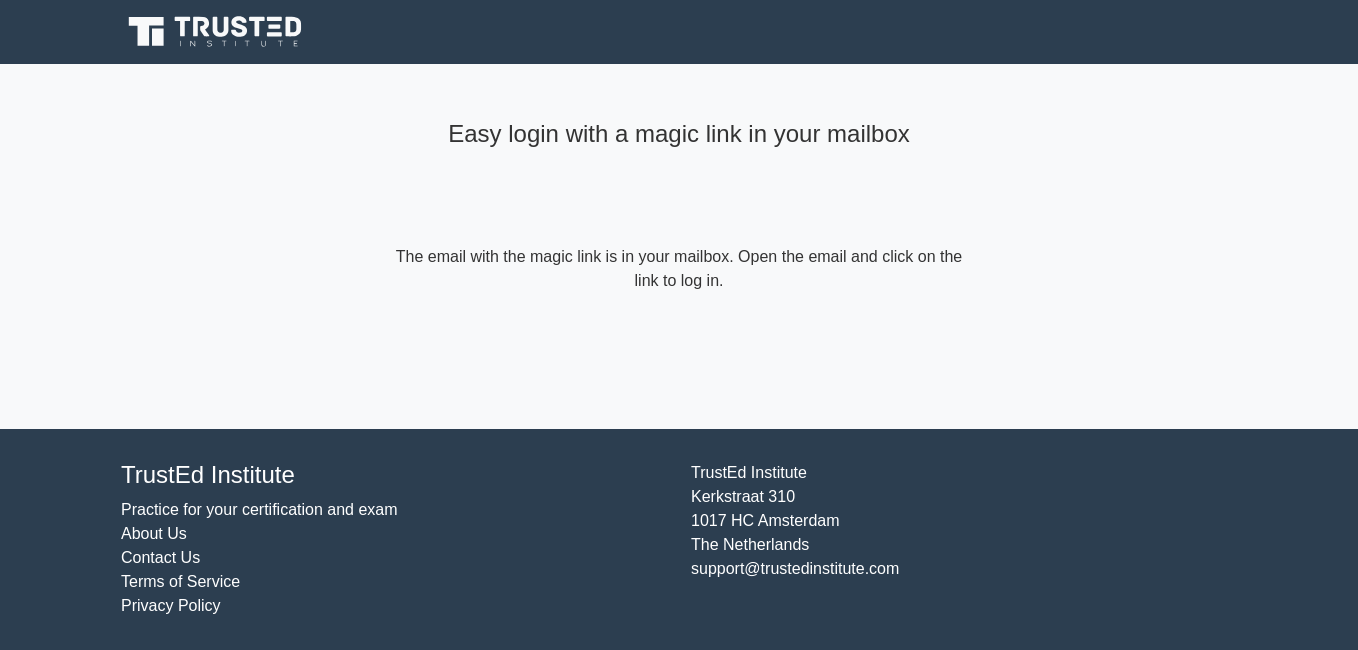 scroll, scrollTop: 0, scrollLeft: 0, axis: both 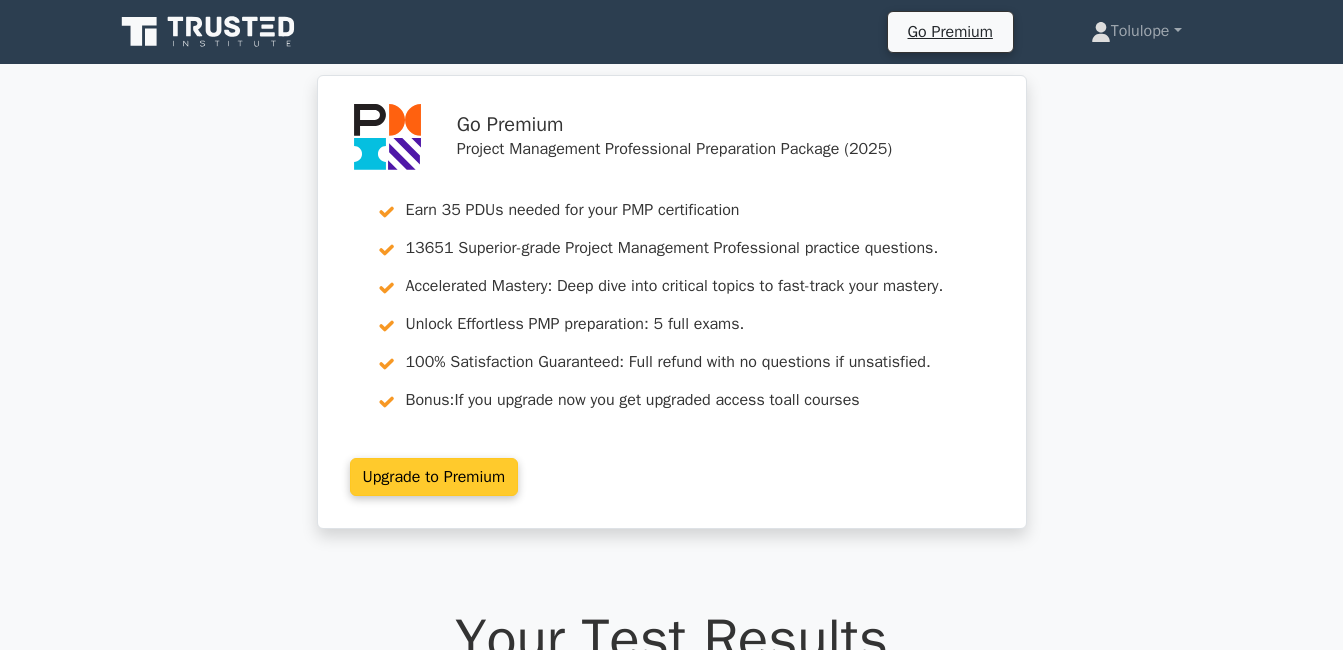 drag, startPoint x: 0, startPoint y: 0, endPoint x: 468, endPoint y: 472, distance: 664.6864 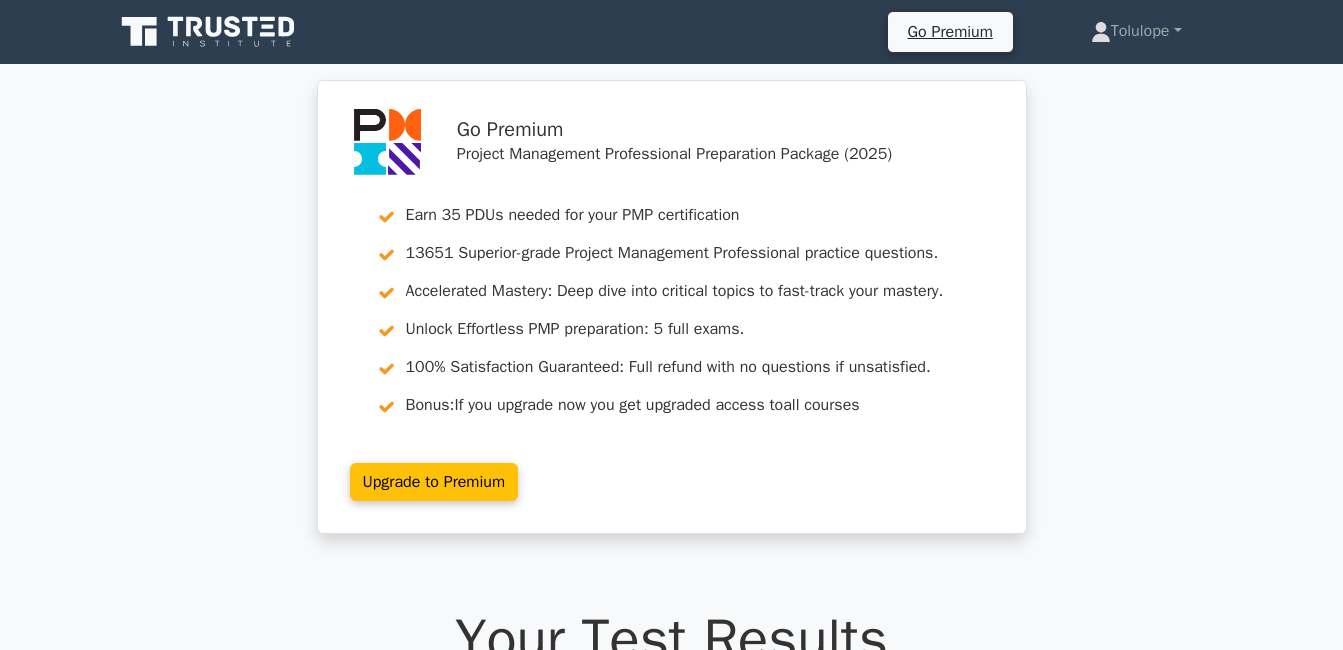 scroll, scrollTop: 0, scrollLeft: 0, axis: both 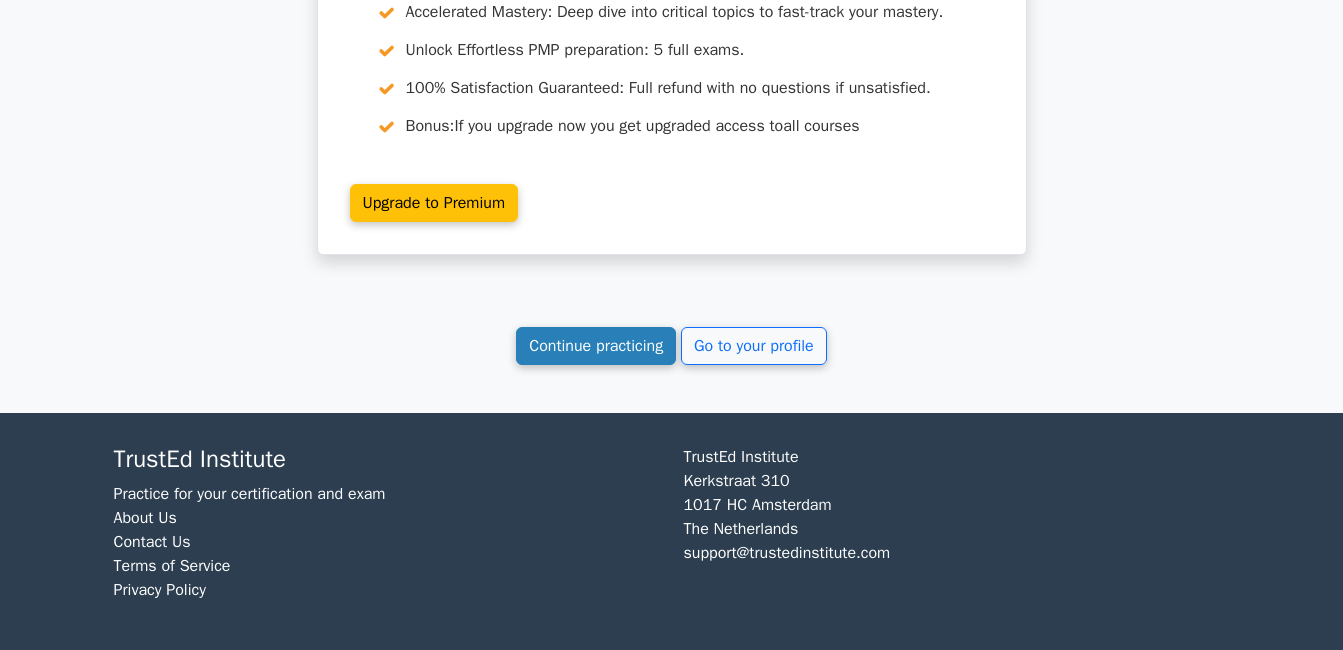 click on "Continue practicing" at bounding box center (596, 346) 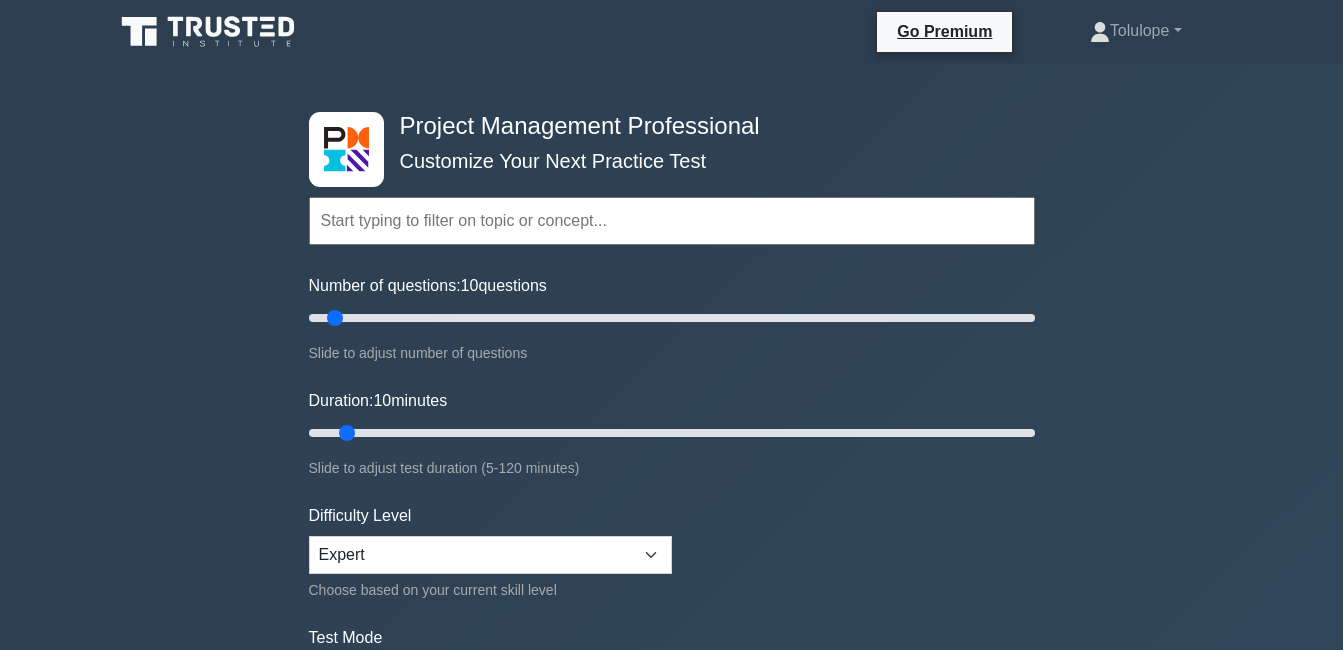 scroll, scrollTop: 0, scrollLeft: 0, axis: both 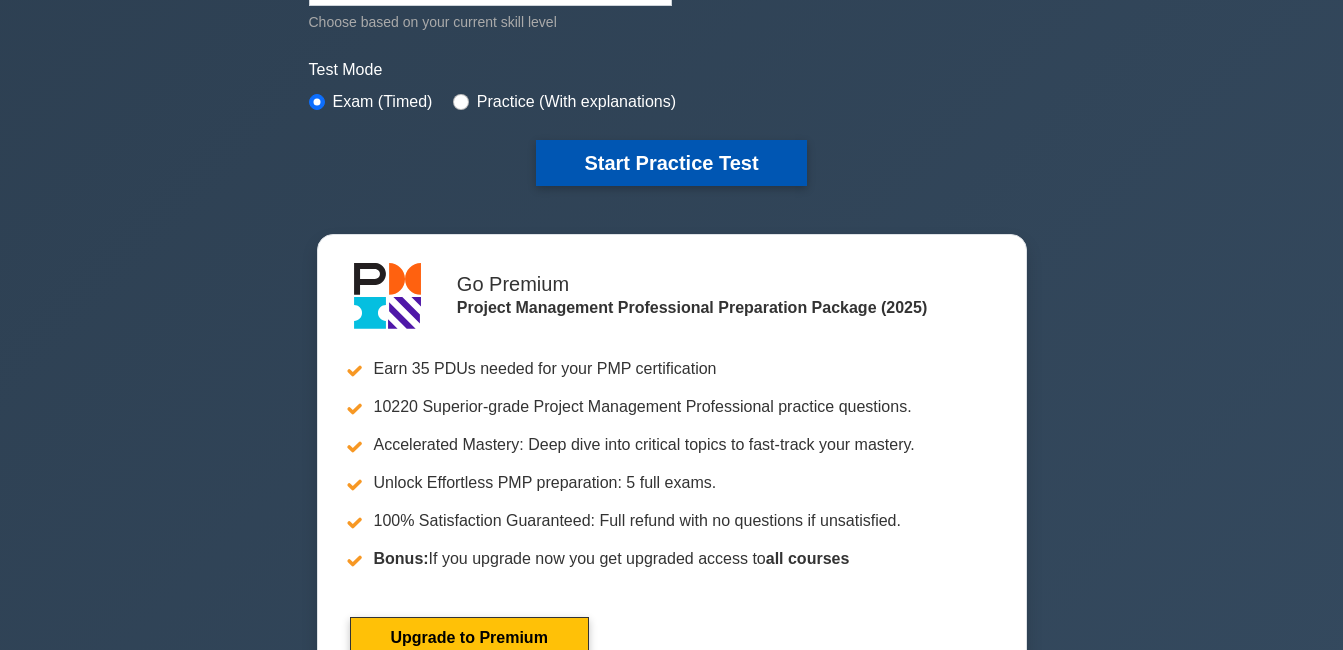 click on "Start Practice Test" at bounding box center (671, 163) 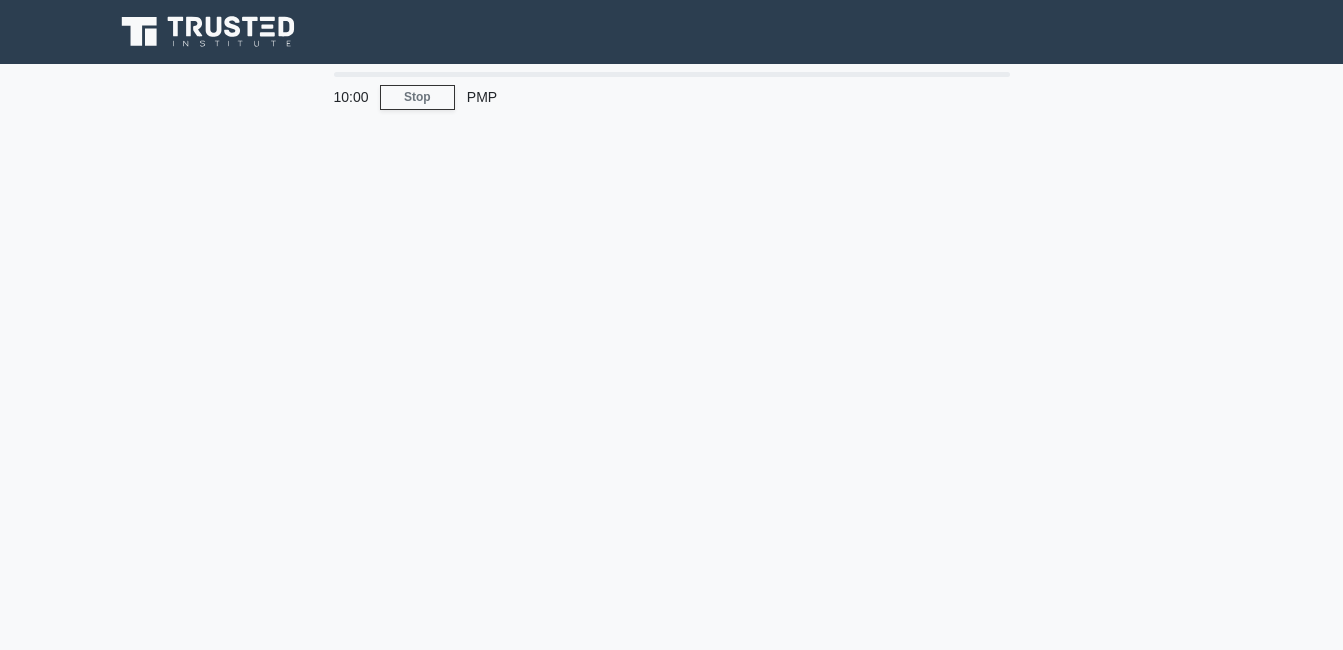 scroll, scrollTop: 0, scrollLeft: 0, axis: both 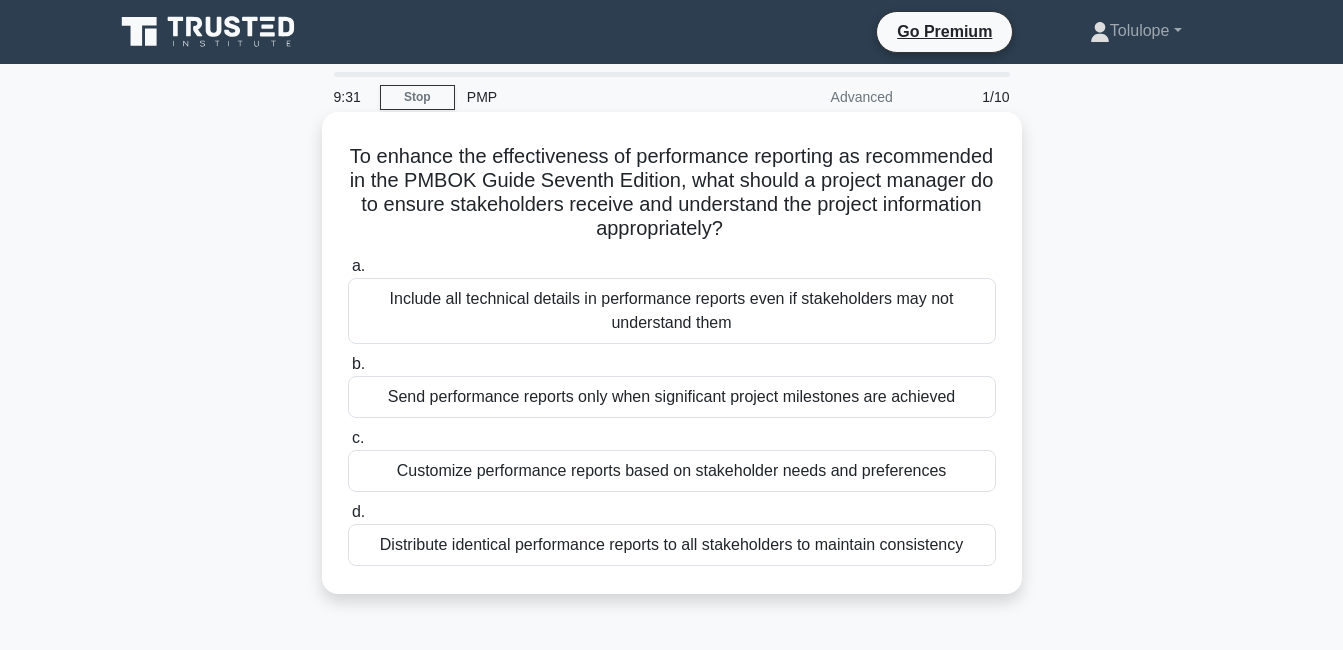 click on "Customize performance reports based on stakeholder needs and preferences" at bounding box center [672, 471] 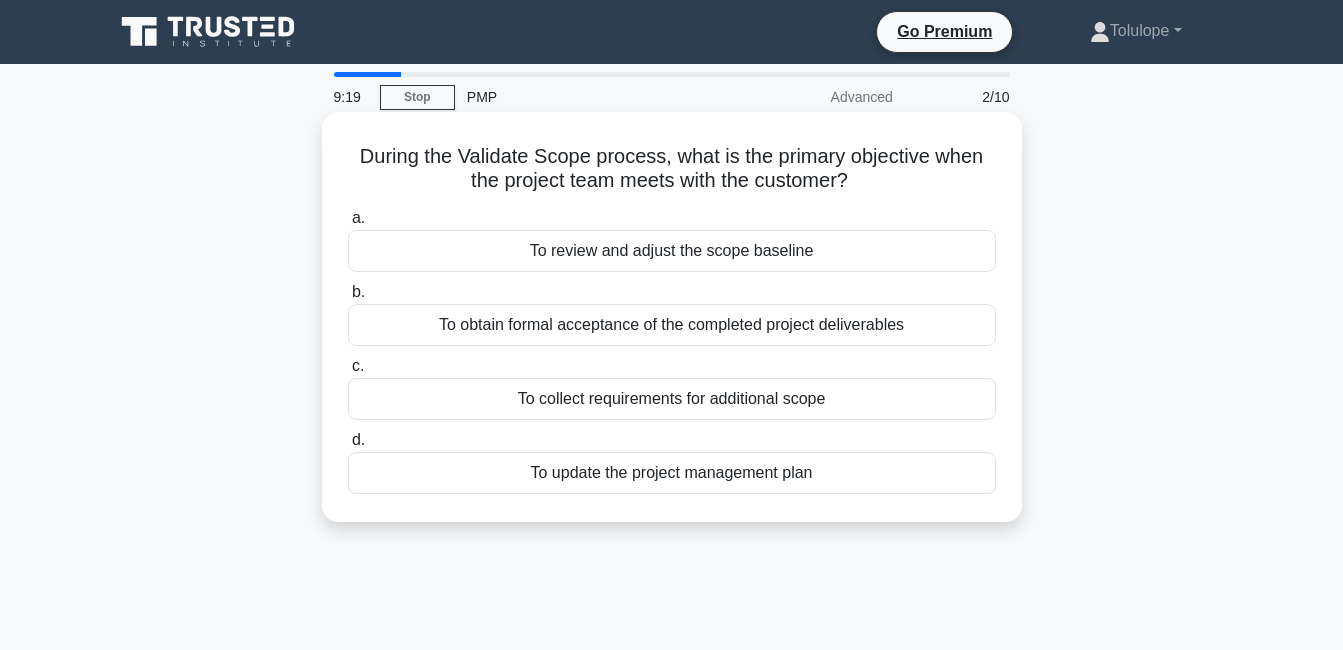 click on "To obtain formal acceptance of the completed project deliverables" at bounding box center [672, 325] 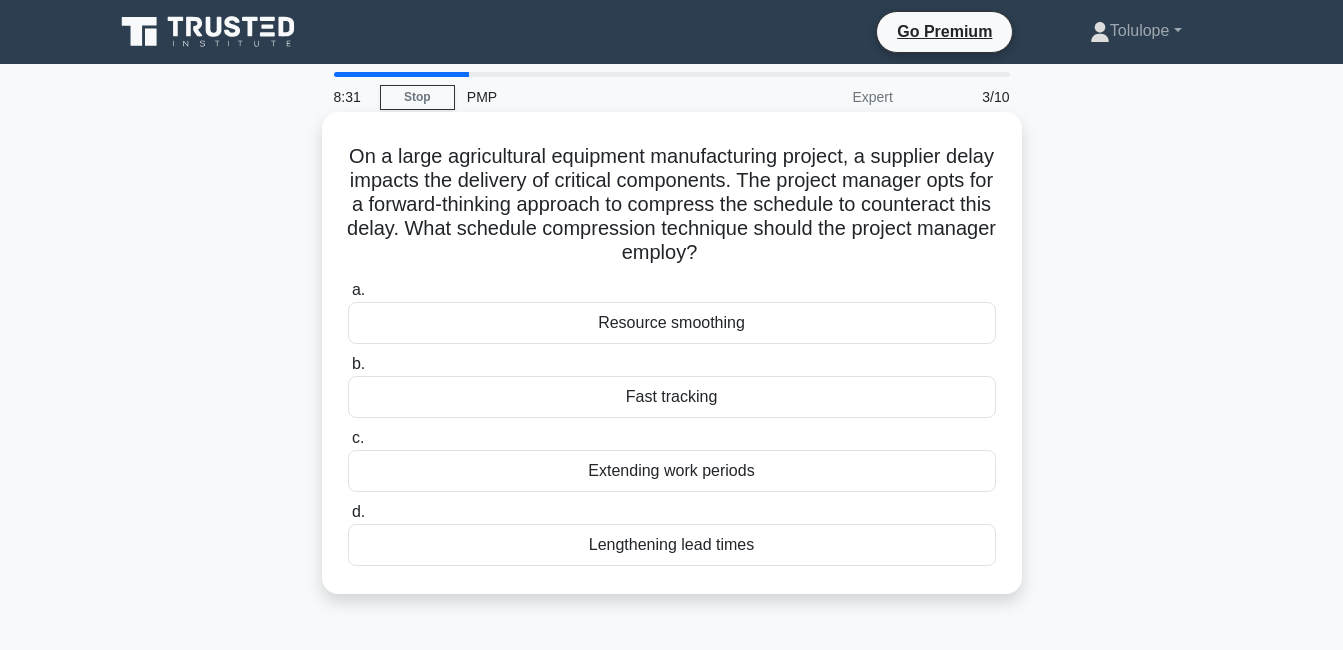 click on "Fast tracking" at bounding box center (672, 397) 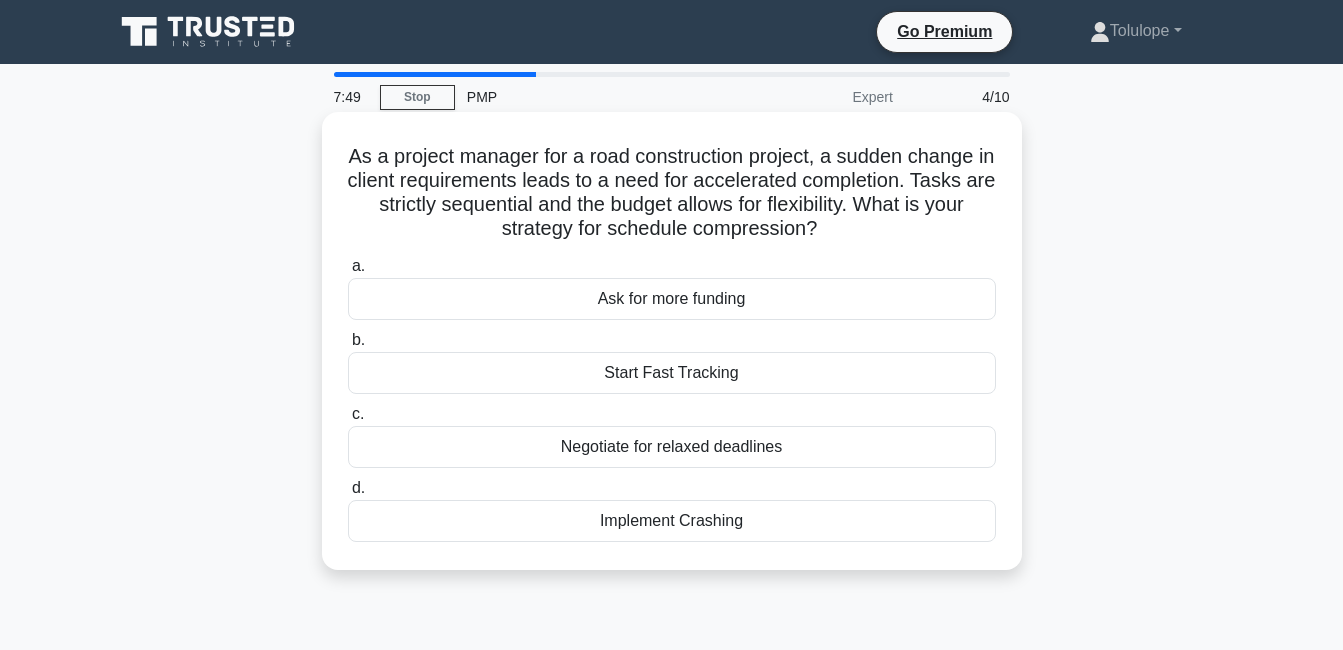 click on "Implement Crashing" at bounding box center [672, 521] 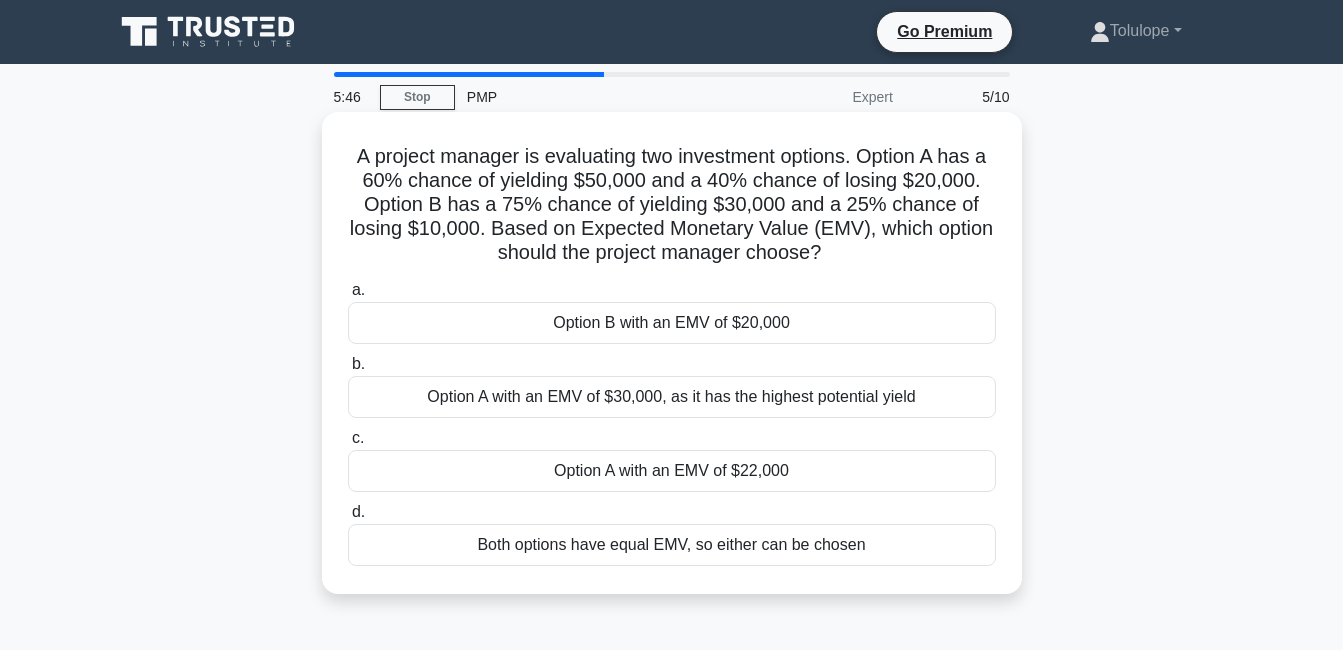 click on "Option A with an EMV of $22,000" at bounding box center (672, 471) 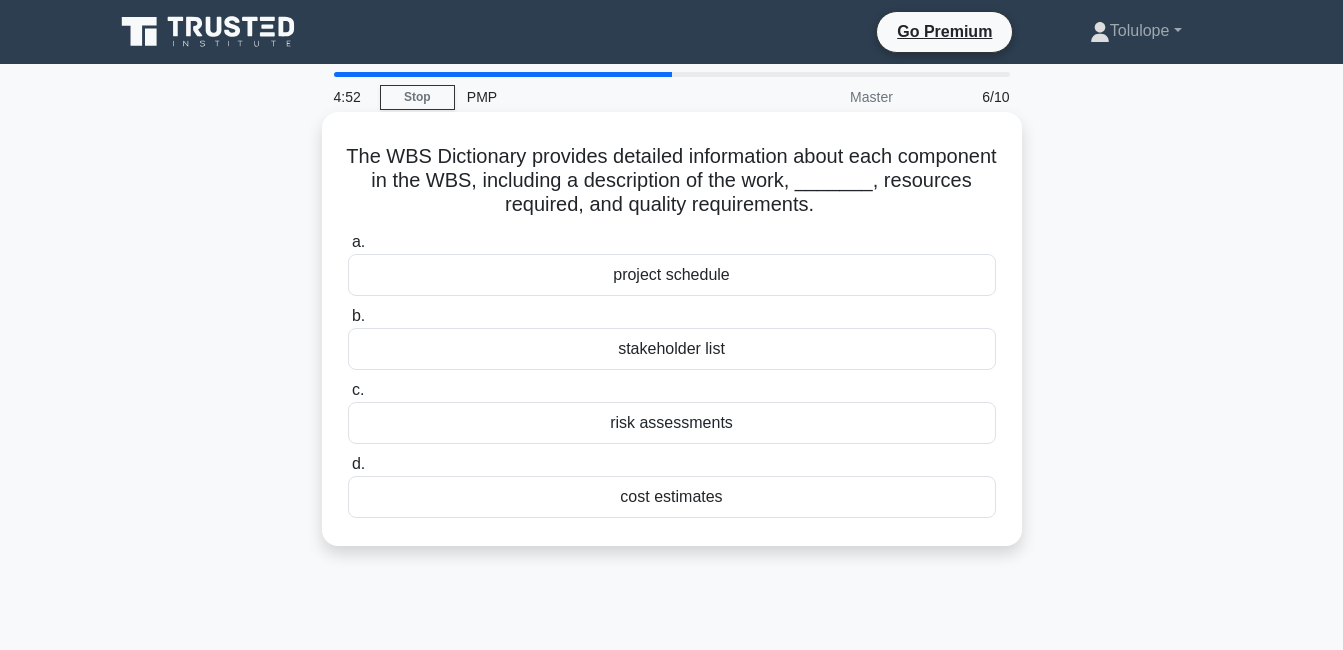click on "cost estimates" at bounding box center [672, 497] 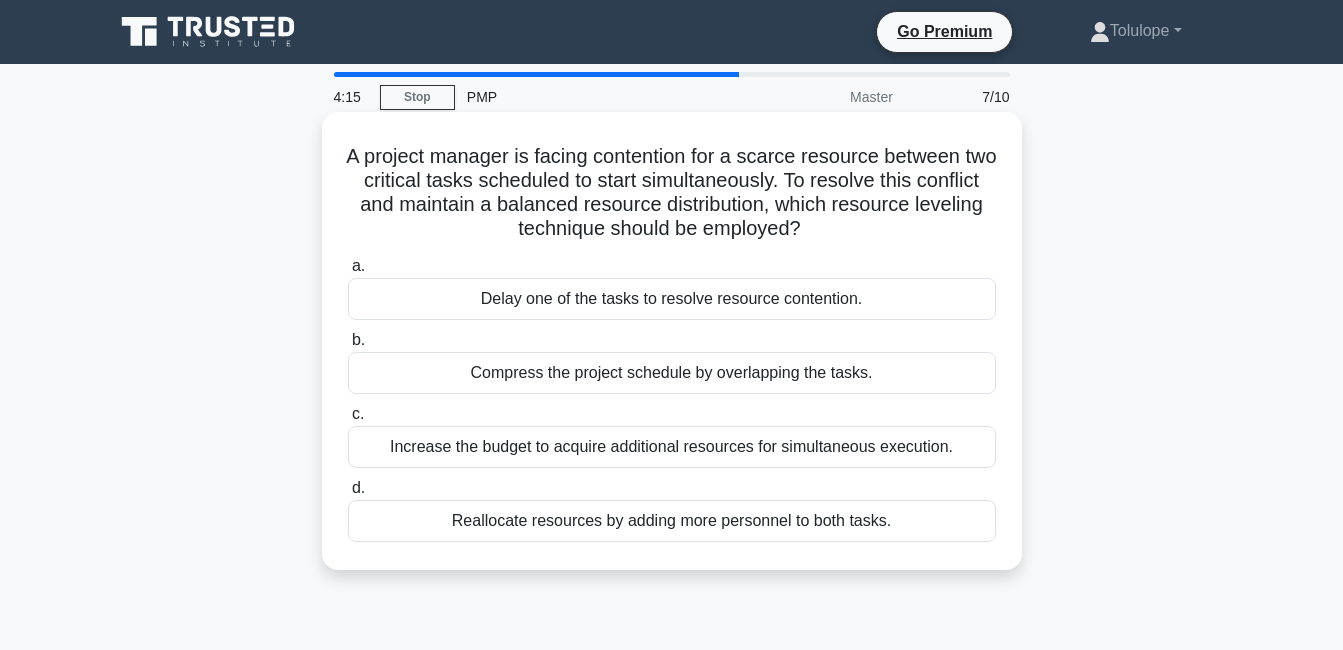 click on "Delay one of the tasks to resolve resource contention." at bounding box center [672, 299] 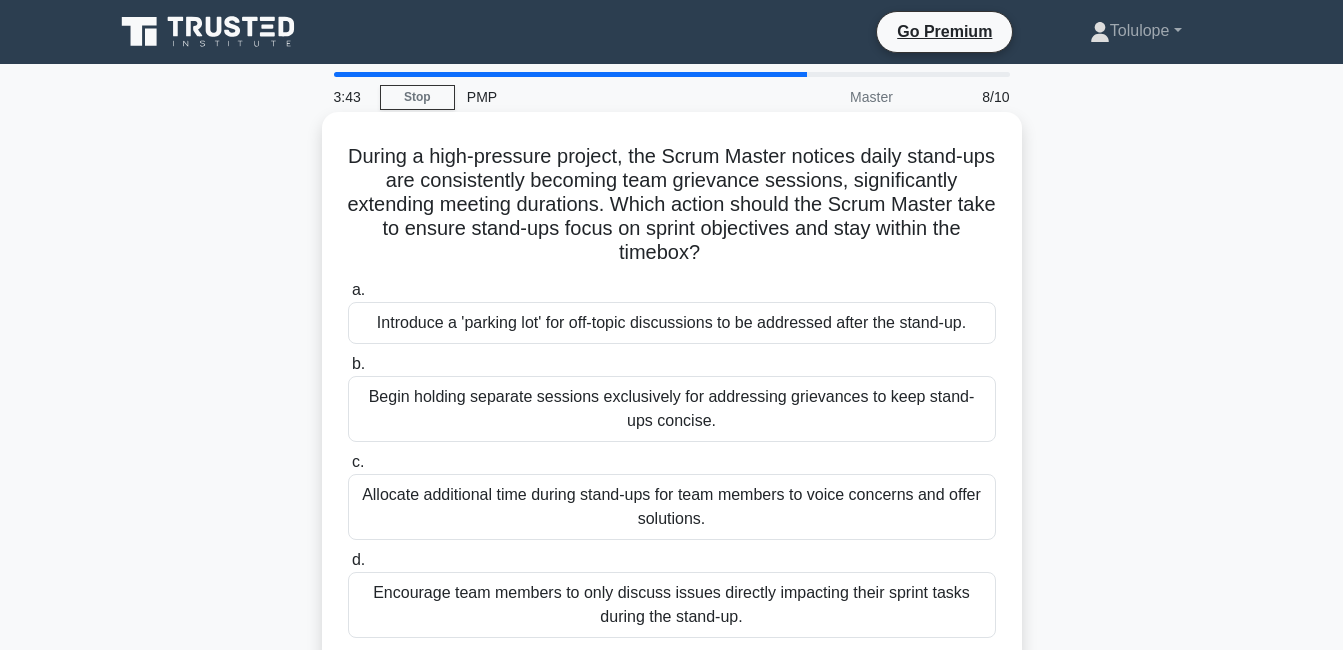 click on "Introduce a 'parking lot' for off-topic discussions to be addressed after the stand-up." at bounding box center (672, 323) 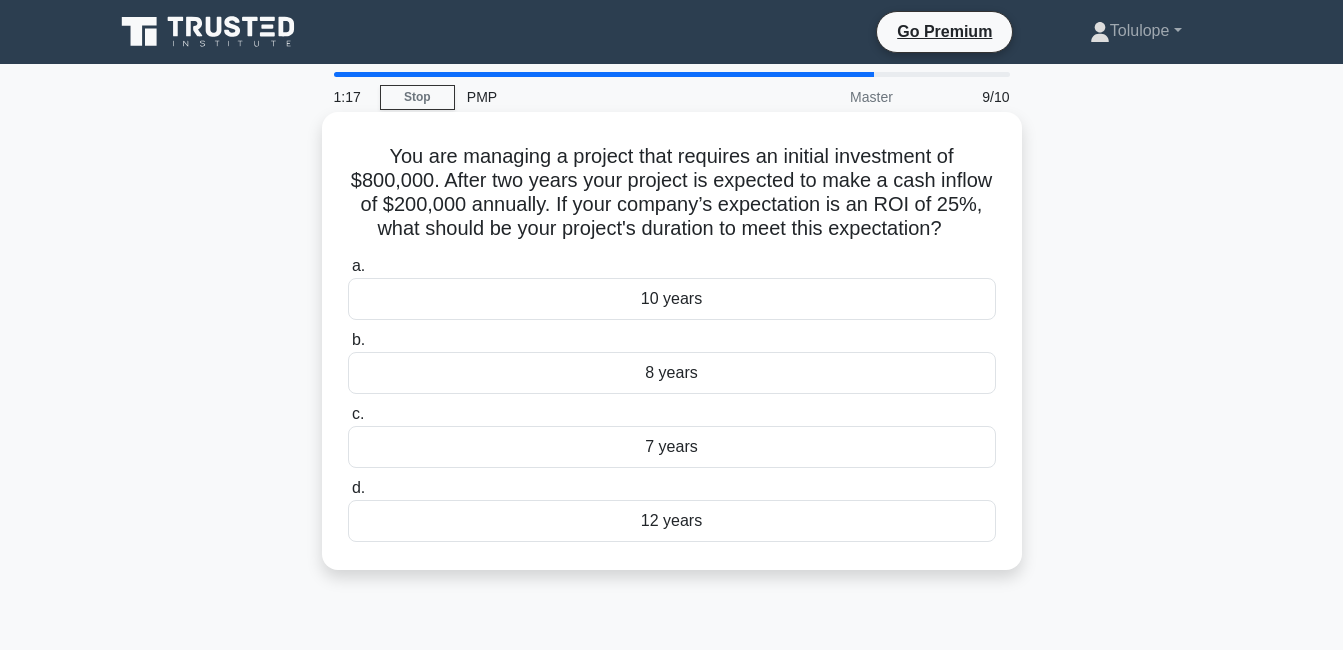 click on "7 years" at bounding box center (672, 447) 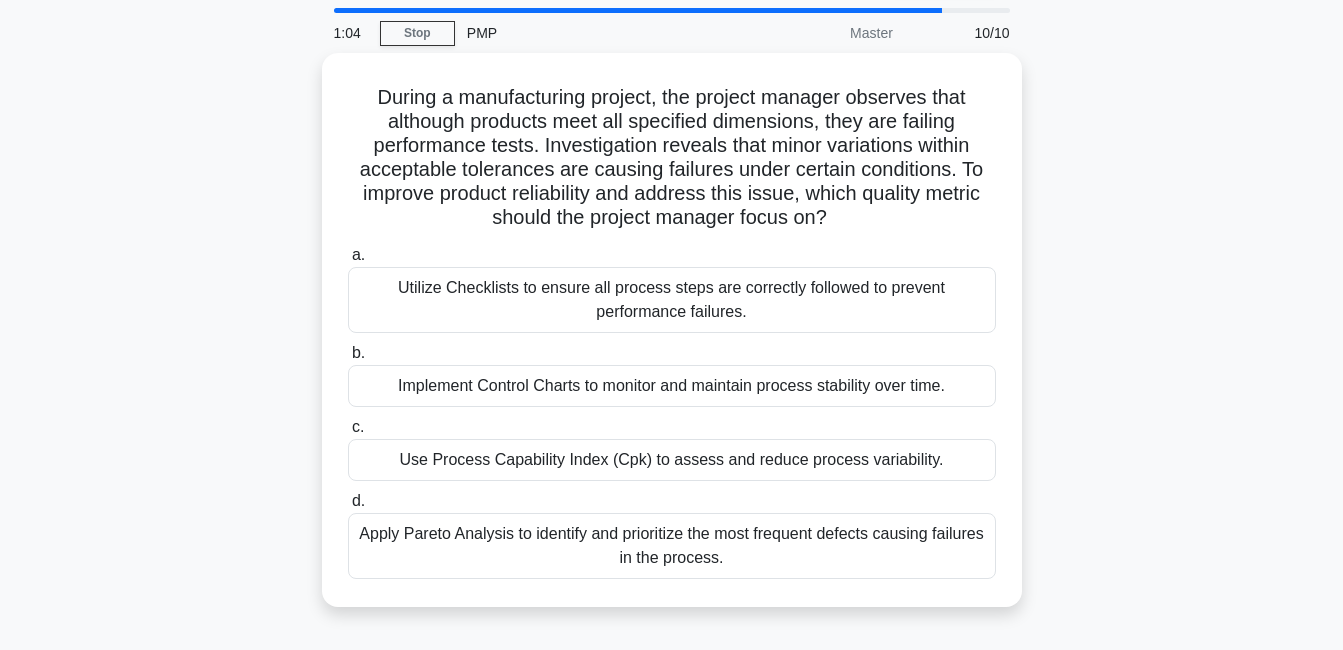 scroll, scrollTop: 114, scrollLeft: 0, axis: vertical 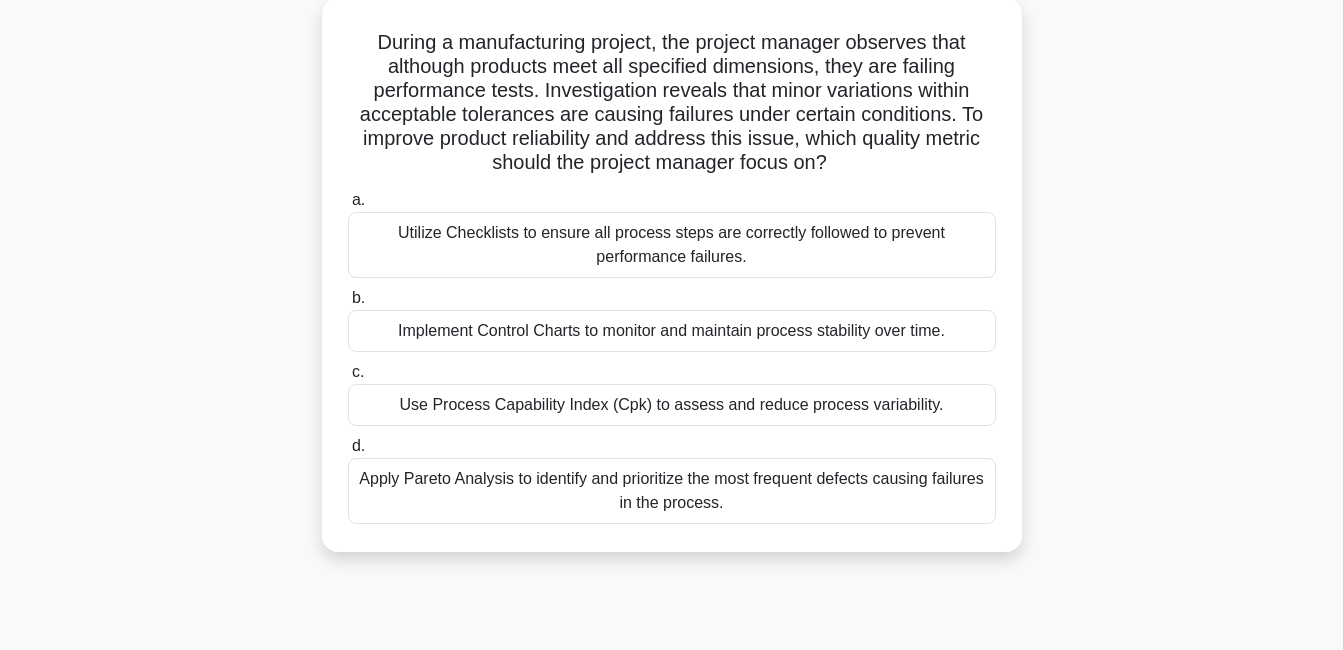 click on "Use Process Capability Index (Cpk) to assess and reduce process variability." at bounding box center [672, 405] 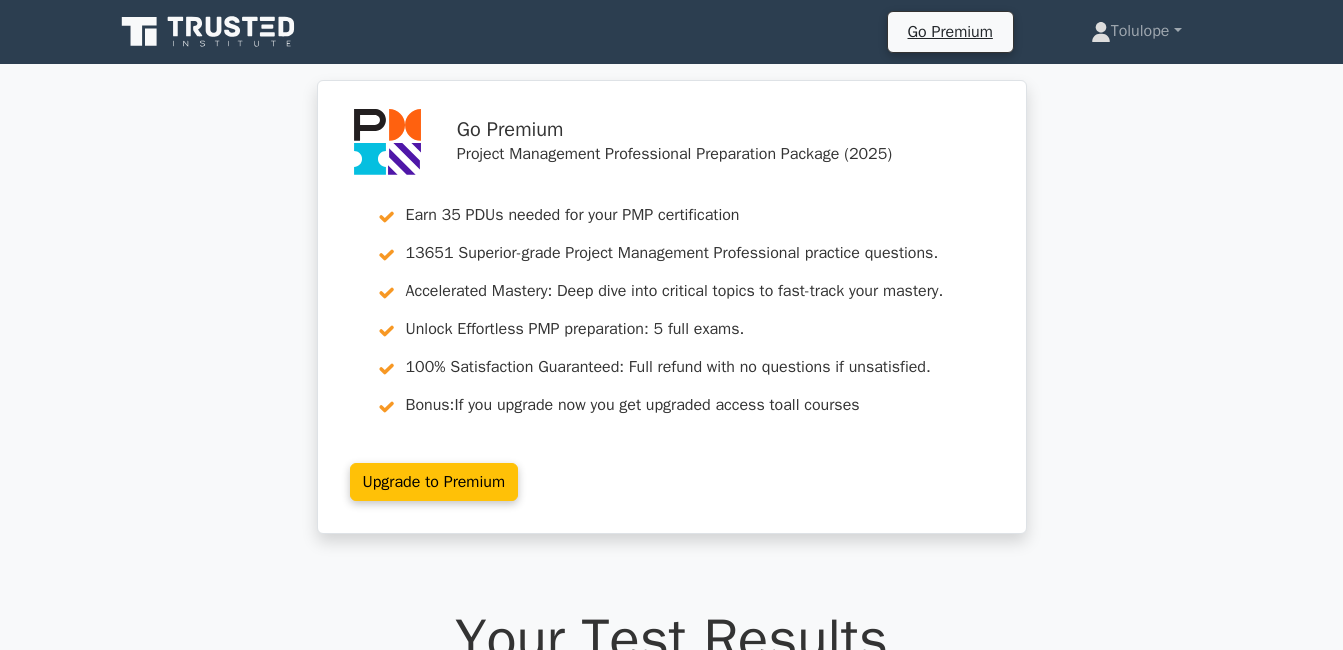 scroll, scrollTop: 0, scrollLeft: 0, axis: both 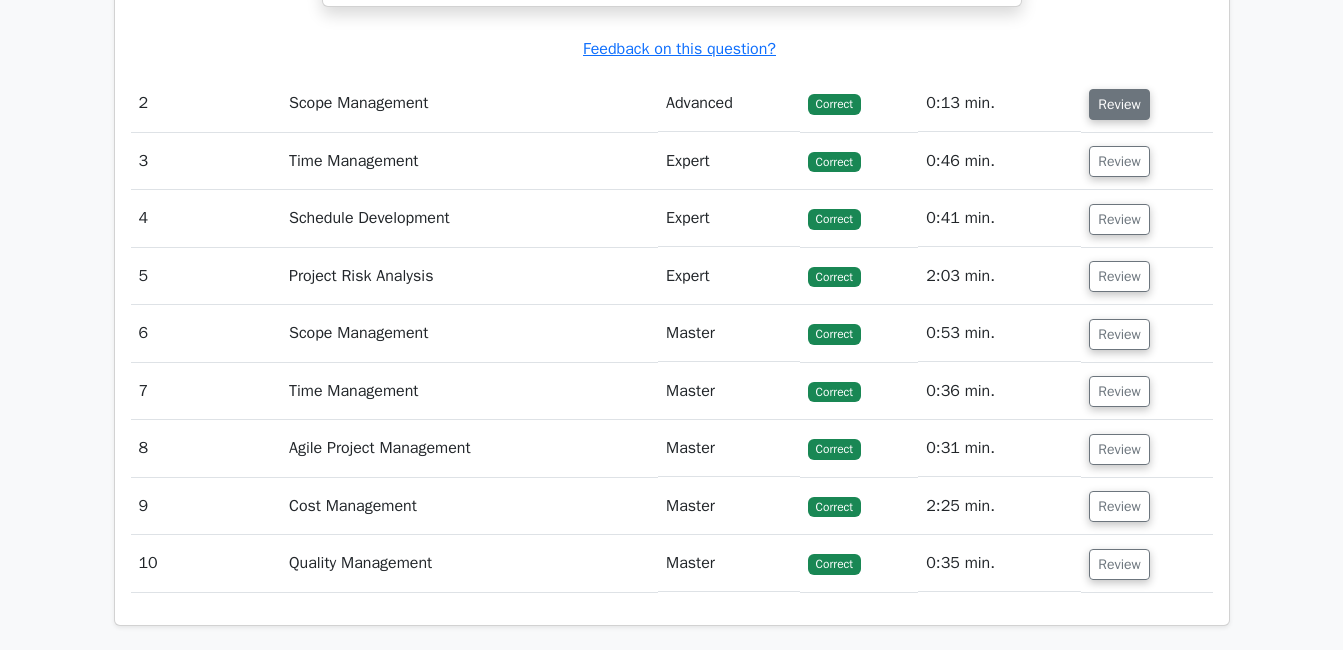 click on "Review" at bounding box center [1119, 104] 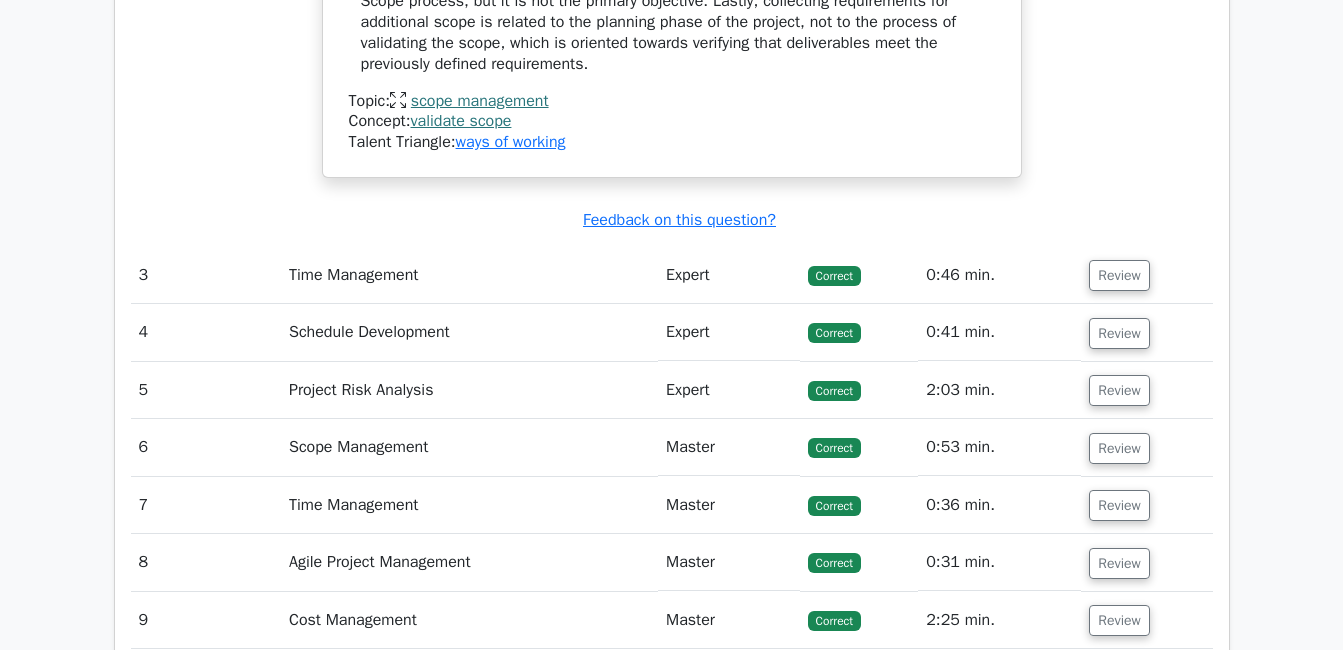 scroll, scrollTop: 3452, scrollLeft: 0, axis: vertical 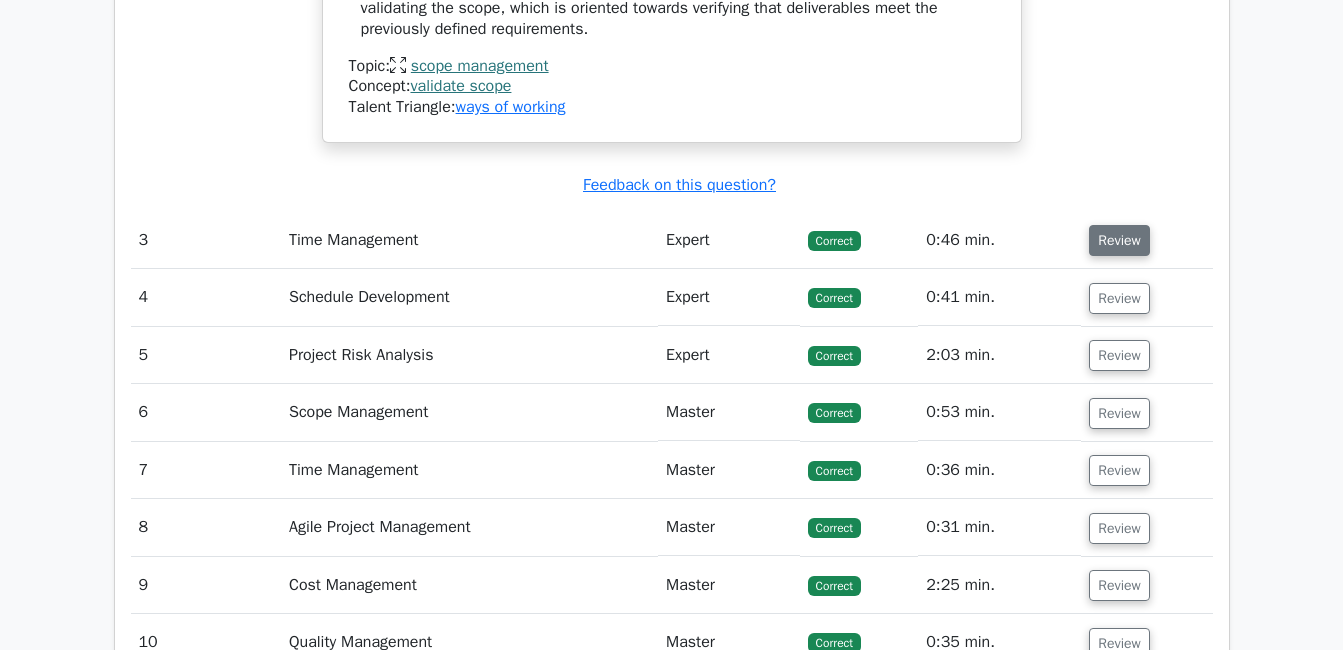 click on "Review" at bounding box center (1119, 240) 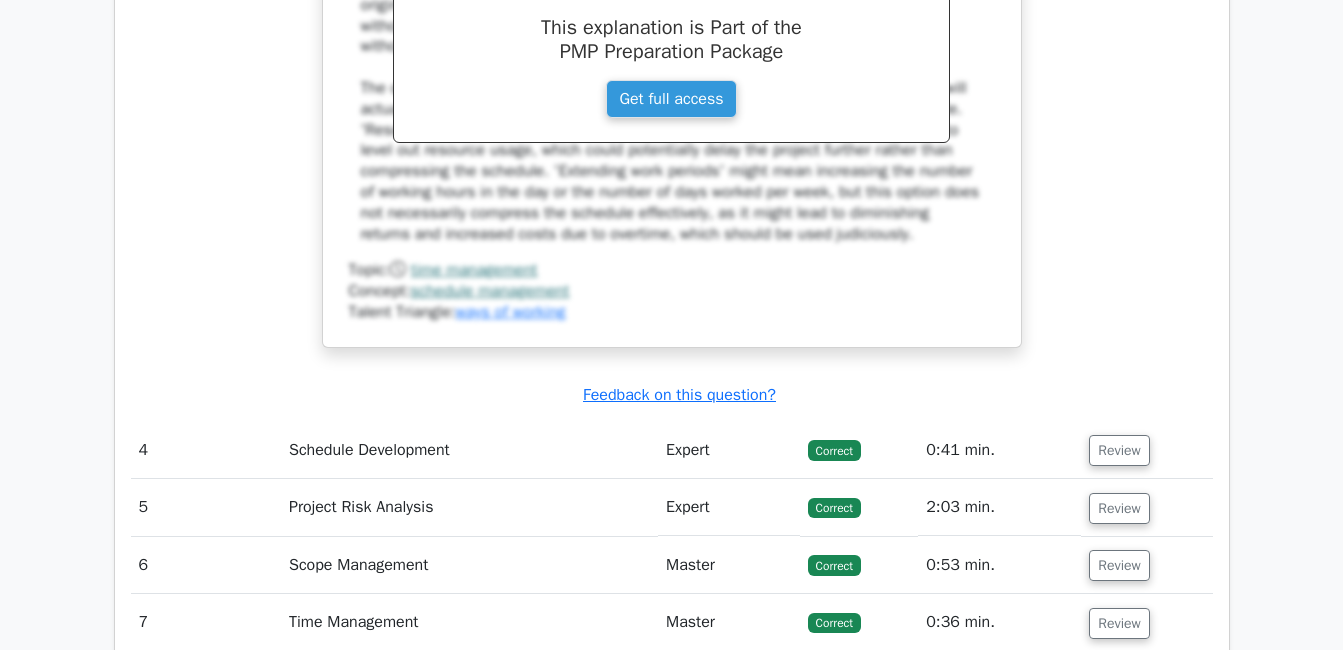 scroll, scrollTop: 4271, scrollLeft: 0, axis: vertical 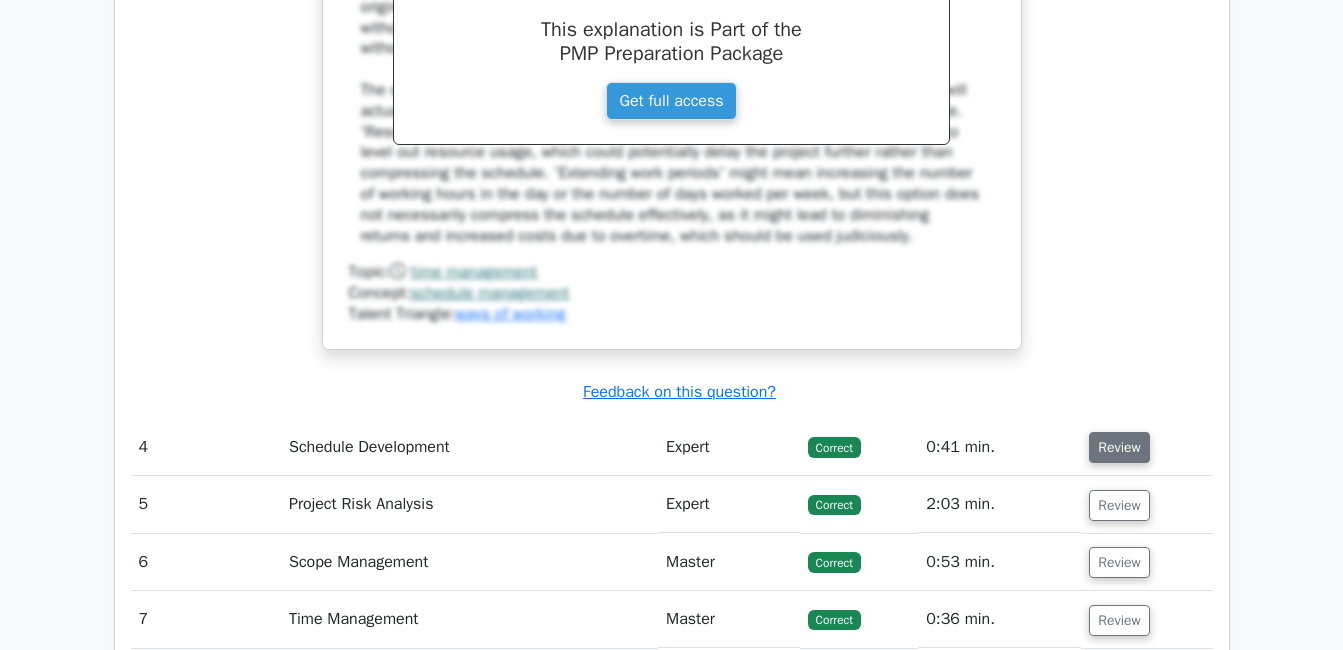 click on "Review" at bounding box center [1119, 447] 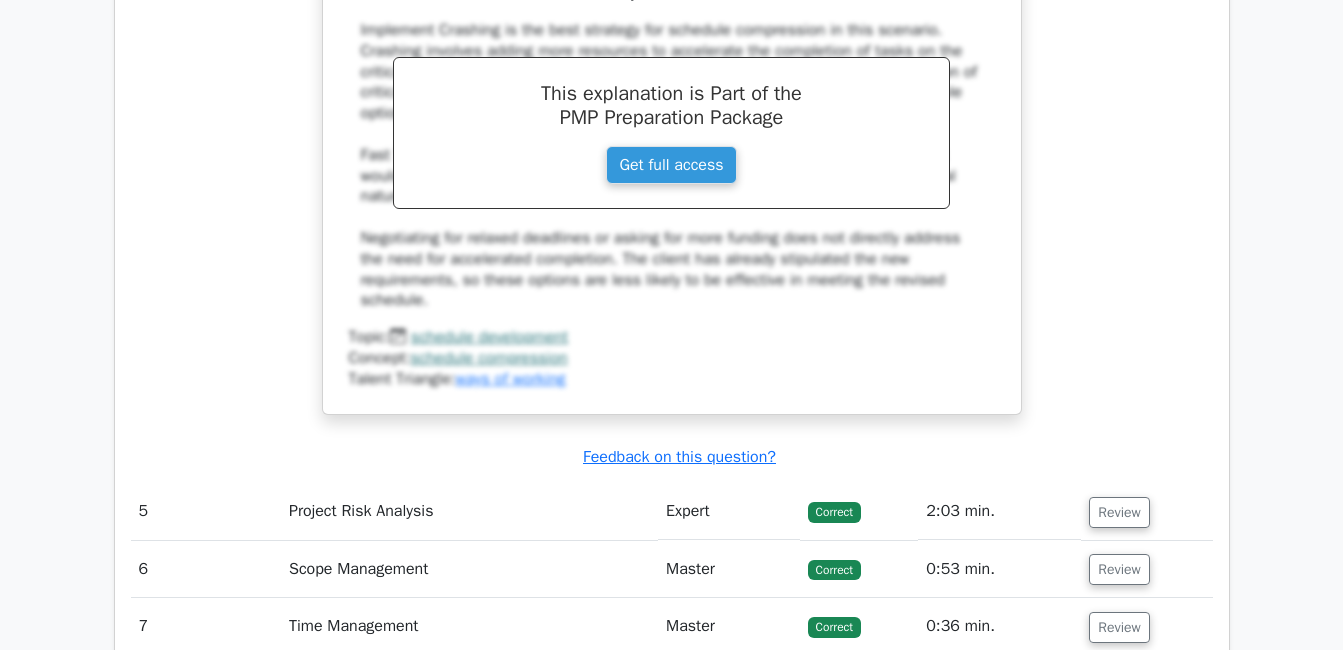 scroll, scrollTop: 5251, scrollLeft: 0, axis: vertical 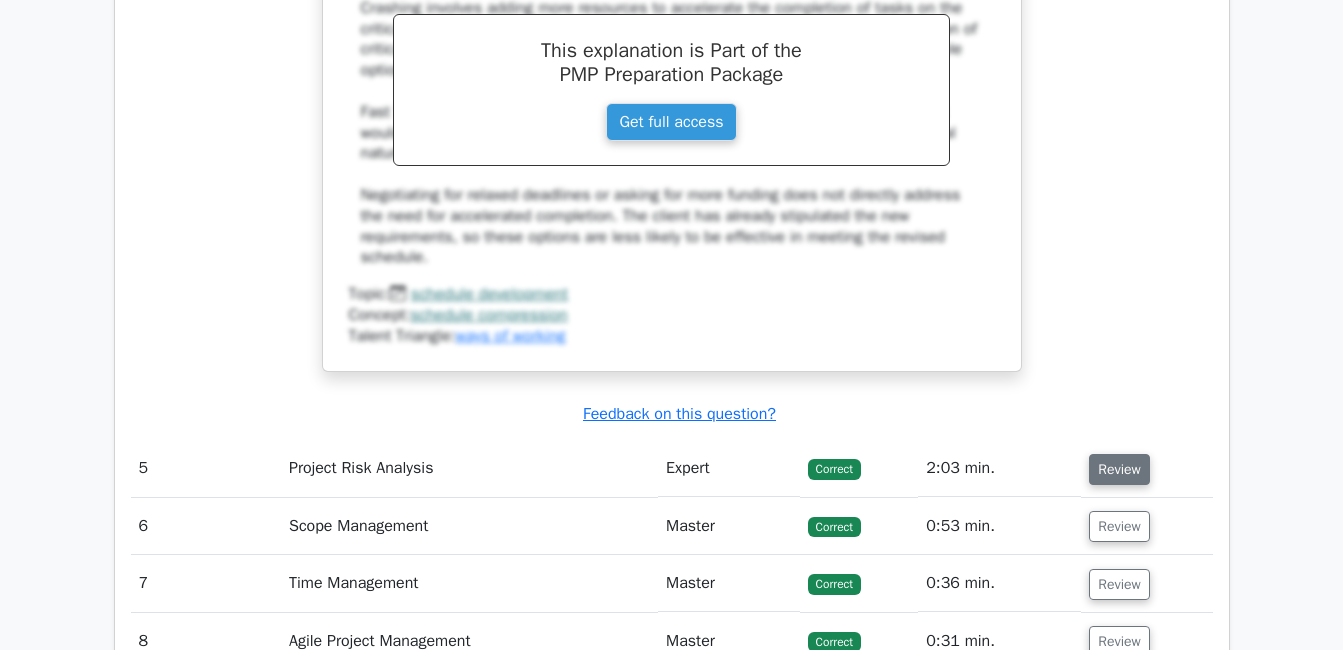 click on "Review" at bounding box center [1119, 469] 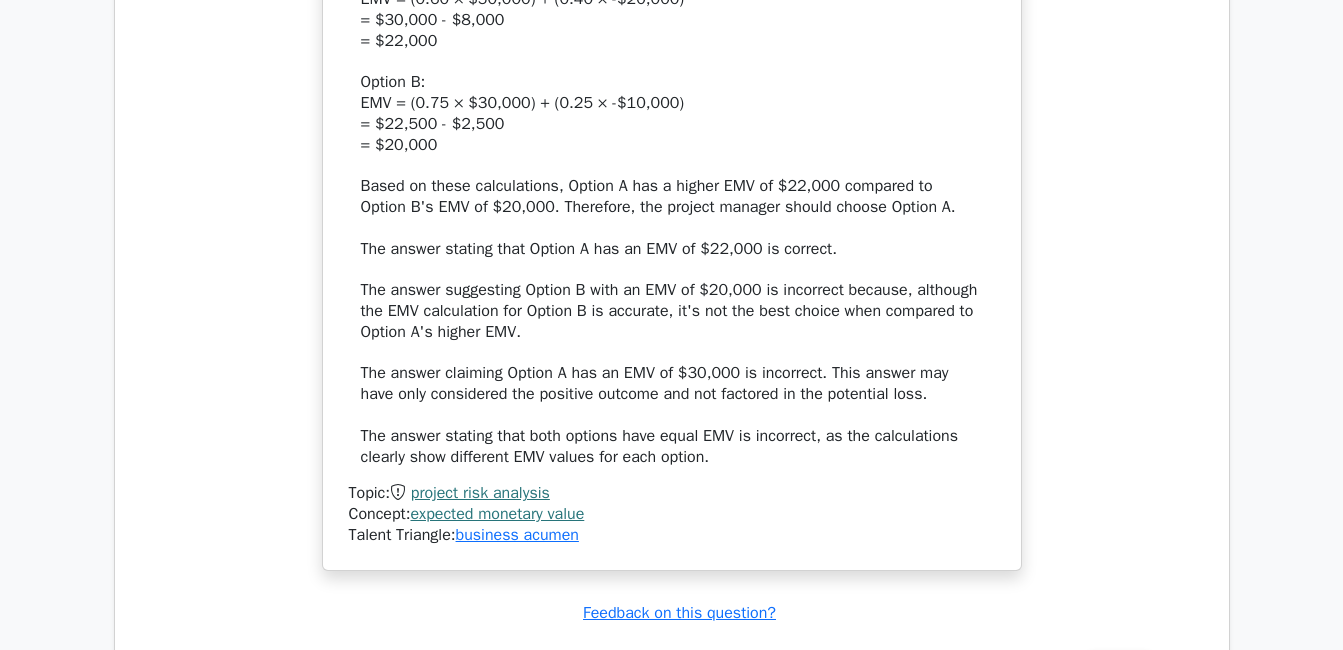 scroll, scrollTop: 6737, scrollLeft: 0, axis: vertical 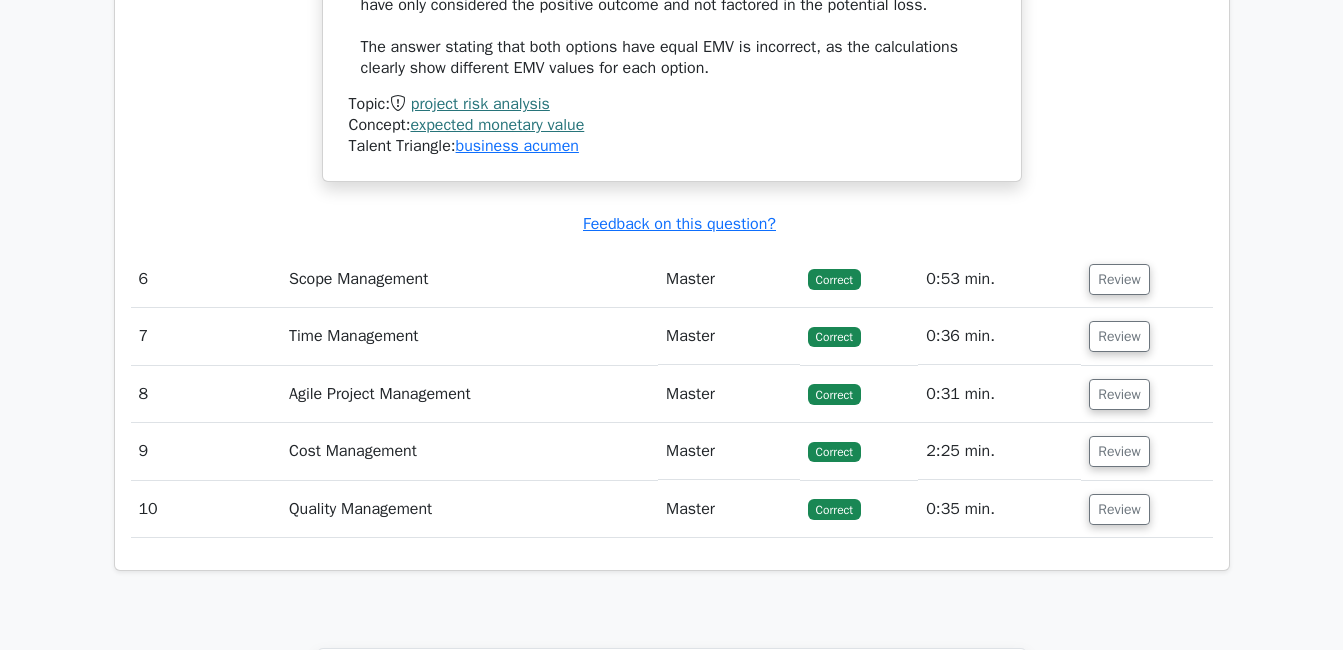 click on "Question Analysis
Question  #
Topic
Difficulty
Result
Time Spent
Action
1
Communication Management
Advanced
Correct
a. b. c." at bounding box center (672, -2294) 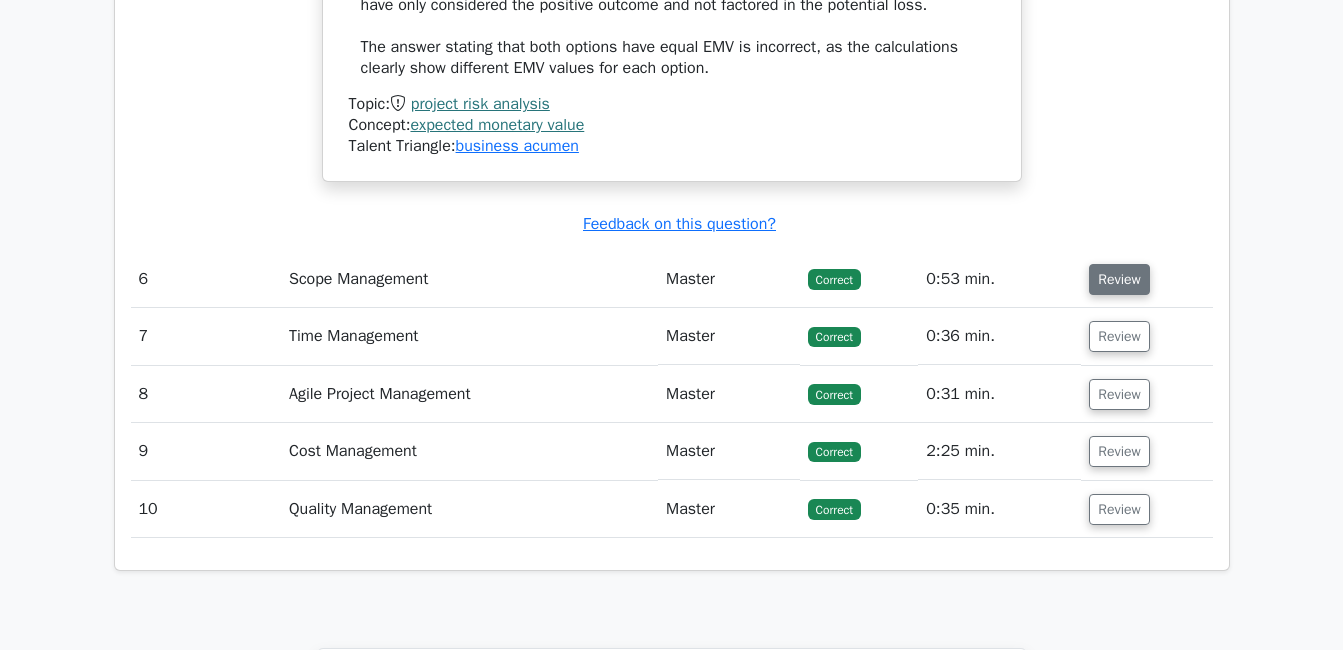 click on "Review" at bounding box center [1119, 279] 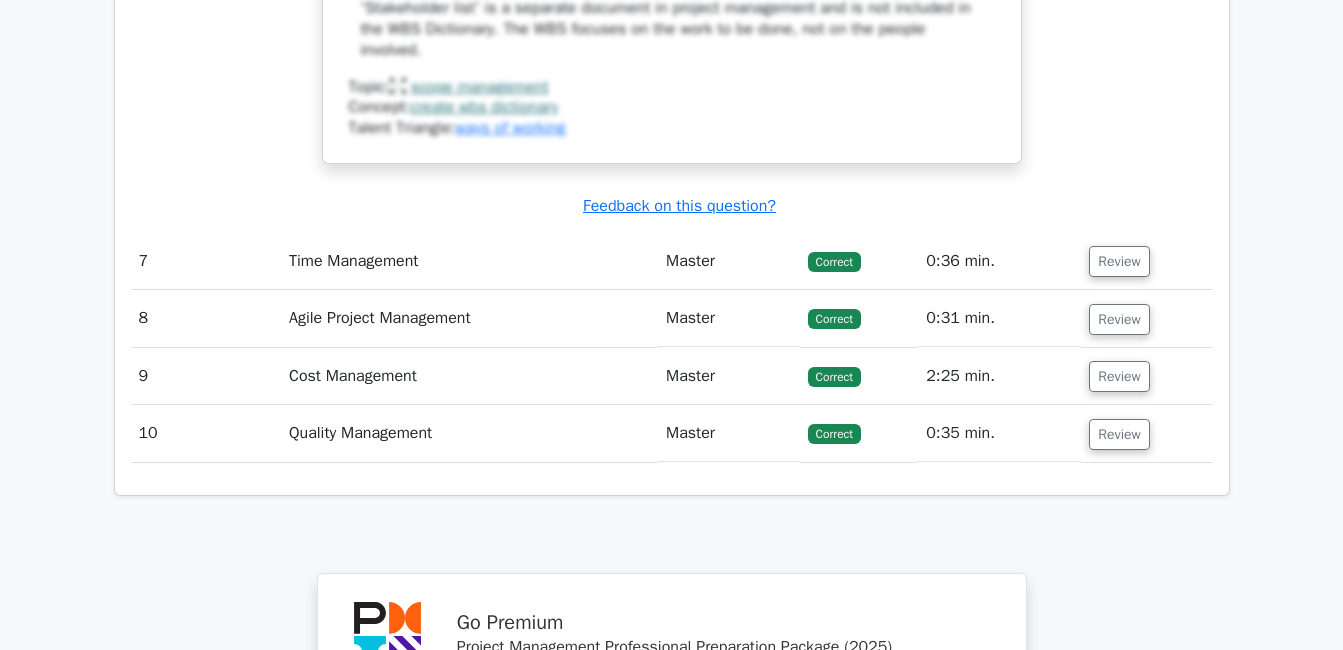 scroll, scrollTop: 8004, scrollLeft: 0, axis: vertical 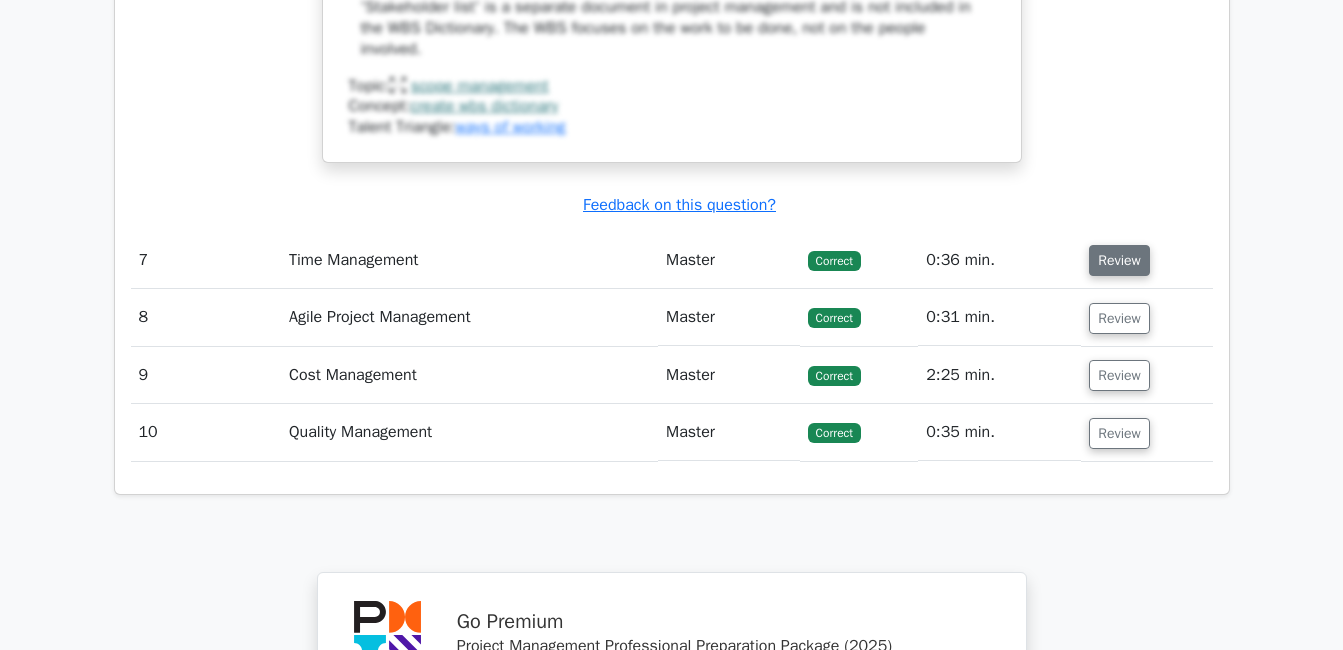 click on "Review" at bounding box center [1119, 260] 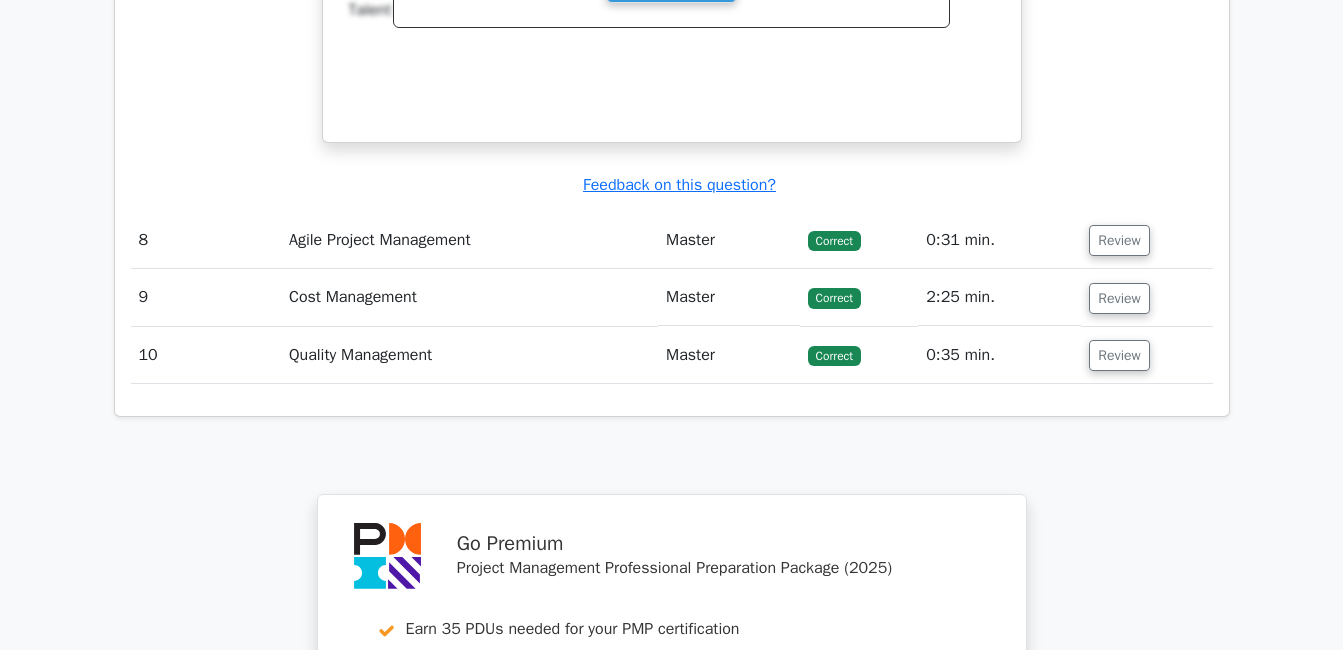 scroll, scrollTop: 8950, scrollLeft: 0, axis: vertical 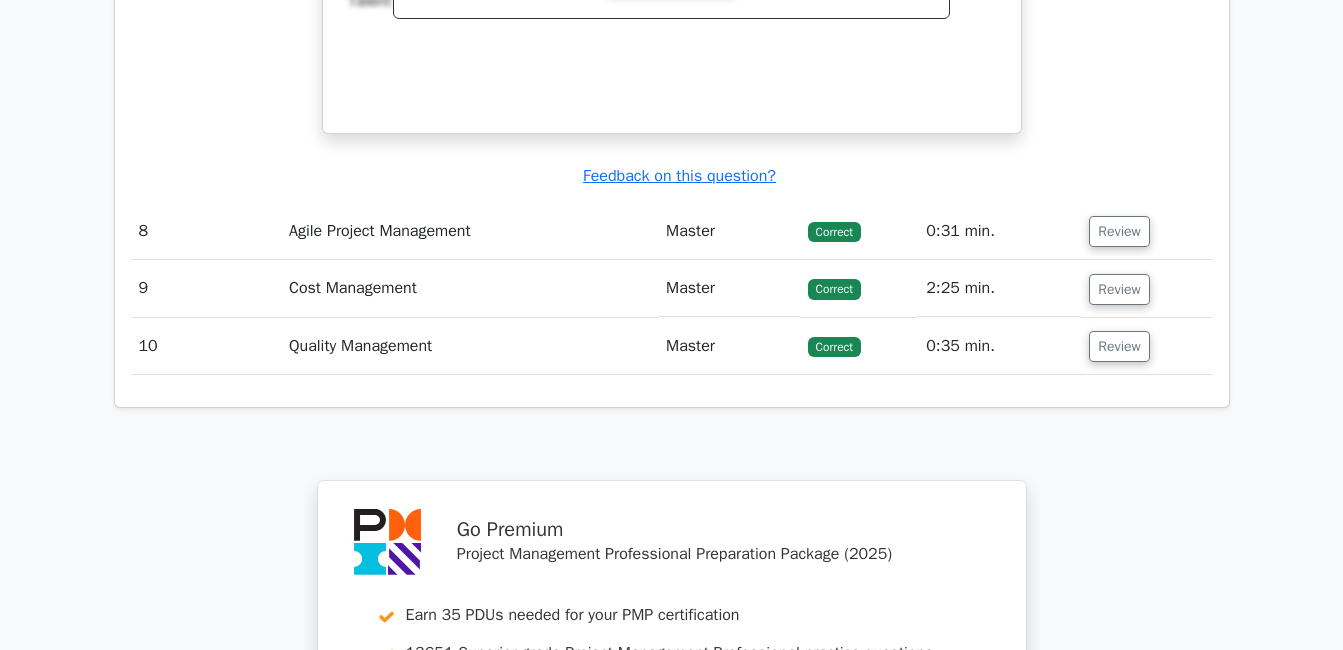 click on "Your Test Results
Project Management Professional
100%
Your Score
Keep practicing!
Performance by Topic
Communication Management
100%
Scope Management
100%
#" at bounding box center (672, -3650) 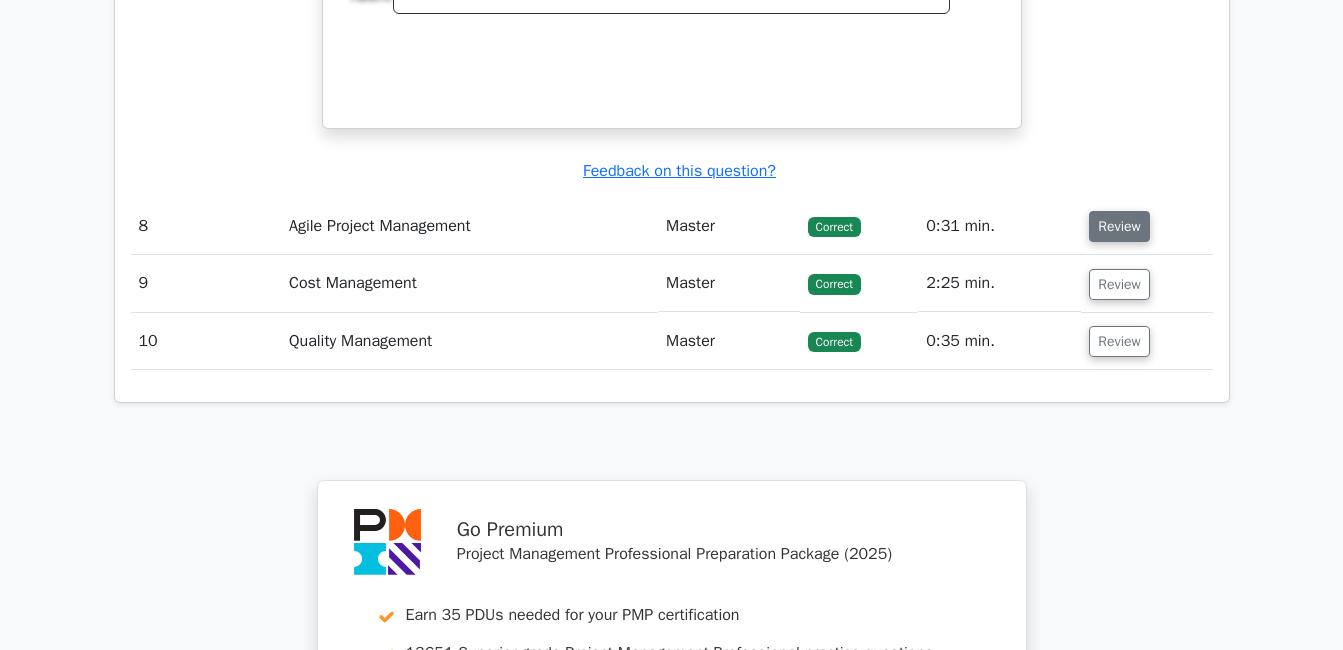 click on "Review" at bounding box center (1119, 226) 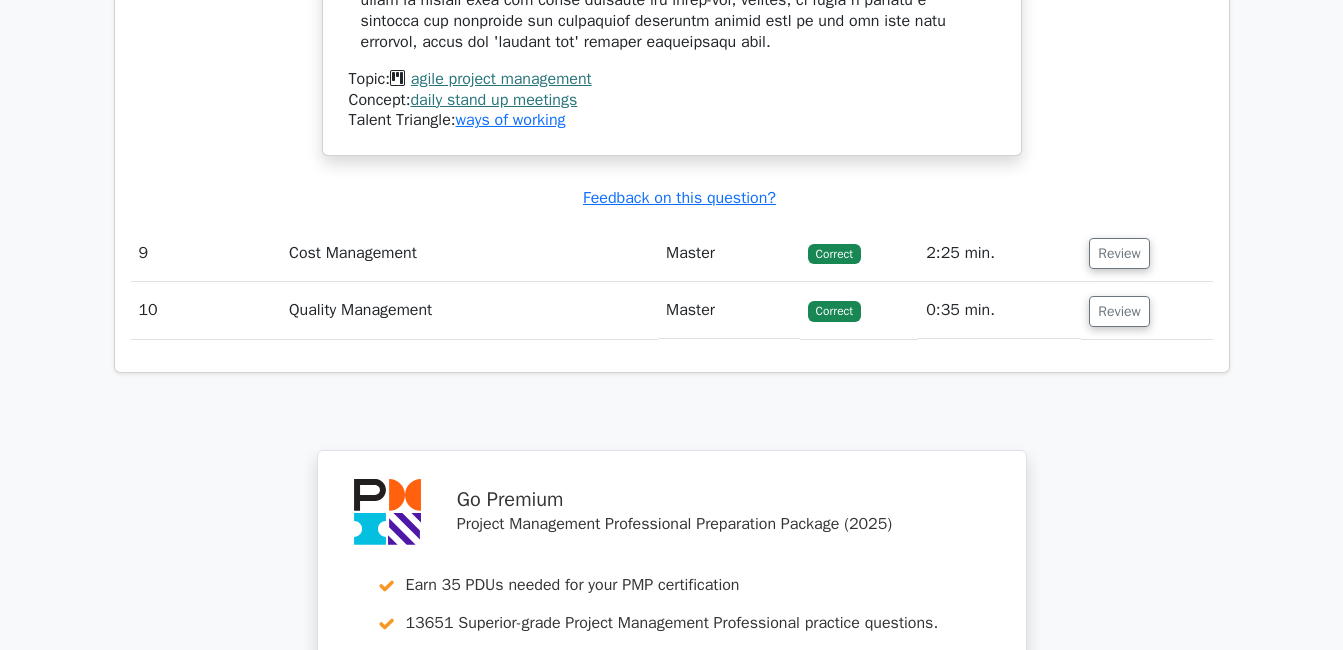 scroll, scrollTop: 10042, scrollLeft: 0, axis: vertical 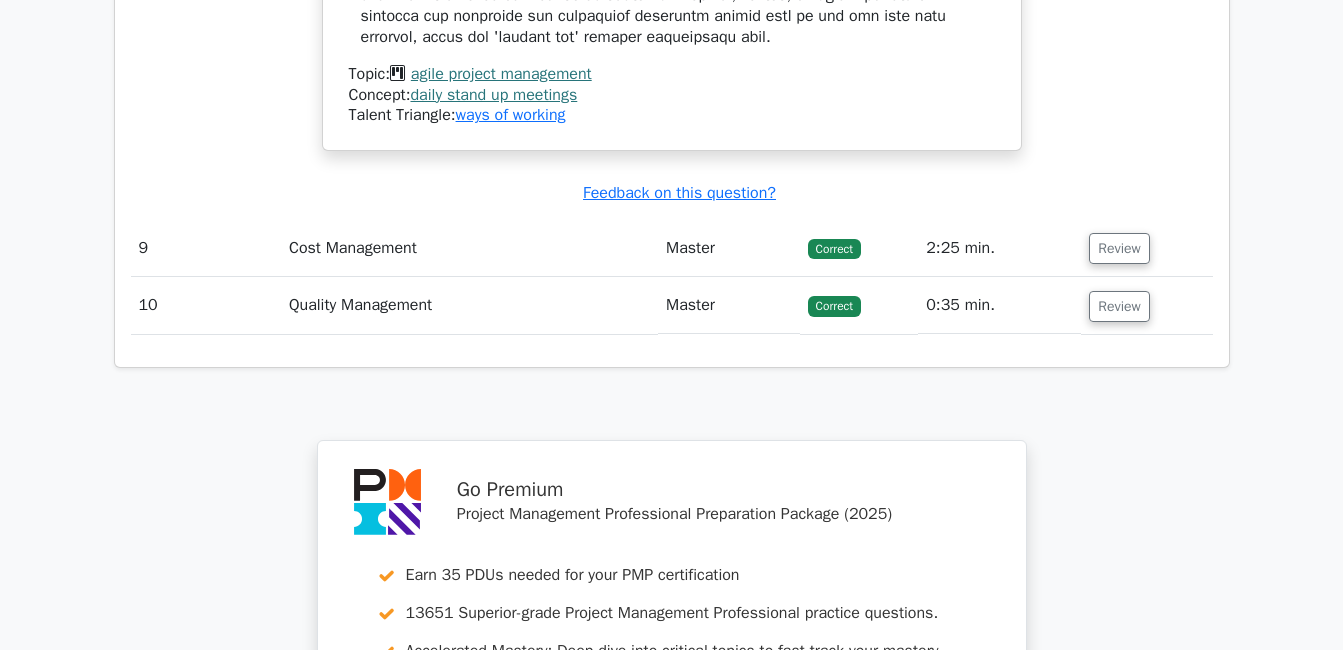 click on "Your Test Results
Project Management Professional
100%
Your Score
Keep practicing!
Performance by Topic
Communication Management
100%
Scope Management
100%
#" at bounding box center [672, -4216] 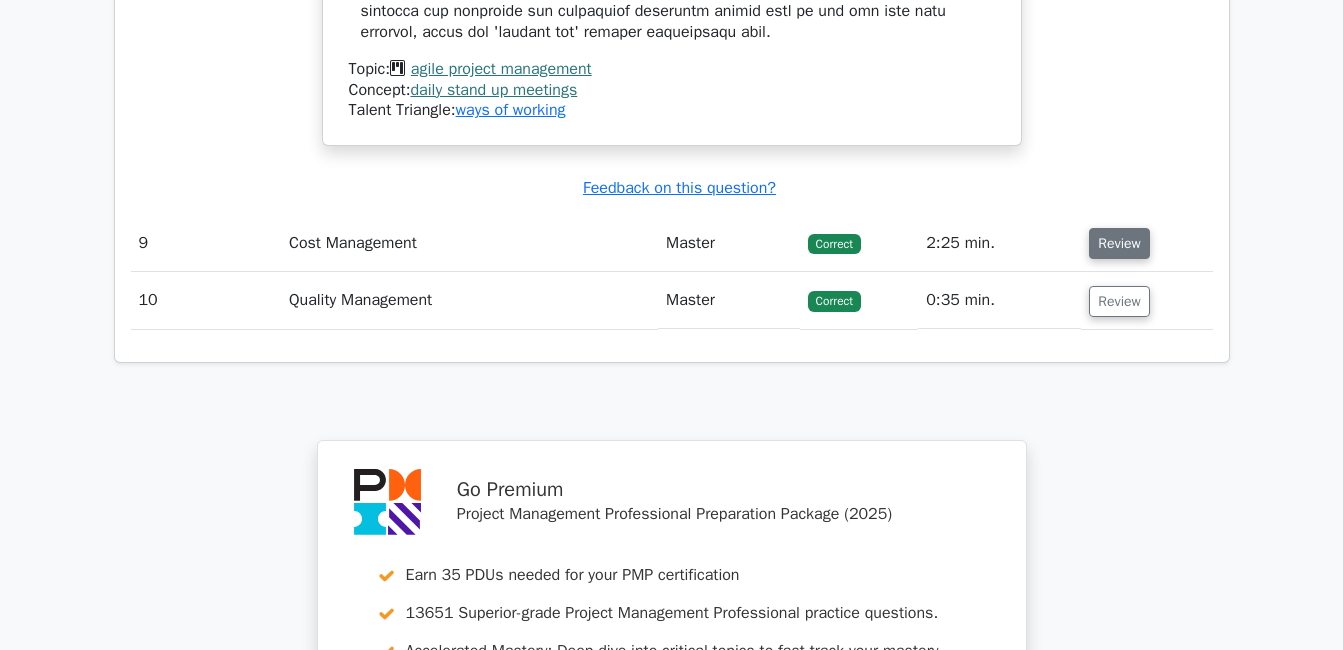 click on "Review" at bounding box center [1119, 243] 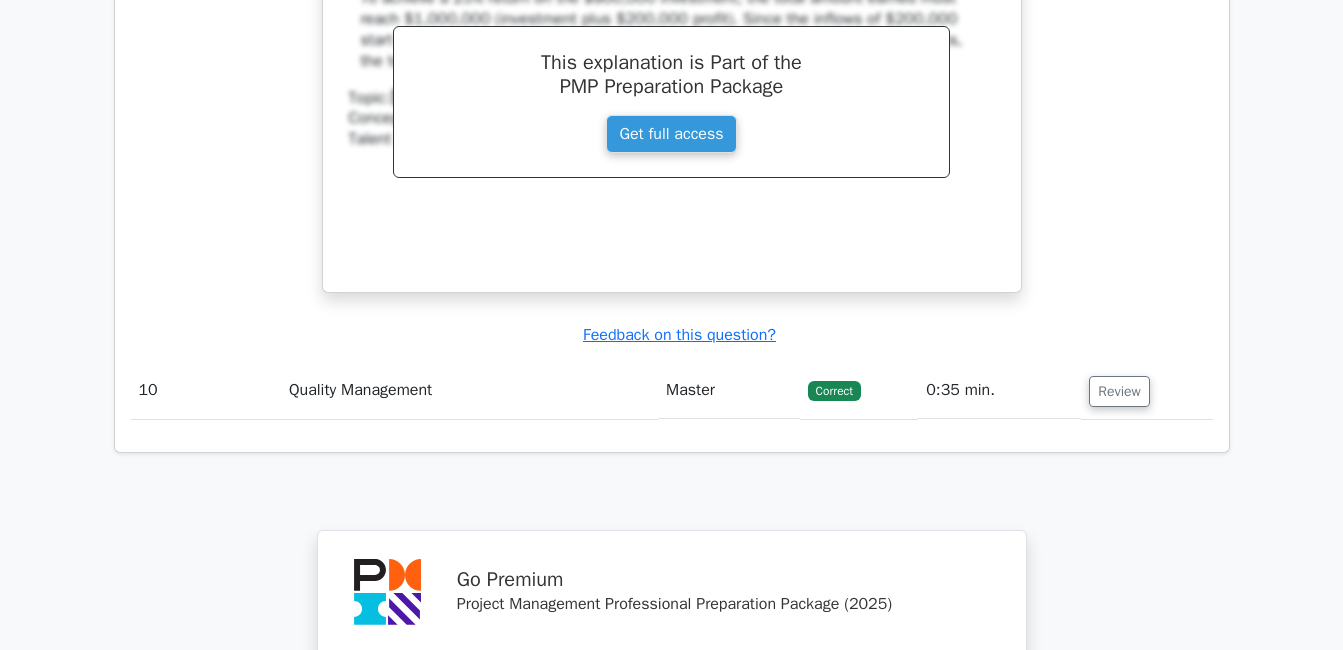 scroll, scrollTop: 10813, scrollLeft: 0, axis: vertical 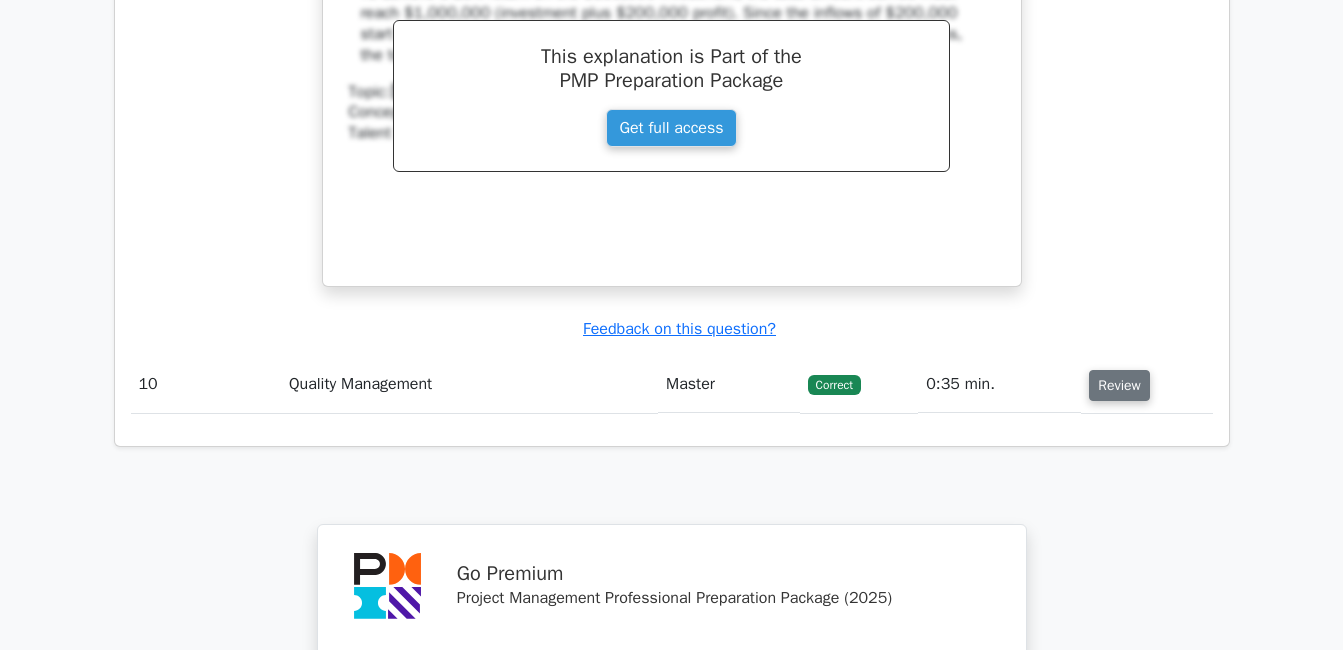click on "Review" at bounding box center [1119, 385] 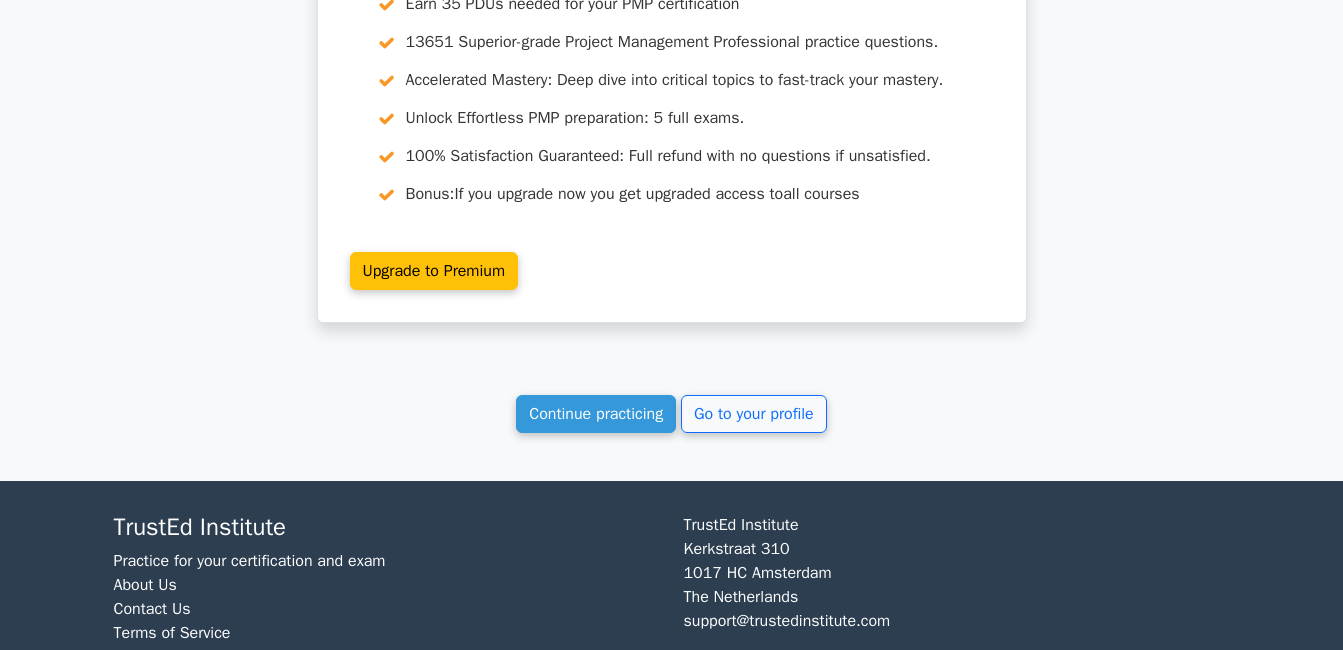 scroll, scrollTop: 12584, scrollLeft: 0, axis: vertical 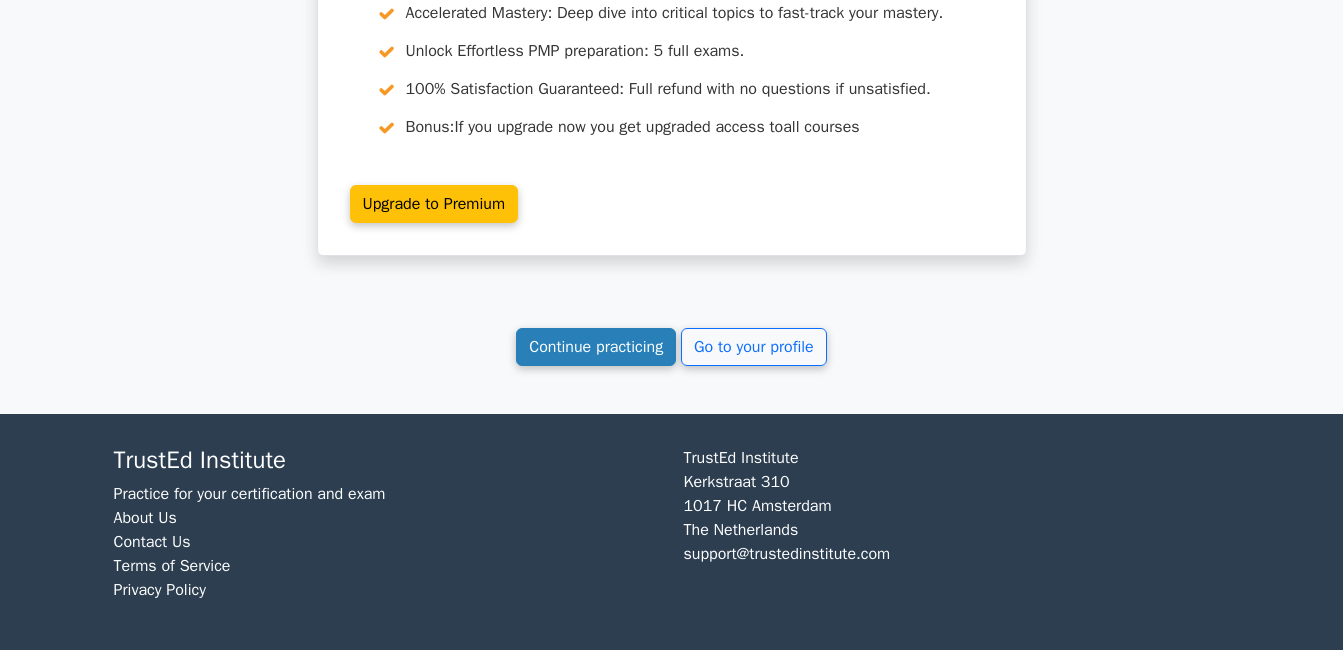 click on "Continue practicing" at bounding box center (596, 347) 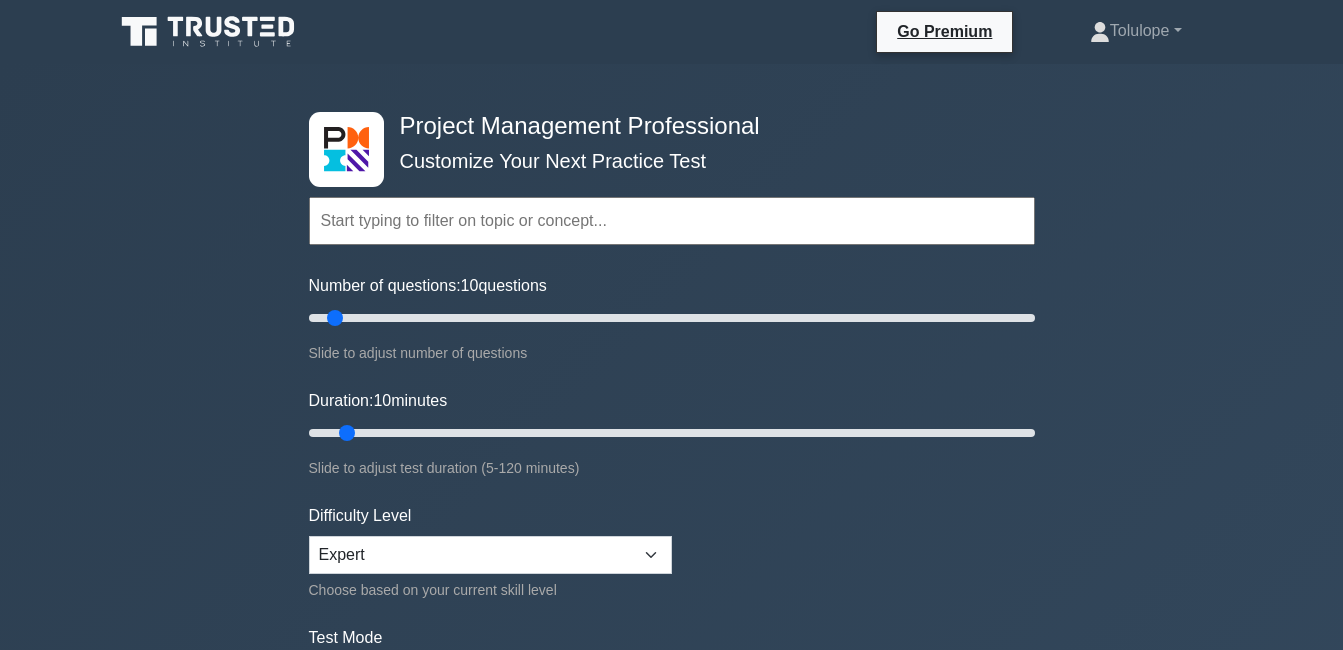 scroll, scrollTop: 35, scrollLeft: 0, axis: vertical 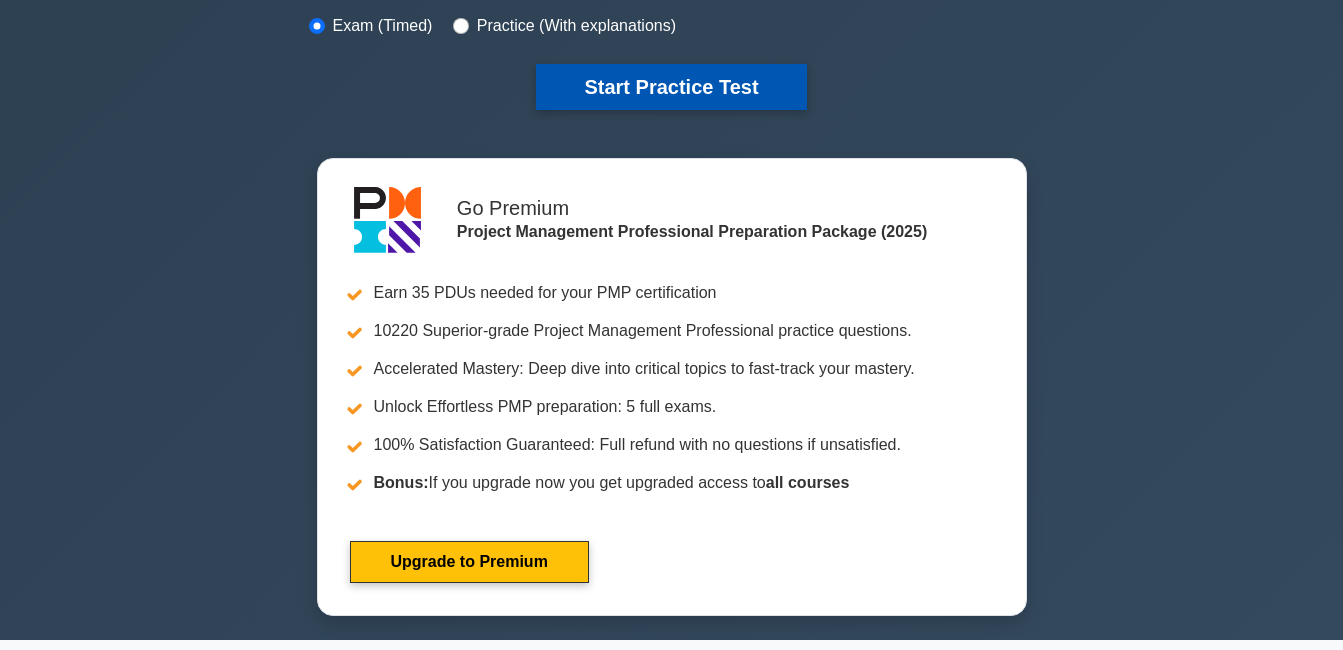 click on "Start Practice Test" at bounding box center [671, 87] 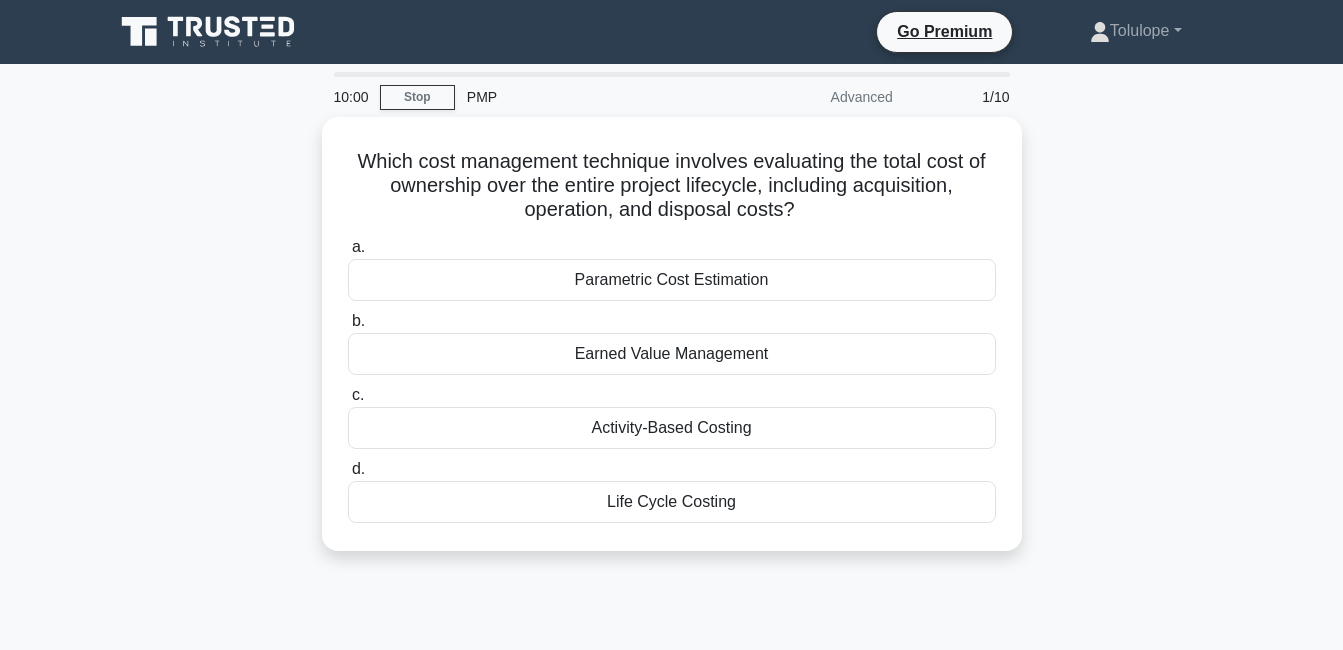 scroll, scrollTop: 0, scrollLeft: 0, axis: both 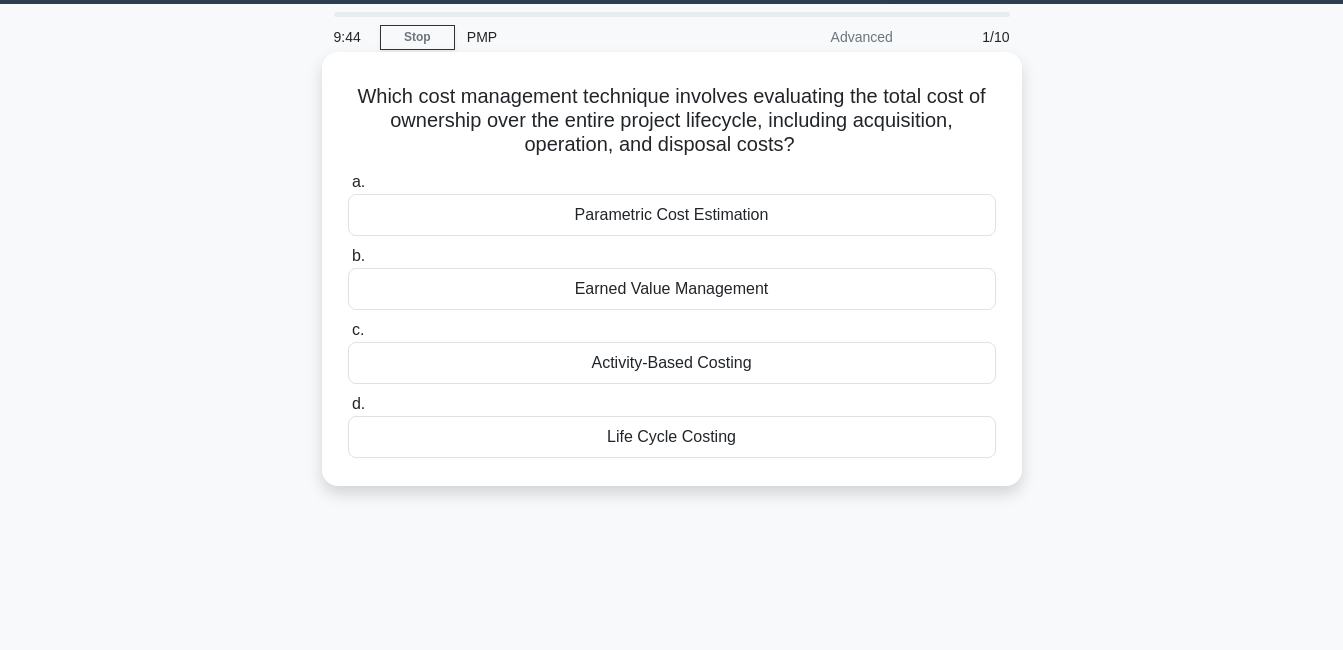 click on "Life Cycle Costing" at bounding box center (672, 437) 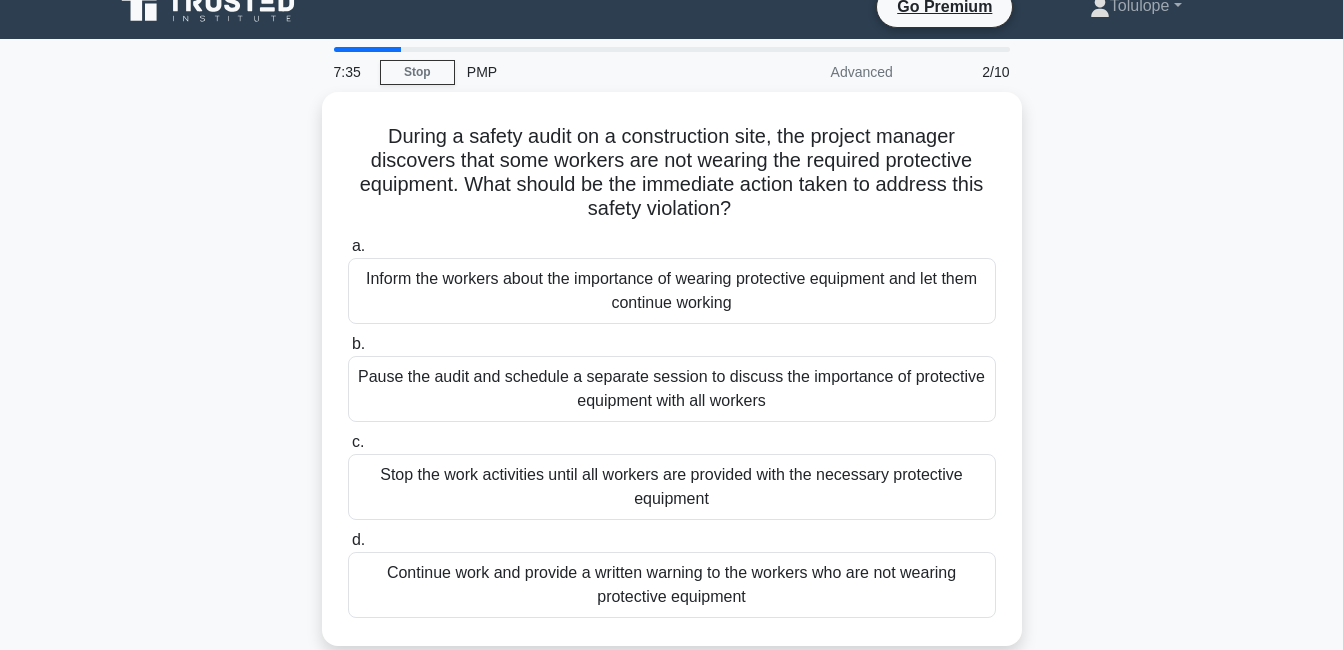 scroll, scrollTop: 0, scrollLeft: 0, axis: both 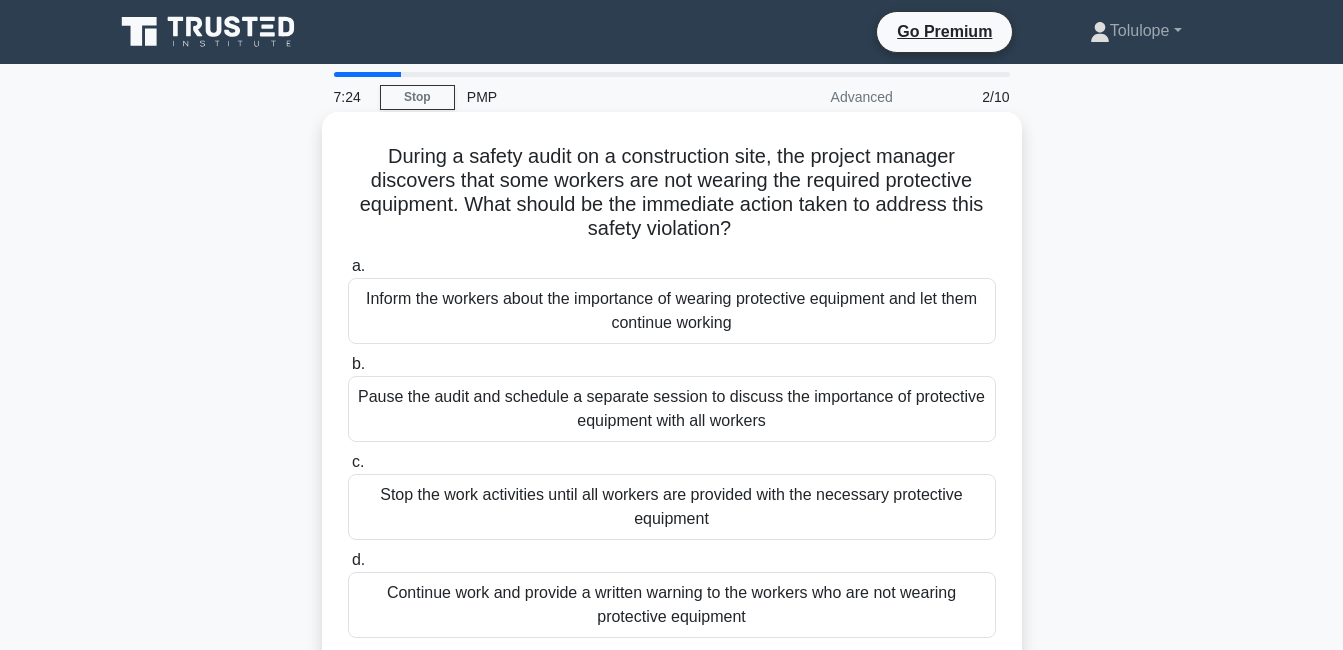 click on "Stop the work activities until all workers are provided with the necessary protective equipment" at bounding box center (672, 507) 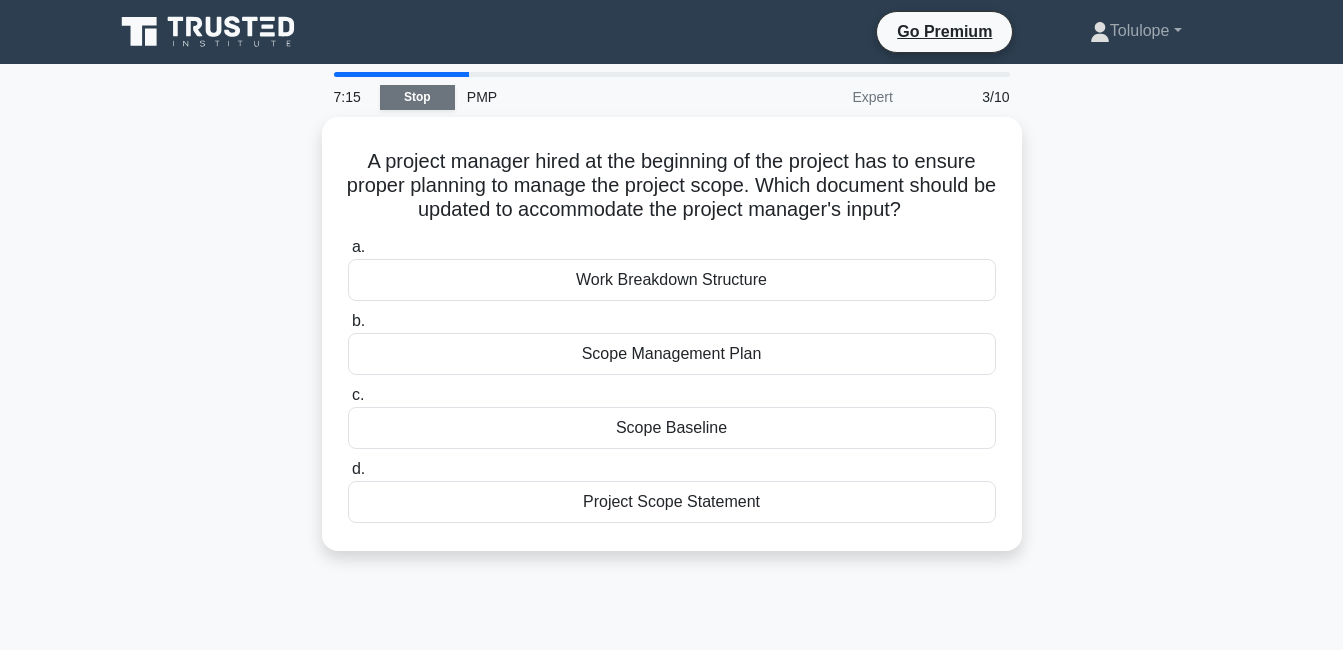 click on "Stop" at bounding box center [417, 97] 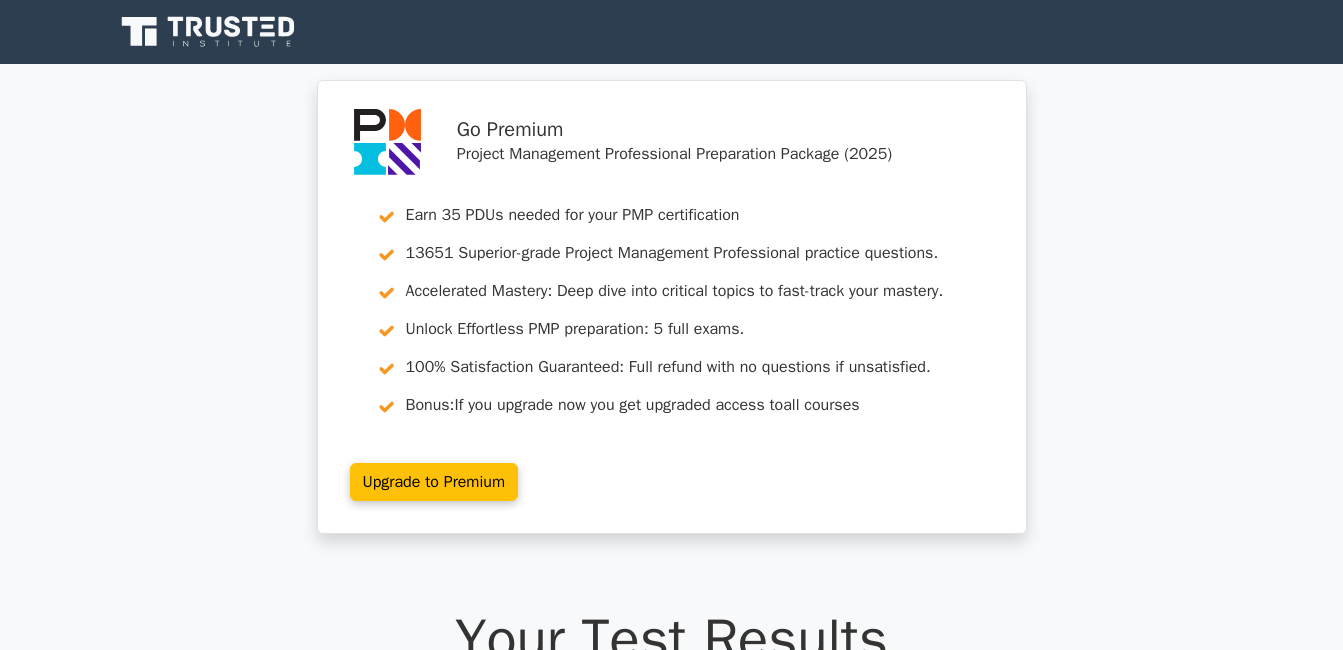 scroll, scrollTop: 0, scrollLeft: 0, axis: both 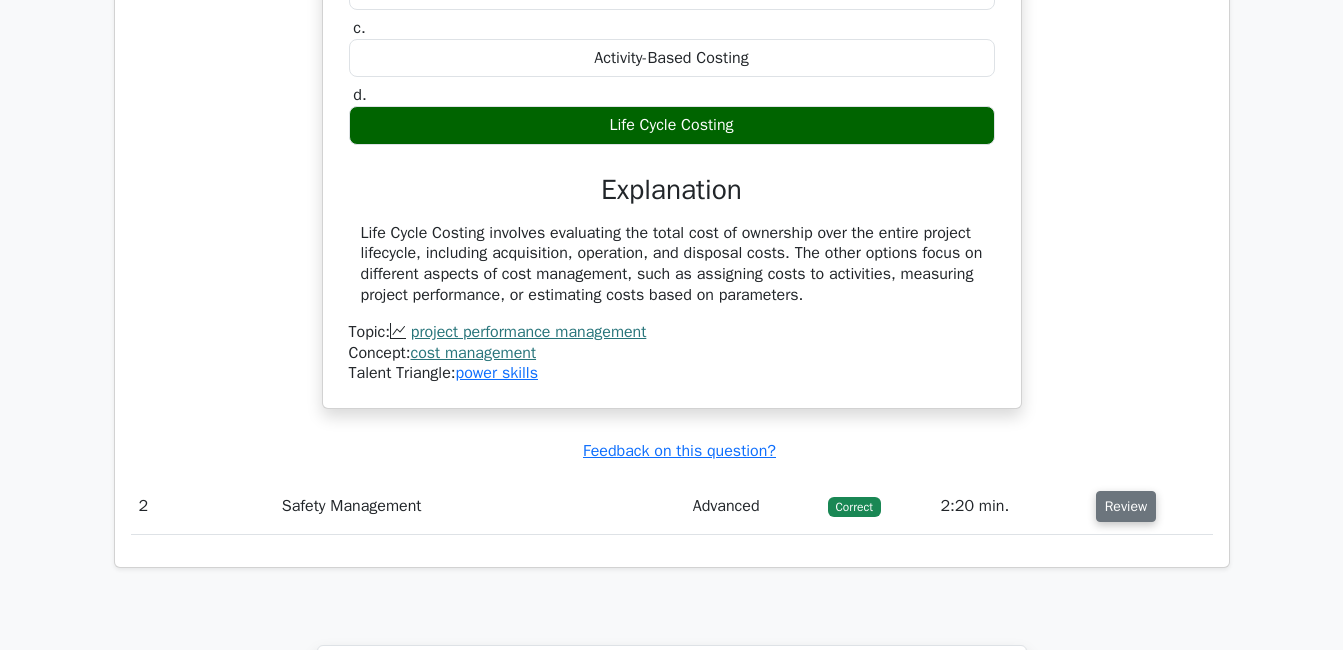 click on "Review" at bounding box center (1126, 506) 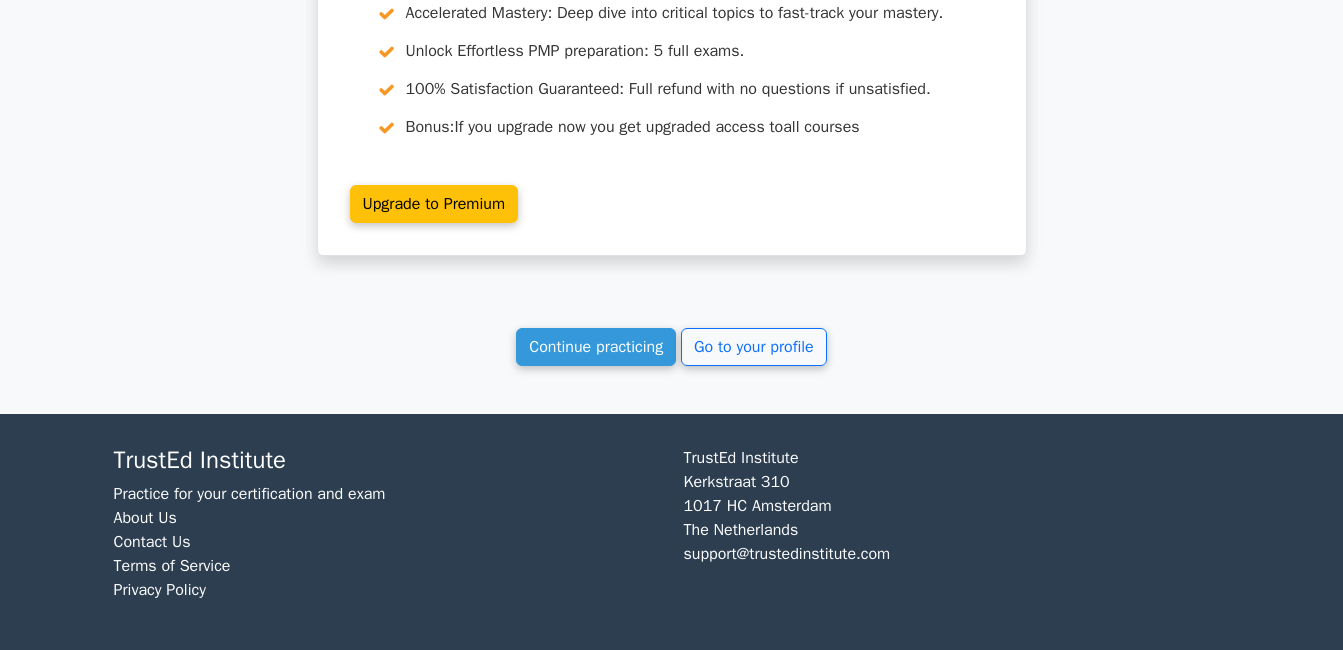 scroll, scrollTop: 3686, scrollLeft: 0, axis: vertical 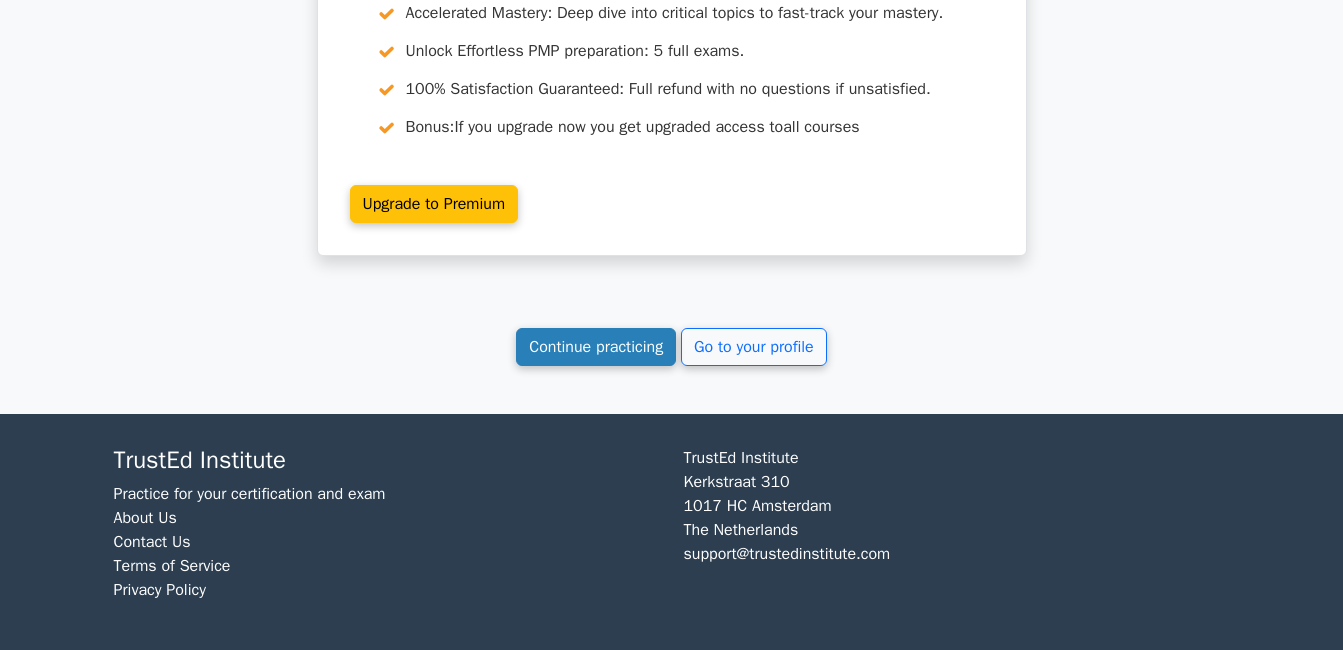 click on "Continue practicing" at bounding box center [596, 347] 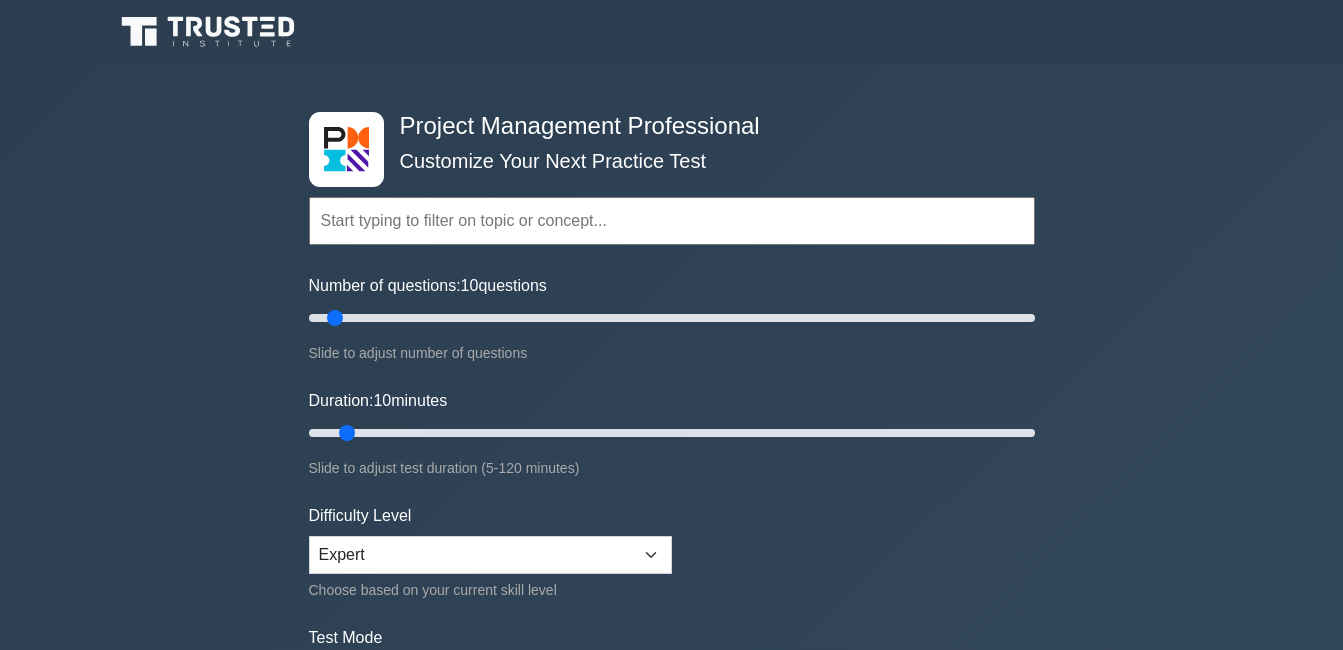 scroll, scrollTop: 0, scrollLeft: 0, axis: both 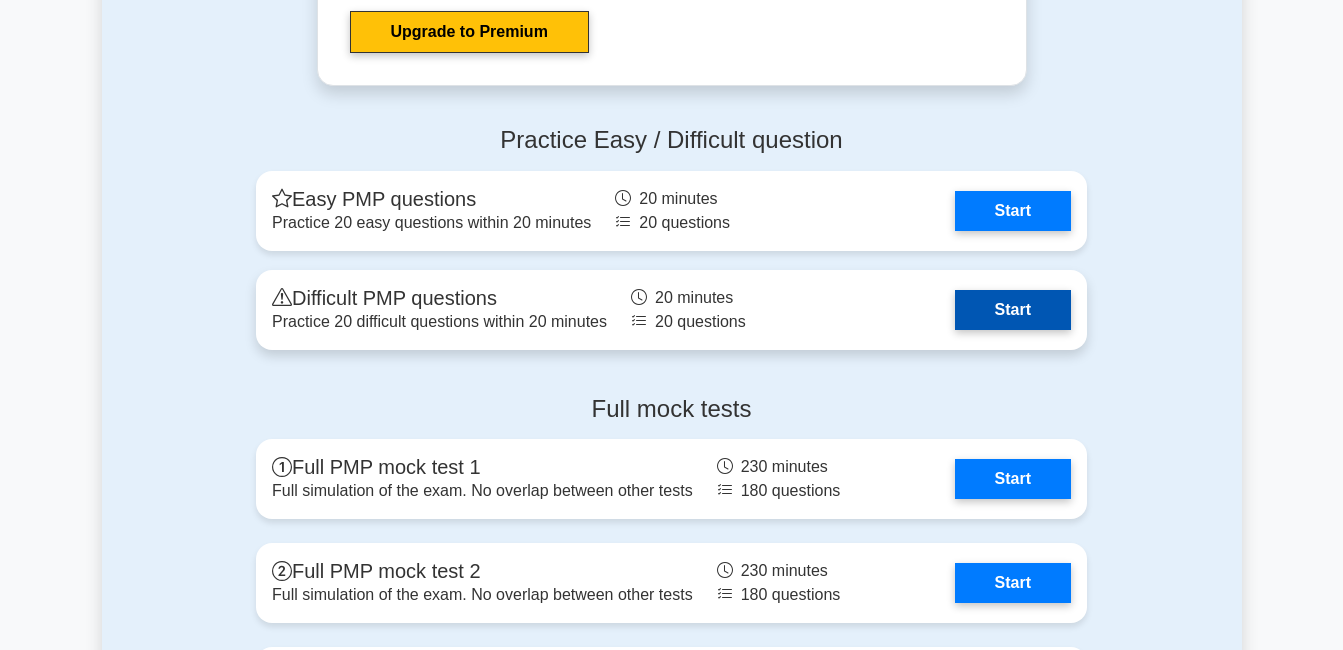 click on "Start" at bounding box center (1013, 310) 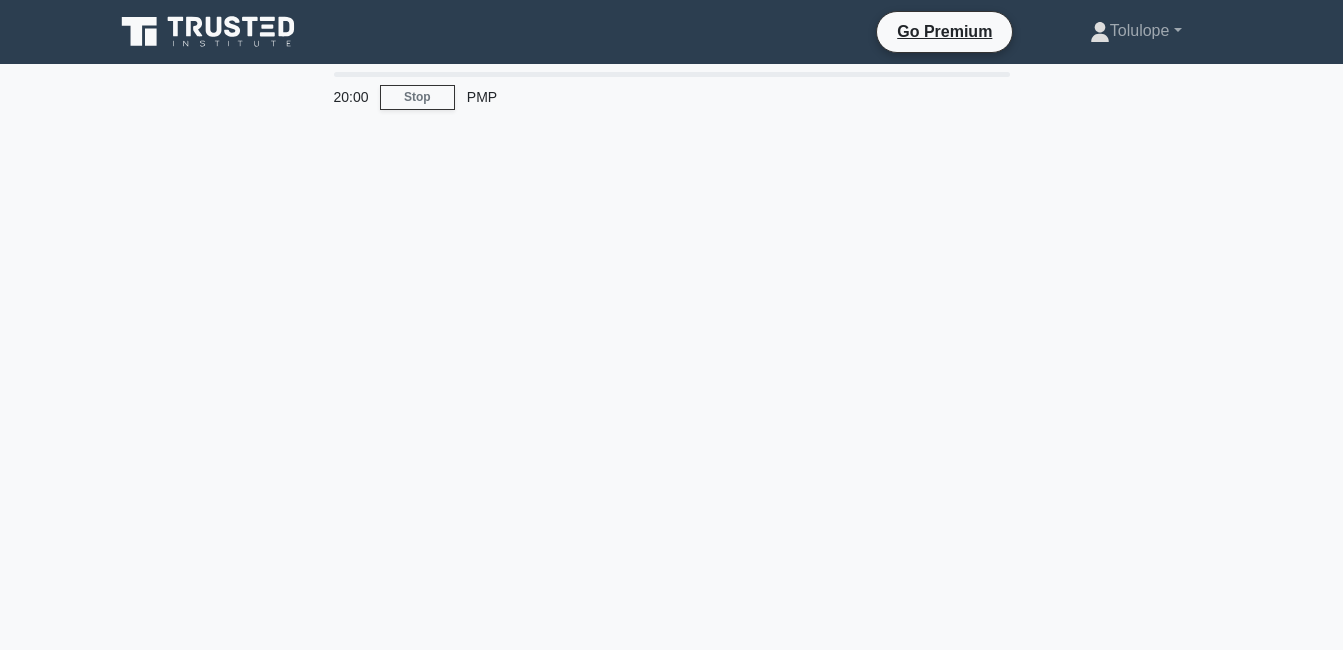 scroll, scrollTop: 0, scrollLeft: 0, axis: both 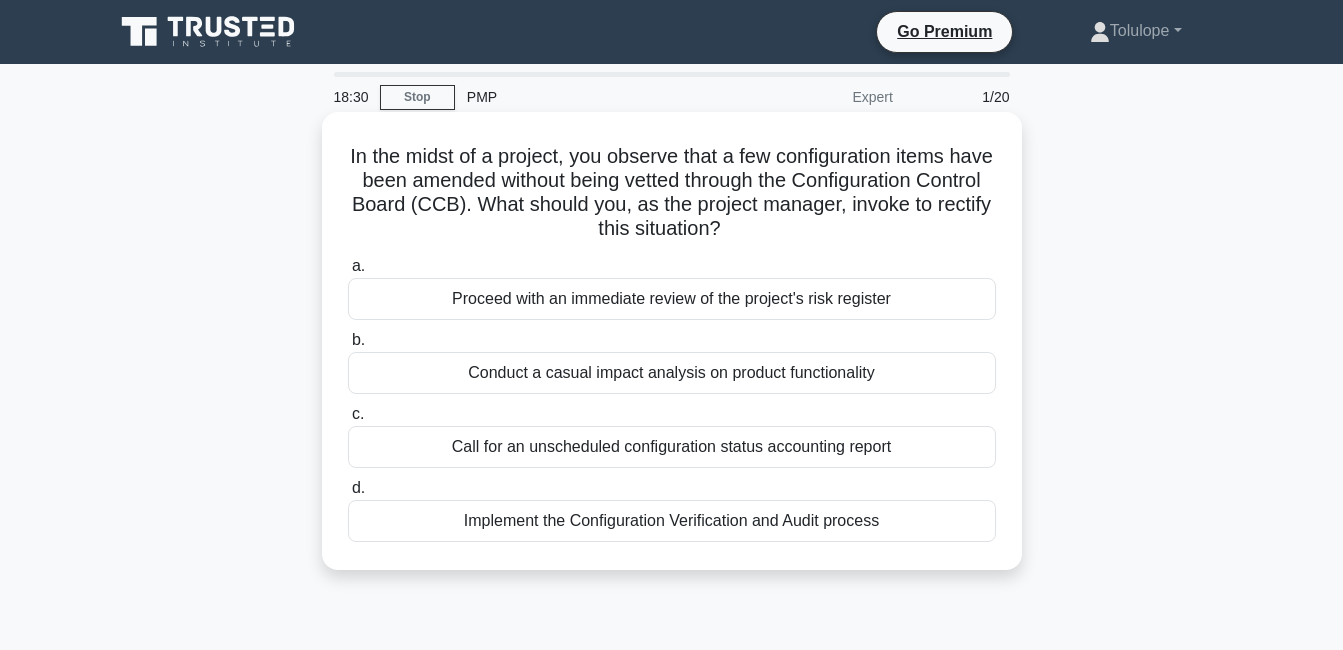 click on "Conduct a casual impact analysis on product functionality" at bounding box center [672, 373] 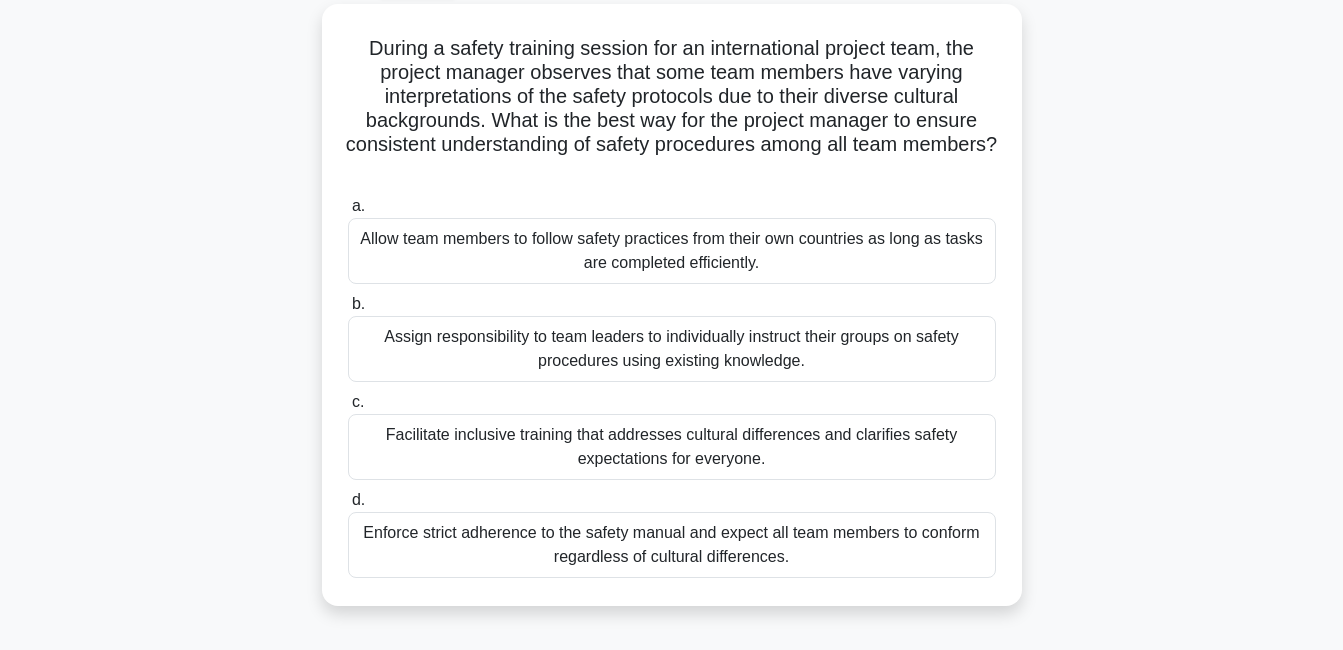 scroll, scrollTop: 128, scrollLeft: 0, axis: vertical 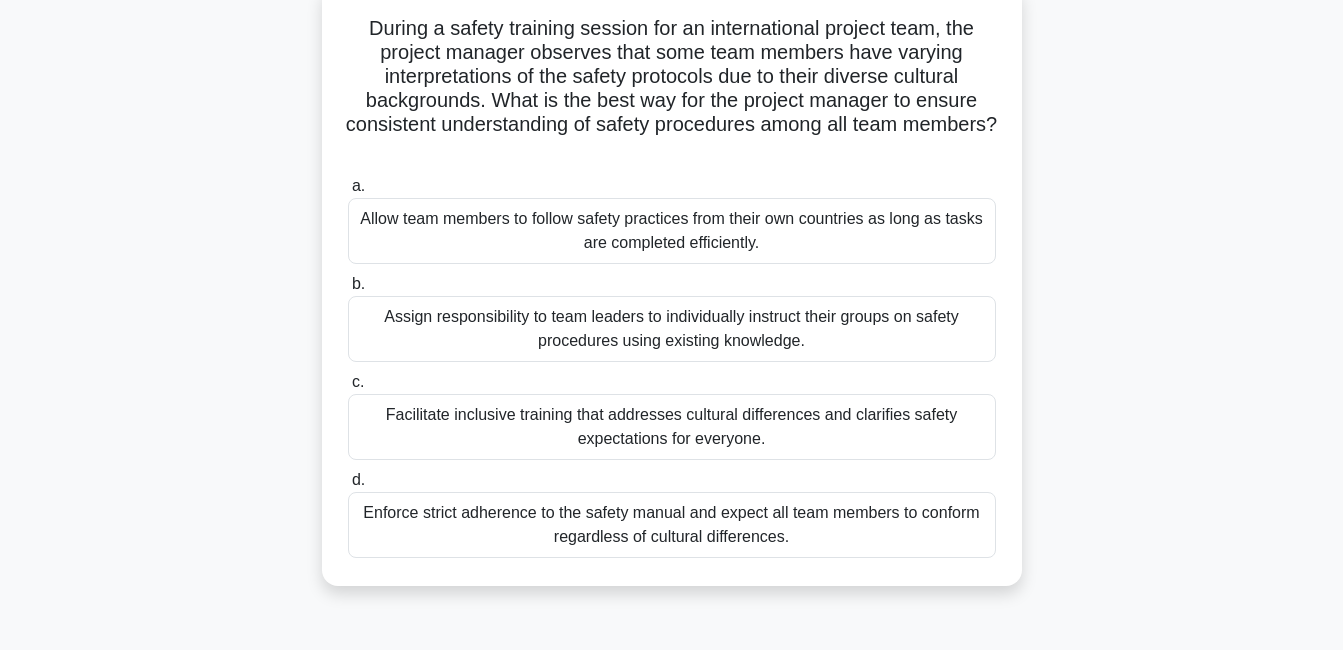 click on "Facilitate inclusive training that addresses cultural differences and clarifies safety expectations for everyone." at bounding box center [672, 427] 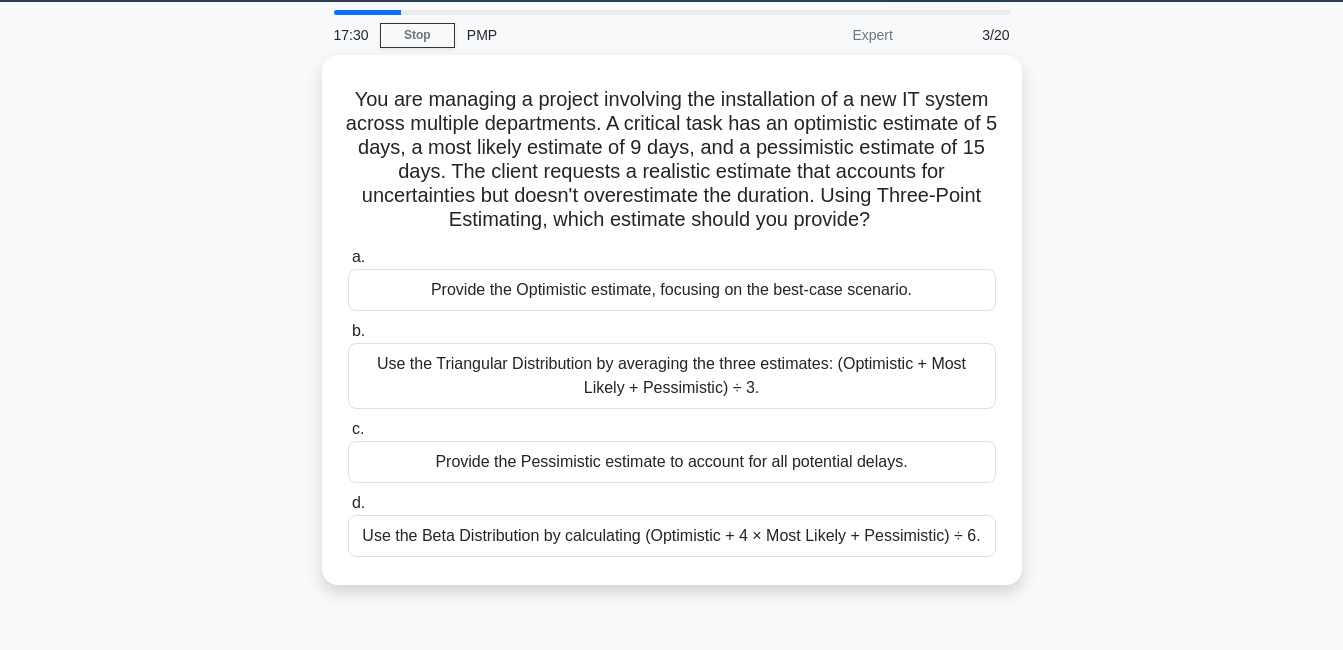 scroll, scrollTop: 67, scrollLeft: 0, axis: vertical 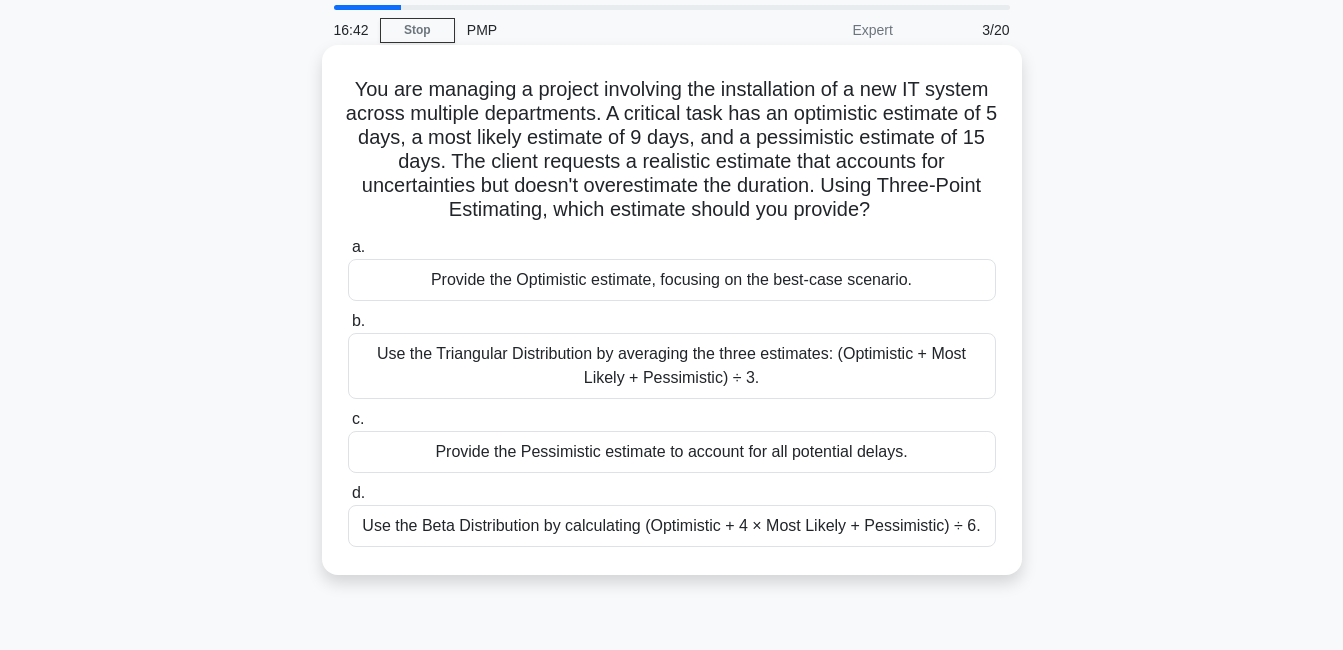 click on "Use the Beta Distribution by calculating (Optimistic + 4 × Most Likely + Pessimistic) ÷ 6." at bounding box center [672, 526] 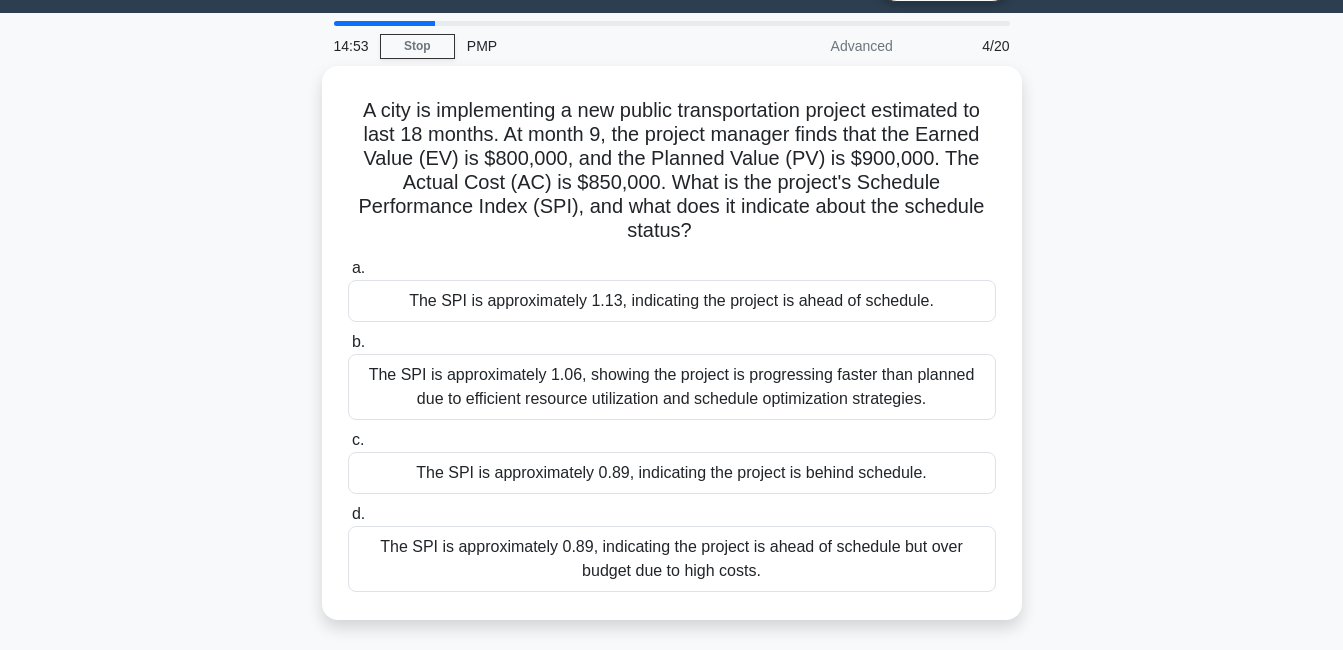 scroll, scrollTop: 54, scrollLeft: 0, axis: vertical 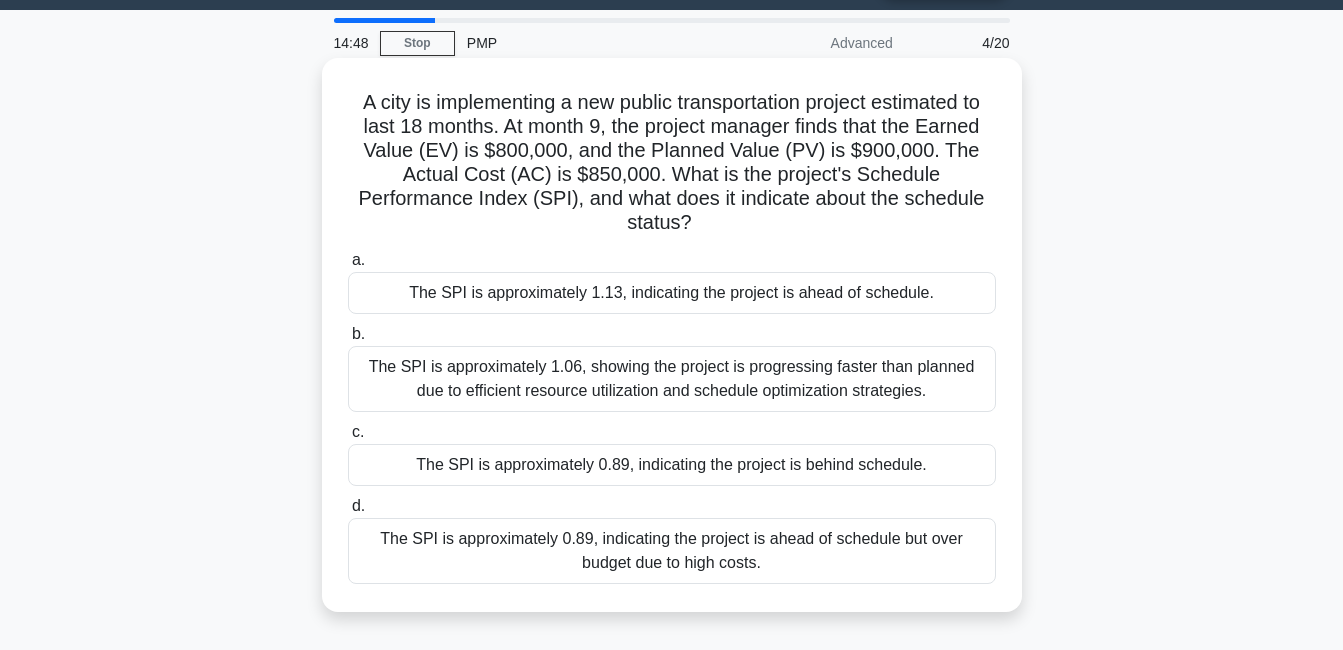 click on "The SPI is approximately 0.89, indicating the project is behind schedule." at bounding box center [672, 465] 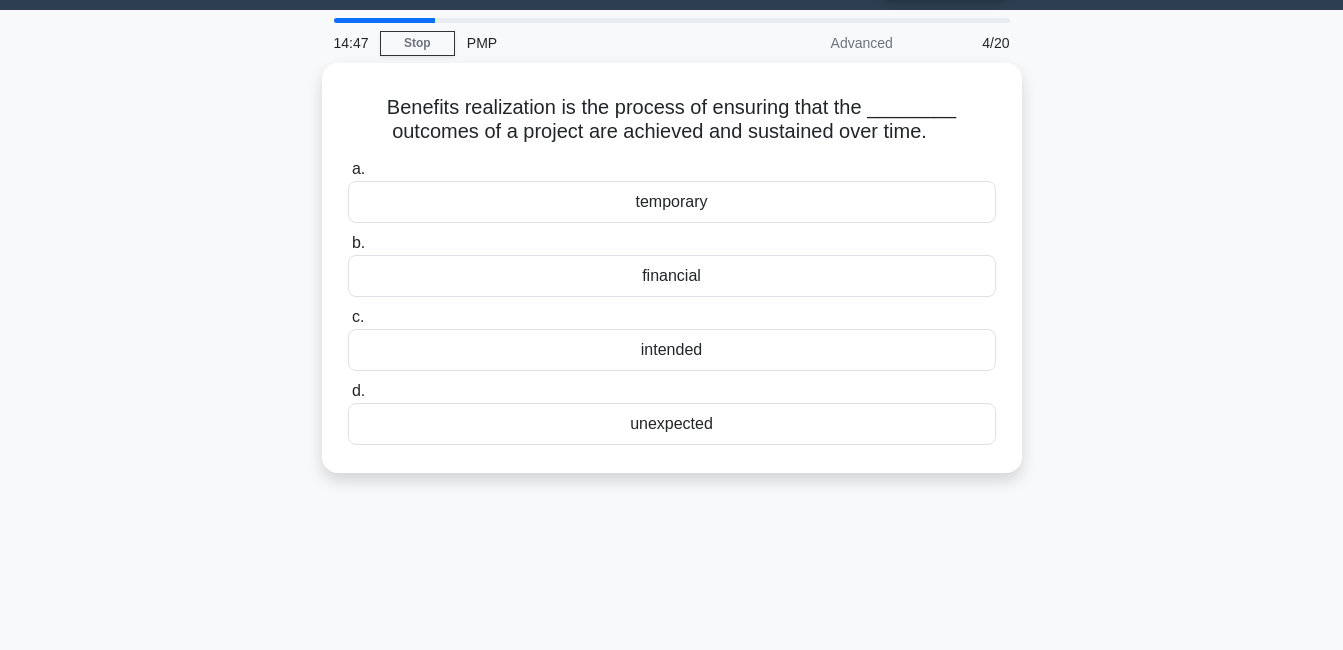 scroll, scrollTop: 0, scrollLeft: 0, axis: both 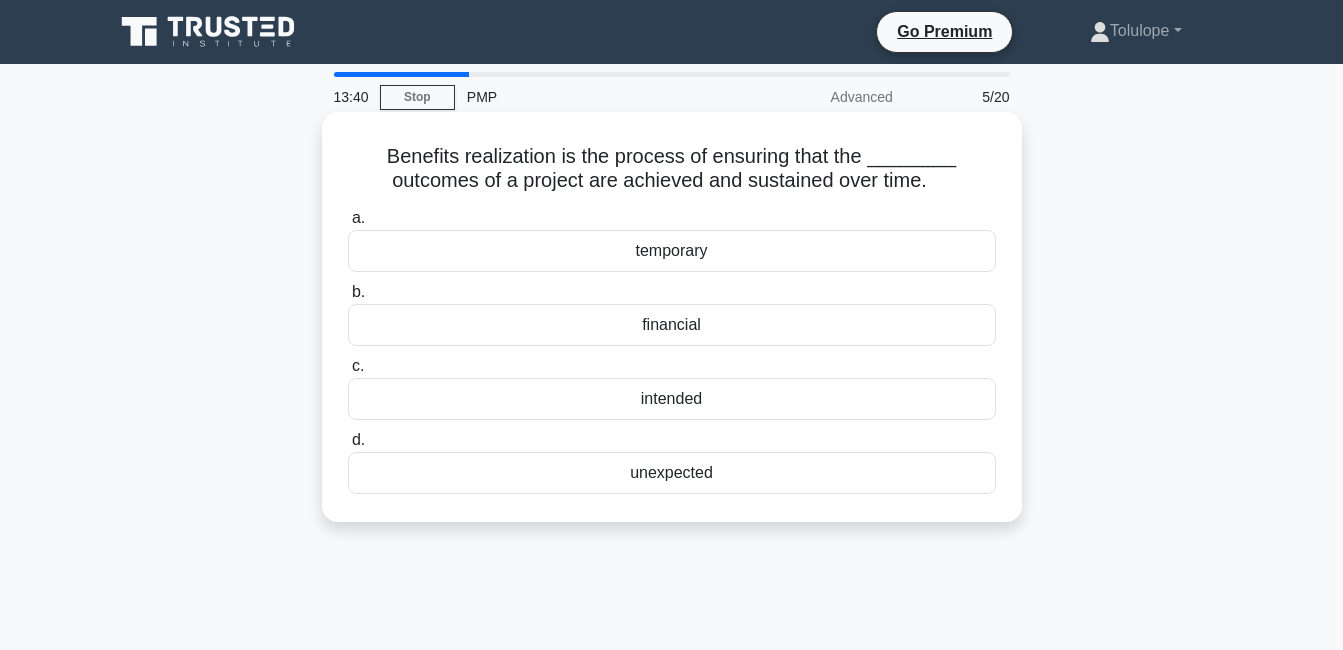click on "intended" at bounding box center (672, 399) 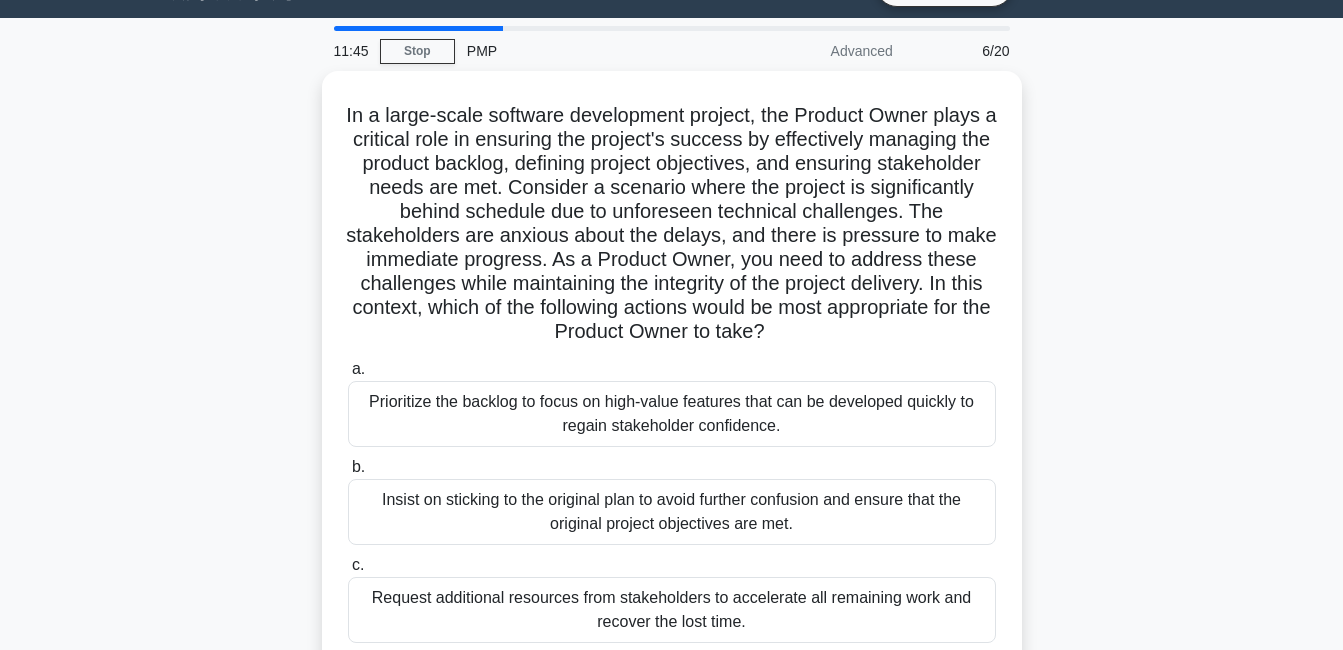 scroll, scrollTop: 45, scrollLeft: 0, axis: vertical 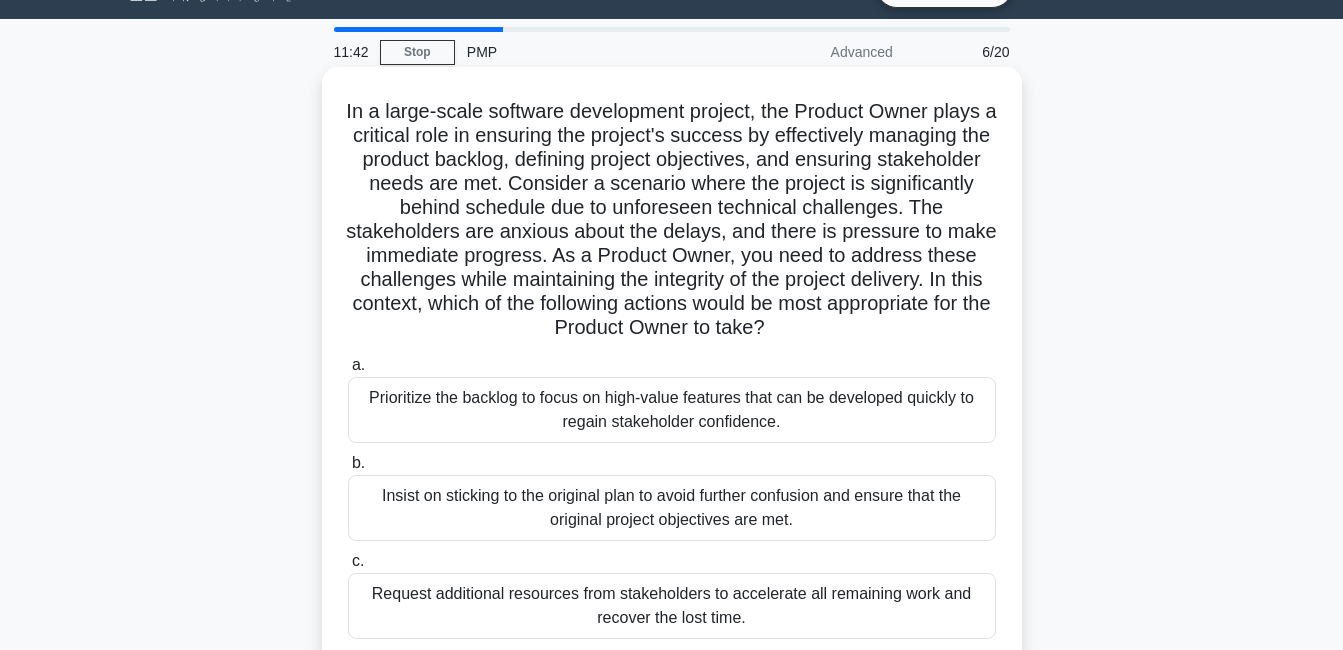 click on "Prioritize the backlog to focus on high-value features that can be developed quickly to regain stakeholder confidence." at bounding box center [672, 410] 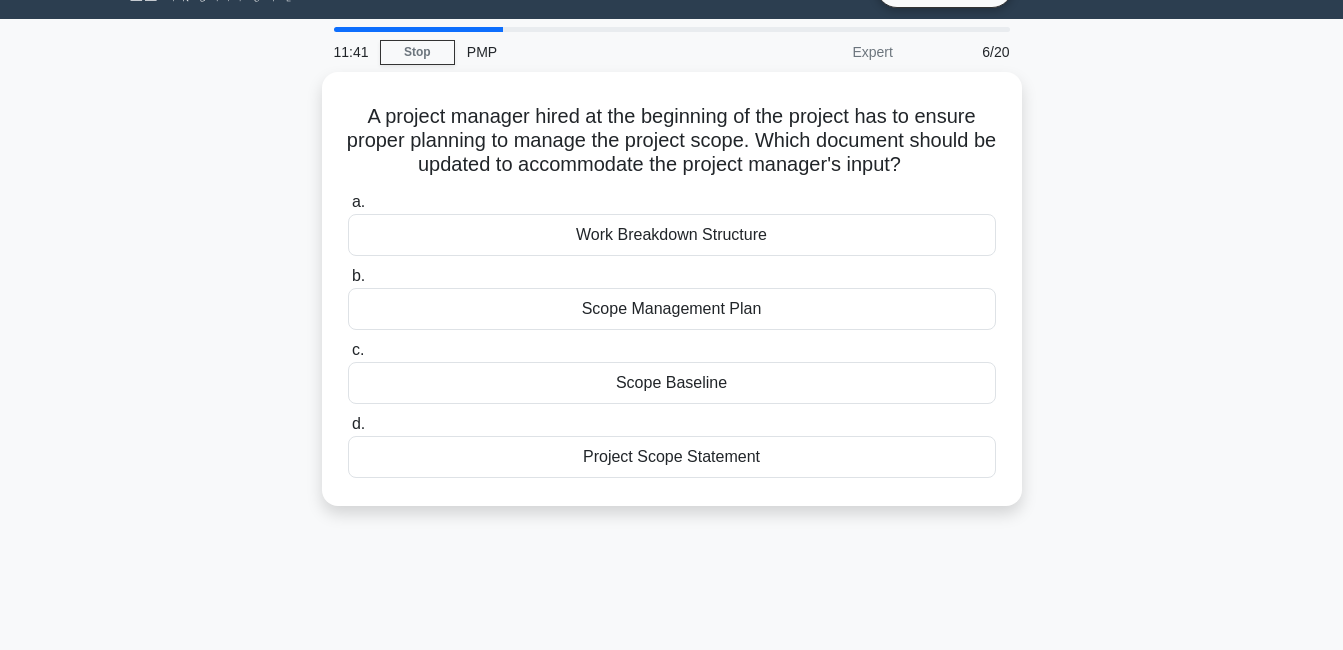 scroll, scrollTop: 0, scrollLeft: 0, axis: both 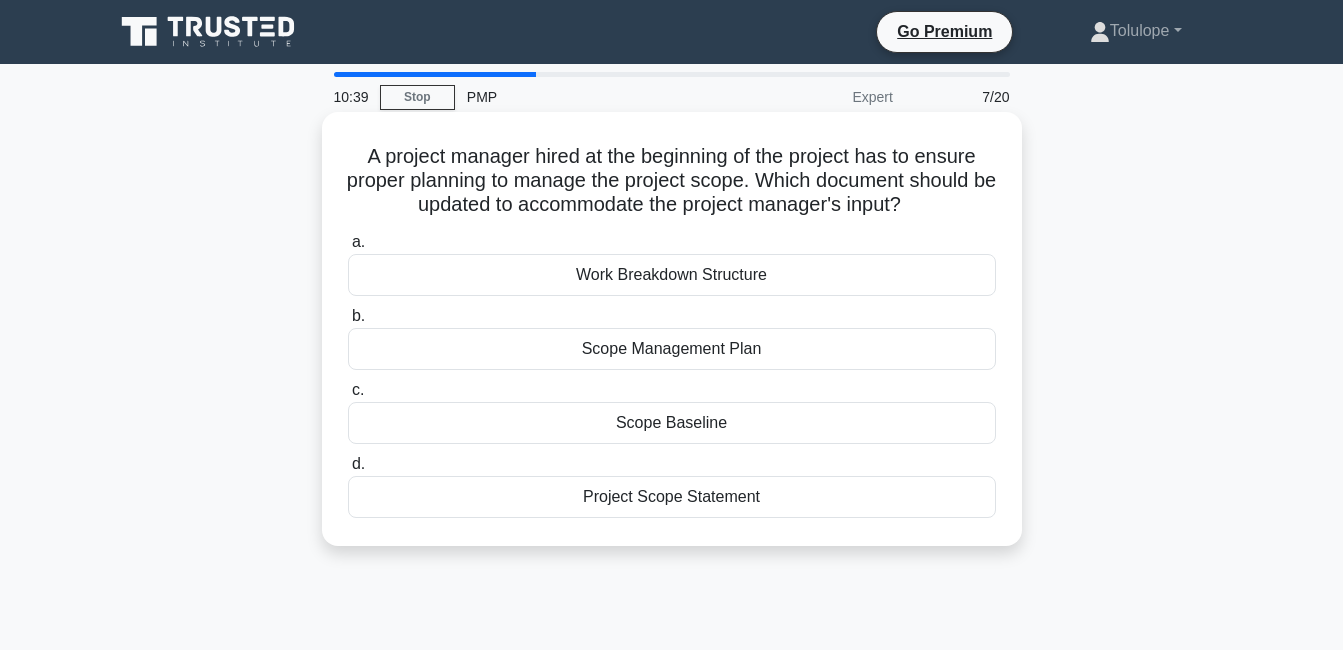 click on "Scope Management Plan" at bounding box center (672, 349) 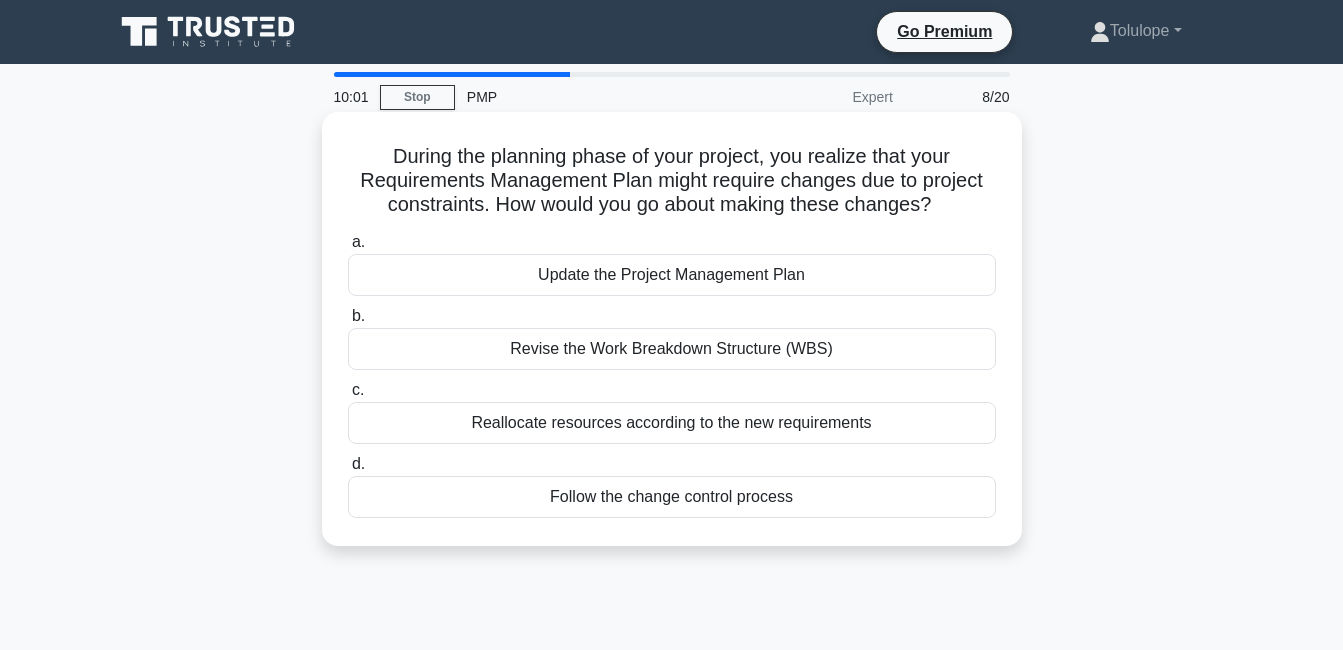click on "Follow the change control process" at bounding box center (672, 497) 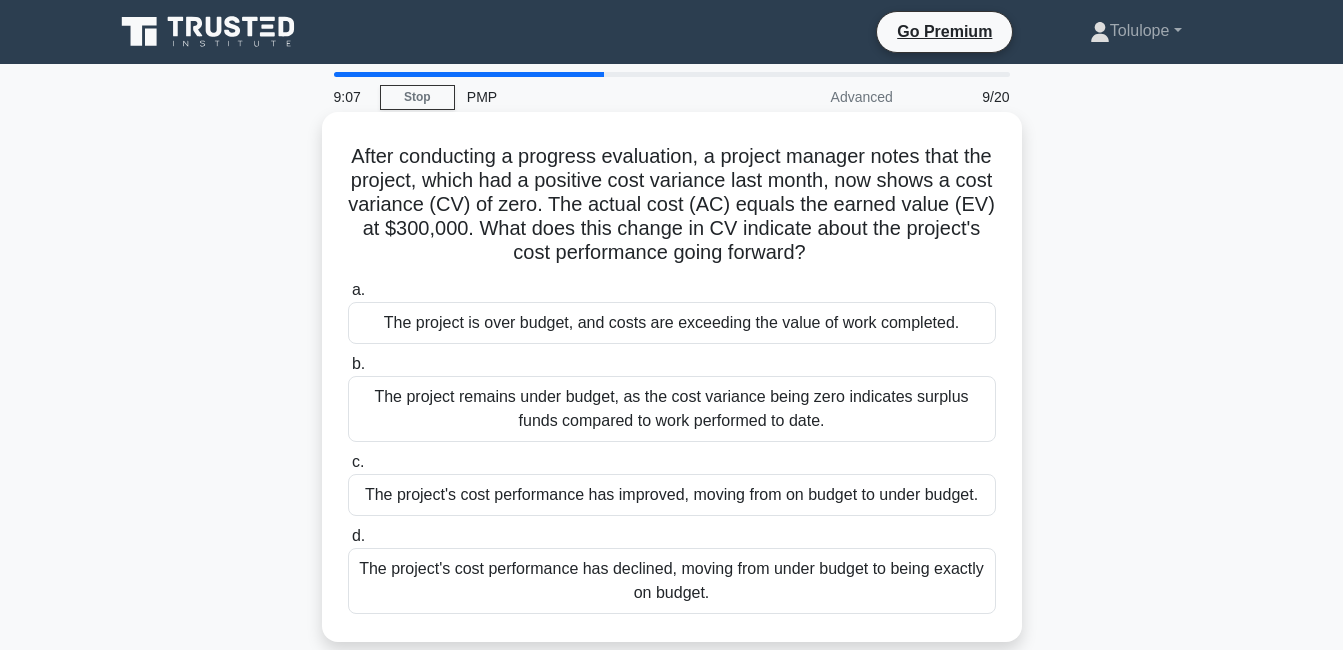 click on "The project's cost performance has declined, moving from under budget to being exactly on budget." at bounding box center (672, 581) 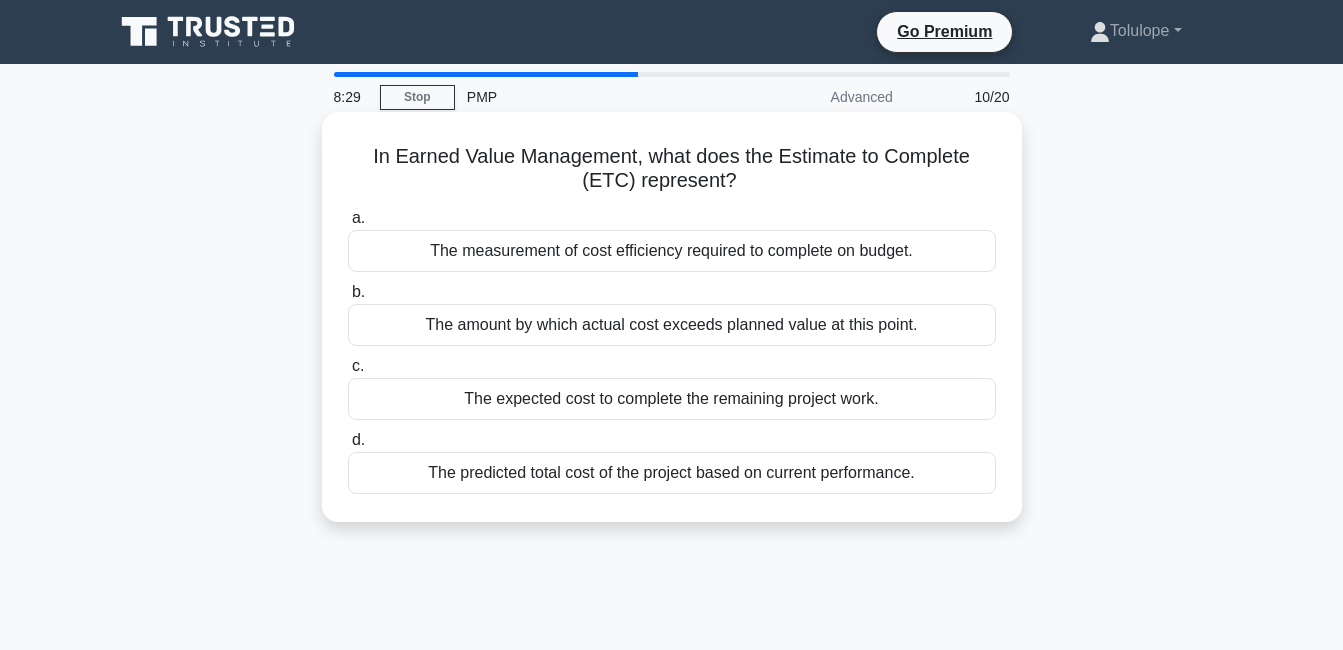 click on "The expected cost to complete the remaining project work." at bounding box center [672, 399] 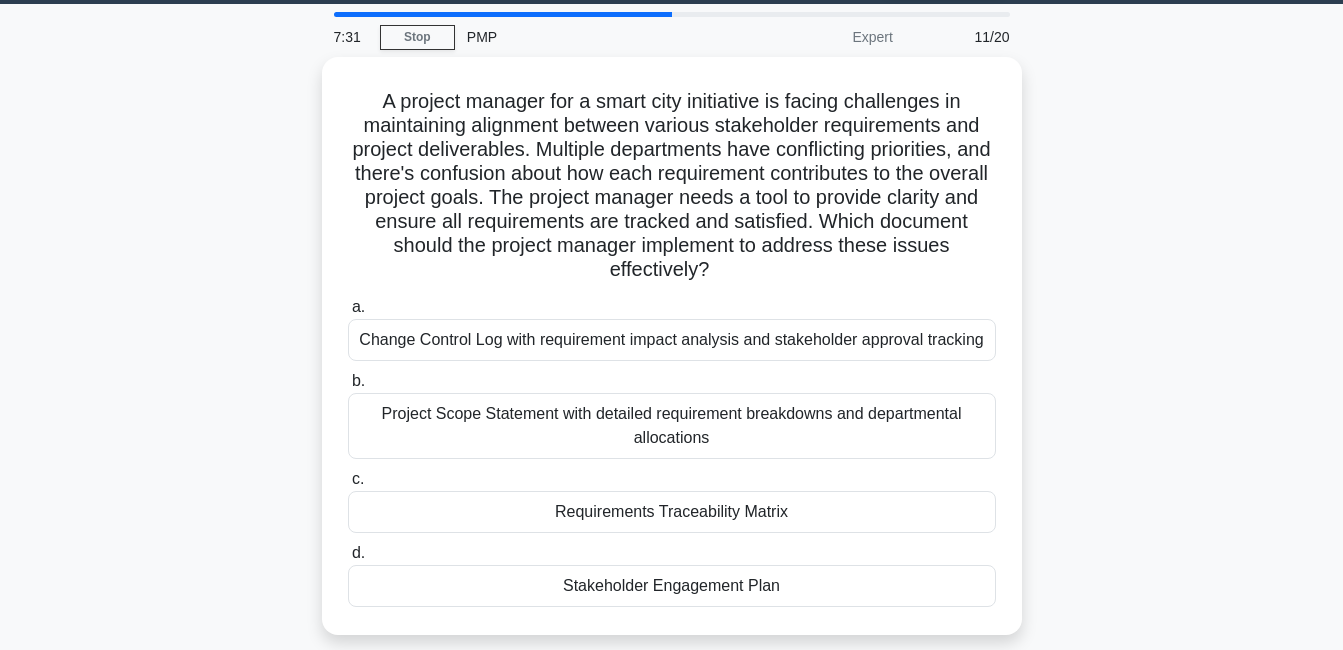 scroll, scrollTop: 58, scrollLeft: 0, axis: vertical 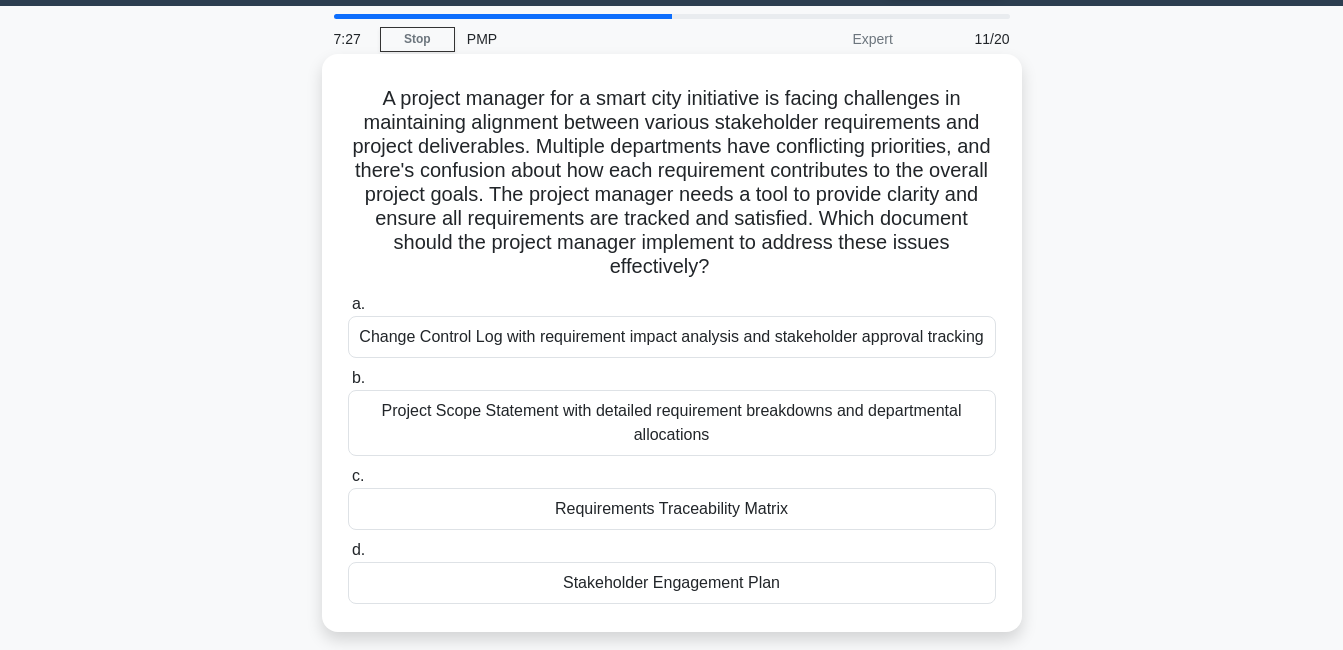 click on "Requirements Traceability Matrix" at bounding box center (672, 509) 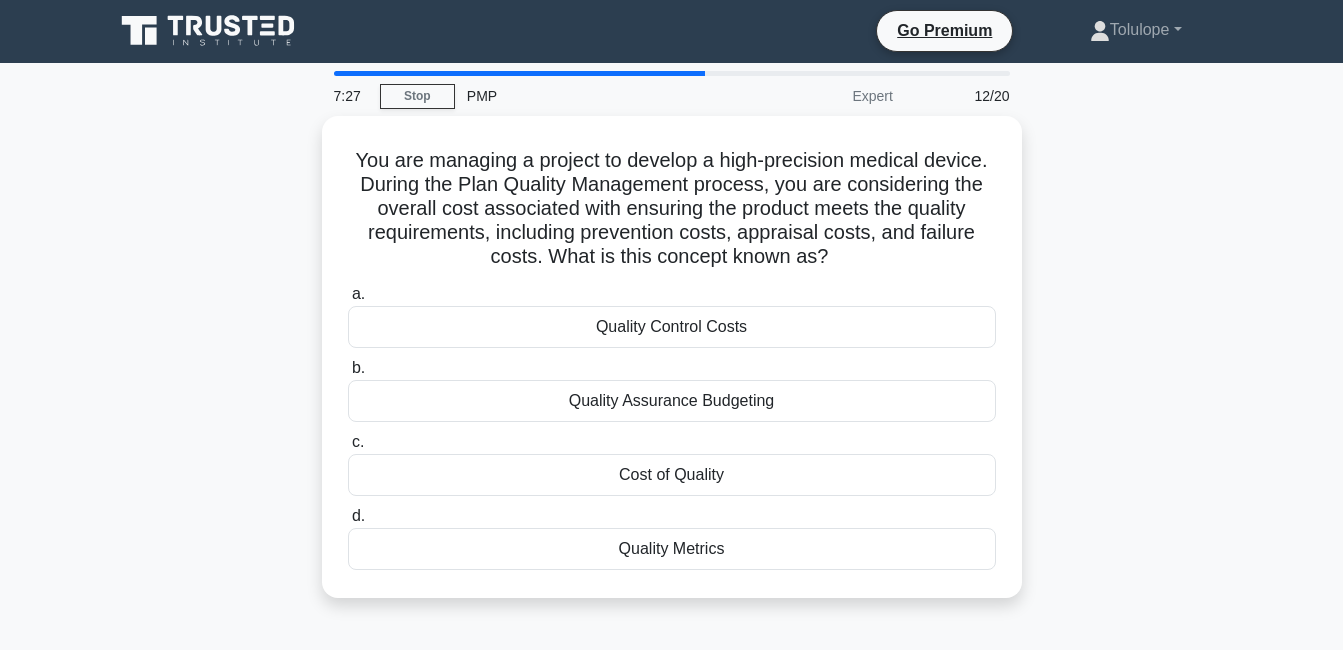 scroll, scrollTop: 0, scrollLeft: 0, axis: both 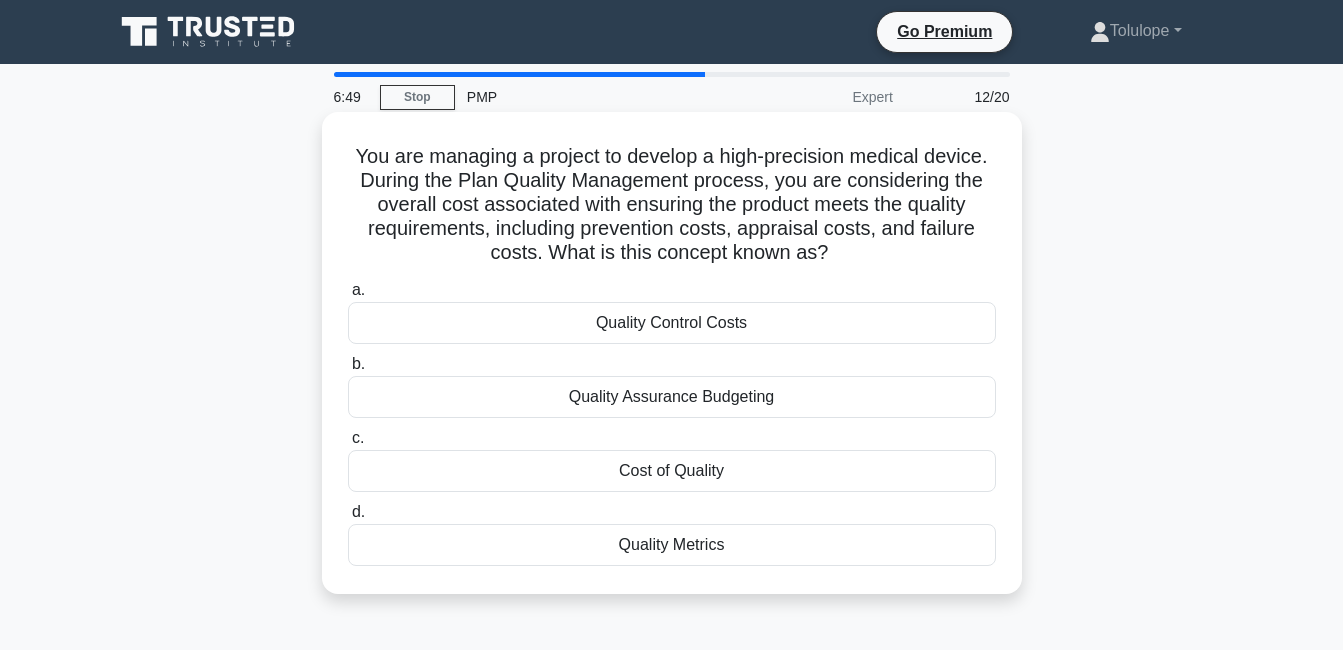 click on "Cost of Quality" at bounding box center (672, 471) 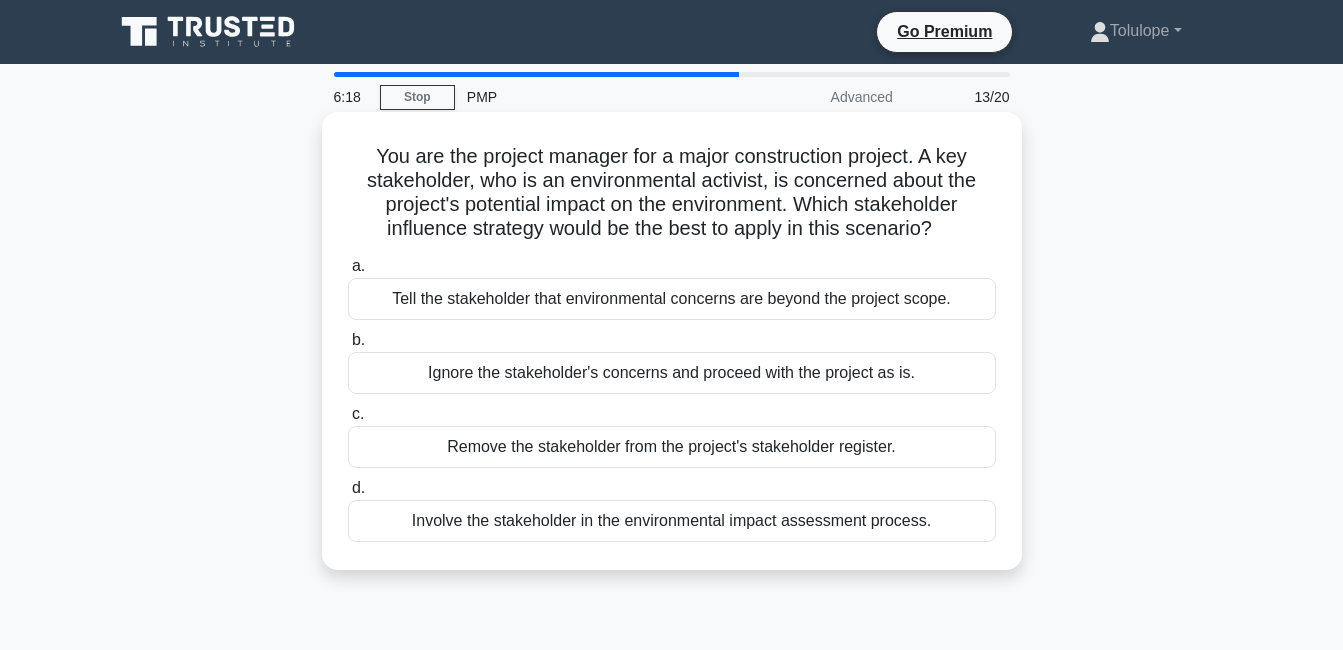 click on "Involve the stakeholder in the environmental impact assessment process." at bounding box center [672, 521] 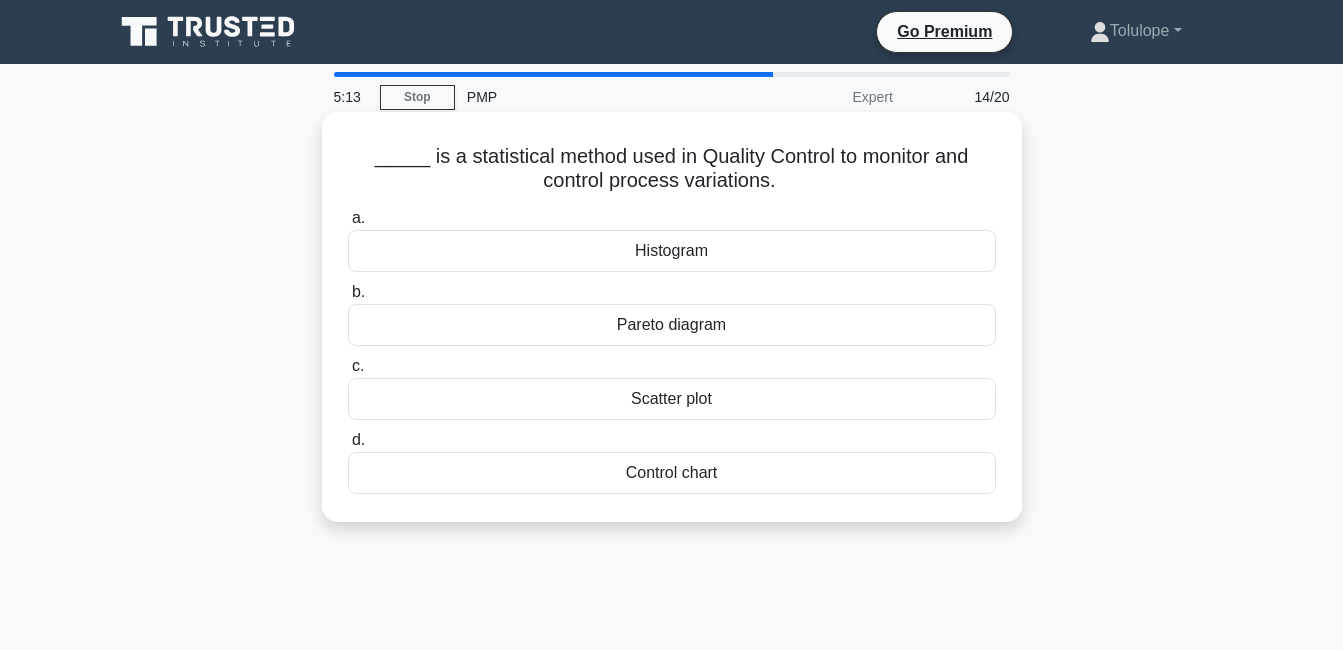 click on "Control chart" at bounding box center [672, 473] 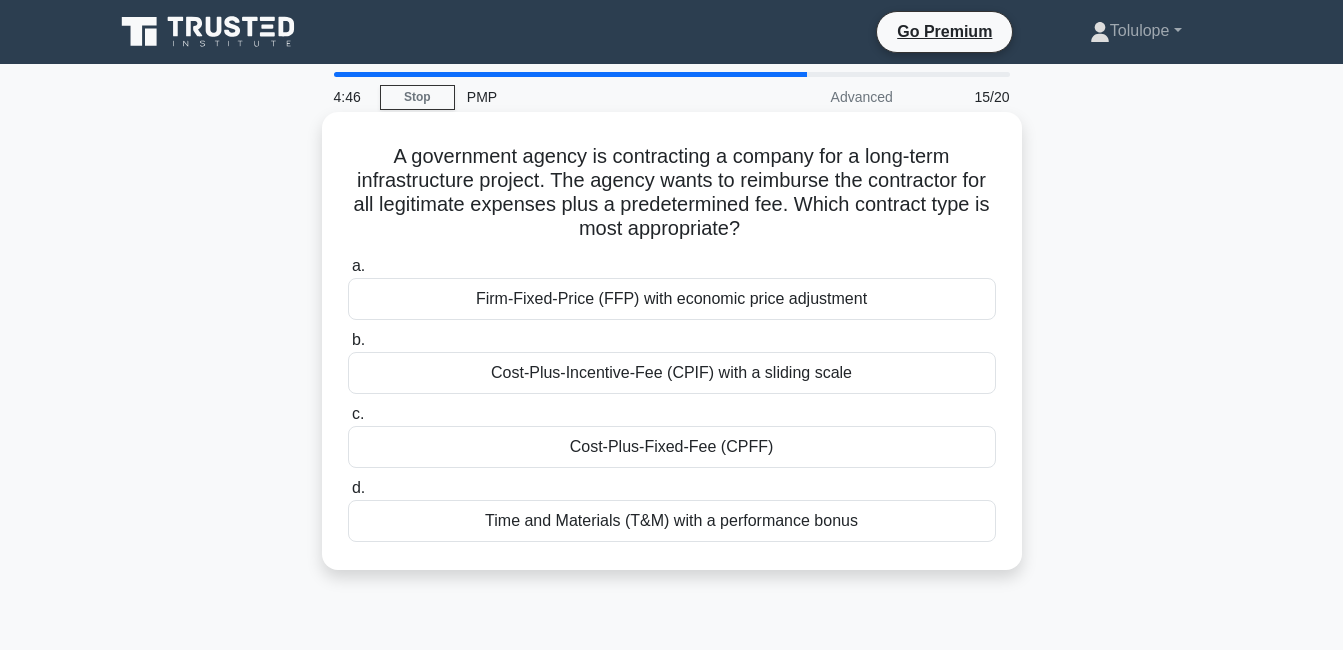click on "Cost-Plus-Fixed-Fee (CPFF)" at bounding box center [672, 447] 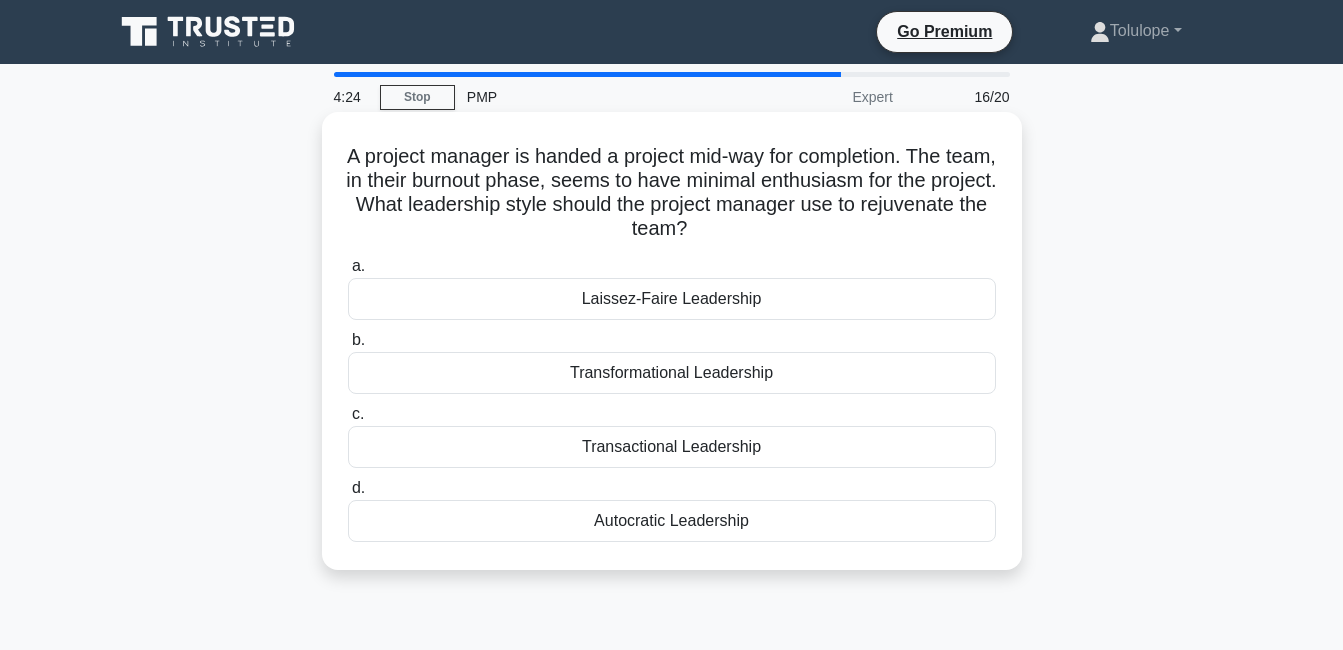 click on "Transformational Leadership" at bounding box center (672, 373) 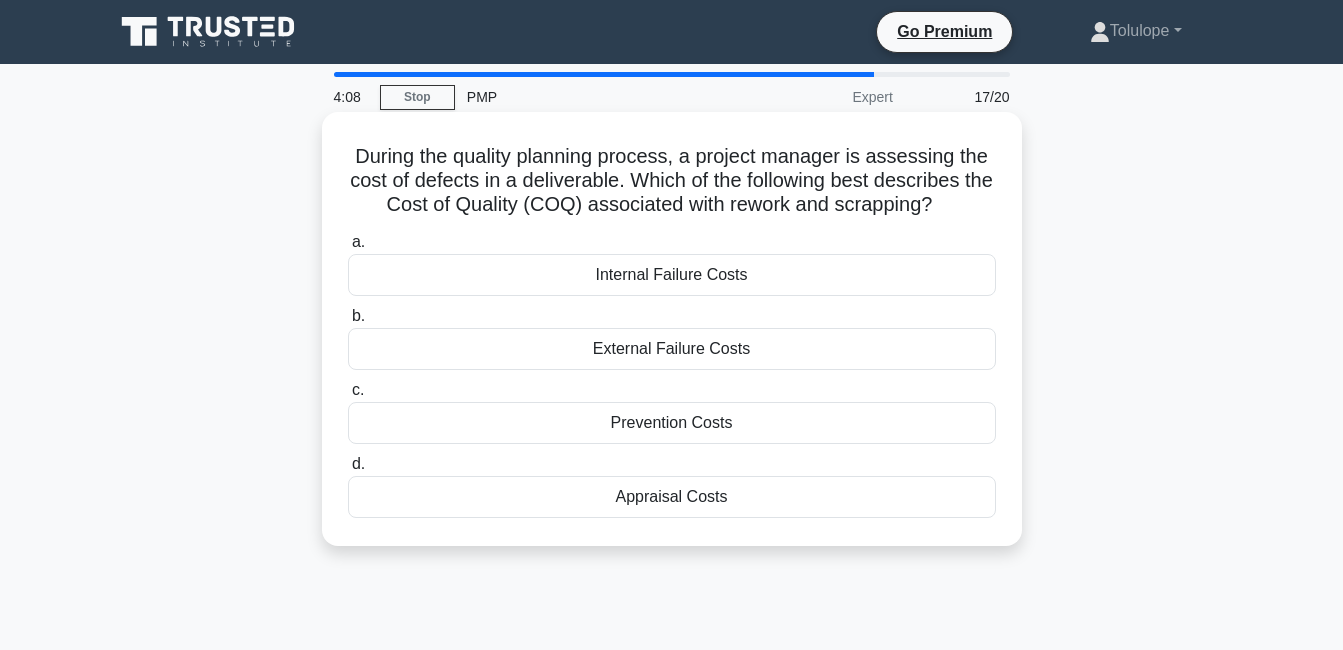 click on "Prevention Costs" at bounding box center [672, 423] 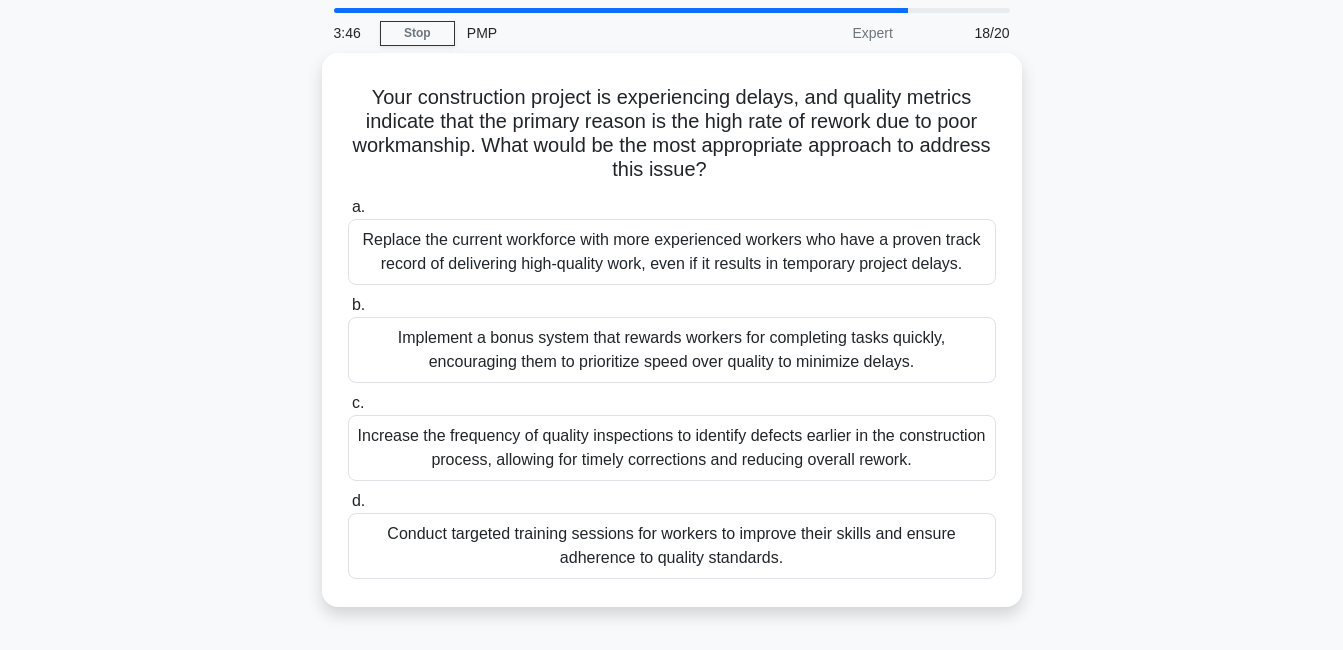 scroll, scrollTop: 59, scrollLeft: 0, axis: vertical 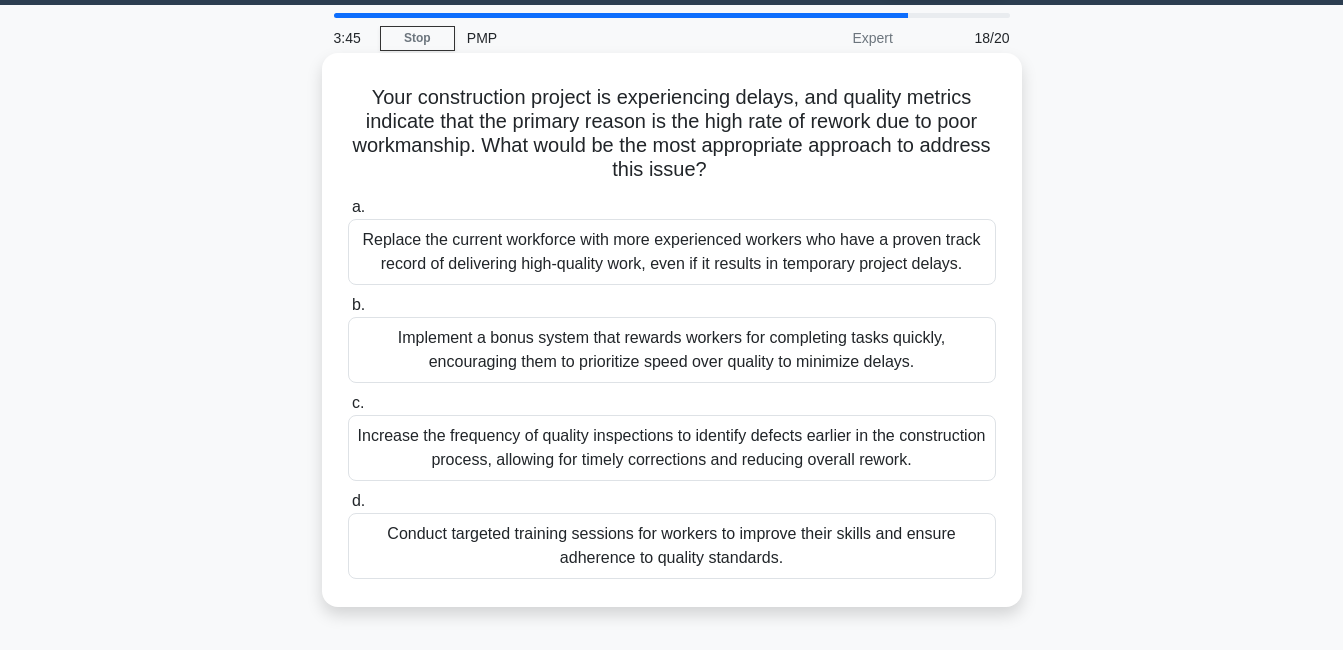 click on "Conduct targeted training sessions for workers to improve their skills and ensure adherence to quality standards." at bounding box center (672, 546) 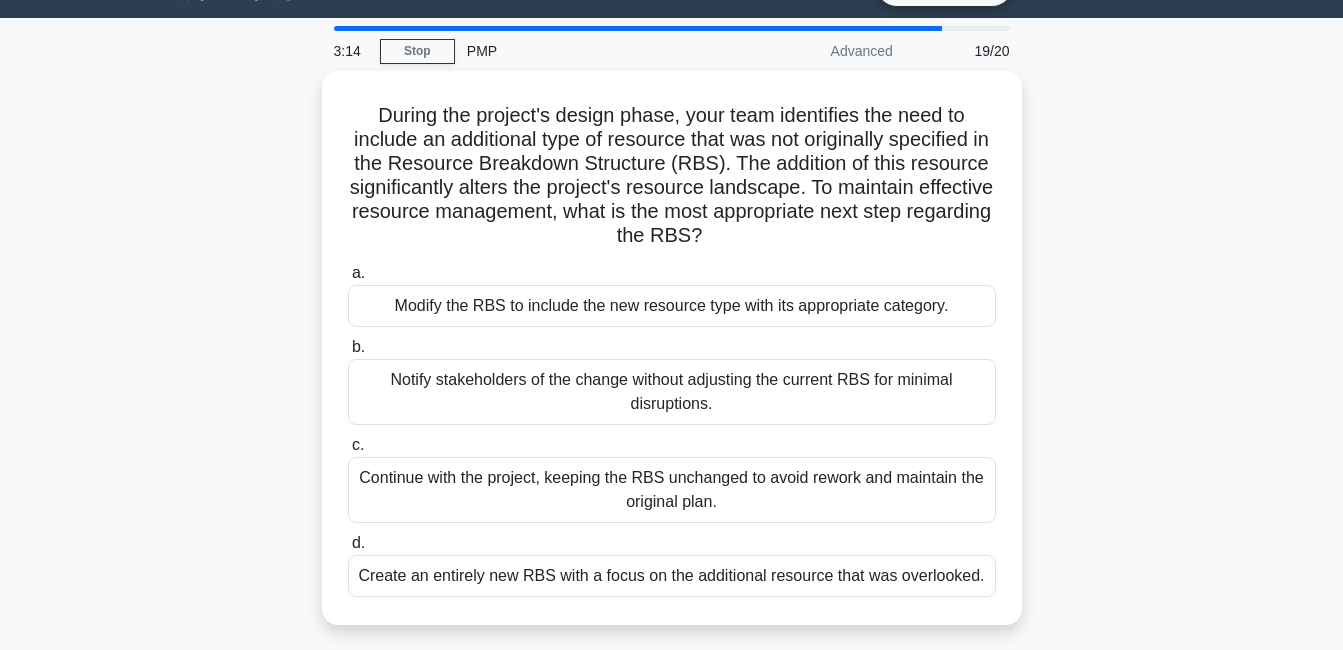 scroll, scrollTop: 45, scrollLeft: 0, axis: vertical 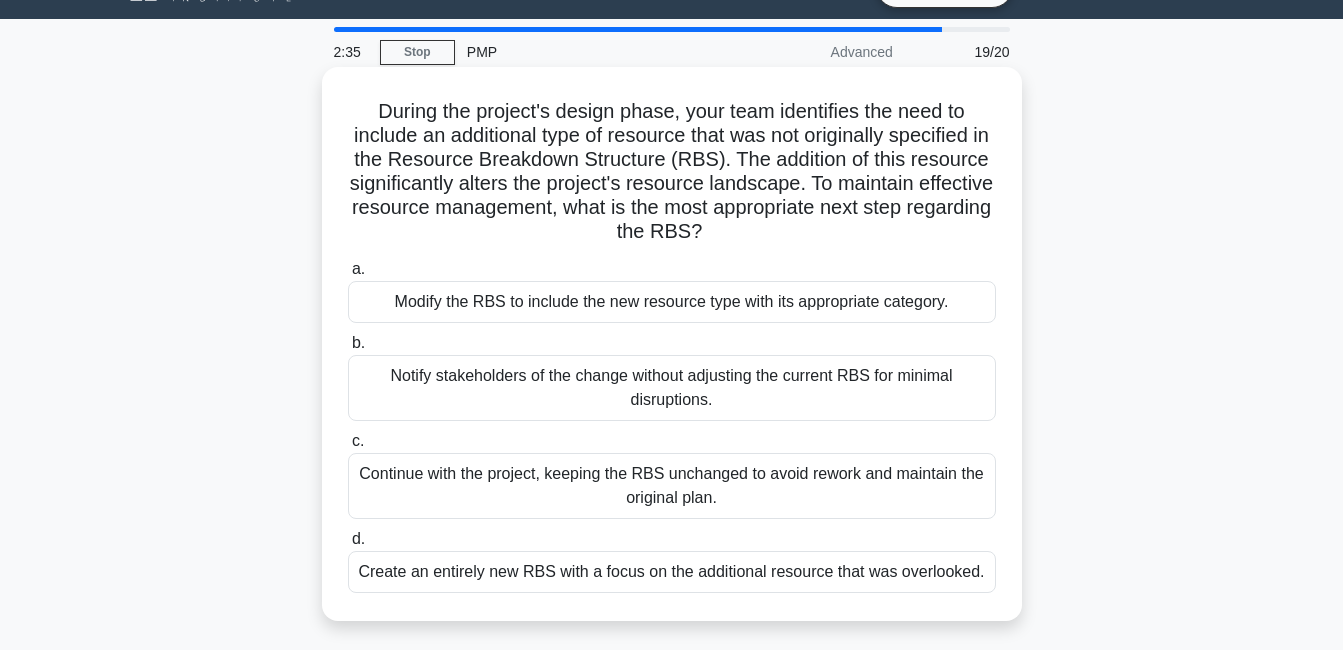 click on "Create an entirely new RBS with a focus on the additional resource that was overlooked." at bounding box center [672, 572] 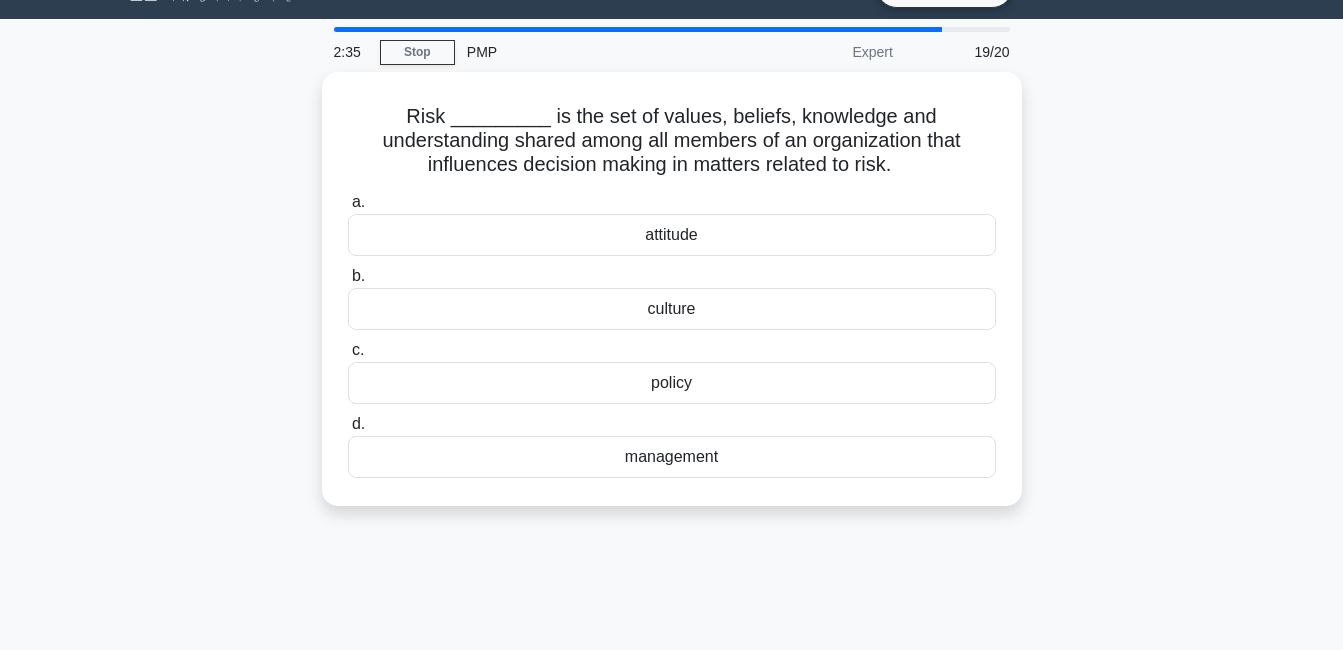 scroll, scrollTop: 0, scrollLeft: 0, axis: both 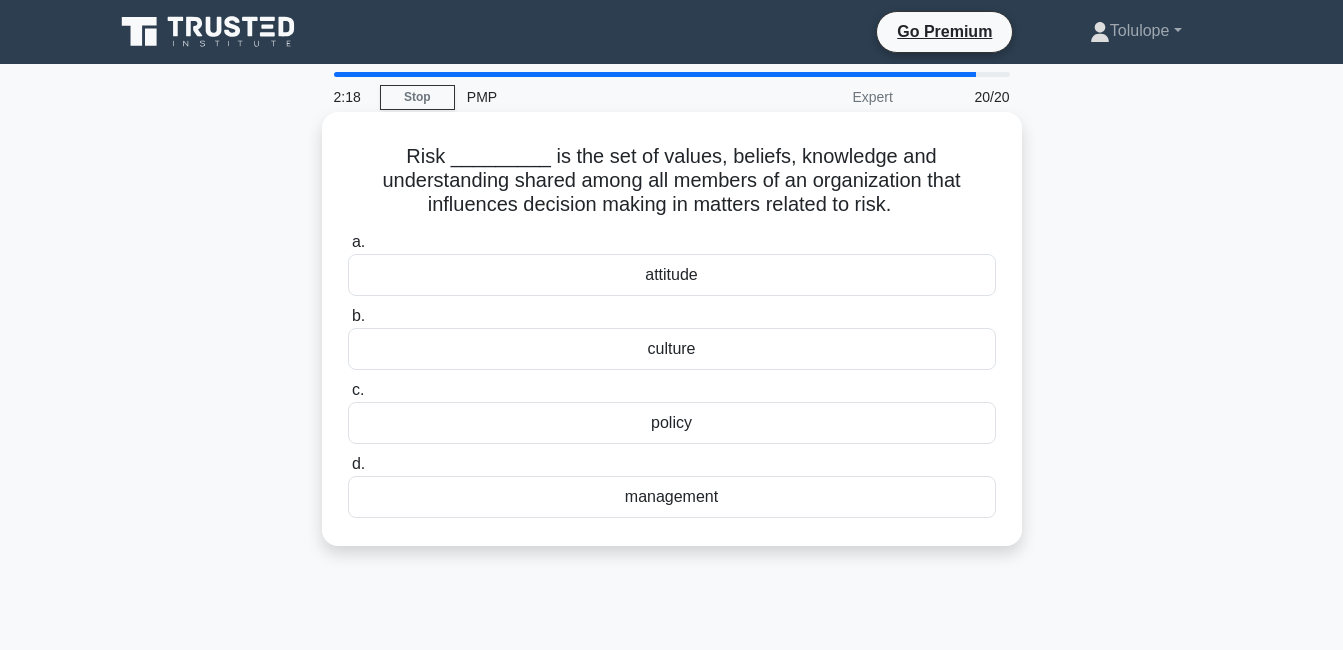 click on "culture" at bounding box center (672, 349) 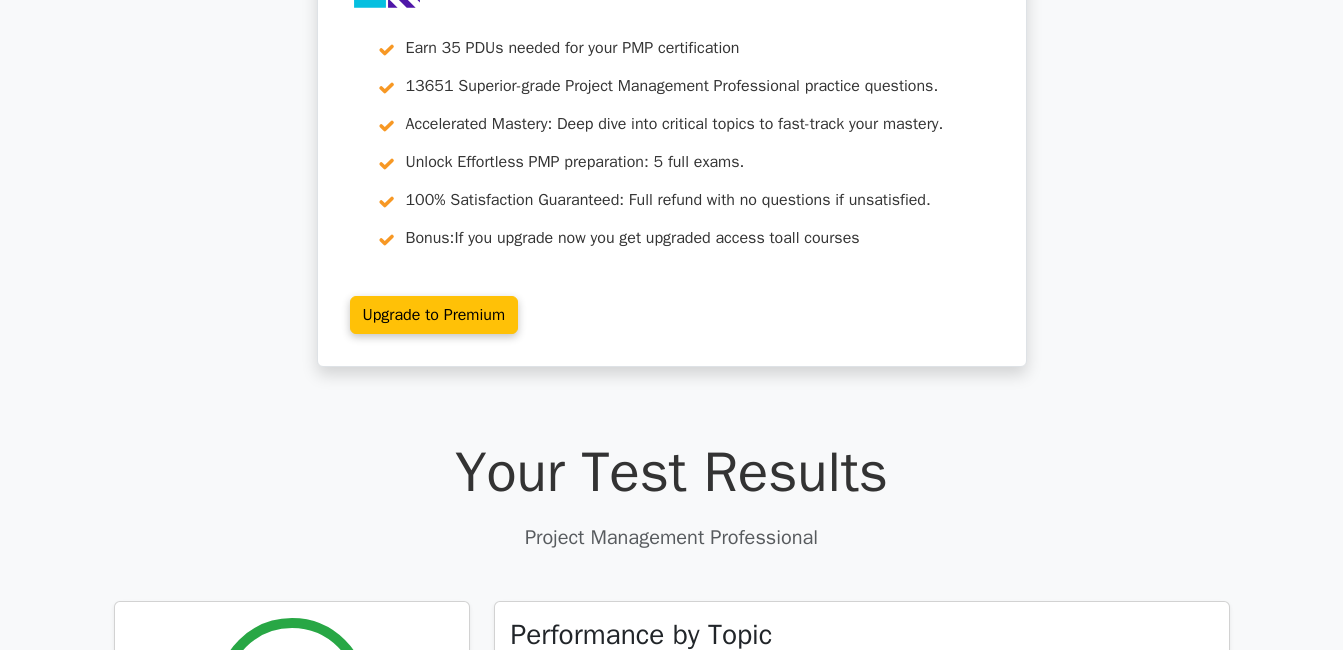 scroll, scrollTop: 0, scrollLeft: 0, axis: both 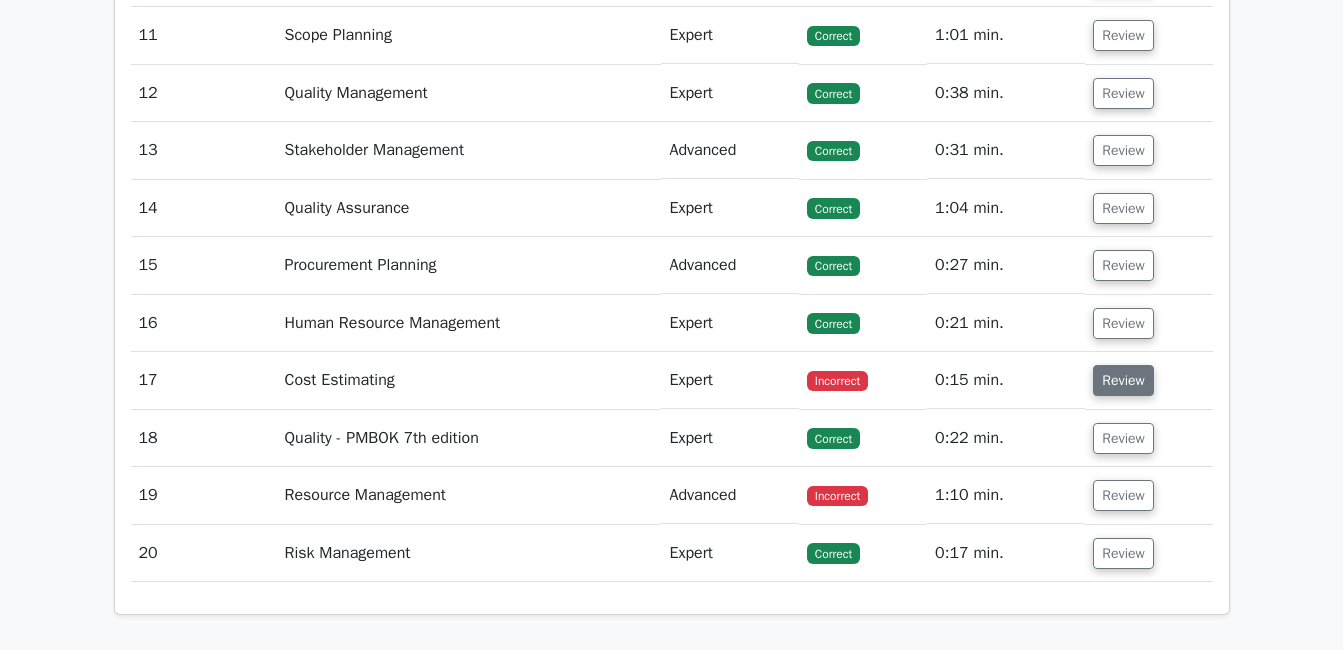 click on "Review" at bounding box center [1123, 380] 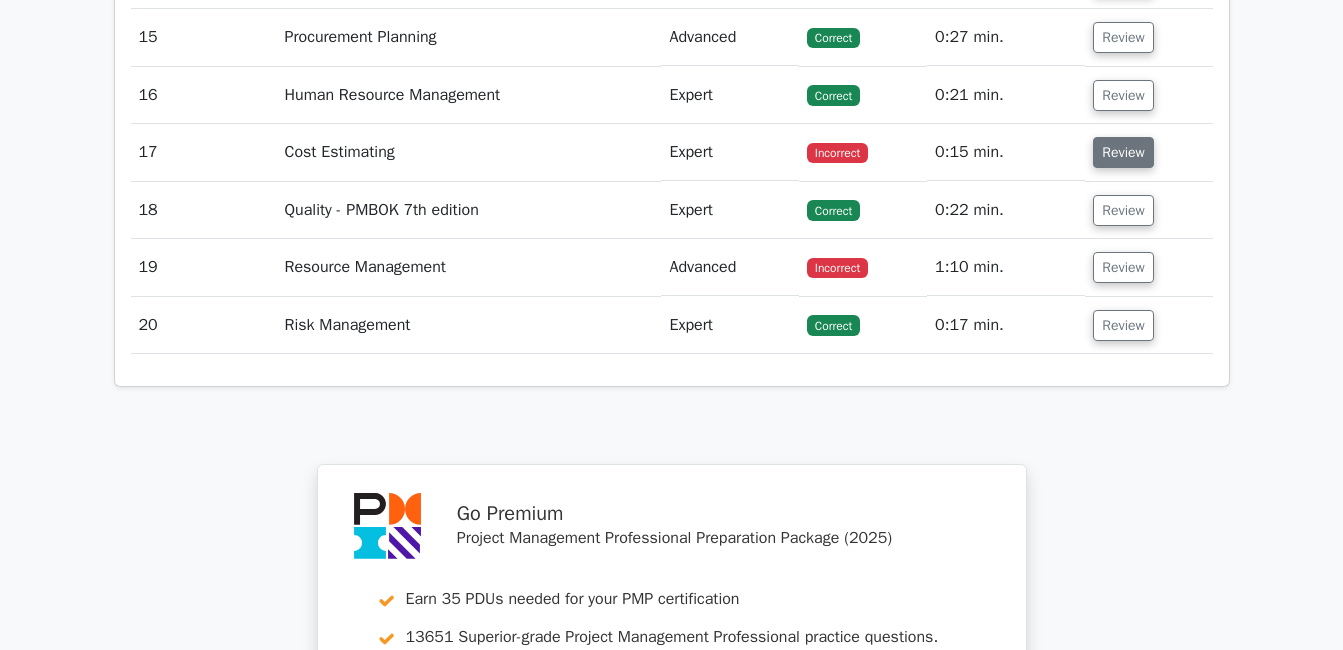 scroll, scrollTop: 3808, scrollLeft: 0, axis: vertical 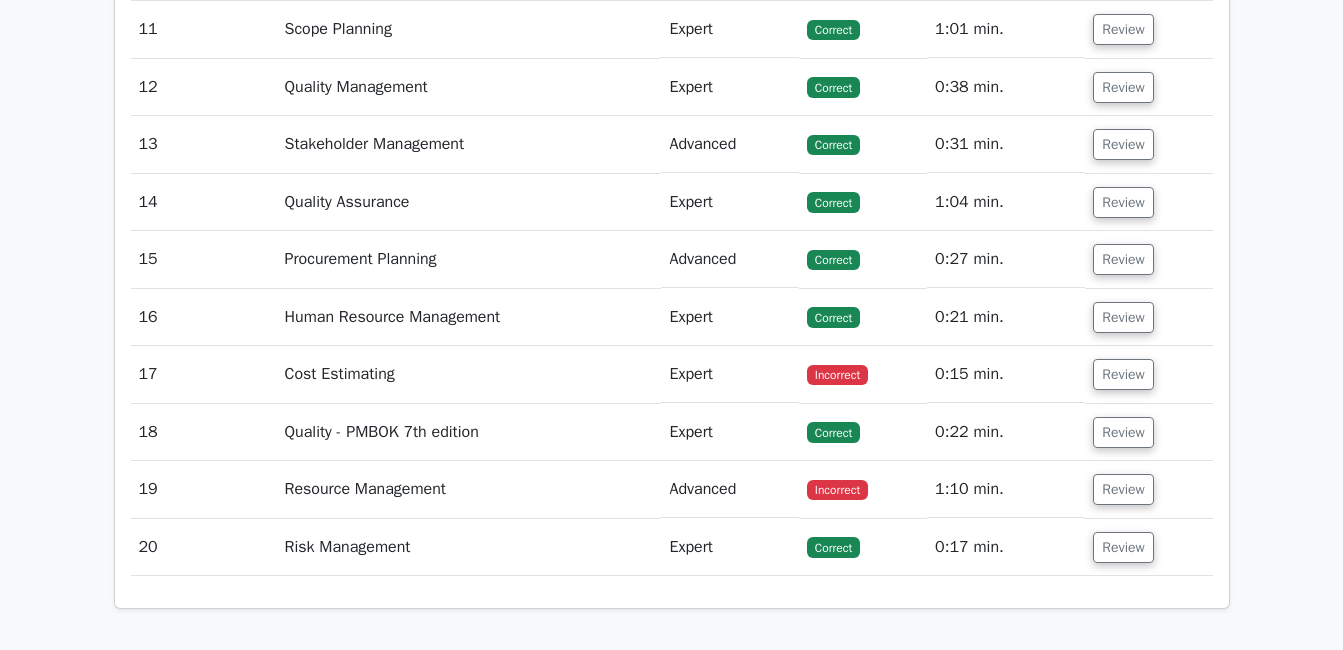 click on "Question Analysis
Question  #
Topic
Difficulty
Result
Time Spent
Action
1
Change Control
Expert
Incorrect" at bounding box center [672, -541] 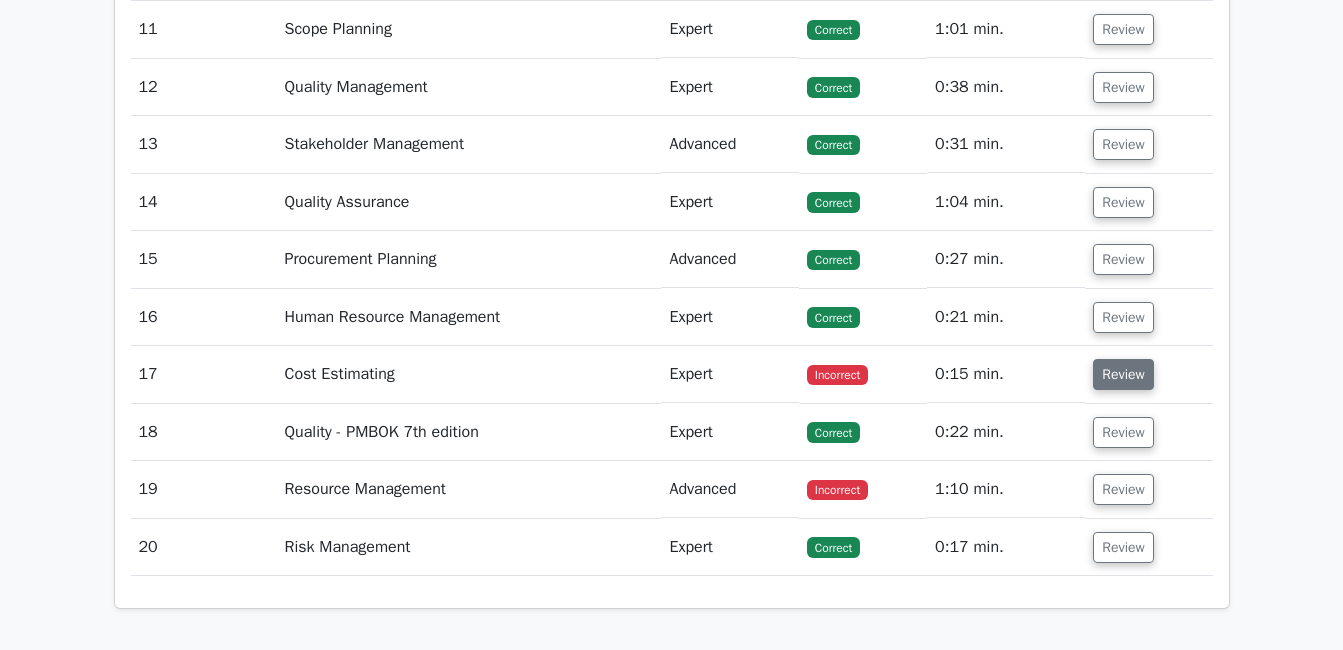 click on "Review" at bounding box center [1123, 374] 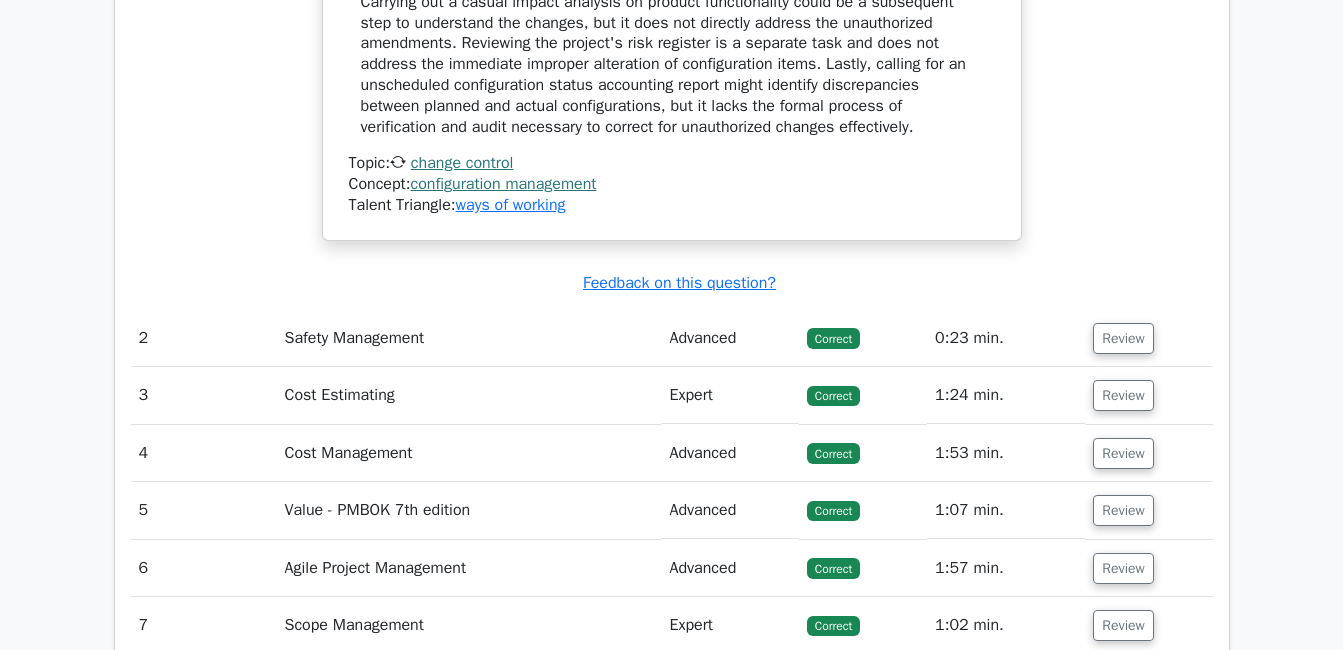 scroll, scrollTop: 2983, scrollLeft: 0, axis: vertical 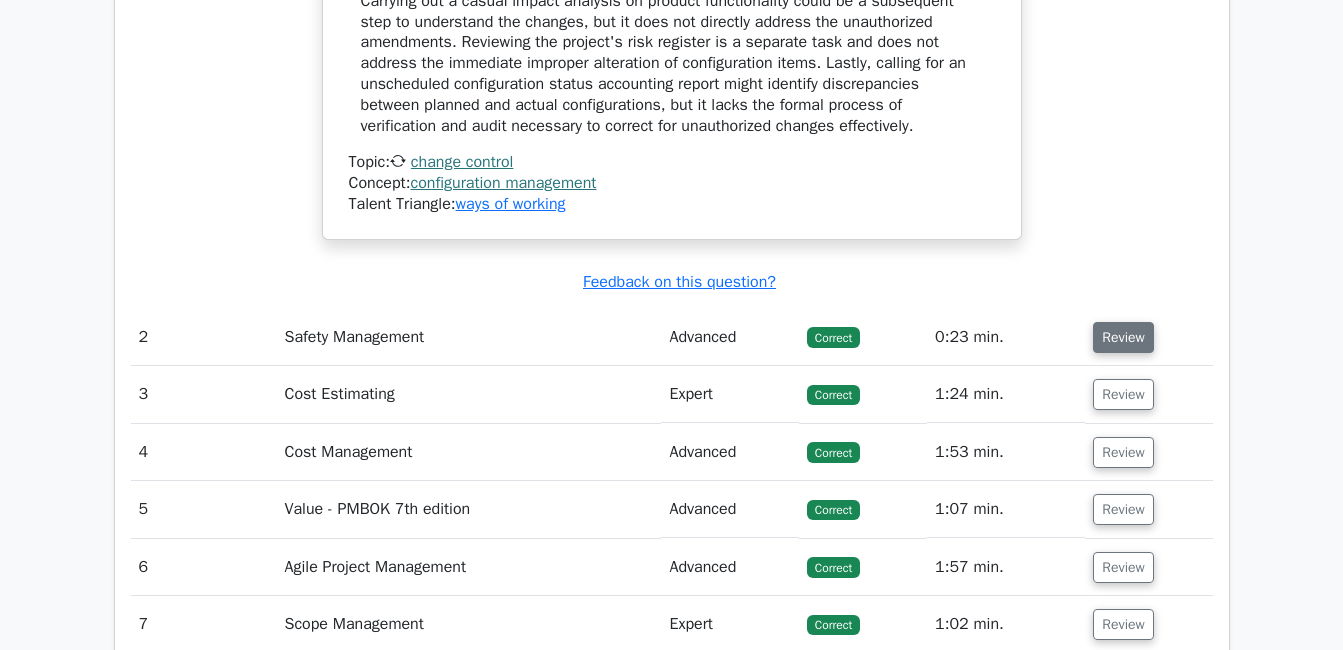click on "Review" at bounding box center [1123, 337] 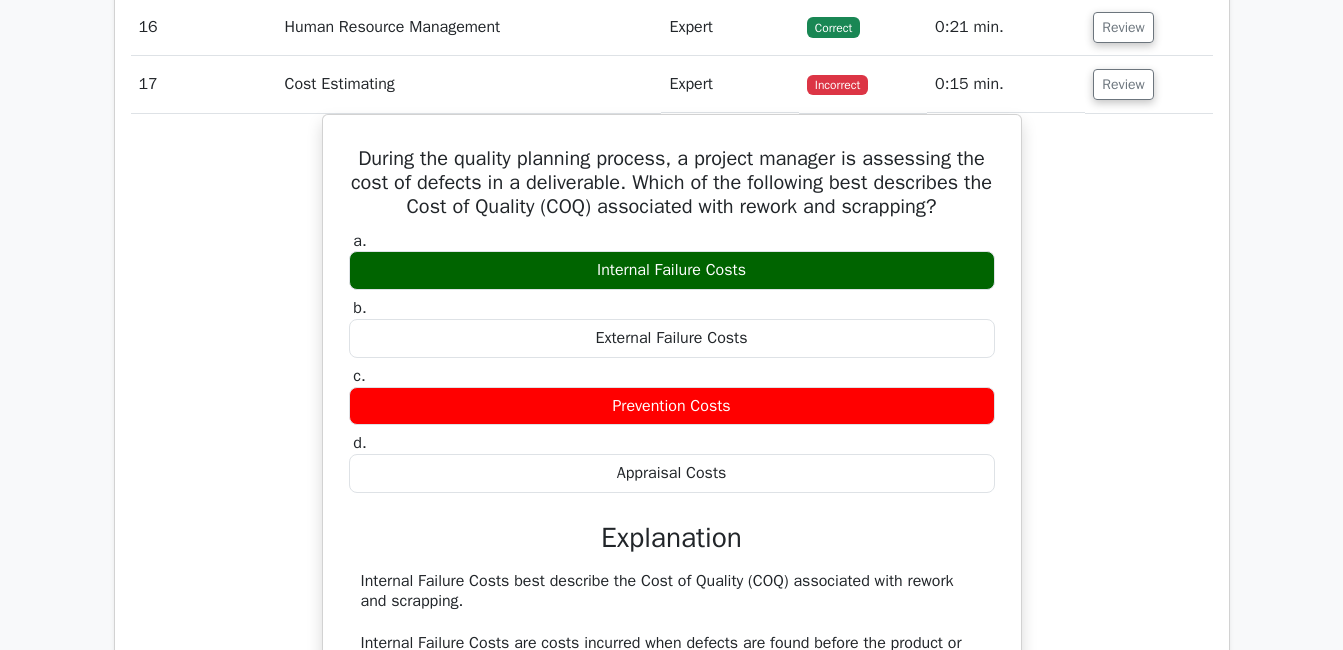 scroll, scrollTop: 4099, scrollLeft: 0, axis: vertical 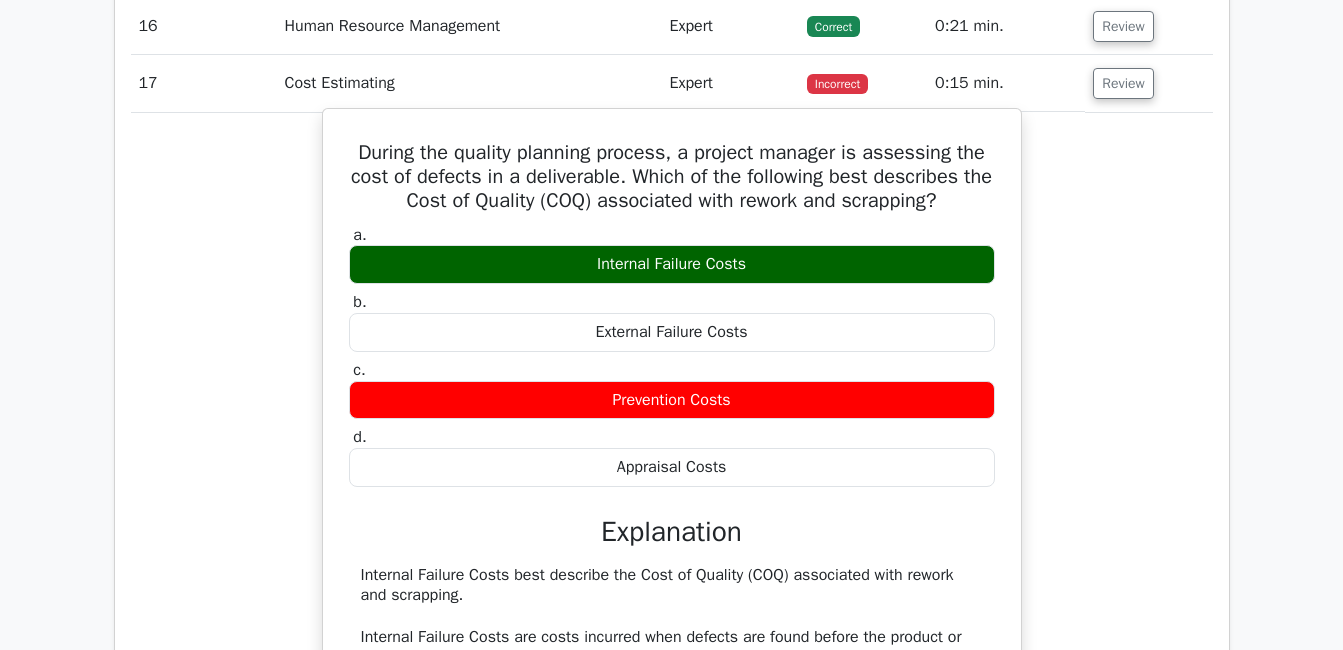 drag, startPoint x: 1114, startPoint y: 350, endPoint x: 548, endPoint y: 386, distance: 567.14374 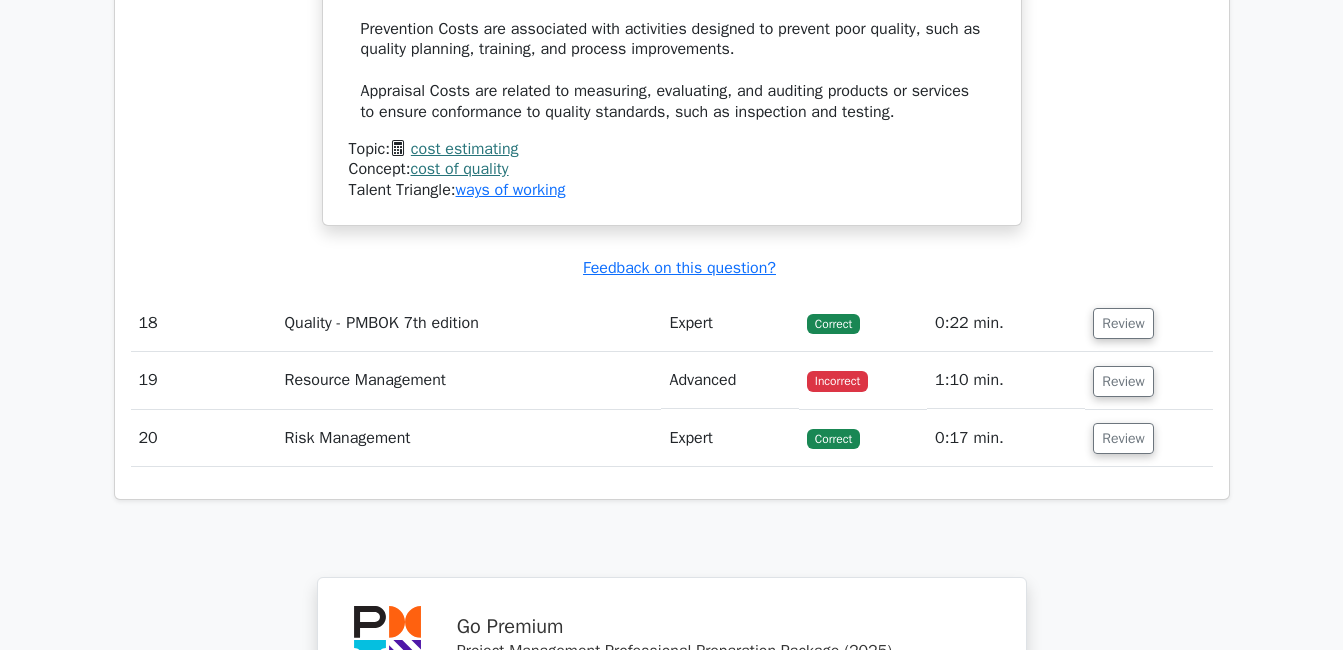 scroll, scrollTop: 4872, scrollLeft: 0, axis: vertical 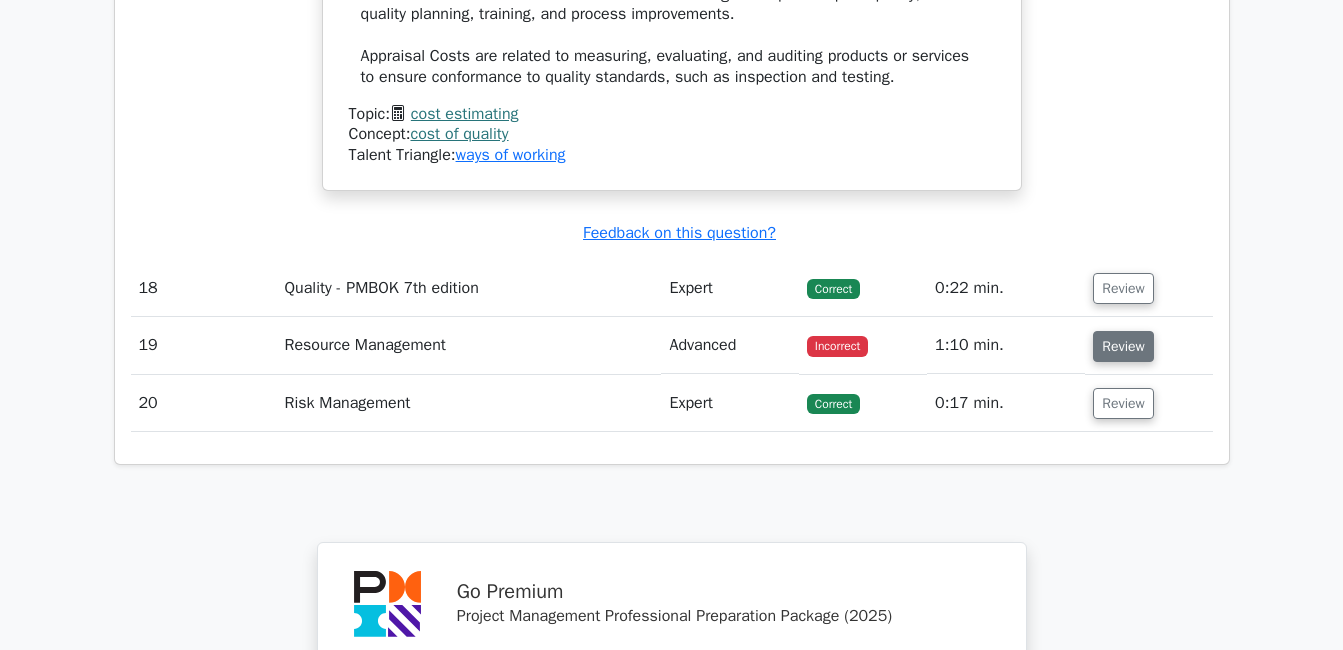 click on "Review" at bounding box center [1123, 346] 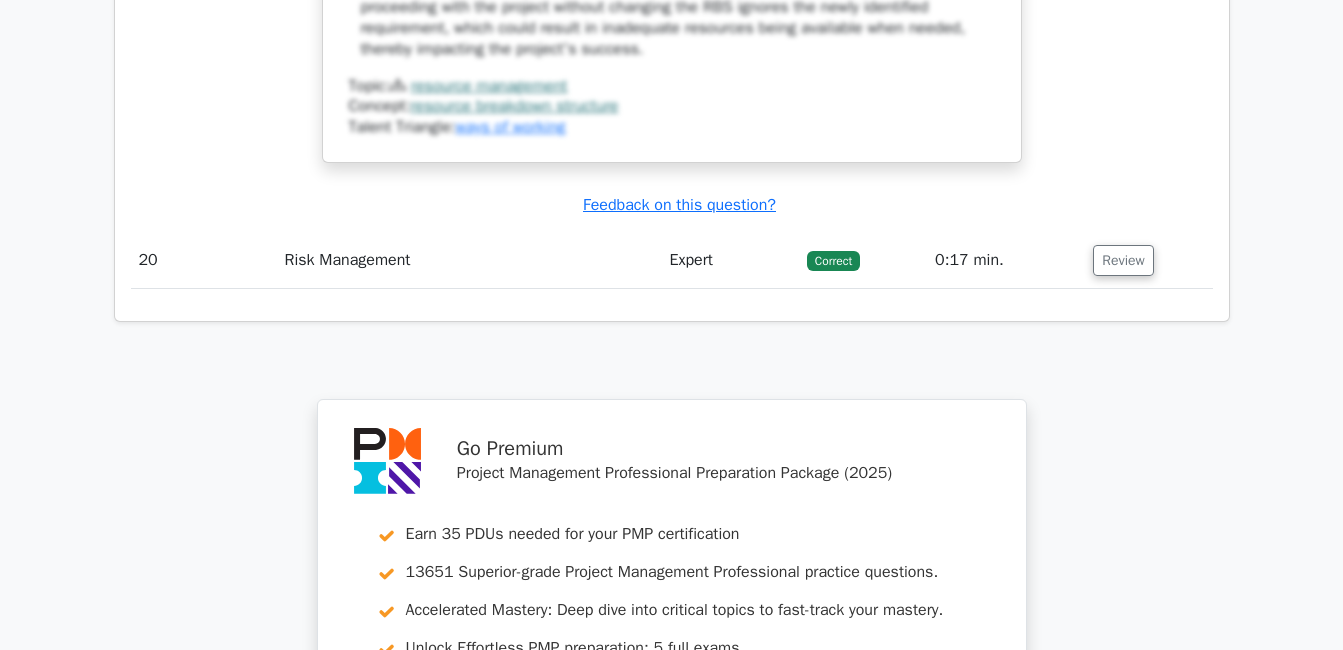 scroll, scrollTop: 6163, scrollLeft: 0, axis: vertical 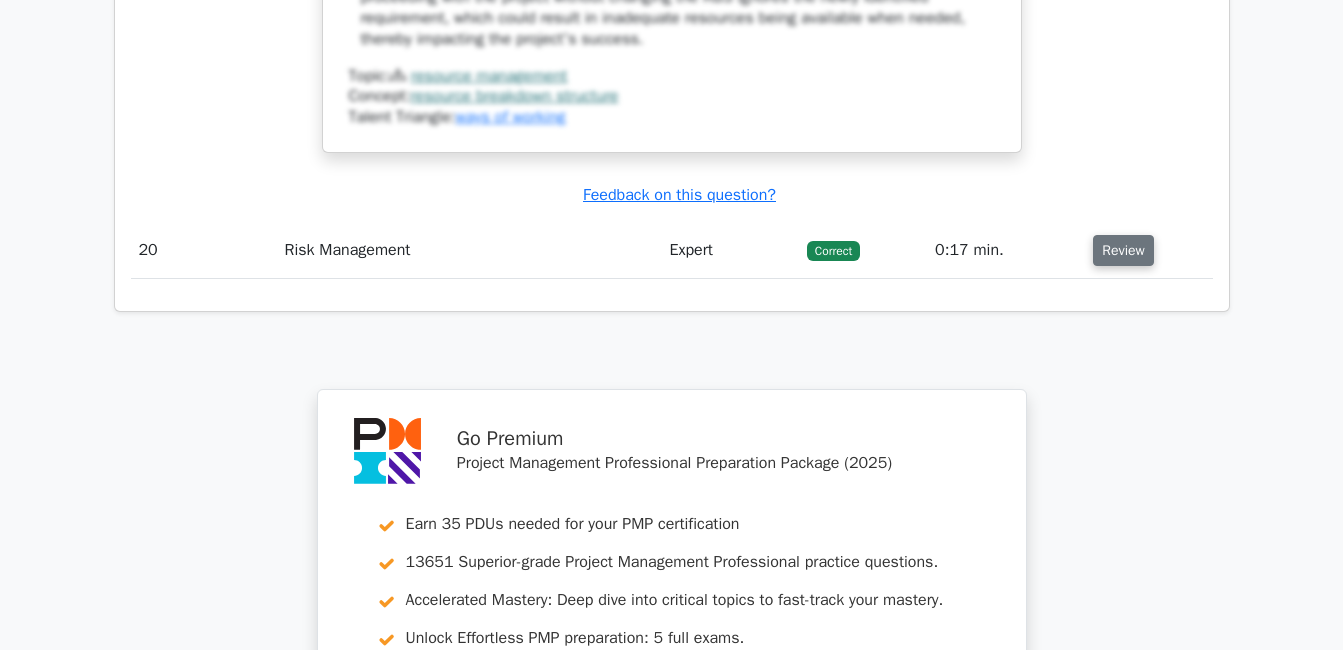 click on "Review" at bounding box center [1123, 250] 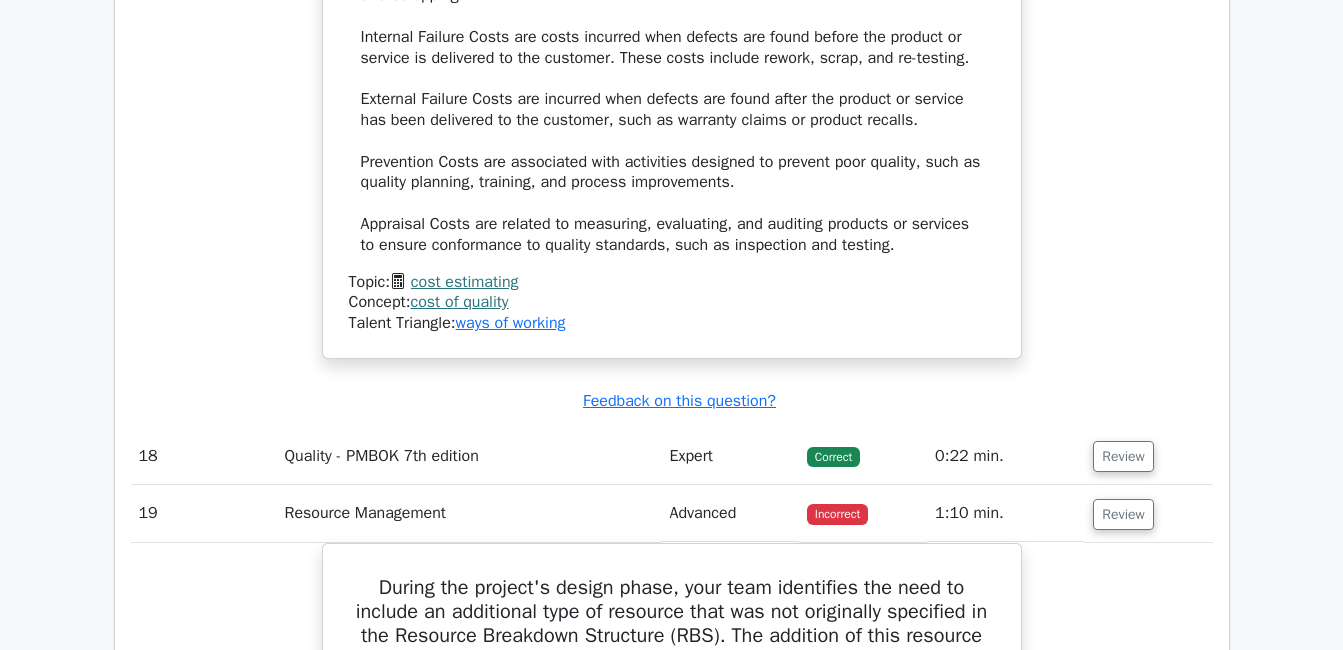scroll, scrollTop: 4705, scrollLeft: 0, axis: vertical 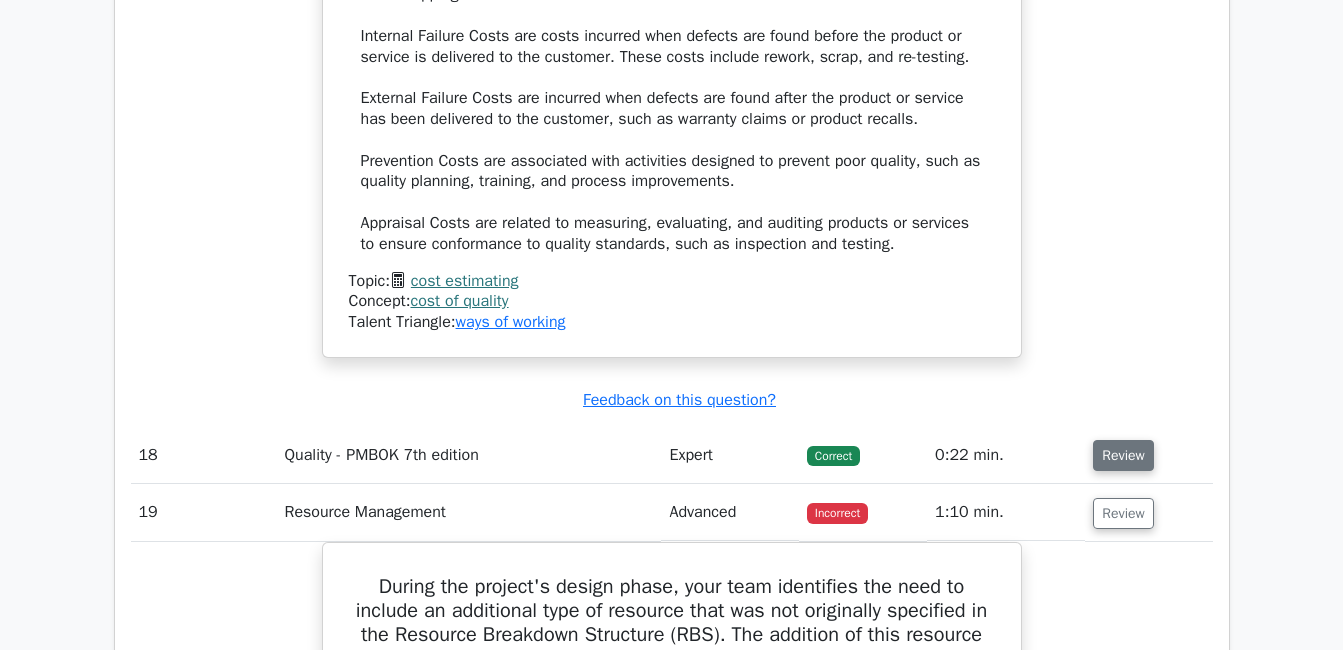 click on "Review" at bounding box center (1123, 455) 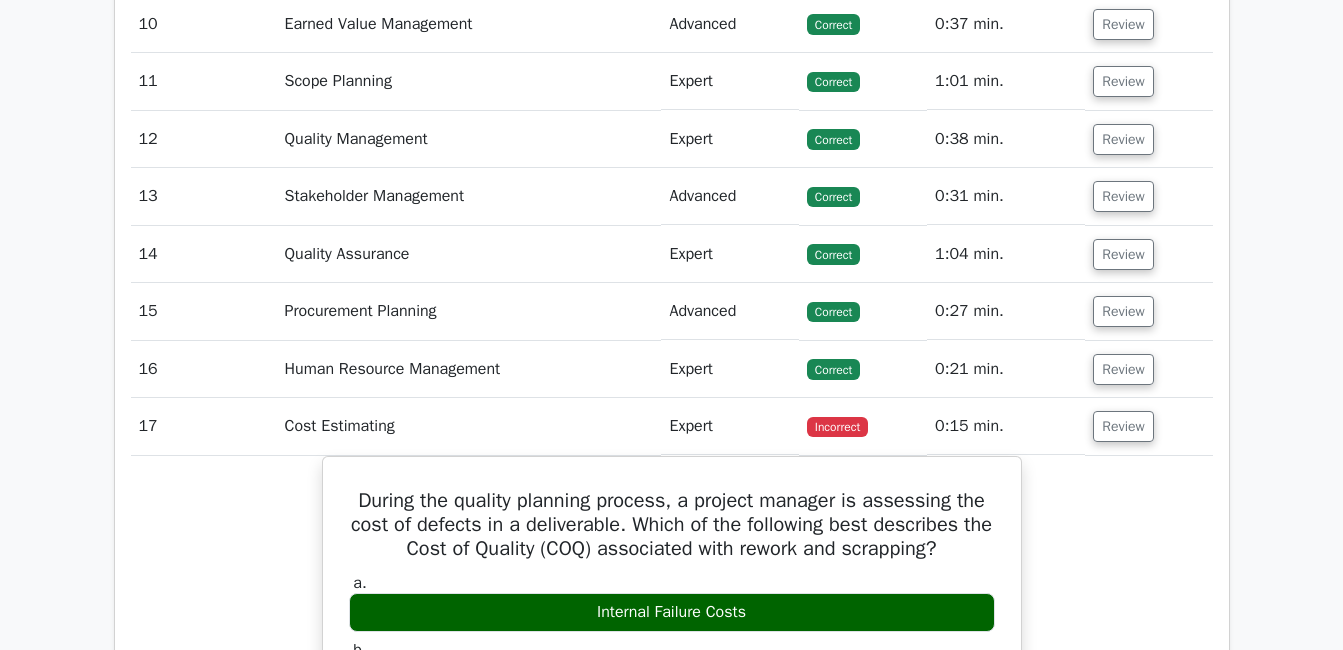 scroll, scrollTop: 3743, scrollLeft: 0, axis: vertical 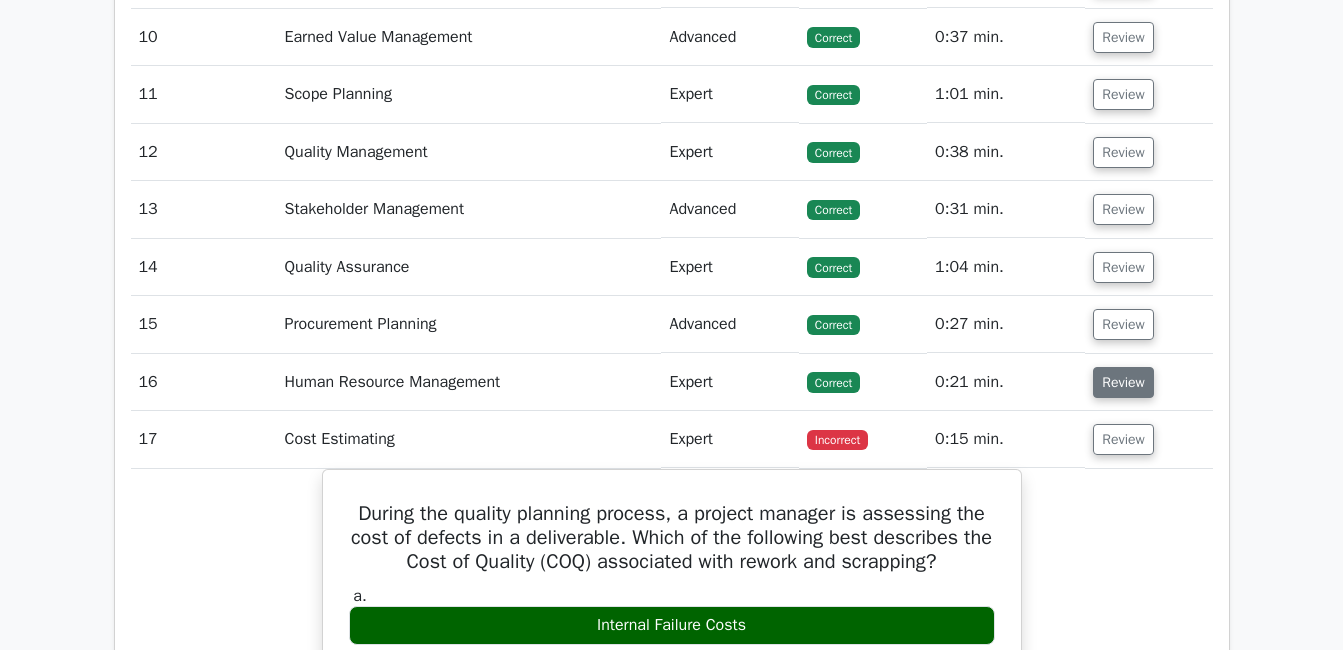 click on "Review" at bounding box center [1123, 382] 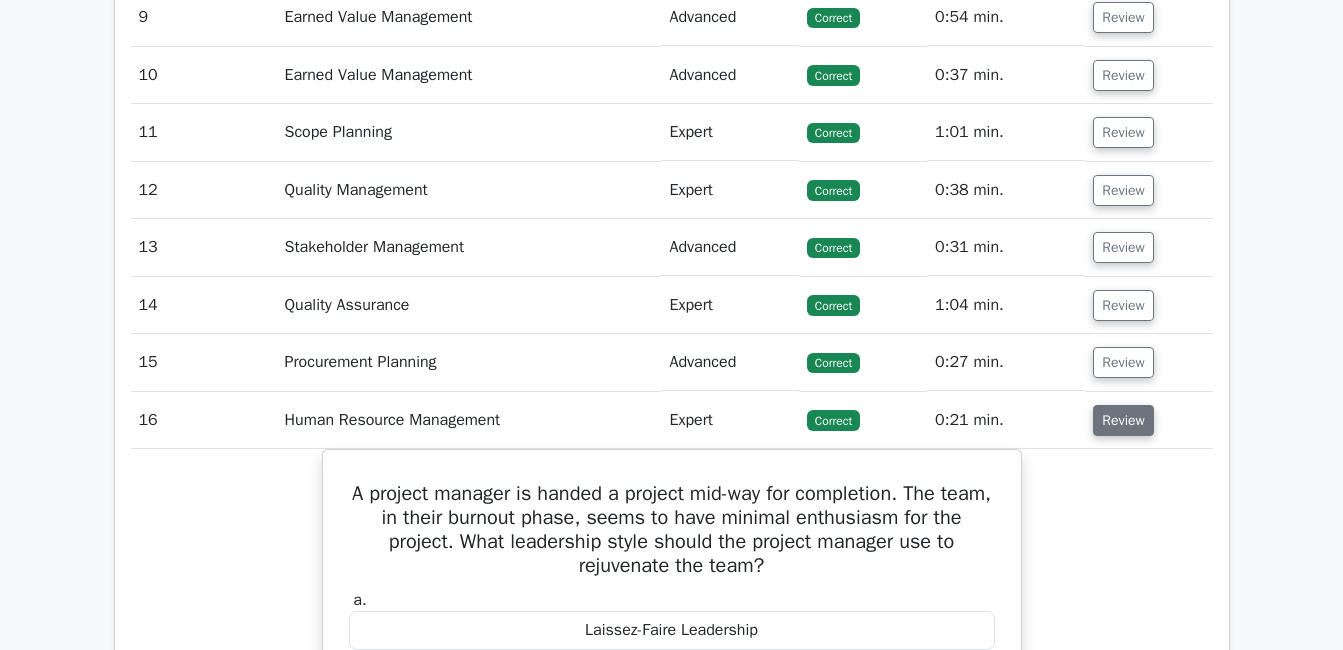 scroll, scrollTop: 3703, scrollLeft: 0, axis: vertical 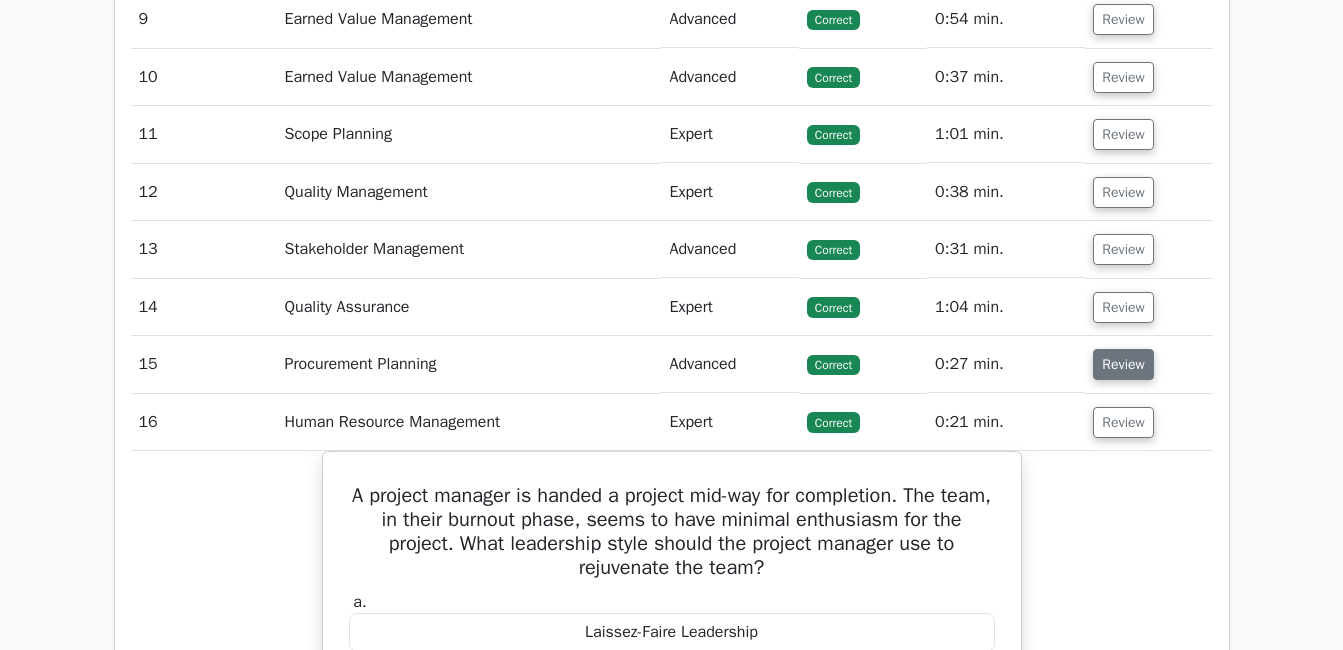 click on "Review" at bounding box center [1123, 364] 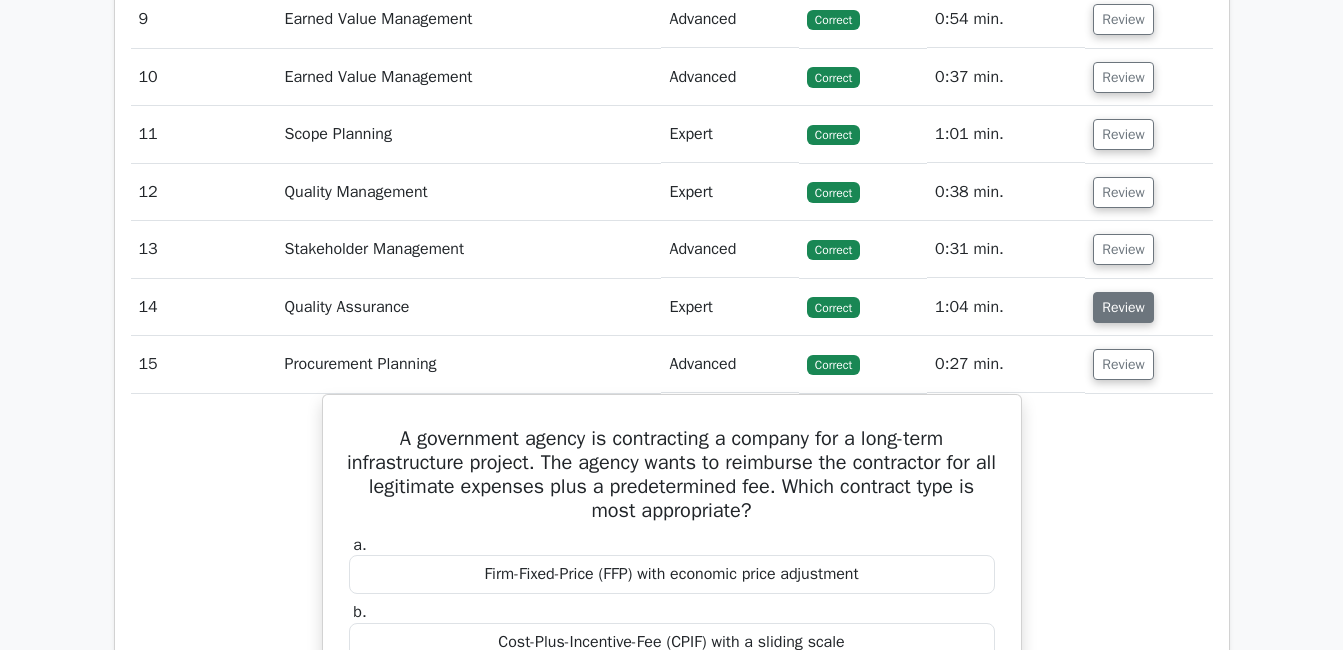 click on "Review" at bounding box center (1123, 307) 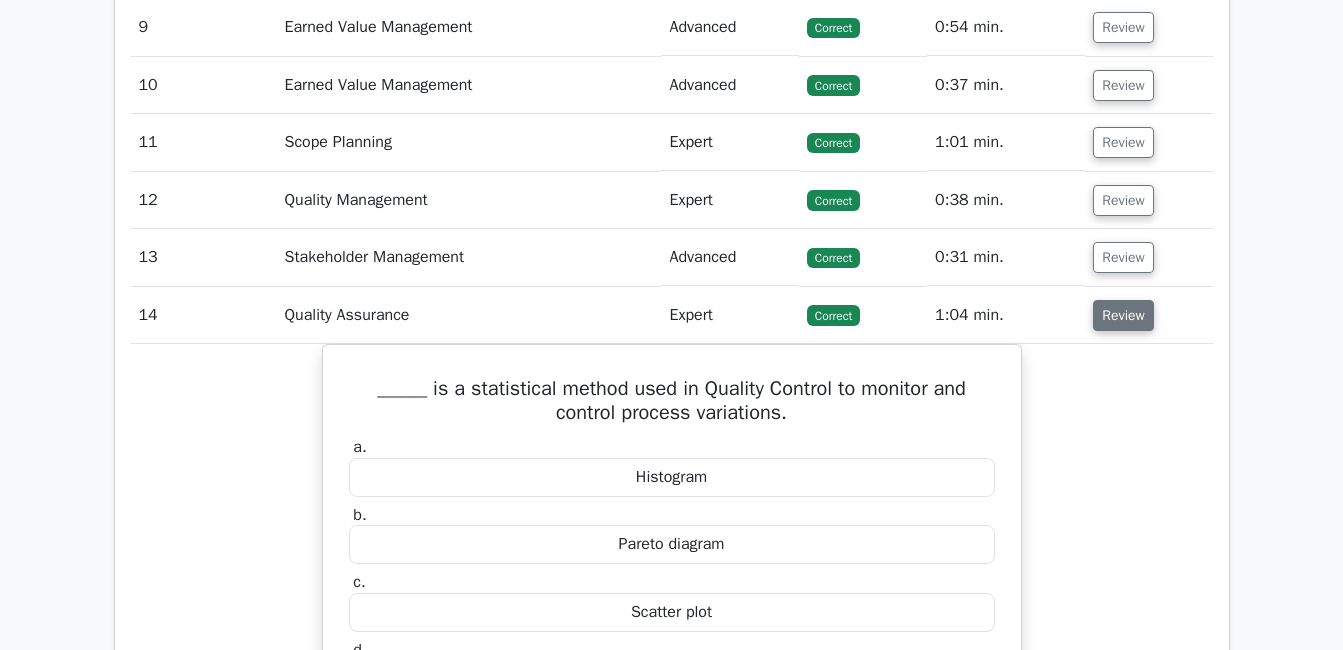 scroll, scrollTop: 3684, scrollLeft: 0, axis: vertical 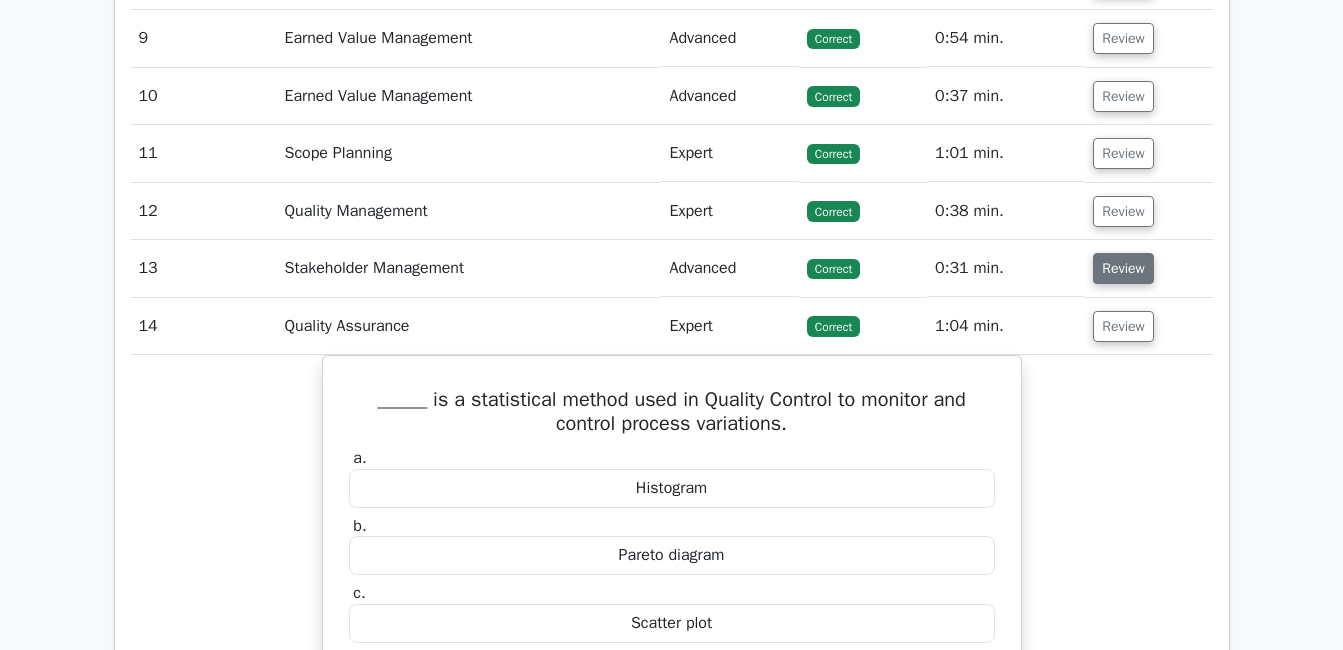 click on "Review" at bounding box center (1123, 268) 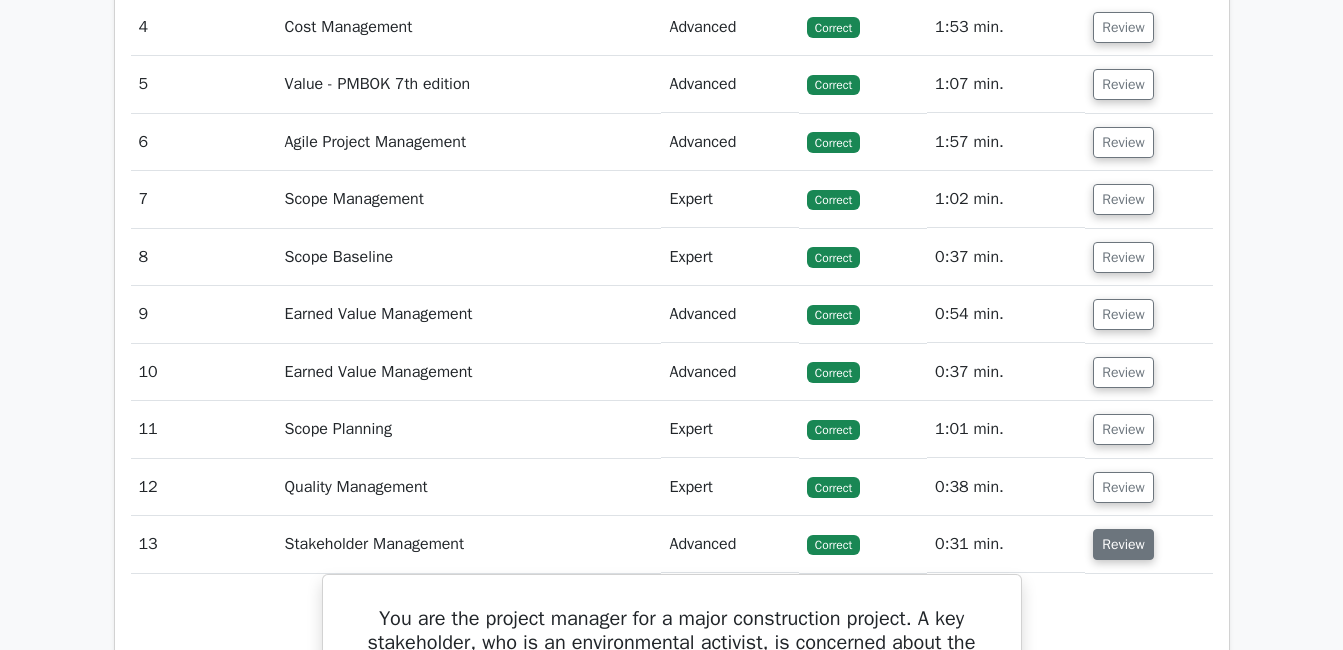 scroll, scrollTop: 3417, scrollLeft: 0, axis: vertical 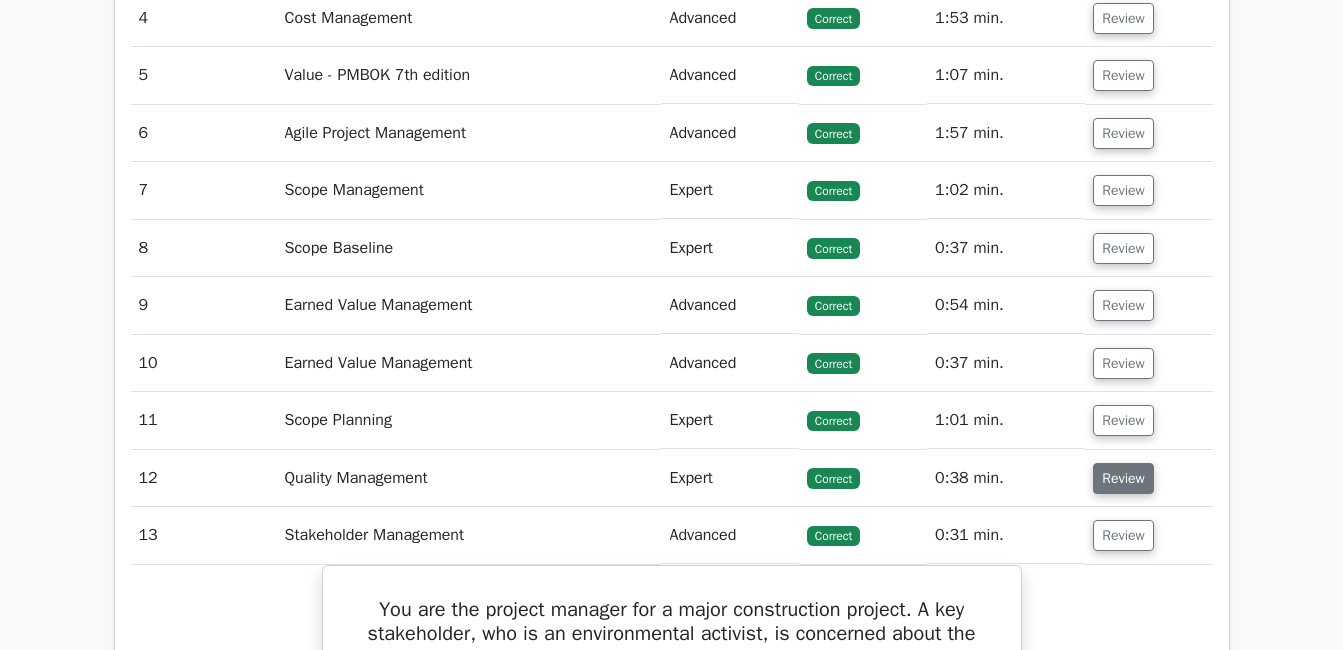 click on "Review" at bounding box center [1123, 478] 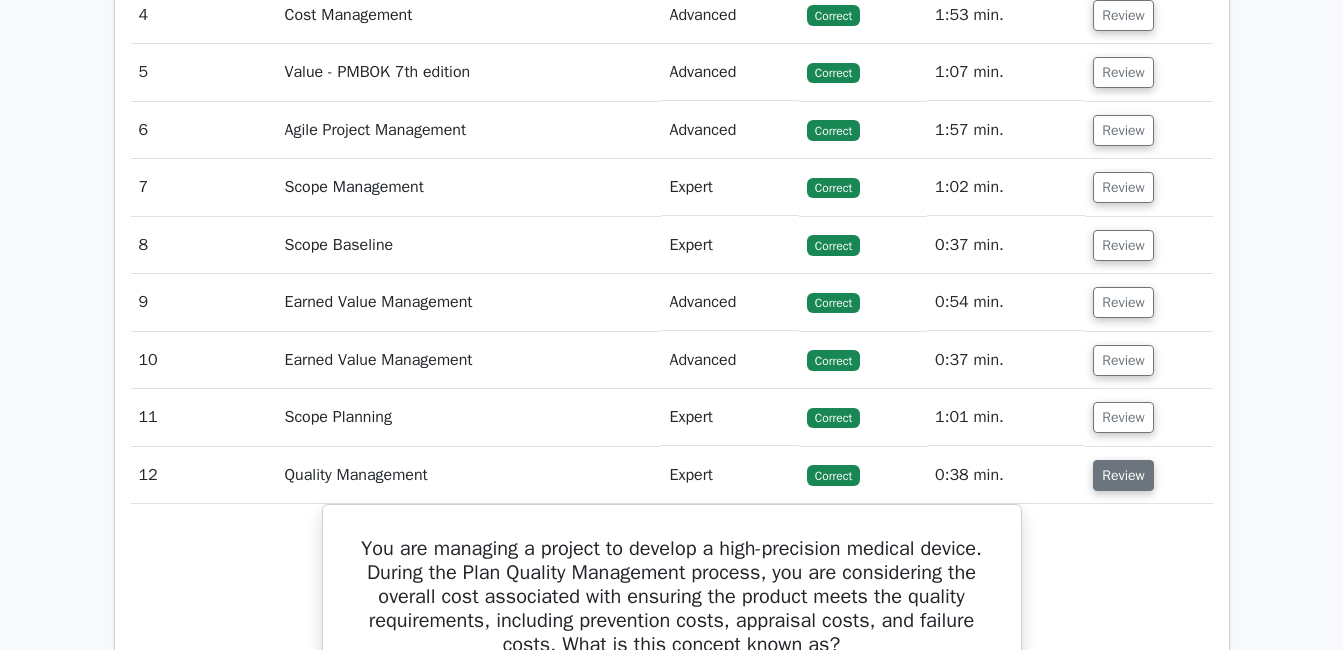 scroll, scrollTop: 3405, scrollLeft: 0, axis: vertical 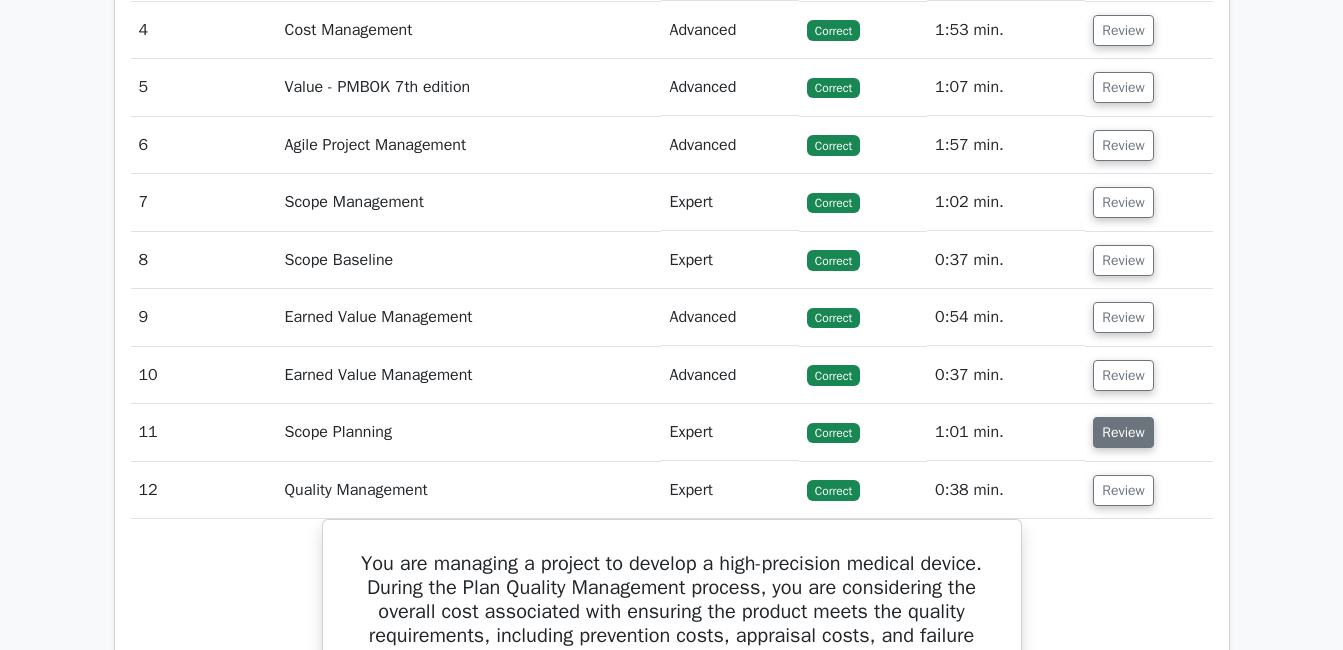click on "Review" at bounding box center (1123, 432) 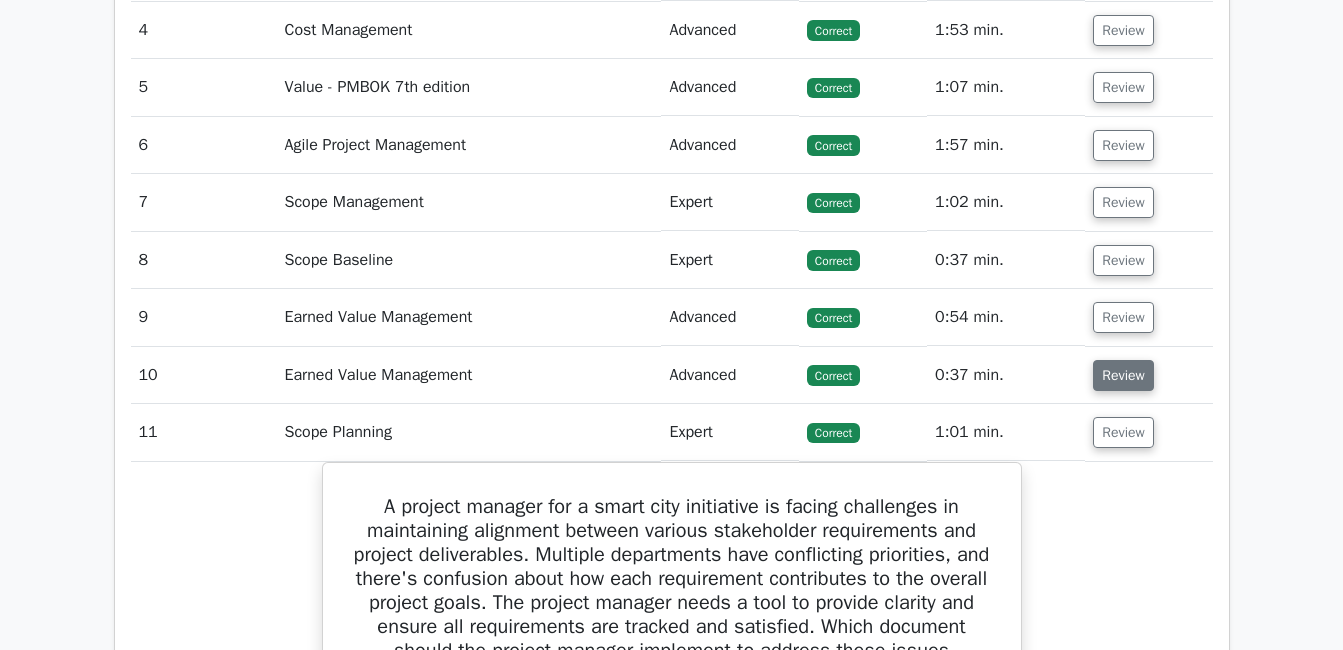 click on "Review" at bounding box center (1123, 375) 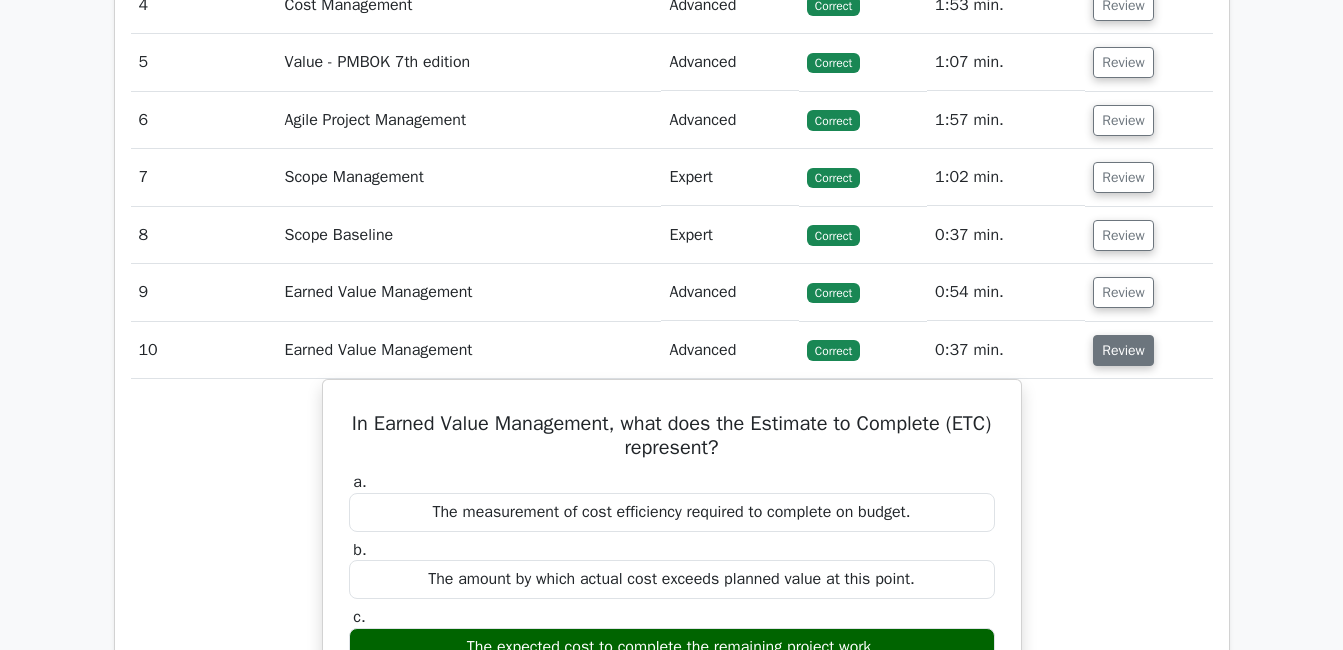 scroll, scrollTop: 3406, scrollLeft: 0, axis: vertical 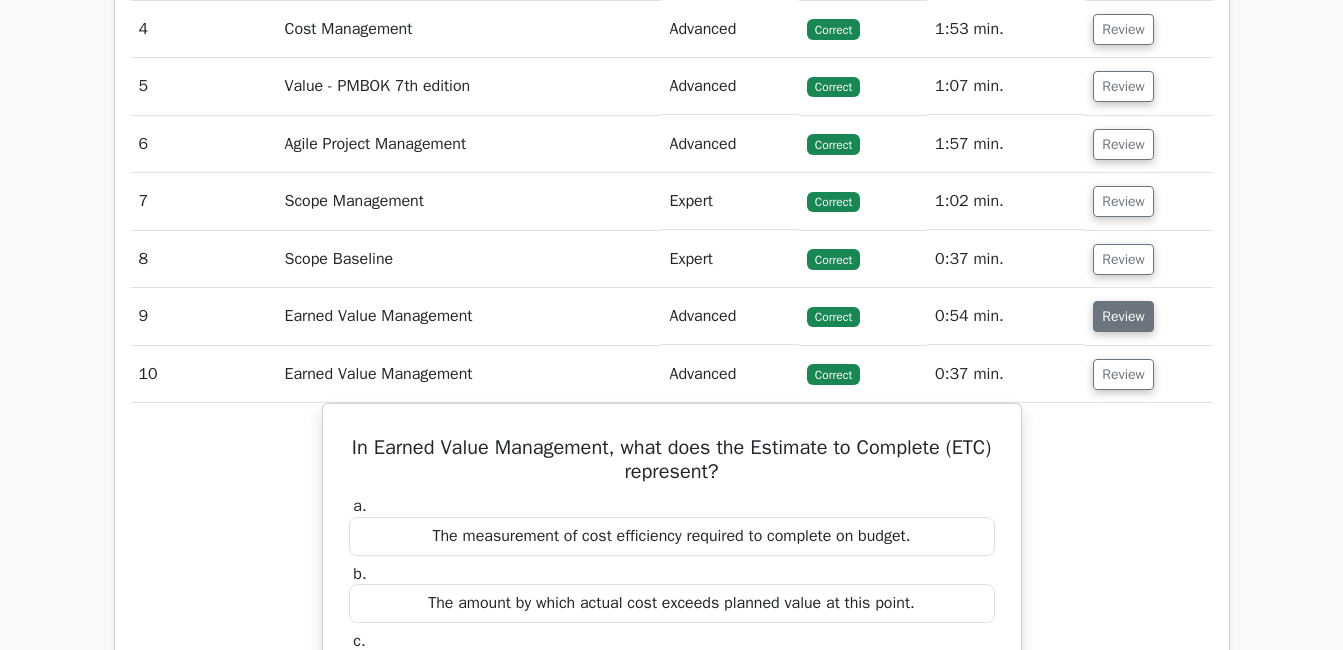 click on "Review" at bounding box center (1123, 316) 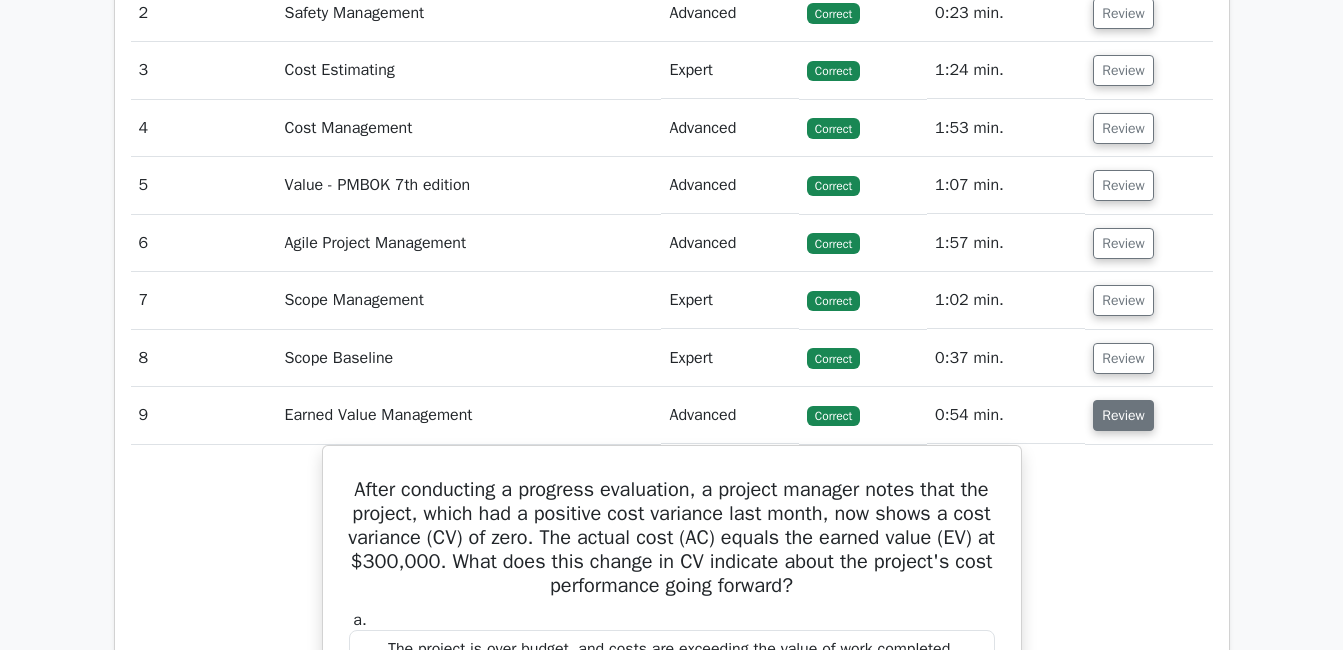 scroll, scrollTop: 3298, scrollLeft: 0, axis: vertical 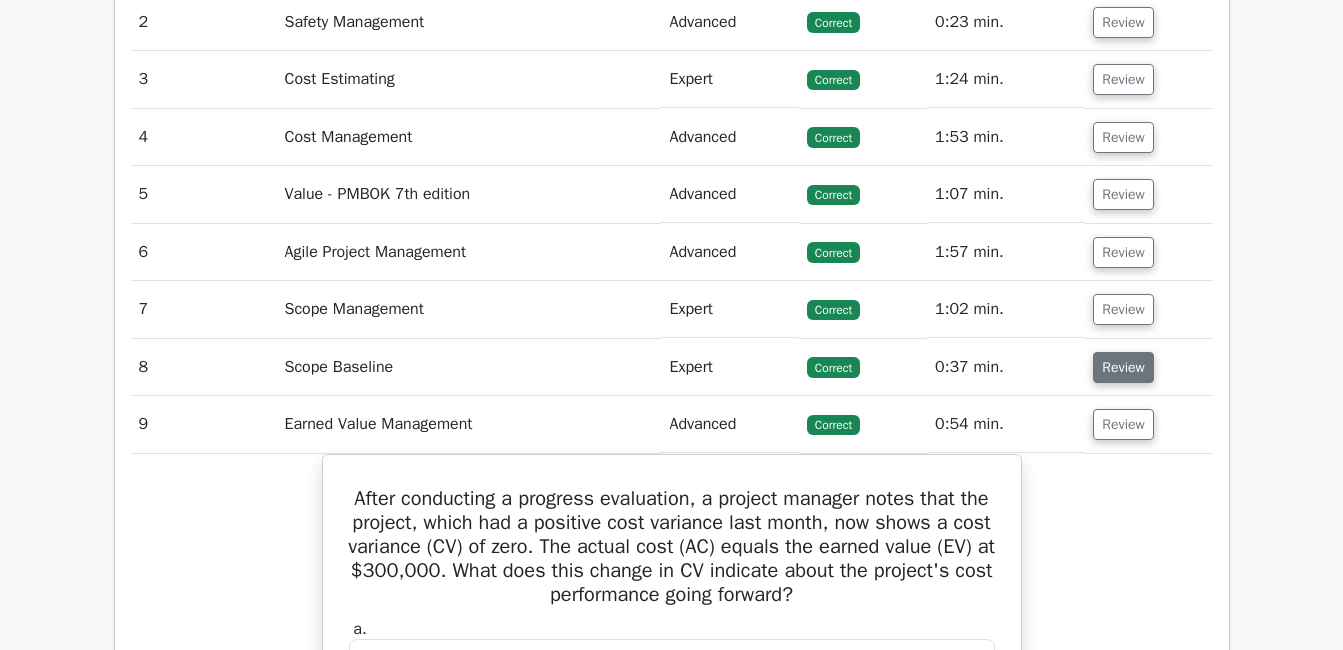 click on "Review" at bounding box center [1123, 367] 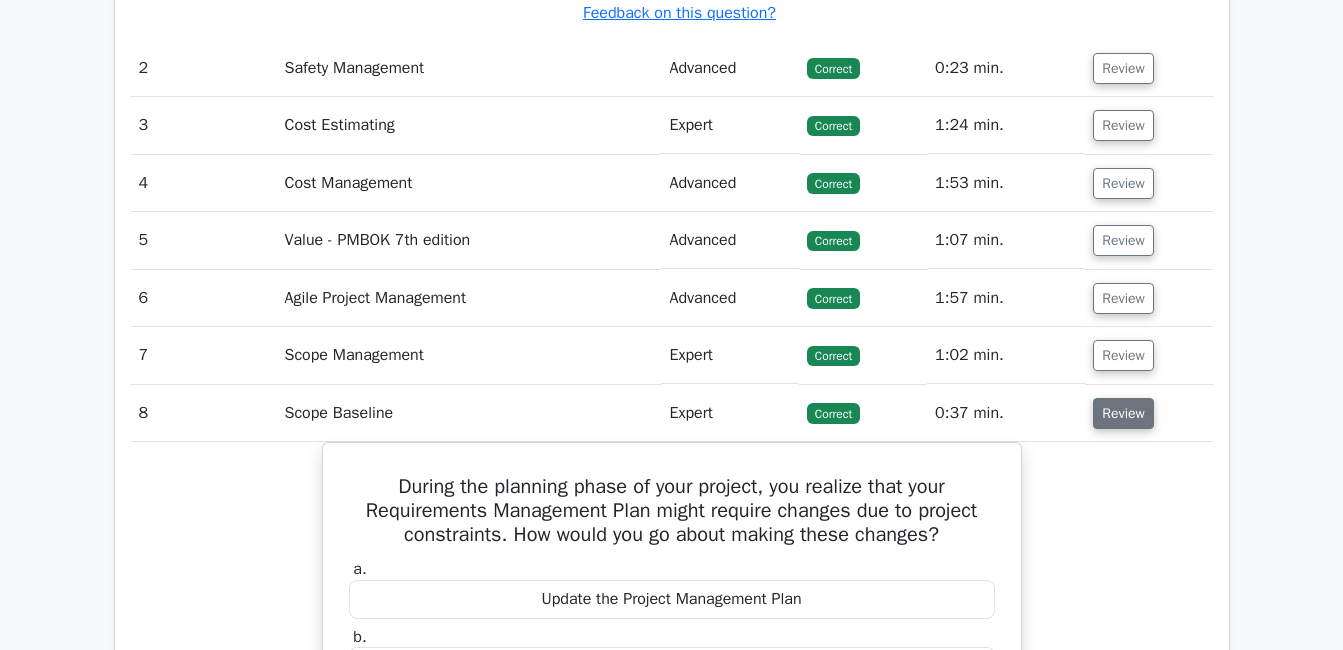 scroll, scrollTop: 3207, scrollLeft: 0, axis: vertical 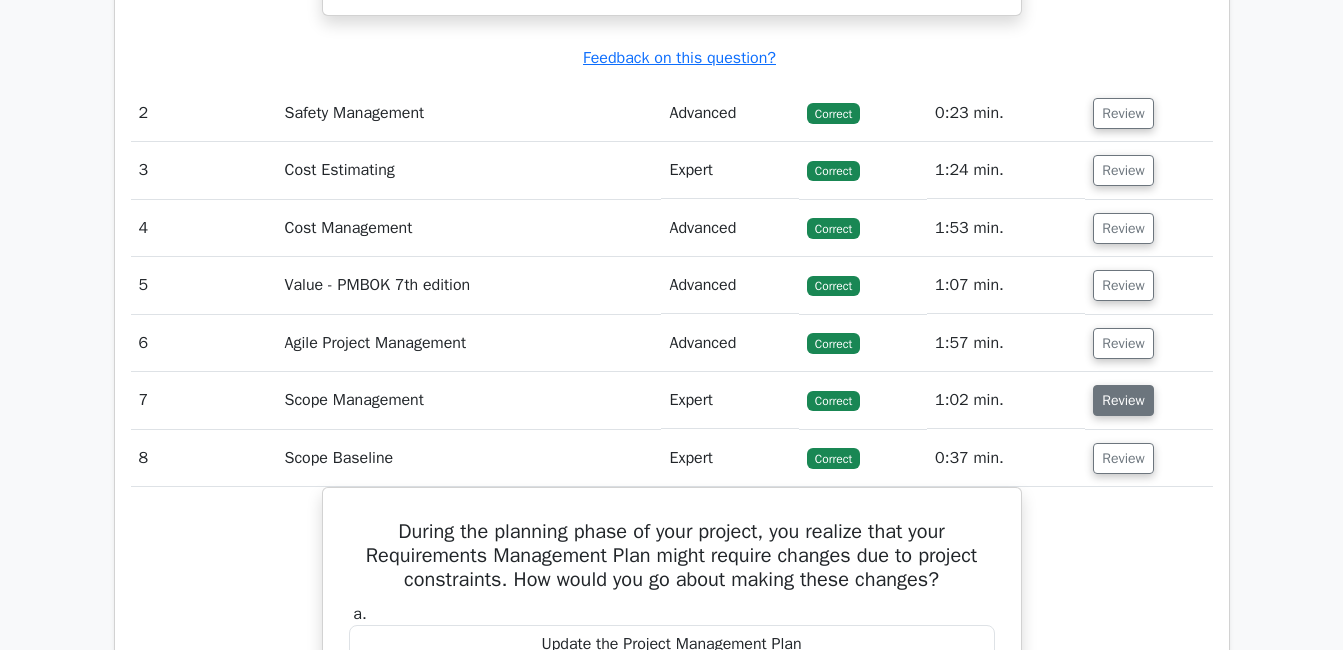 click on "Review" at bounding box center (1123, 400) 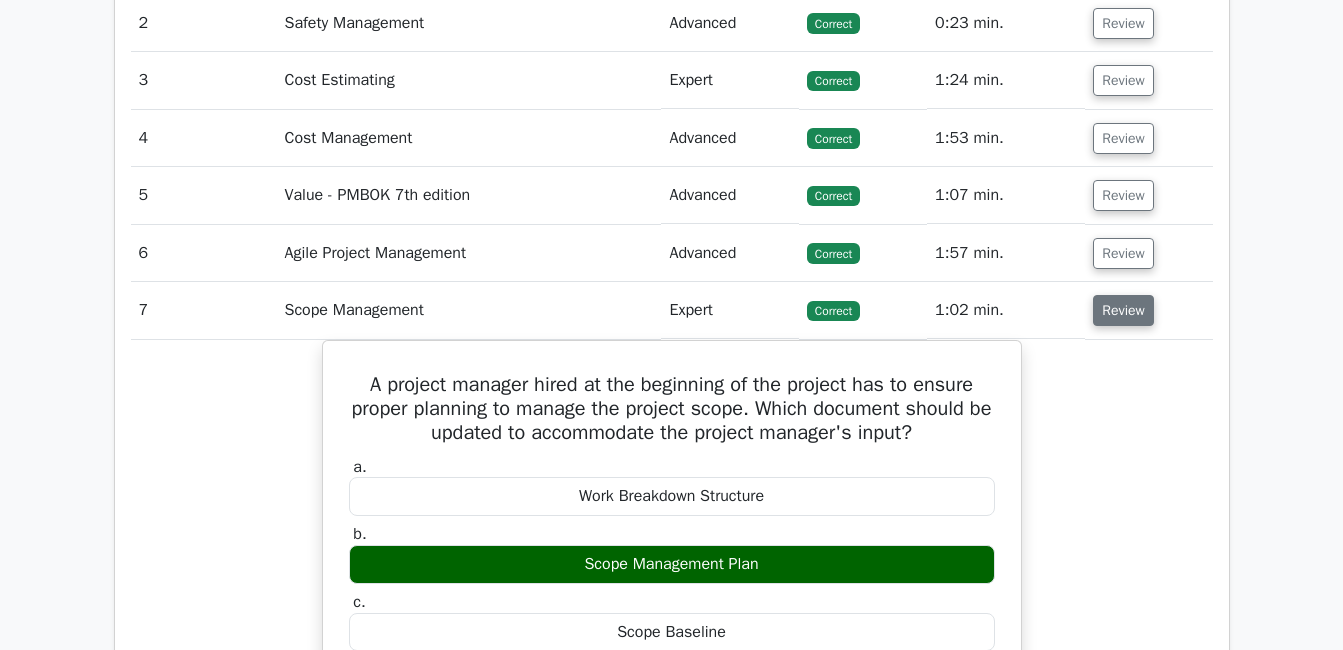 scroll, scrollTop: 3295, scrollLeft: 0, axis: vertical 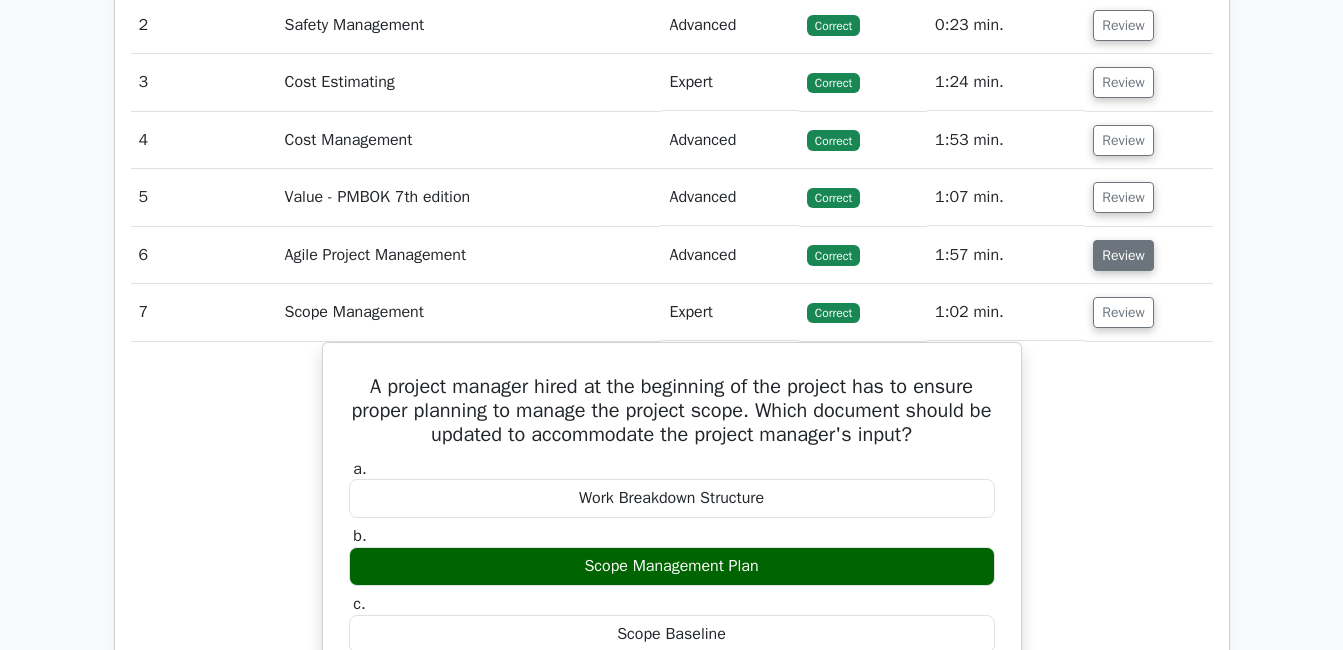 click on "Review" at bounding box center [1123, 255] 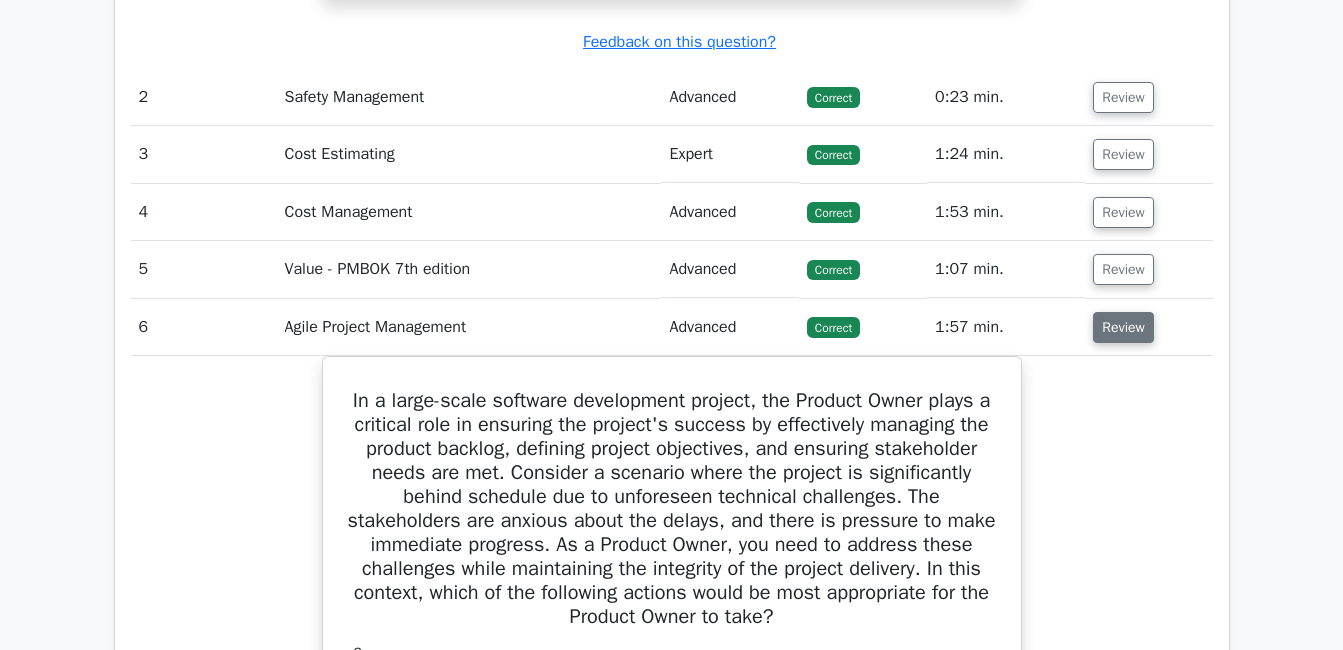 scroll, scrollTop: 3221, scrollLeft: 0, axis: vertical 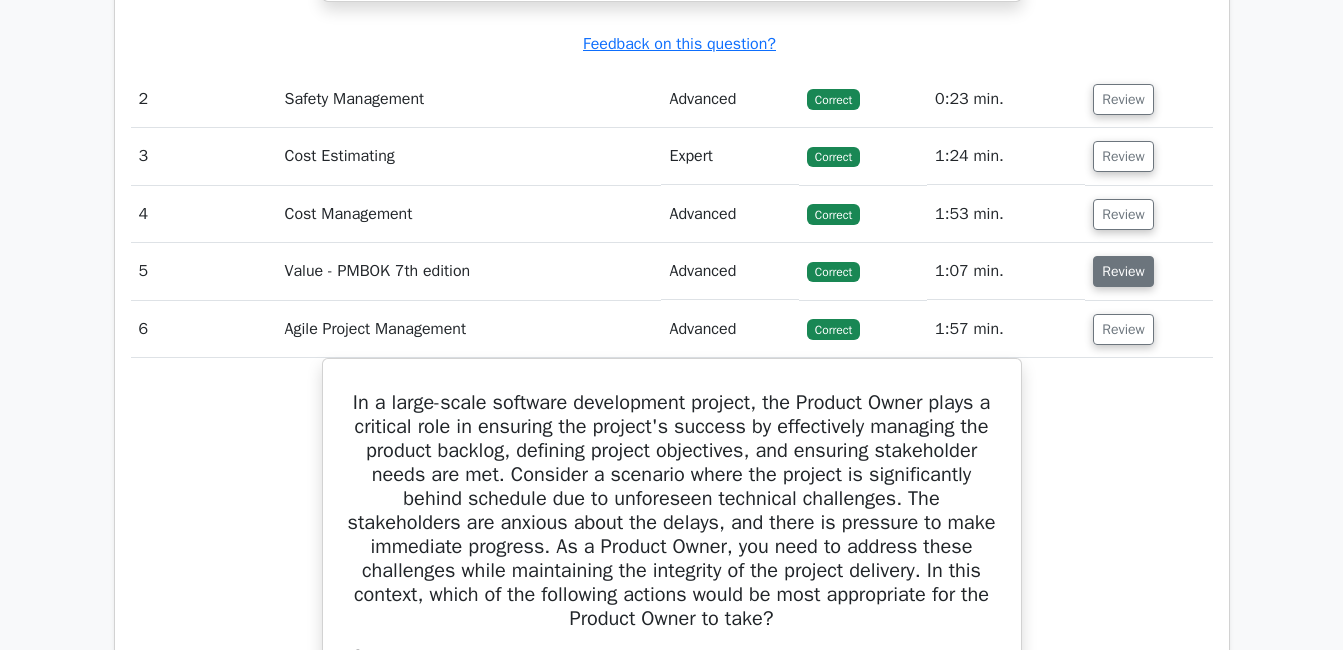 click on "Review" at bounding box center [1123, 271] 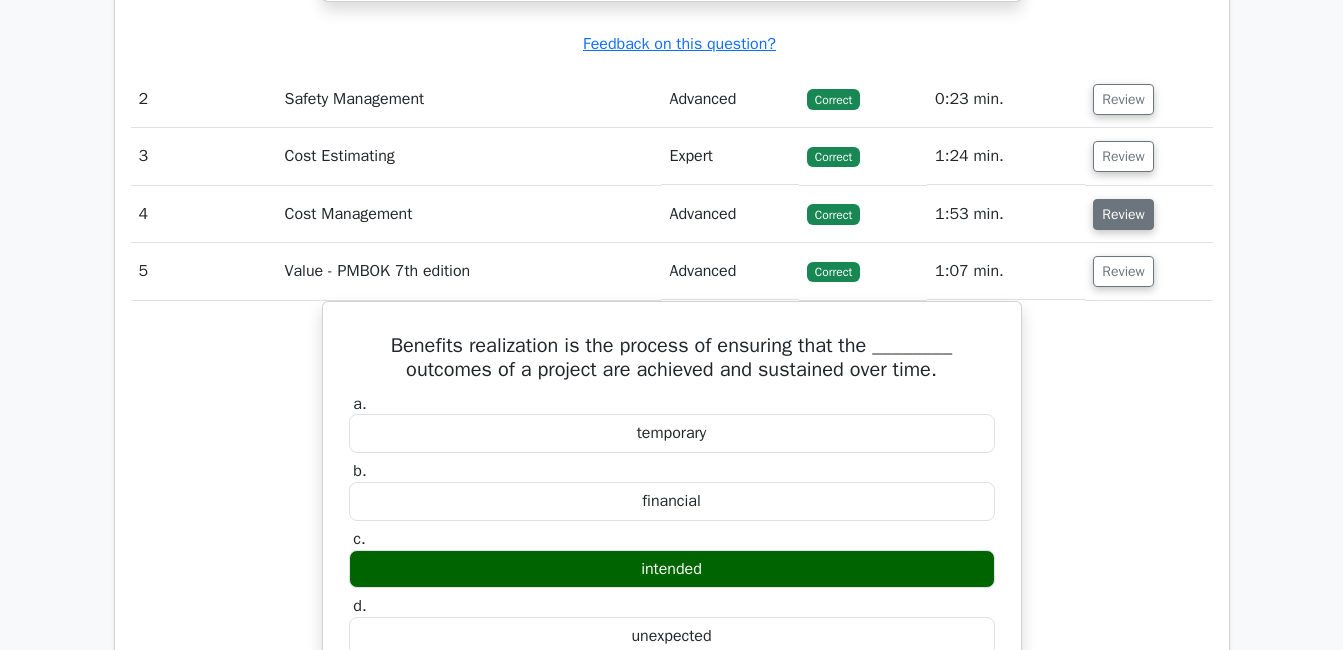 click on "Review" at bounding box center [1123, 214] 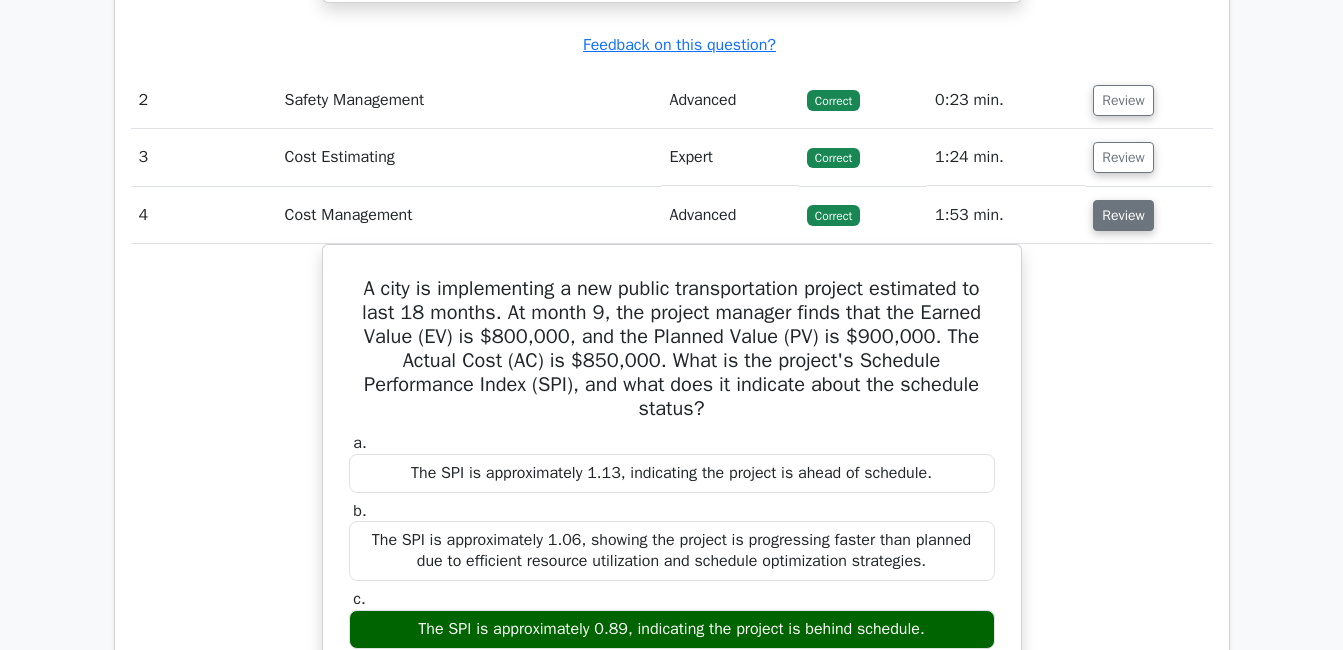 scroll, scrollTop: 3193, scrollLeft: 0, axis: vertical 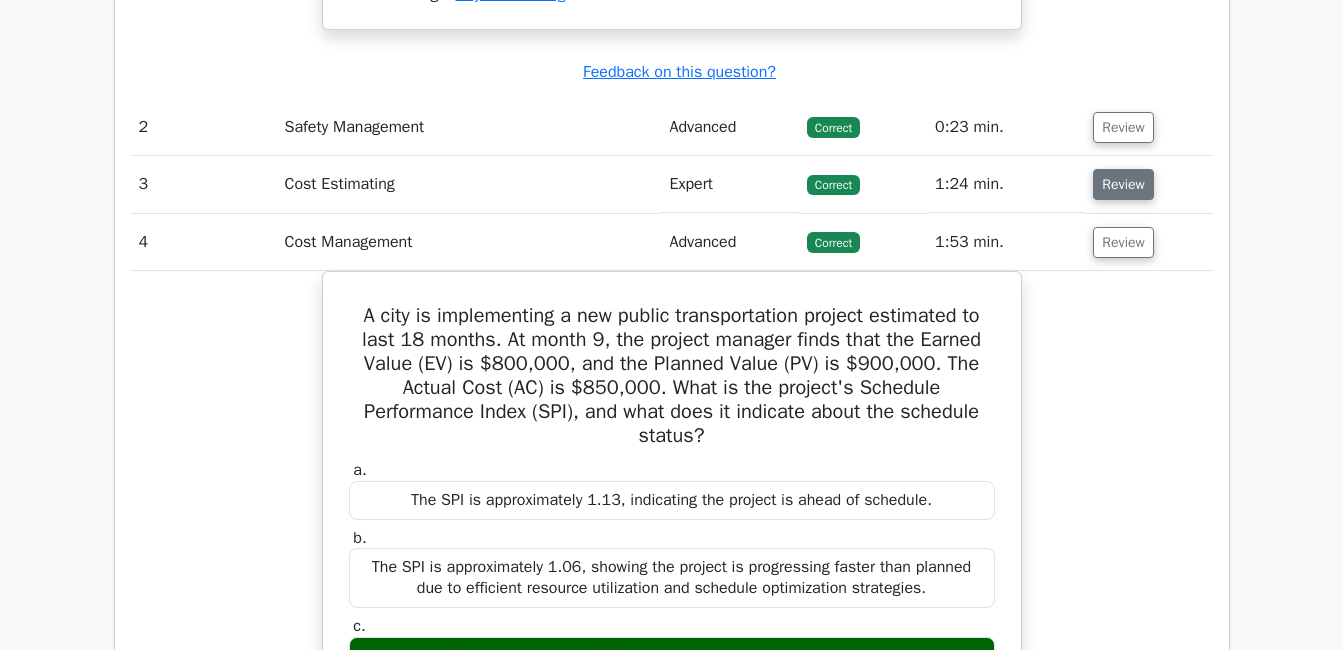 click on "Review" at bounding box center [1123, 184] 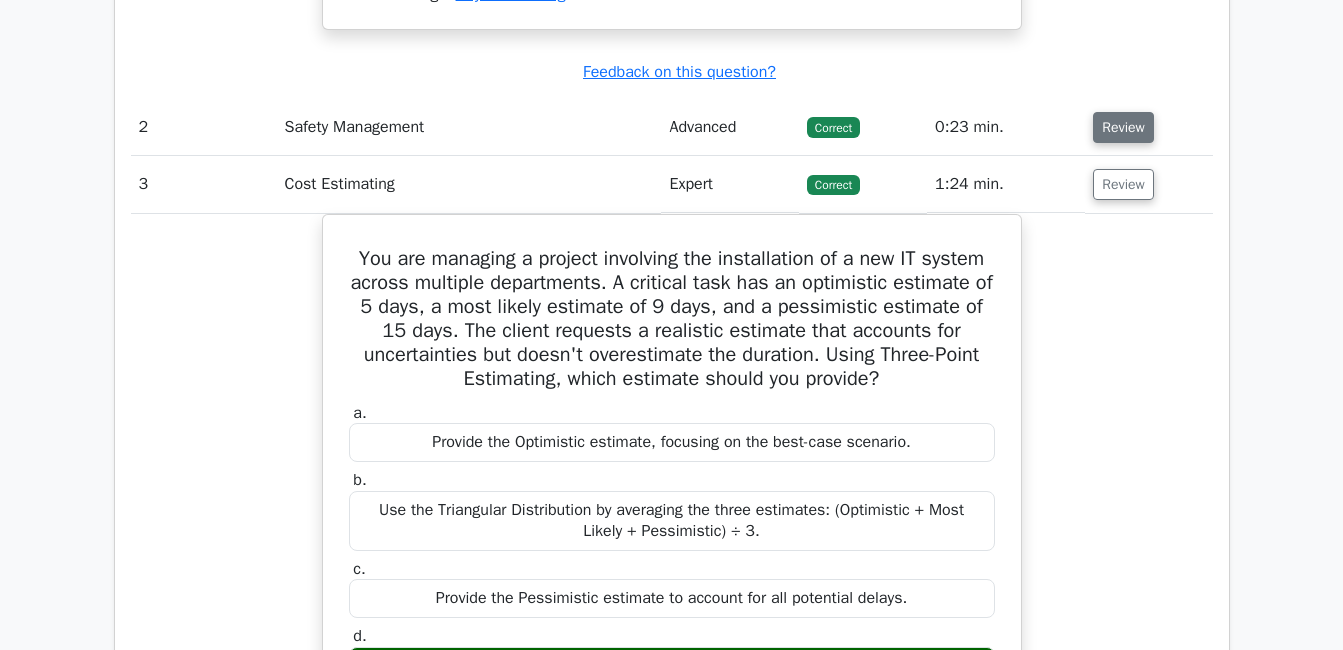click on "Review" at bounding box center (1123, 127) 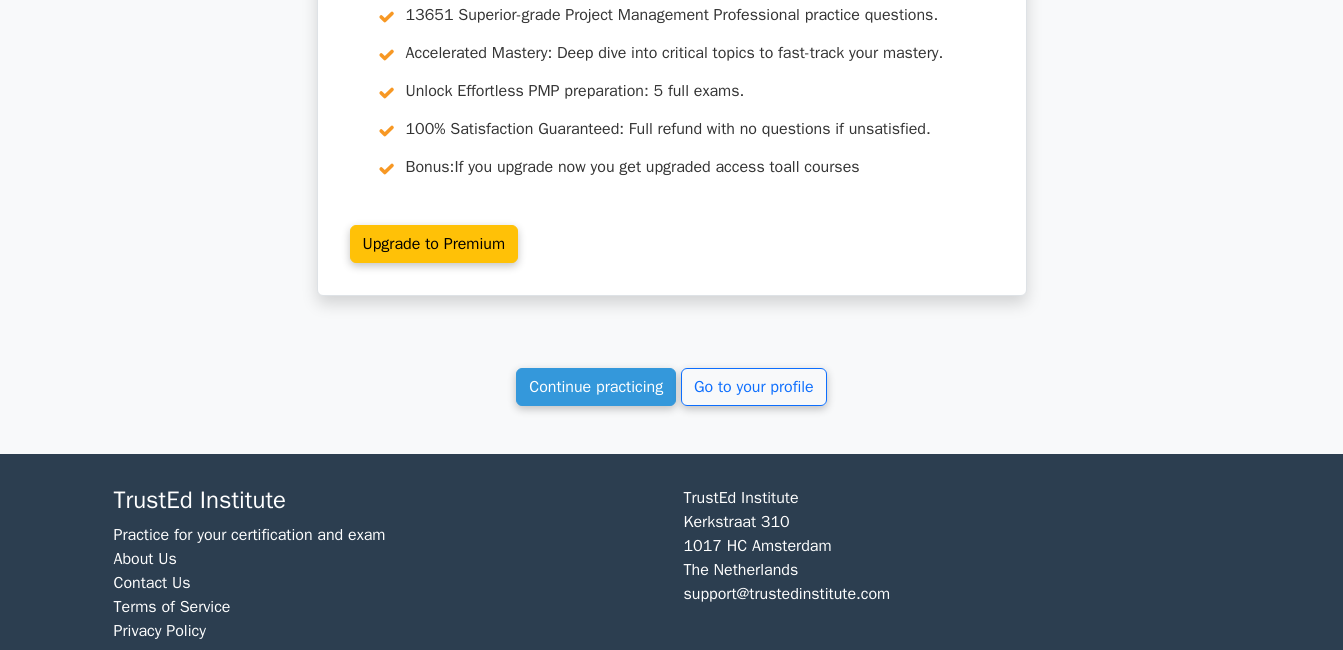 scroll, scrollTop: 23796, scrollLeft: 0, axis: vertical 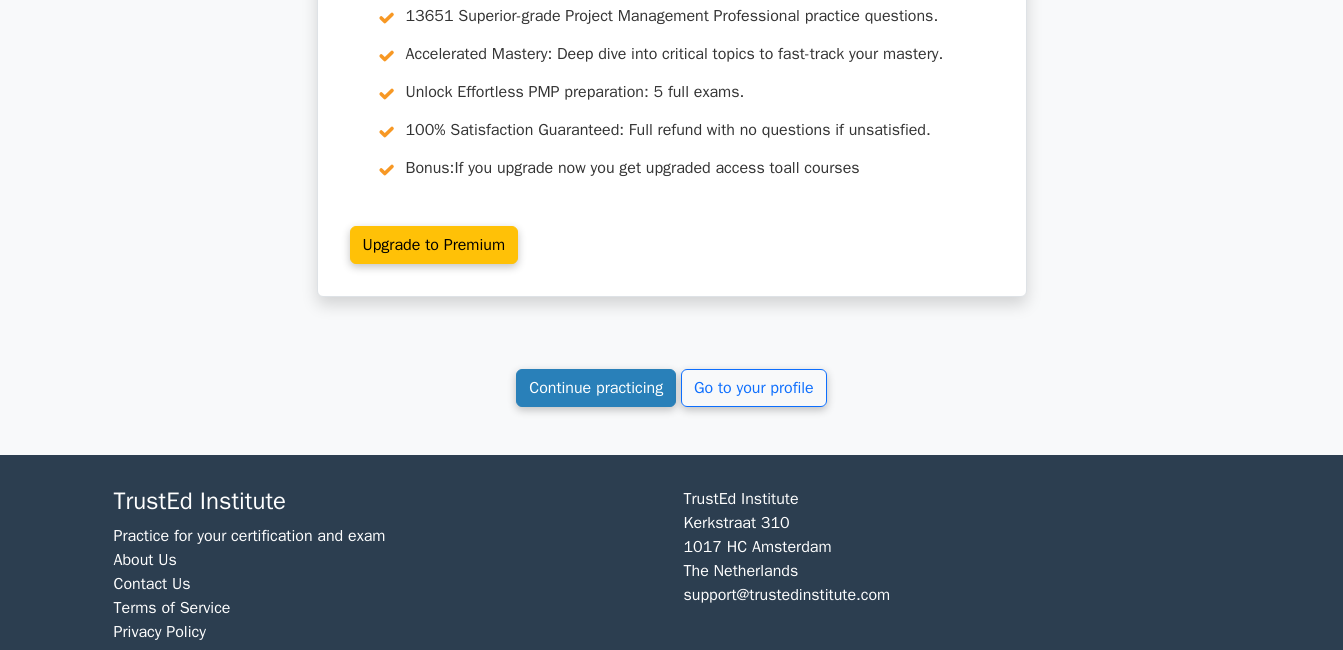 click on "Continue practicing" at bounding box center [596, 388] 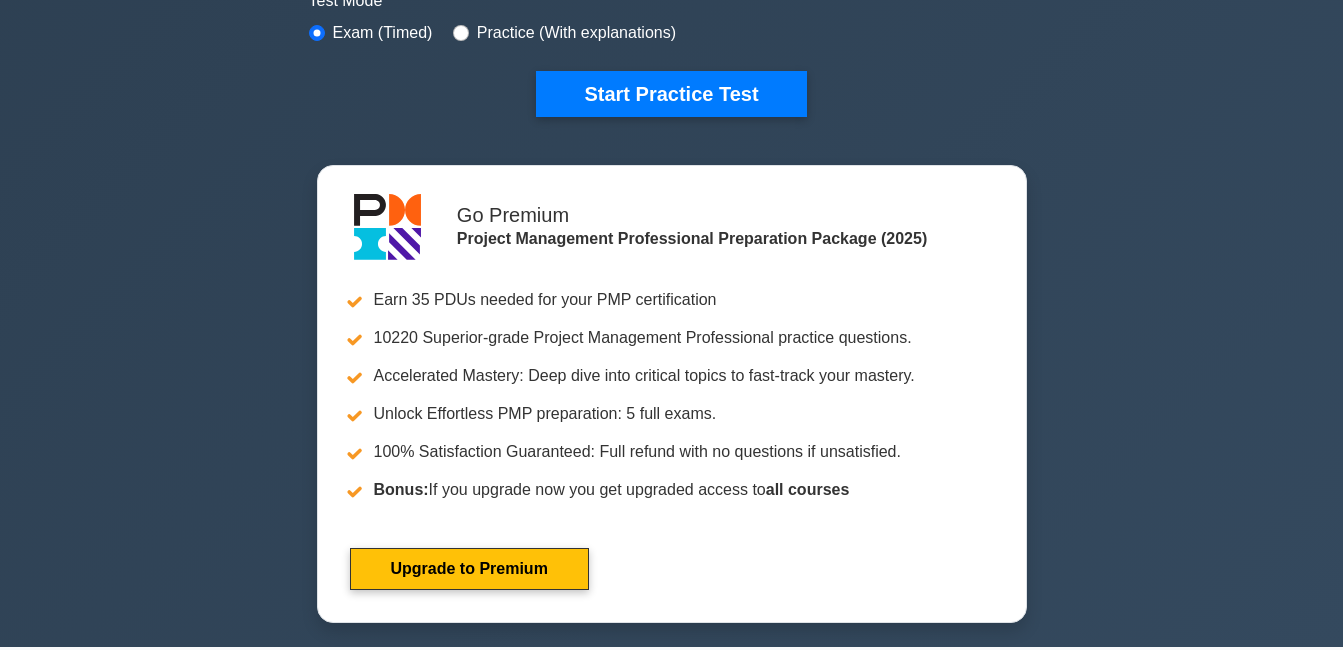 scroll, scrollTop: 0, scrollLeft: 0, axis: both 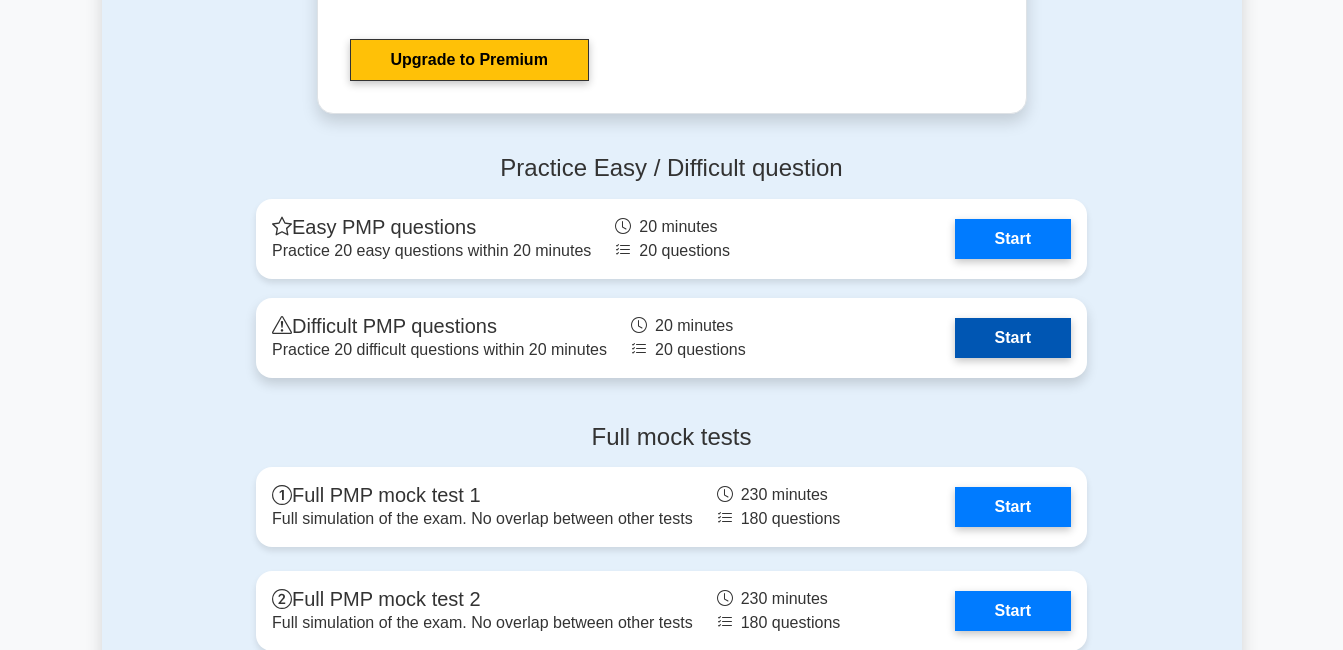 click on "Start" at bounding box center [1013, 338] 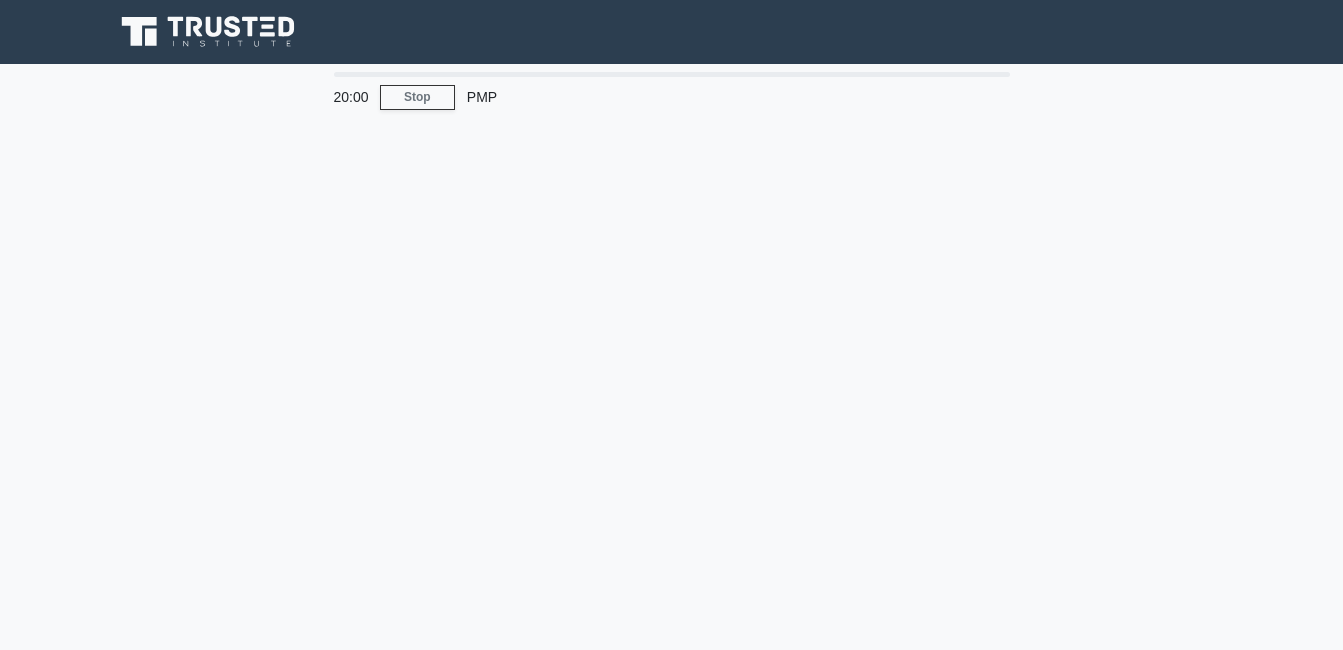 scroll, scrollTop: 0, scrollLeft: 0, axis: both 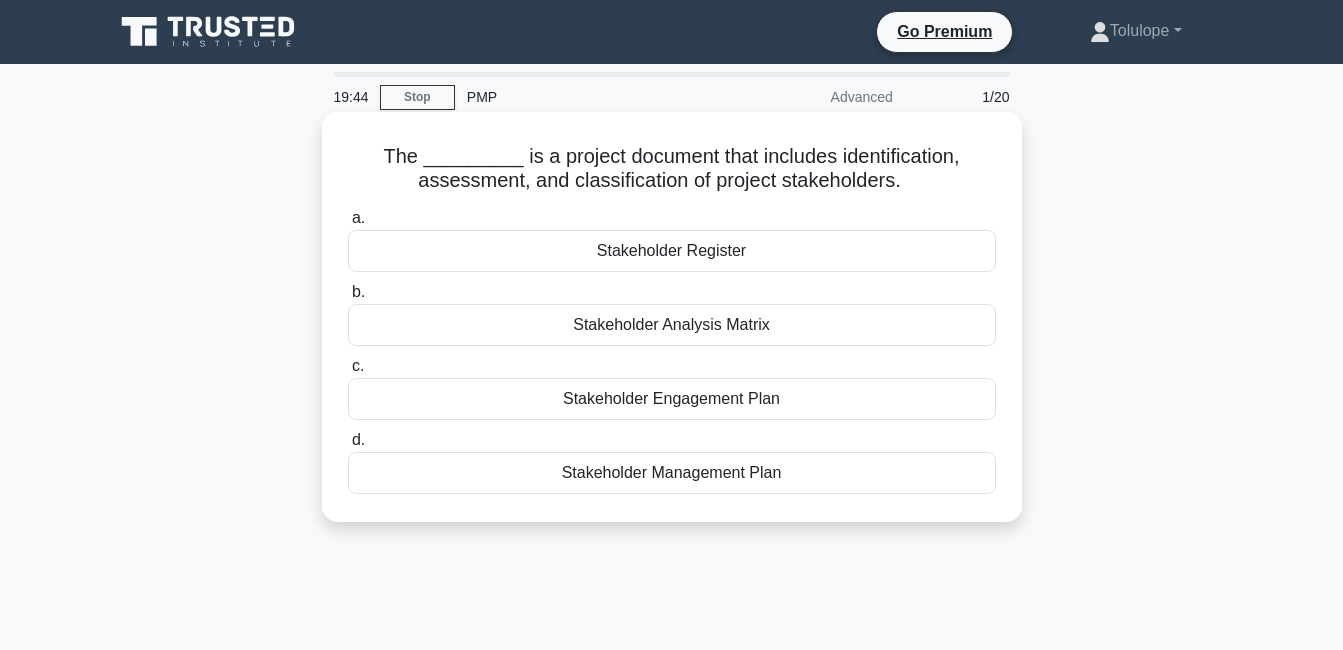 click on "Stakeholder Register" at bounding box center [672, 251] 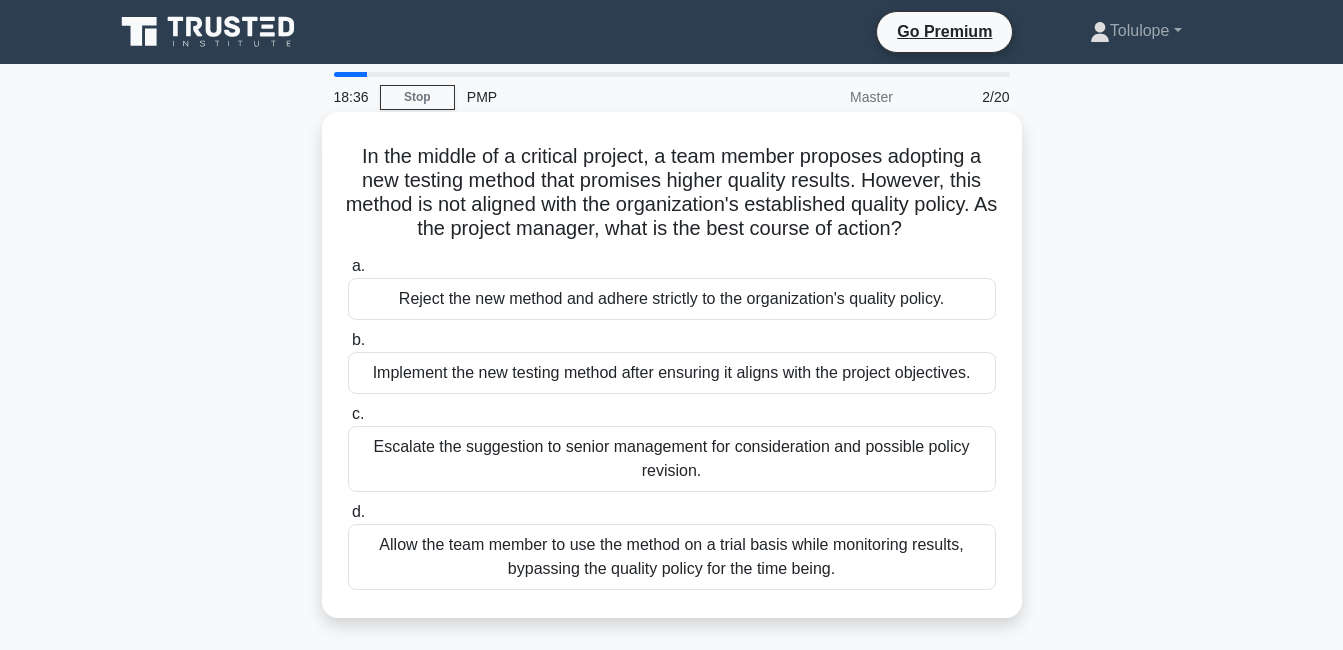 click on "Implement the new testing method after ensuring it aligns with the project objectives." at bounding box center [672, 373] 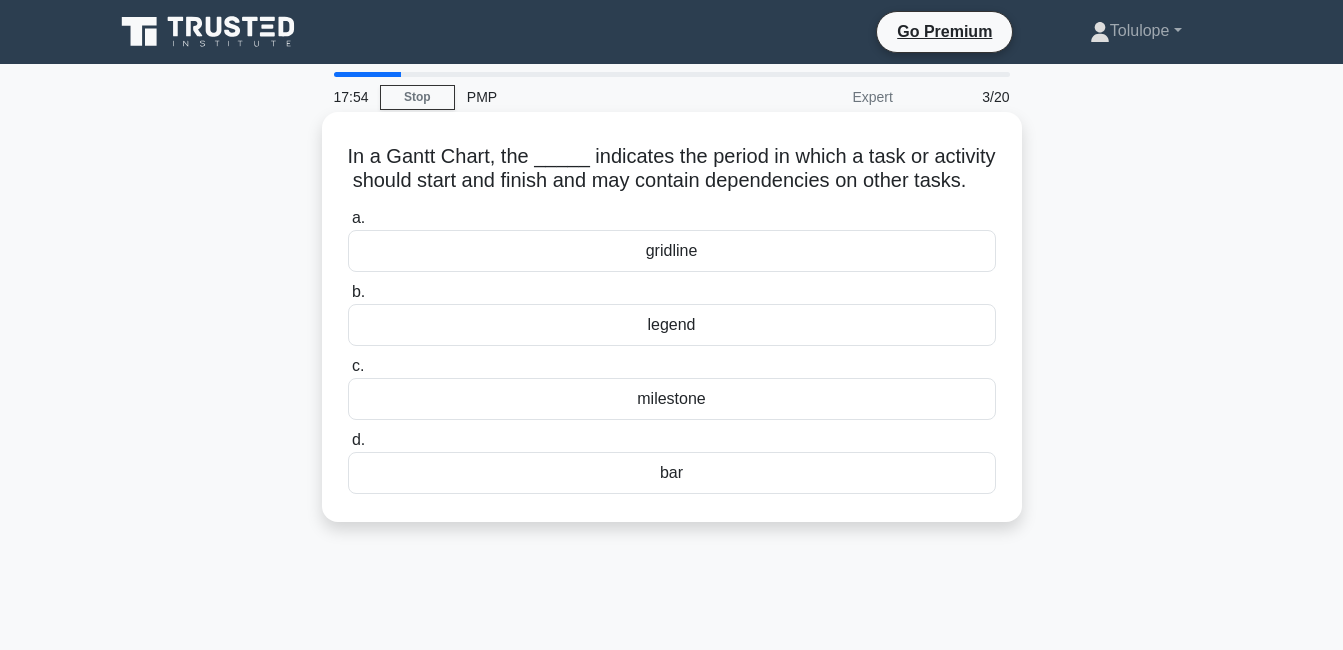 click on "bar" at bounding box center (672, 473) 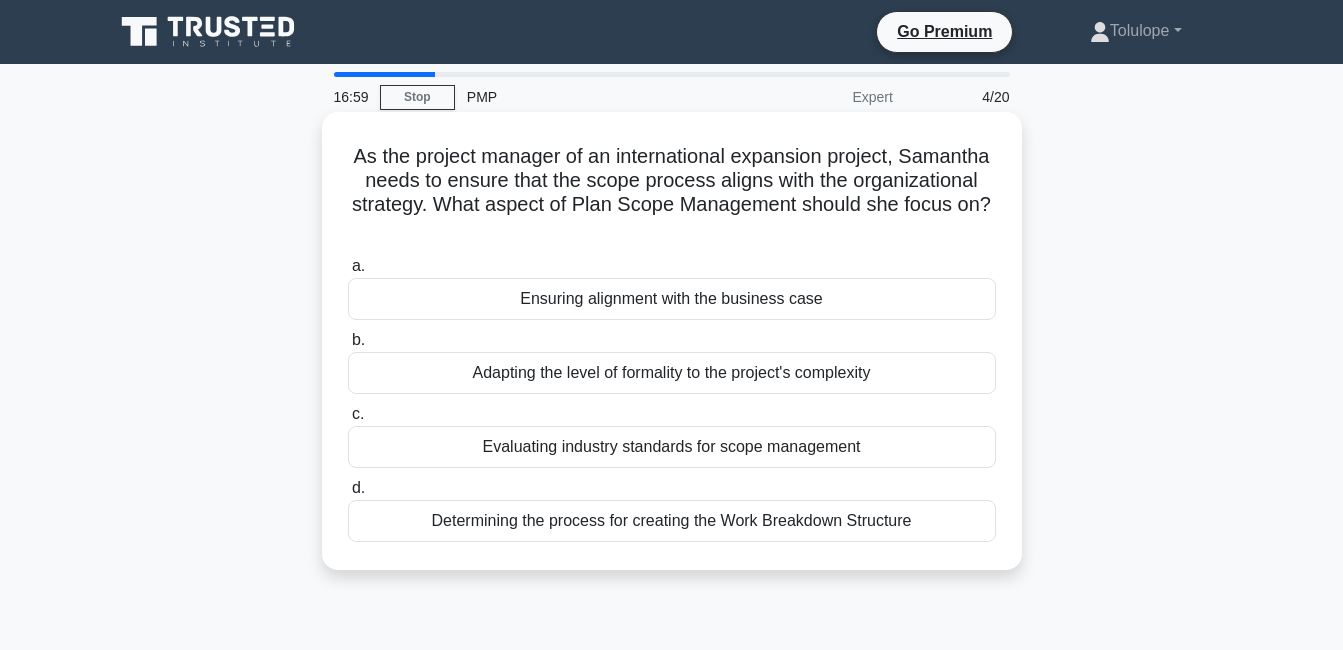 click on "Ensuring alignment with the business case" at bounding box center (672, 299) 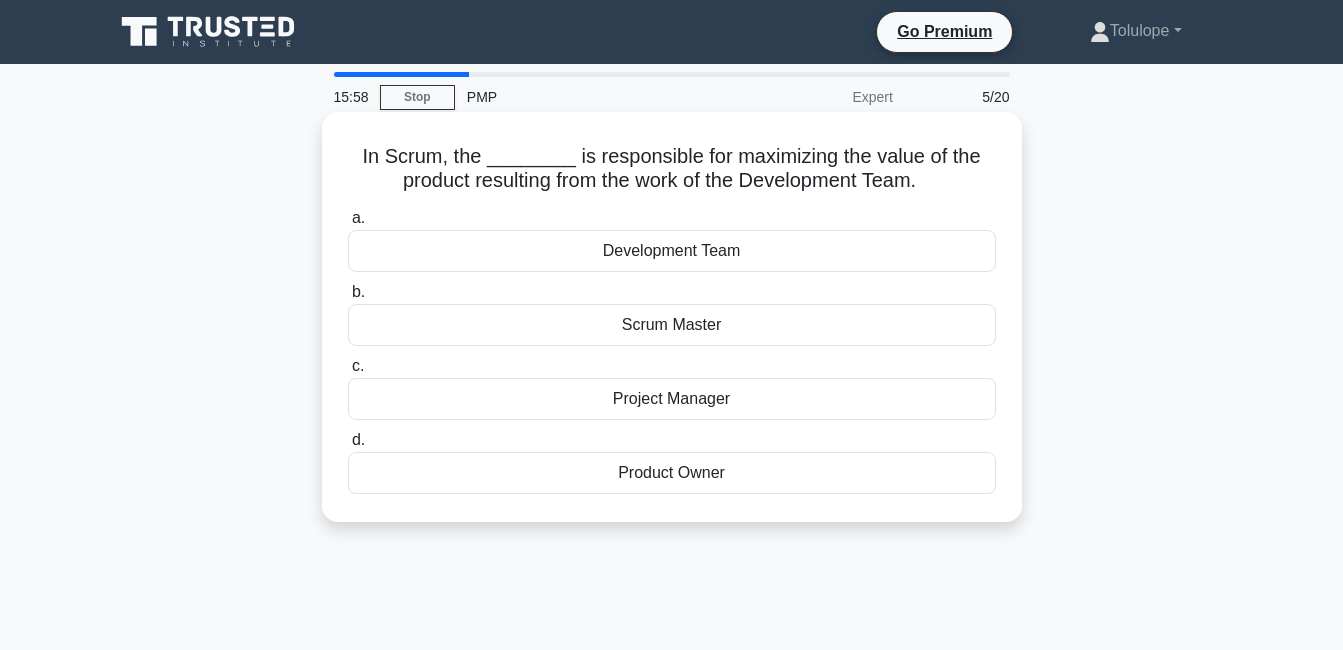 click on "Product Owner" at bounding box center [672, 473] 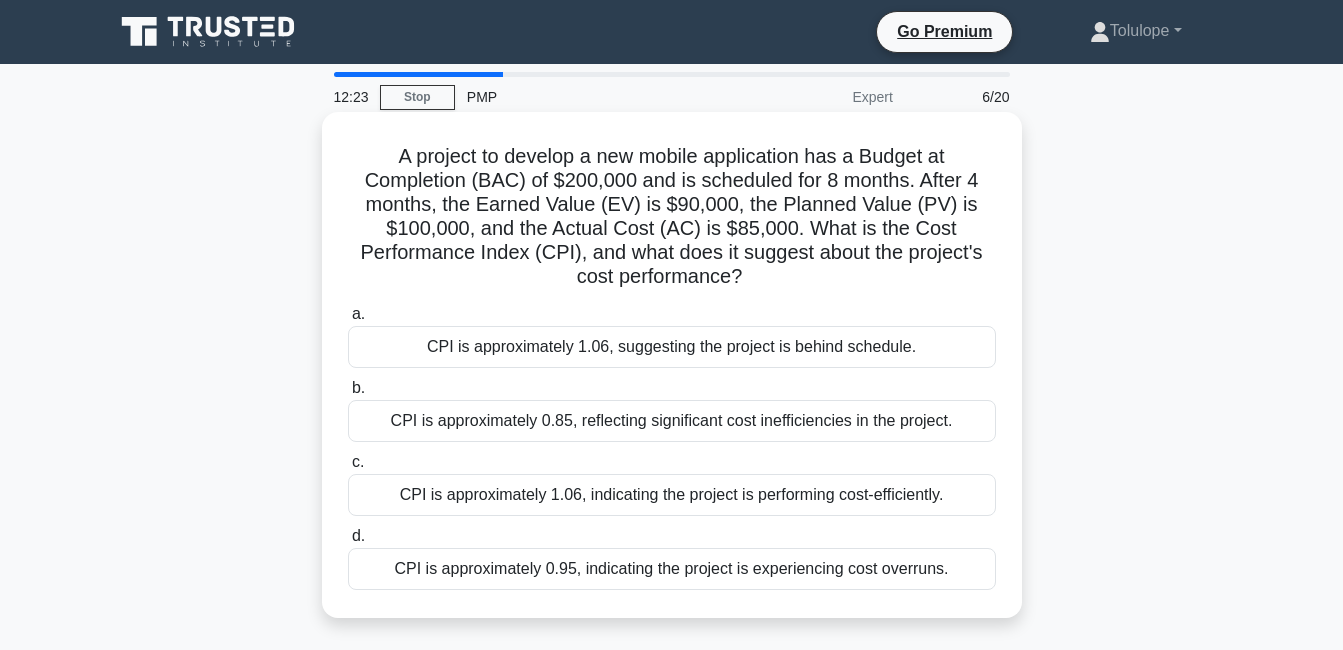 click on "CPI is approximately 1.06, indicating the project is performing cost-efficiently." at bounding box center (672, 495) 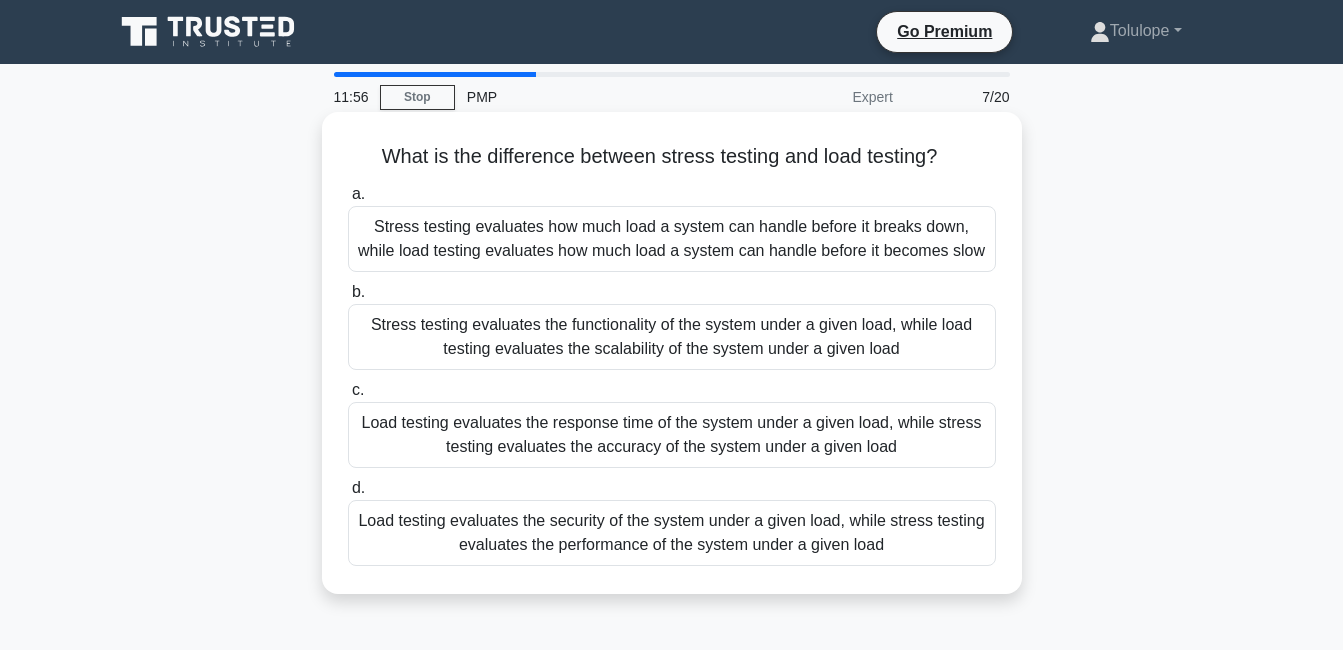 click on "Stress testing evaluates how much load a system can handle before it breaks down, while load testing evaluates how much load a system can handle before it becomes slow" at bounding box center [672, 239] 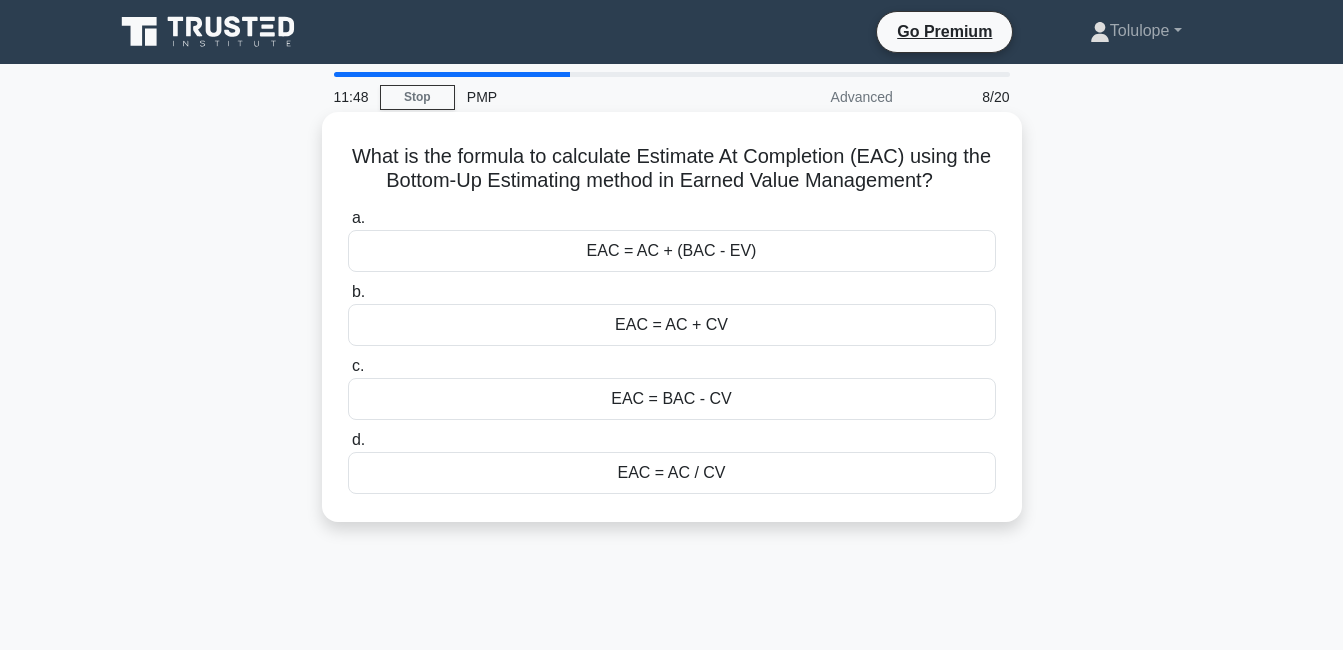 click on "EAC = AC + (BAC - EV)" at bounding box center (672, 251) 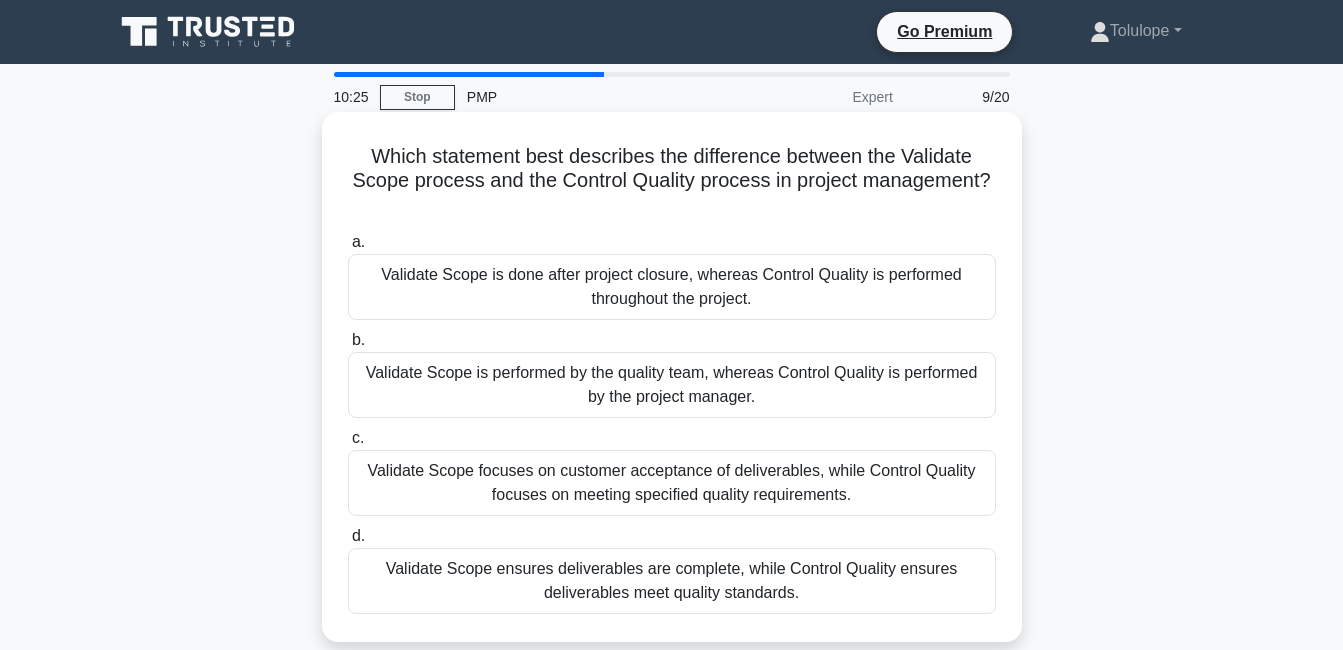 click on "Validate Scope focuses on customer acceptance of deliverables, while Control Quality focuses on meeting specified quality requirements." at bounding box center (672, 483) 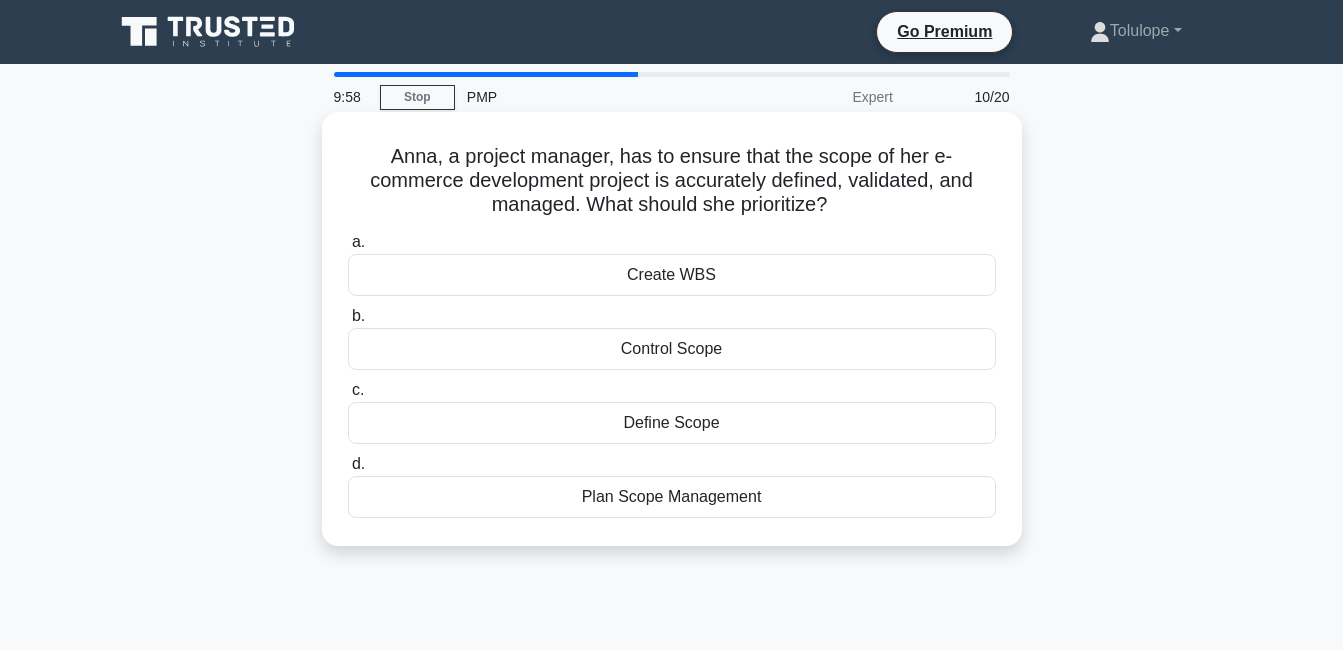 click on "Plan Scope Management" at bounding box center (672, 497) 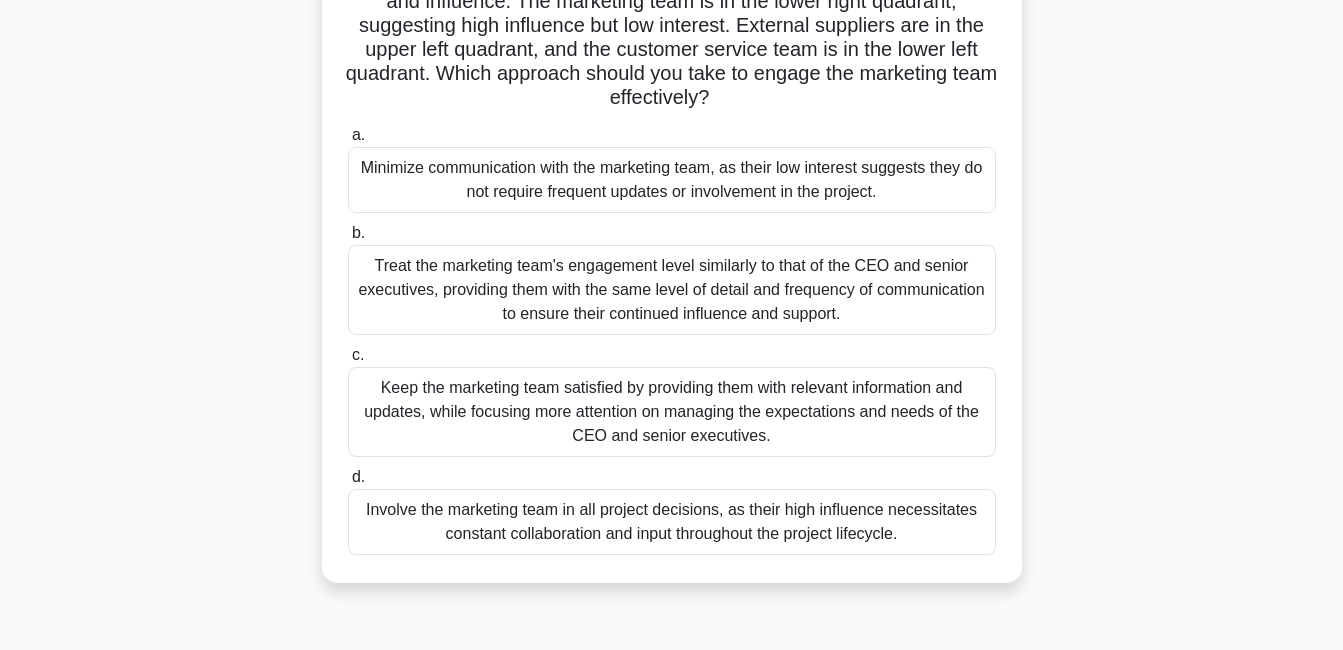scroll, scrollTop: 234, scrollLeft: 0, axis: vertical 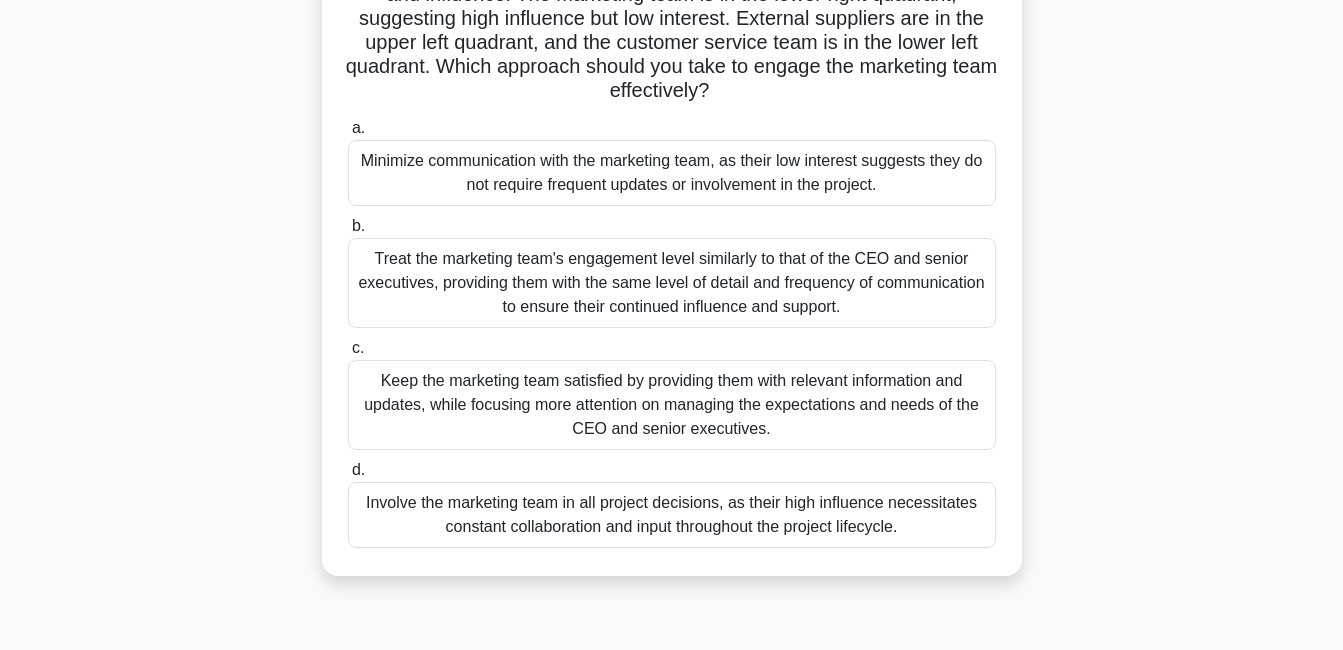 click on "Keep the marketing team satisfied by providing them with relevant information and updates, while focusing more attention on managing the expectations and needs of the CEO and senior executives." at bounding box center (672, 405) 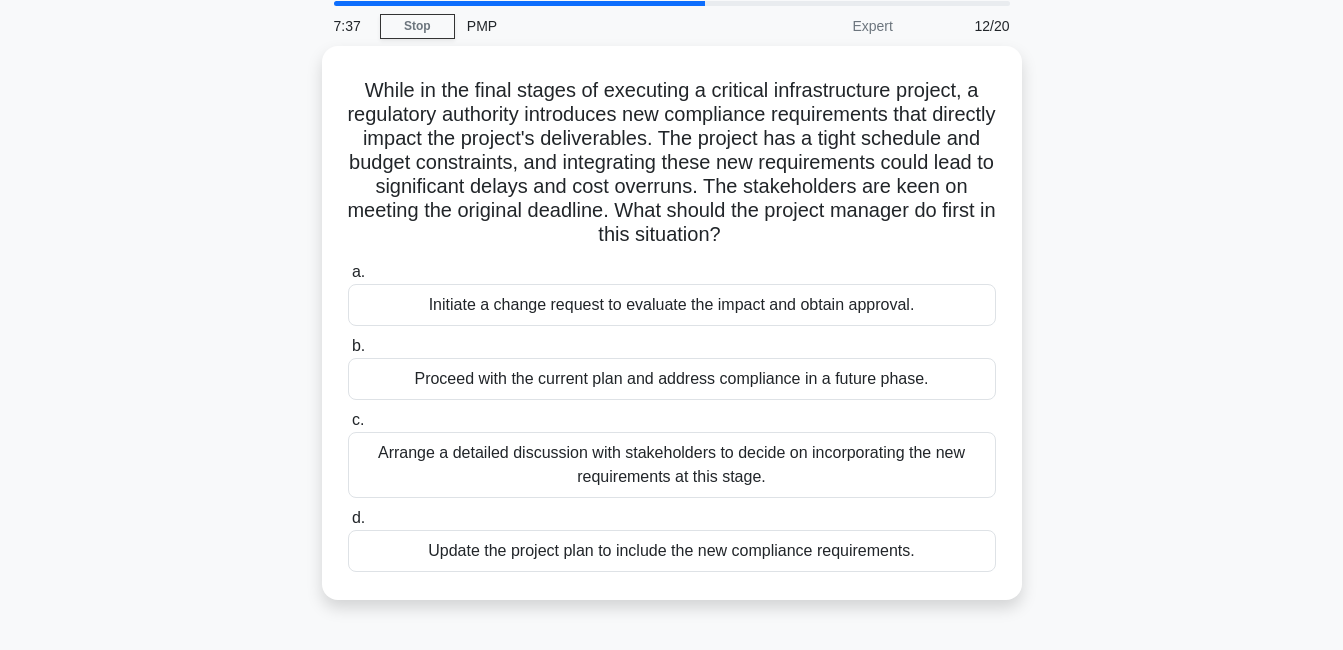 scroll, scrollTop: 73, scrollLeft: 0, axis: vertical 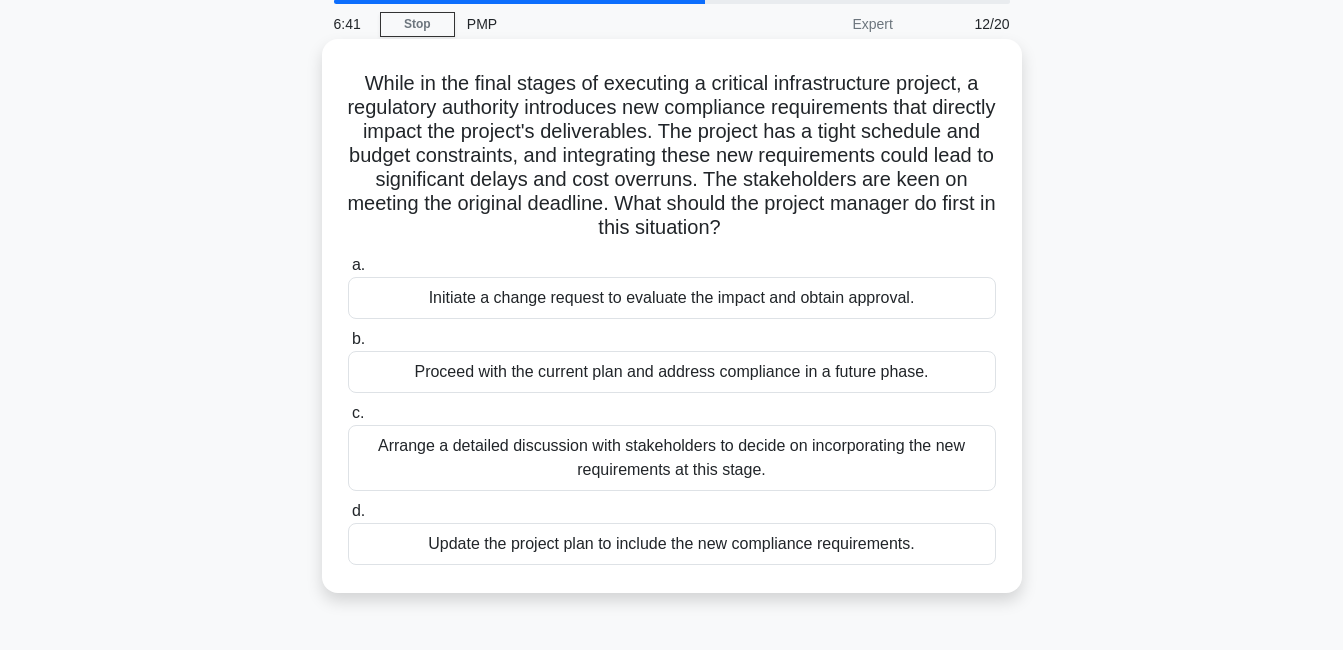 click on "Initiate a change request to evaluate the impact and obtain approval." at bounding box center (672, 298) 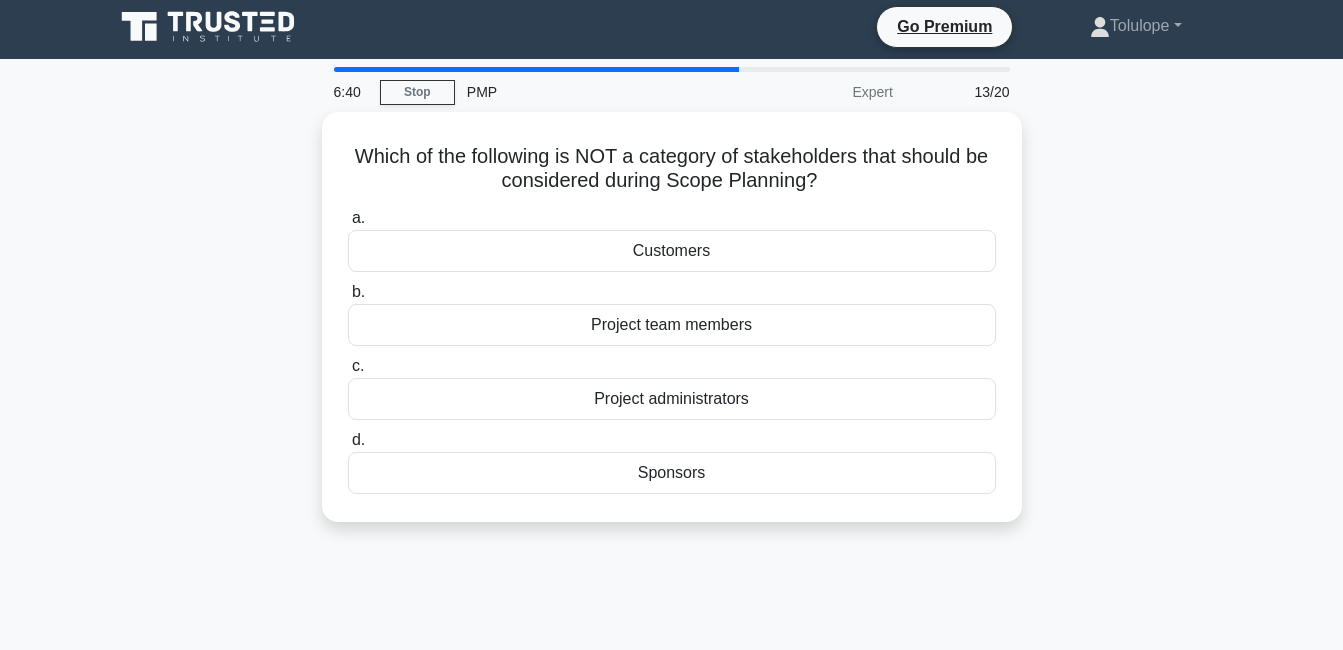 scroll, scrollTop: 0, scrollLeft: 0, axis: both 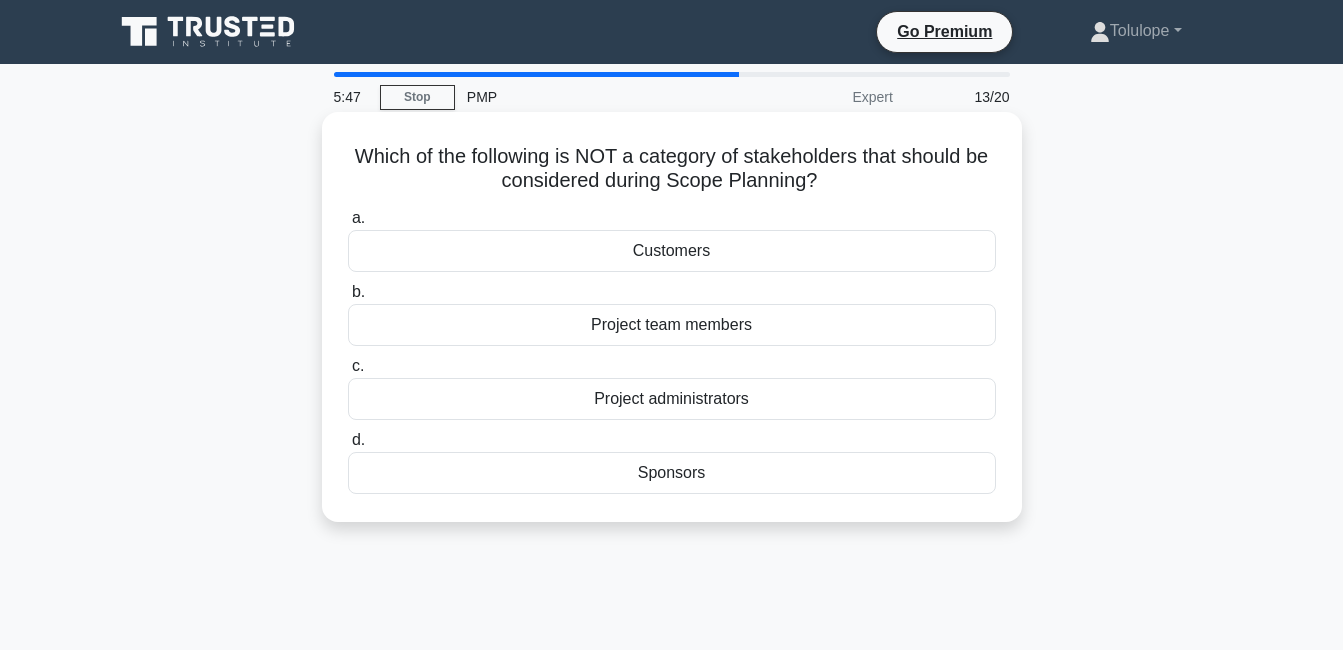 click on "Sponsors" at bounding box center [672, 473] 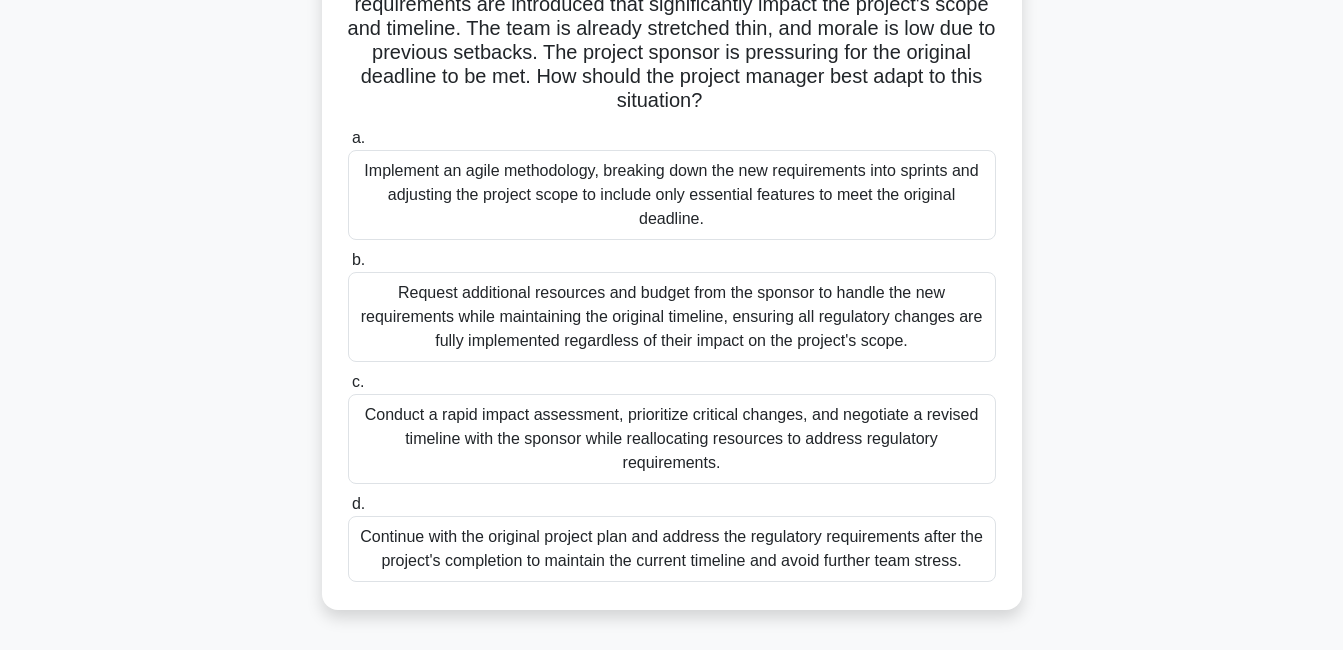 scroll, scrollTop: 193, scrollLeft: 0, axis: vertical 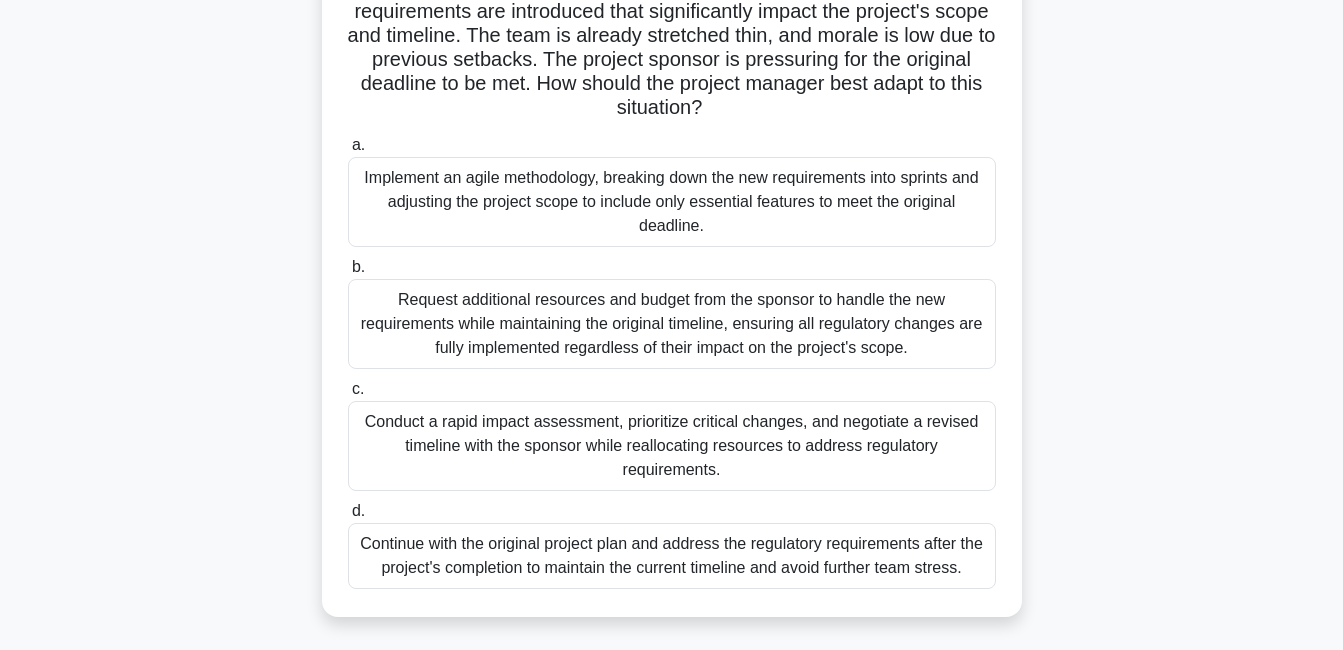 click on "Conduct a rapid impact assessment, prioritize critical changes, and negotiate a revised timeline with the sponsor while reallocating resources to address regulatory requirements." at bounding box center [672, 446] 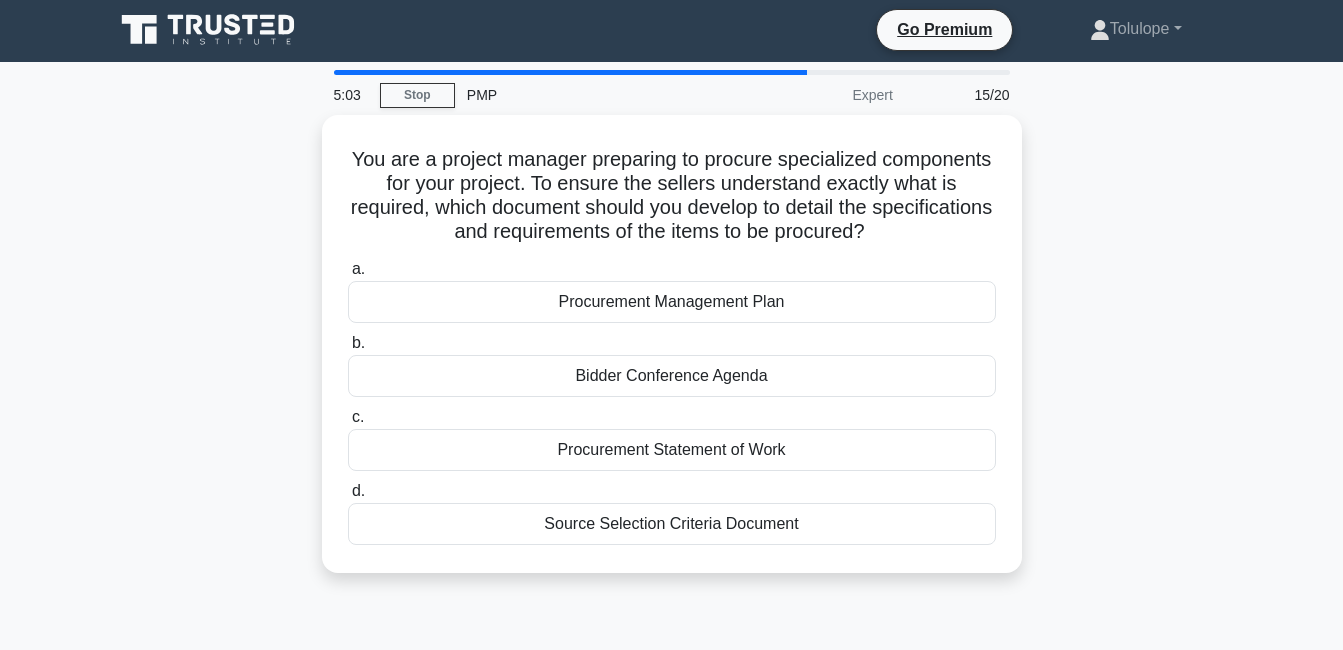 scroll, scrollTop: 0, scrollLeft: 0, axis: both 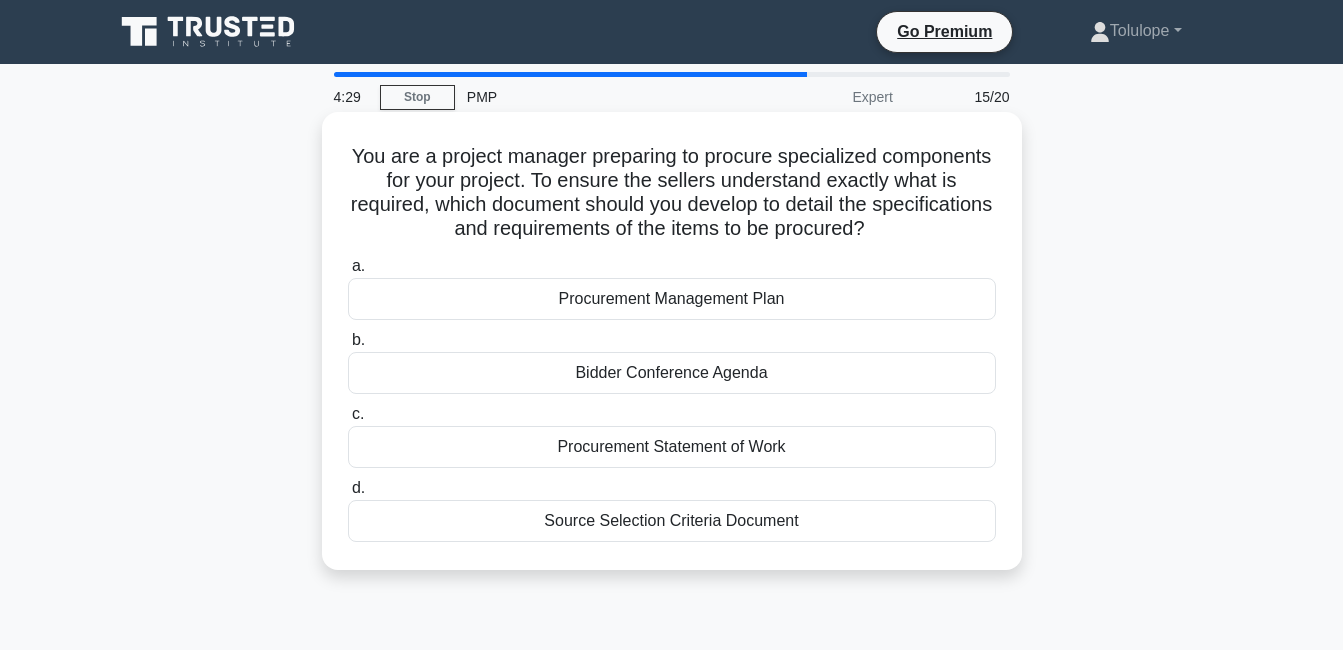 click on "Procurement Statement of Work" at bounding box center [672, 447] 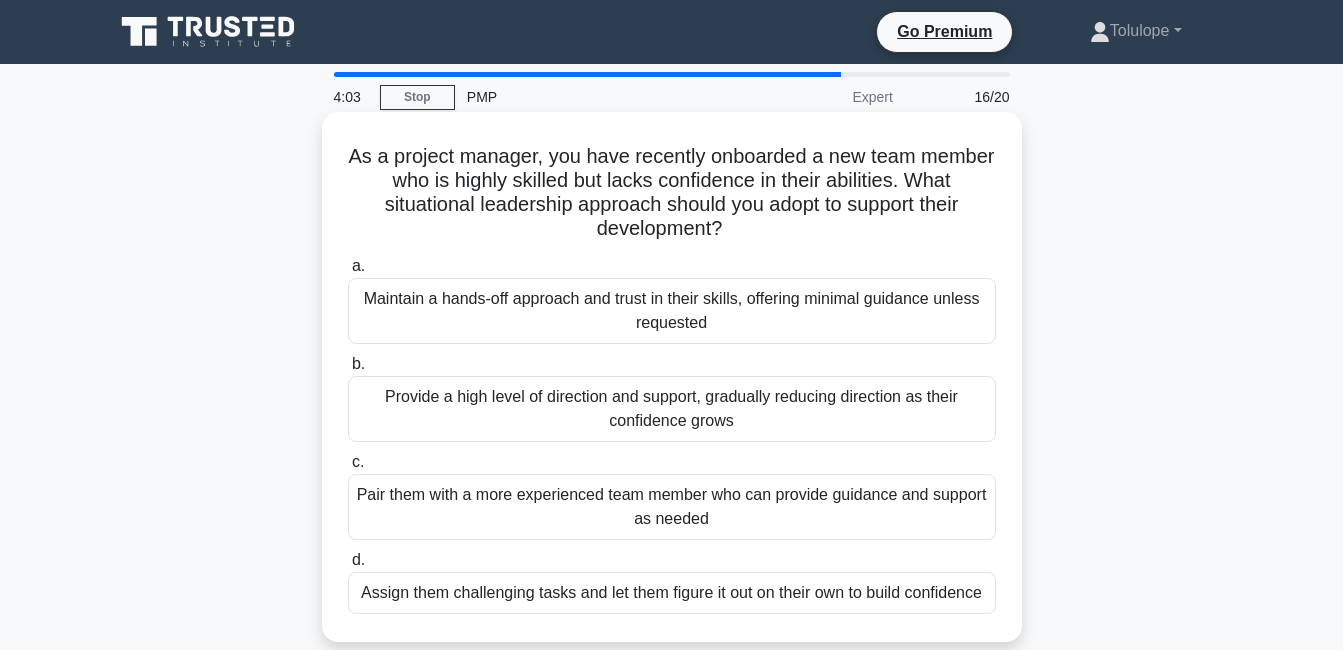 click on "Provide a high level of direction and support, gradually reducing direction as their confidence grows" at bounding box center (672, 409) 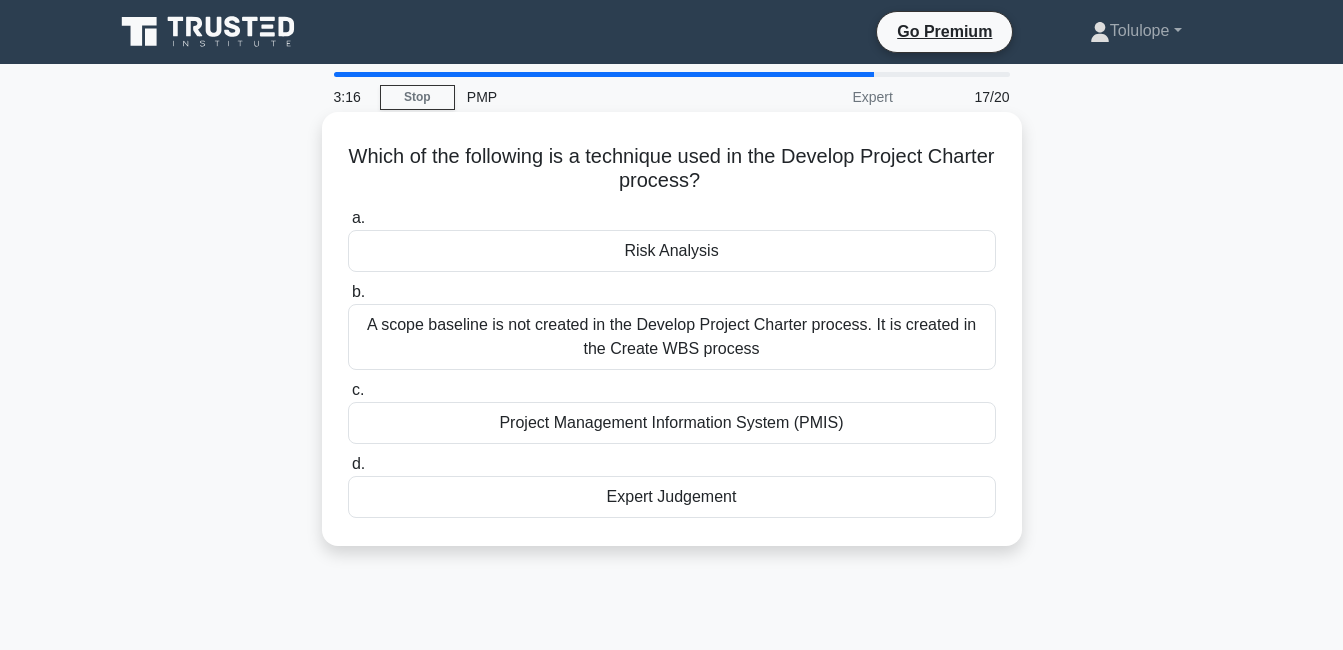 click on "Project Management Information System (PMIS)" at bounding box center [672, 423] 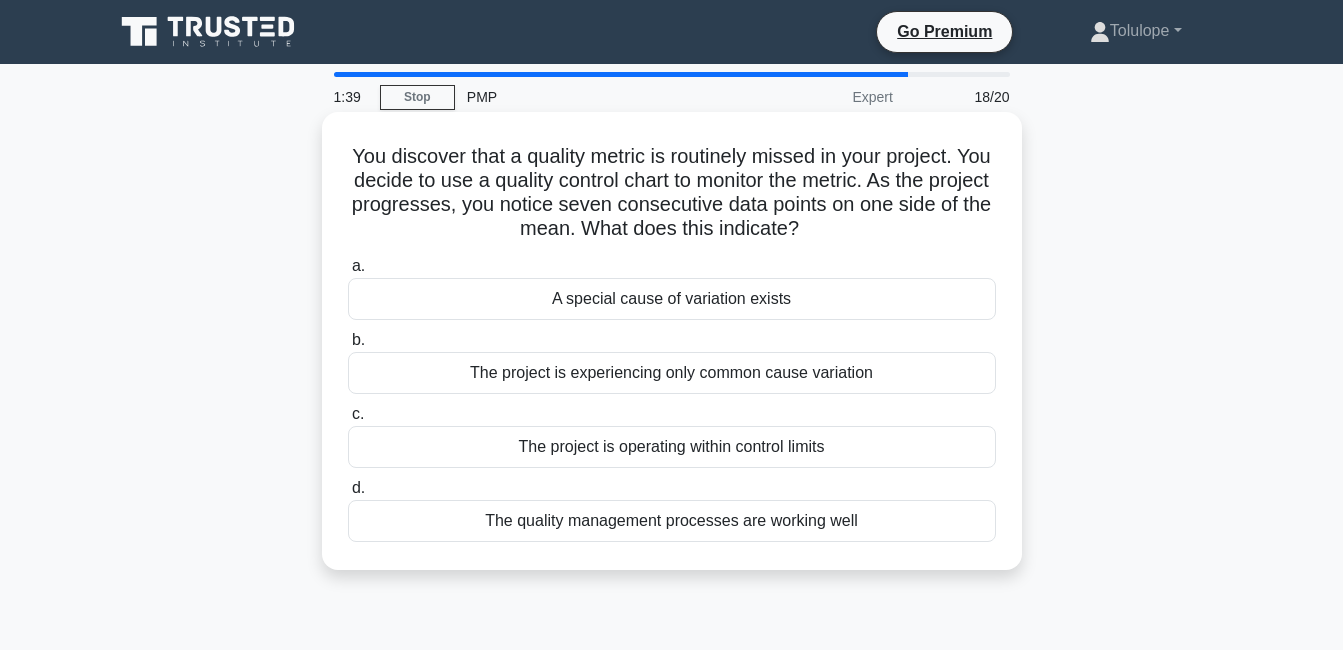 click on "A special cause of variation exists" at bounding box center (672, 299) 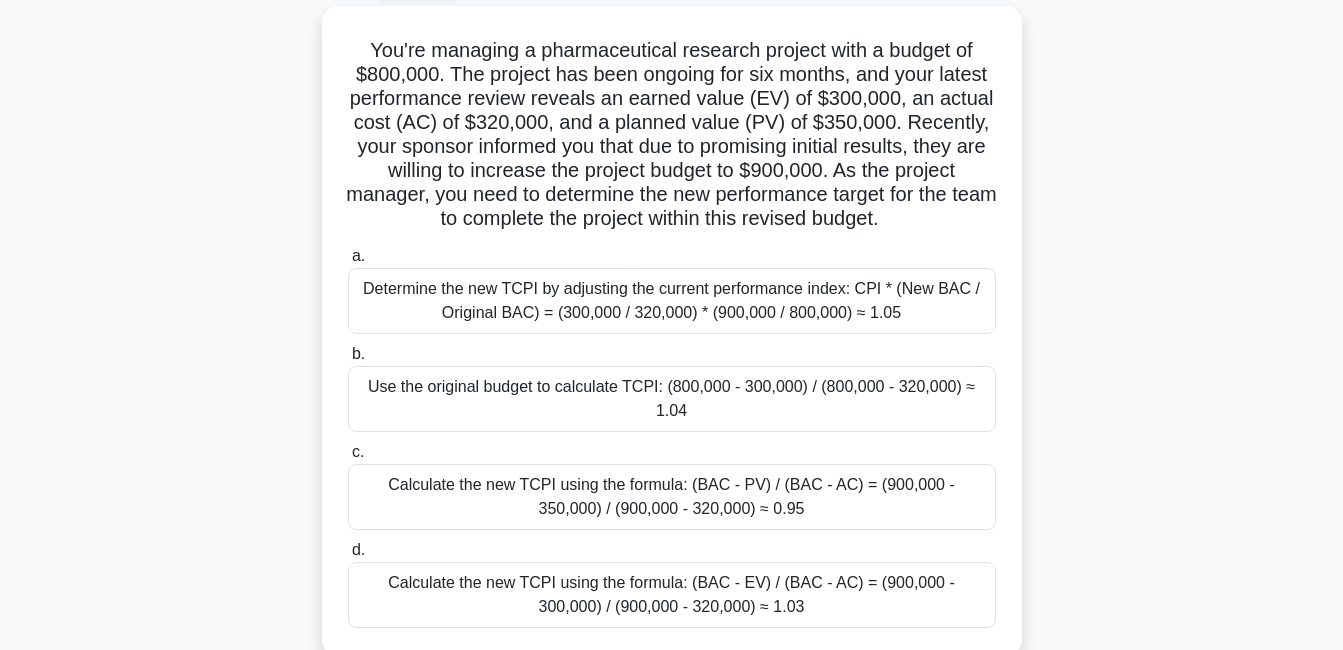 scroll, scrollTop: 153, scrollLeft: 0, axis: vertical 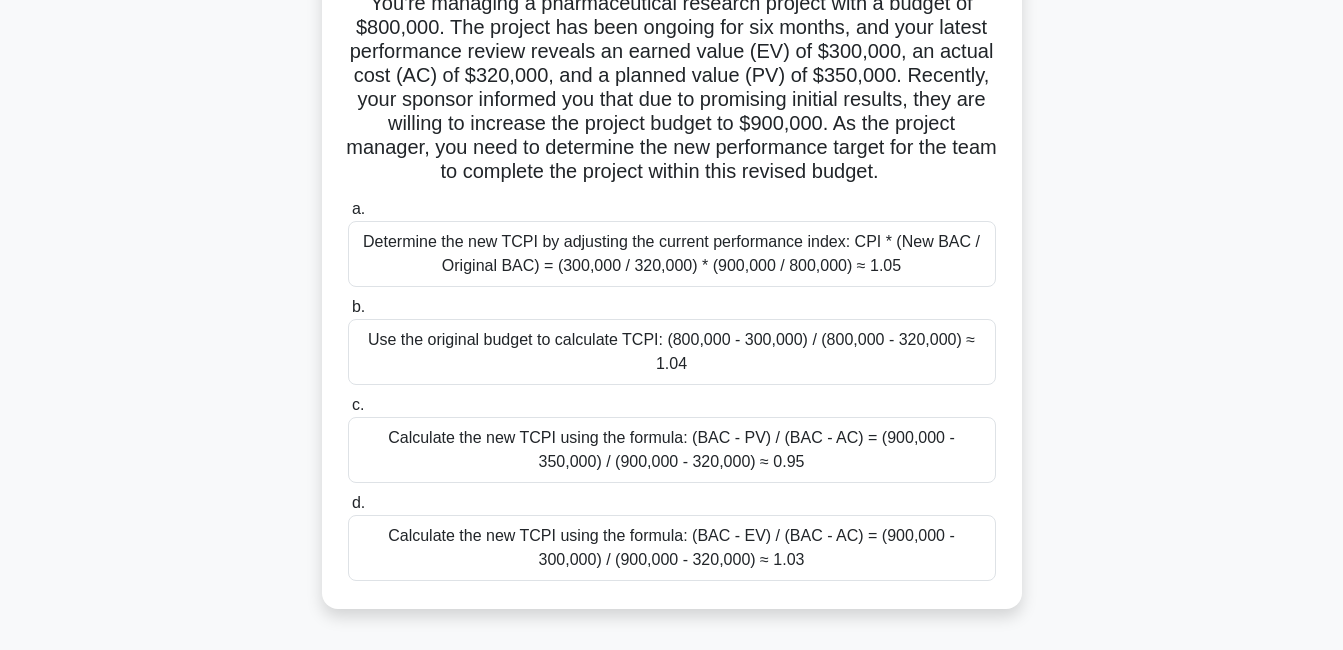 click on "Determine the new TCPI by adjusting the current performance index: CPI * (New BAC / Original BAC) = (300,000 / 320,000) * (900,000 / 800,000) ≈ 1.05" at bounding box center [672, 254] 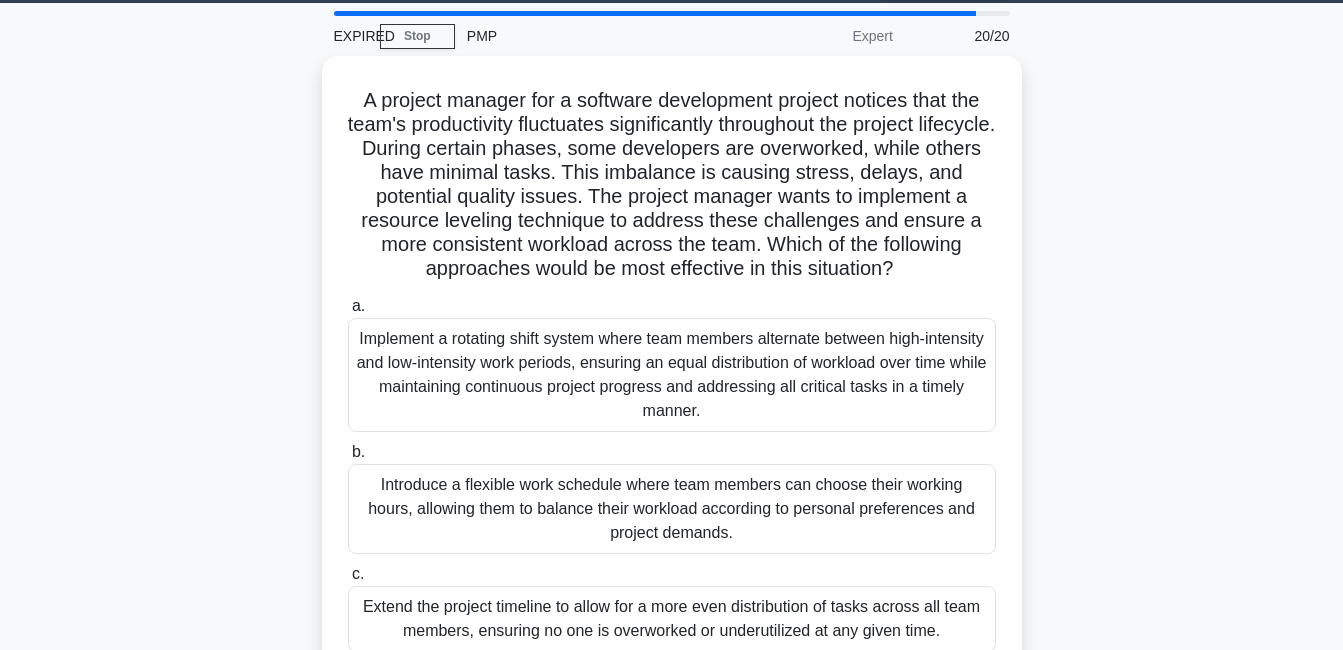 scroll, scrollTop: 98, scrollLeft: 0, axis: vertical 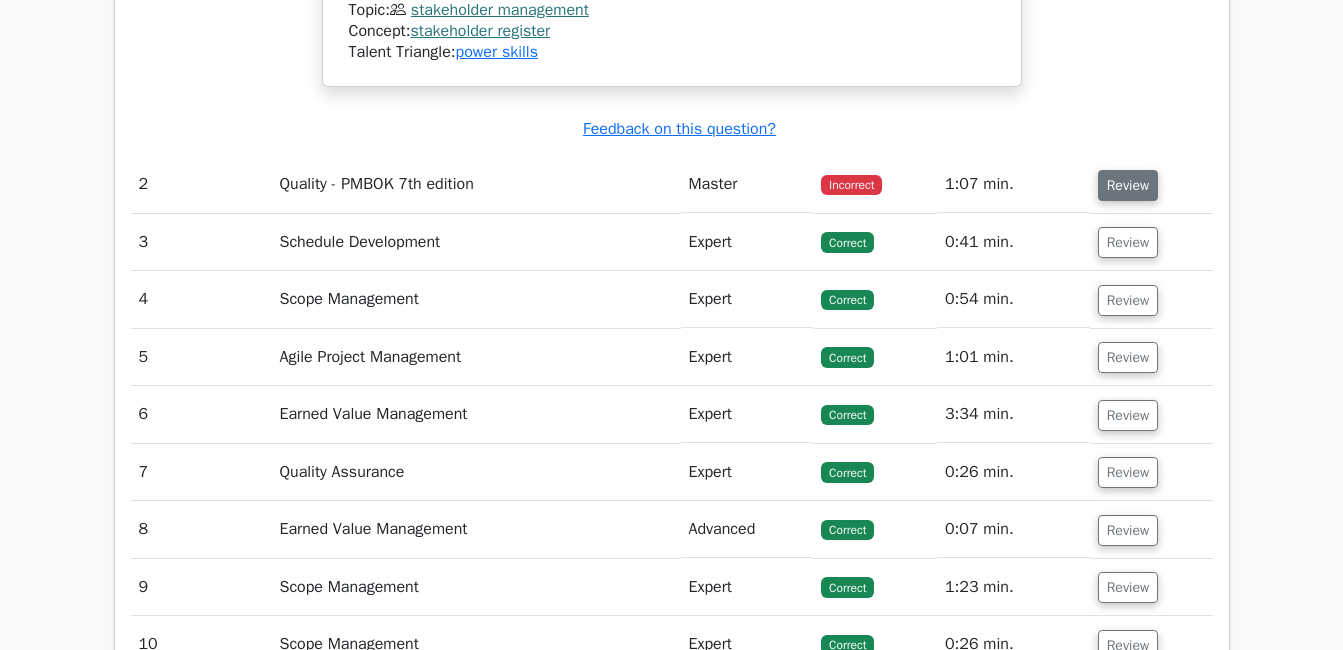 click on "Review" at bounding box center [1128, 185] 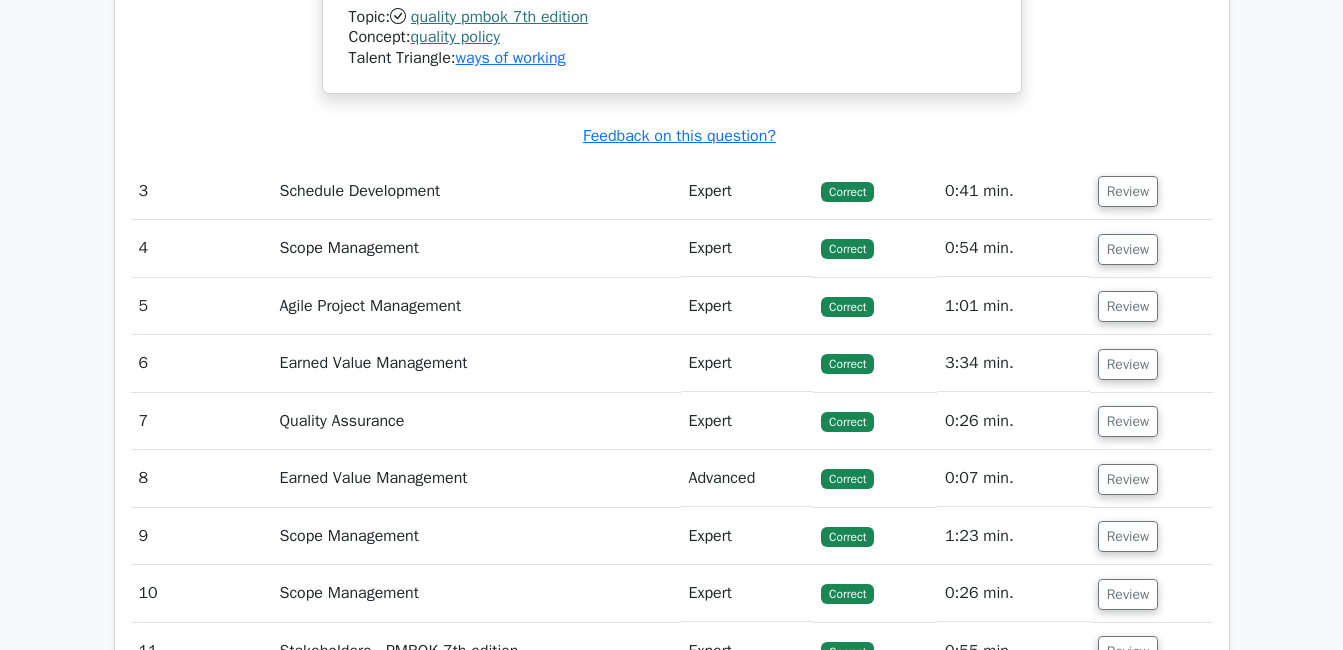 scroll, scrollTop: 4066, scrollLeft: 0, axis: vertical 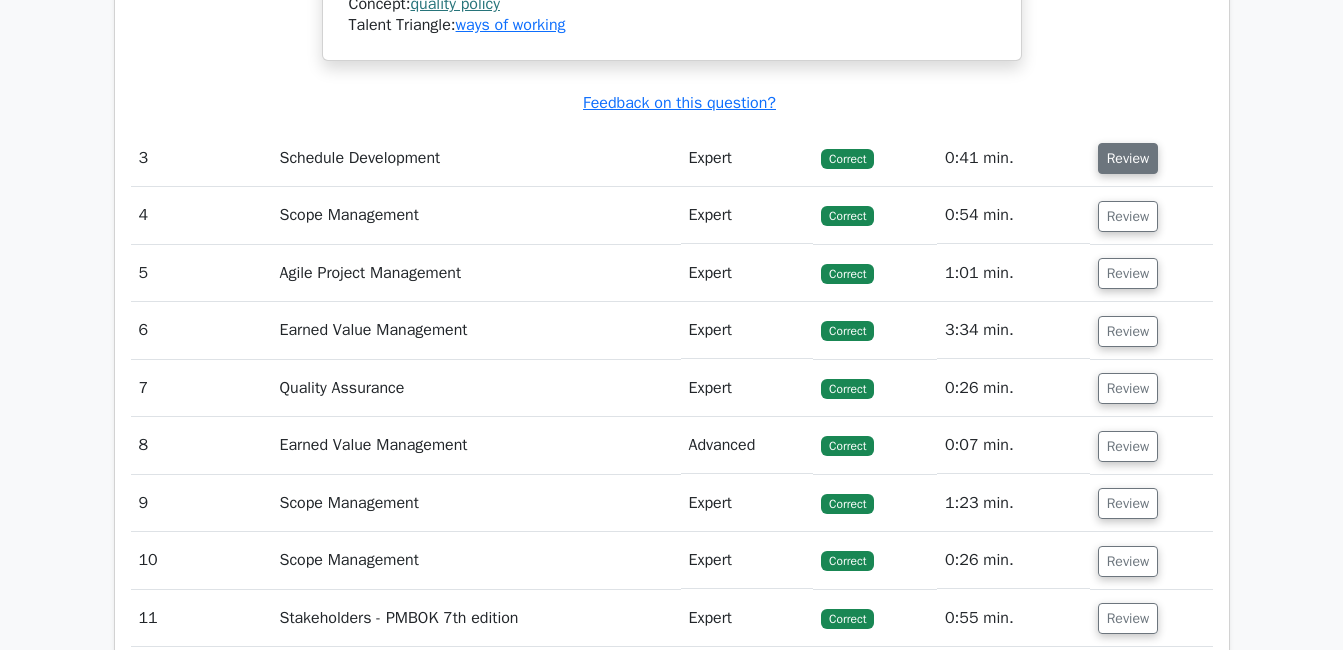 click on "Review" at bounding box center (1128, 158) 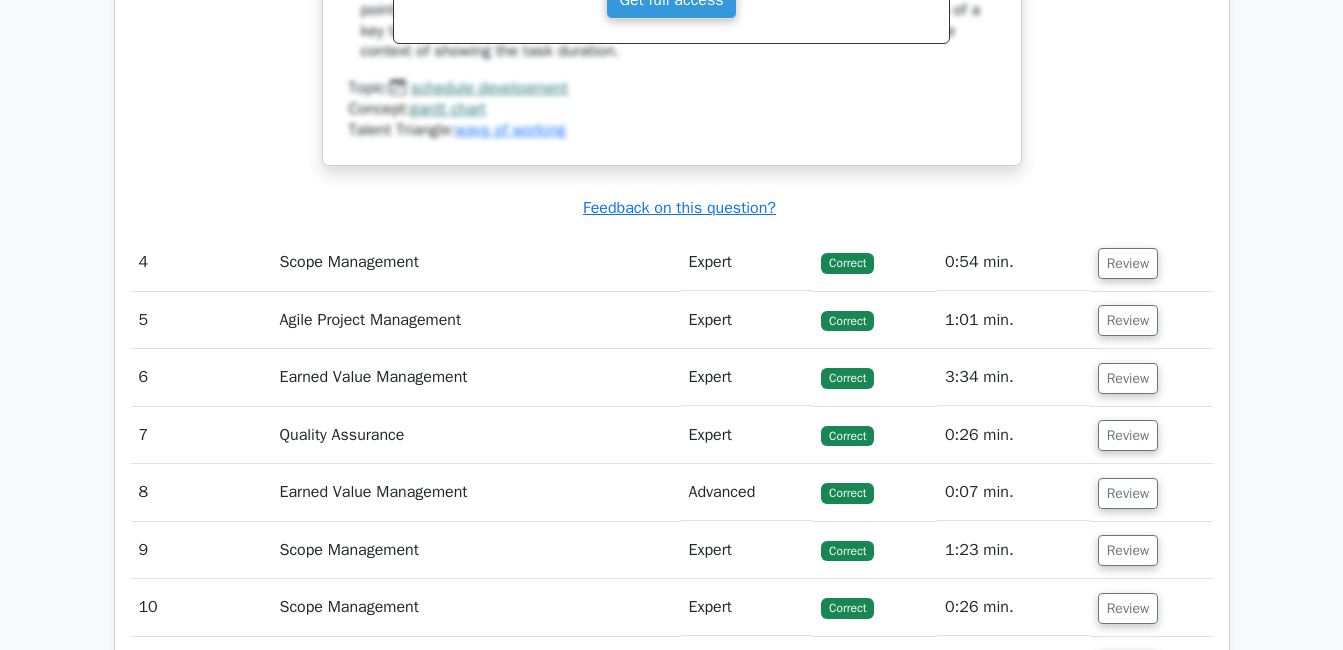 scroll, scrollTop: 4842, scrollLeft: 0, axis: vertical 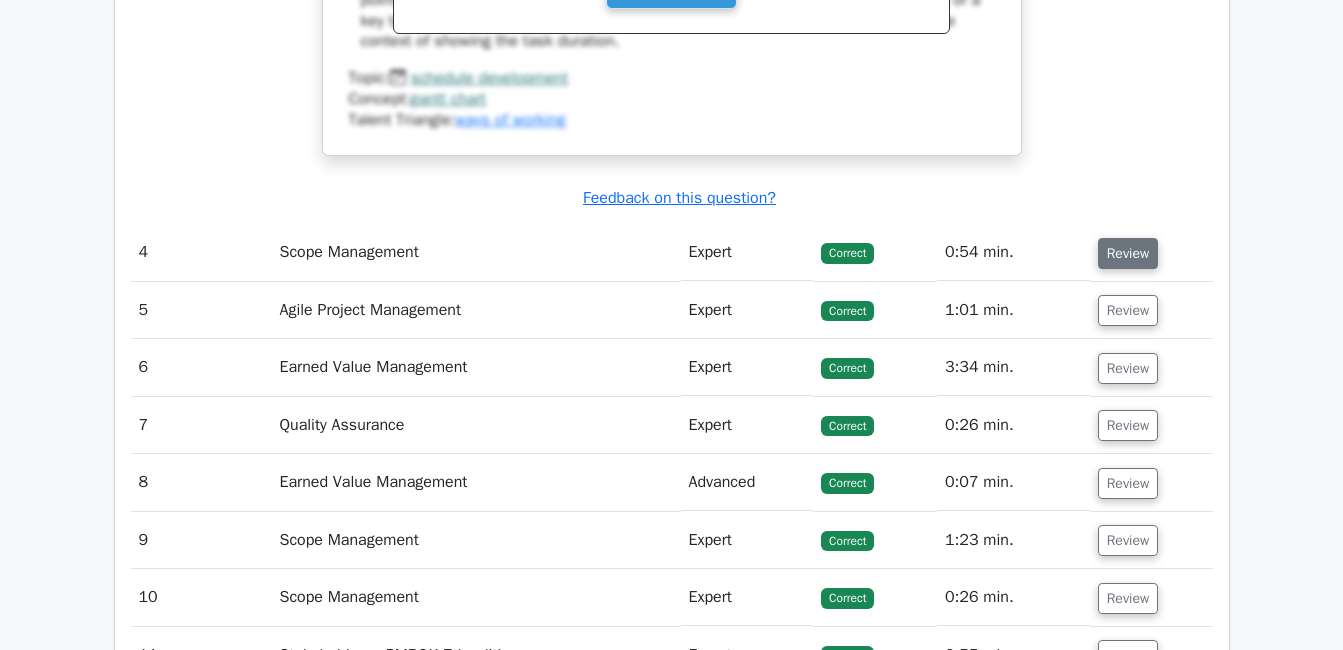 click on "Review" at bounding box center [1128, 253] 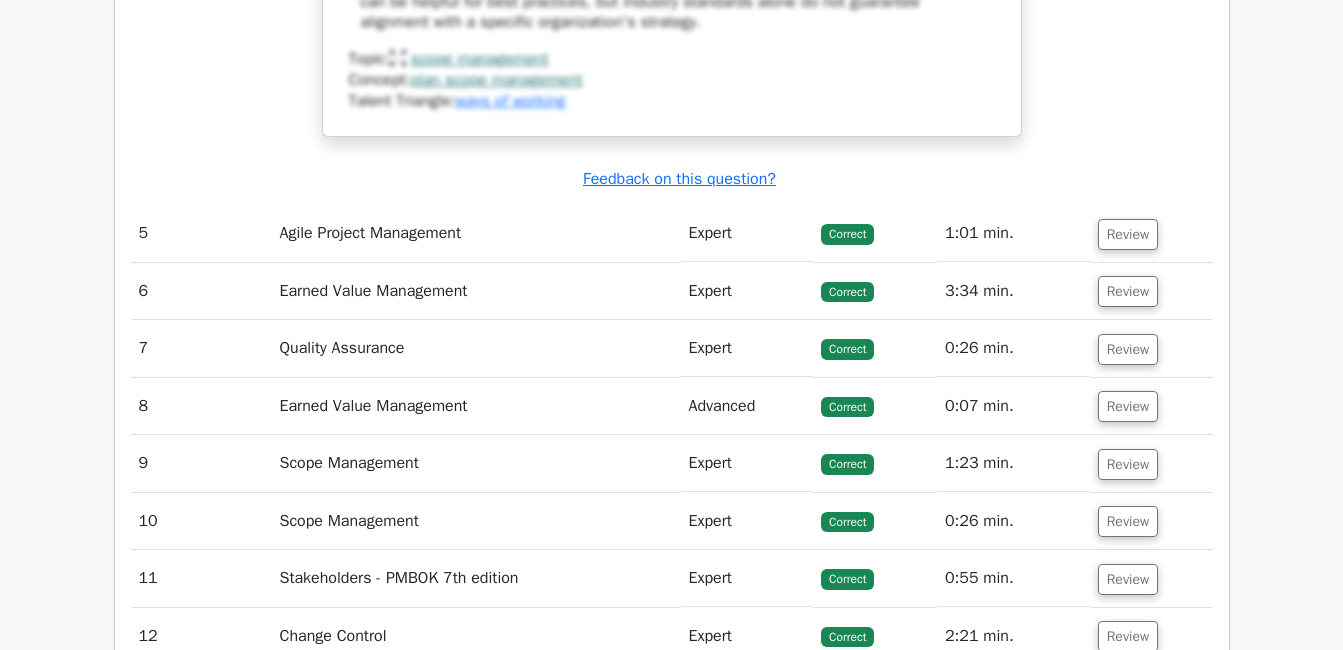 scroll, scrollTop: 5923, scrollLeft: 0, axis: vertical 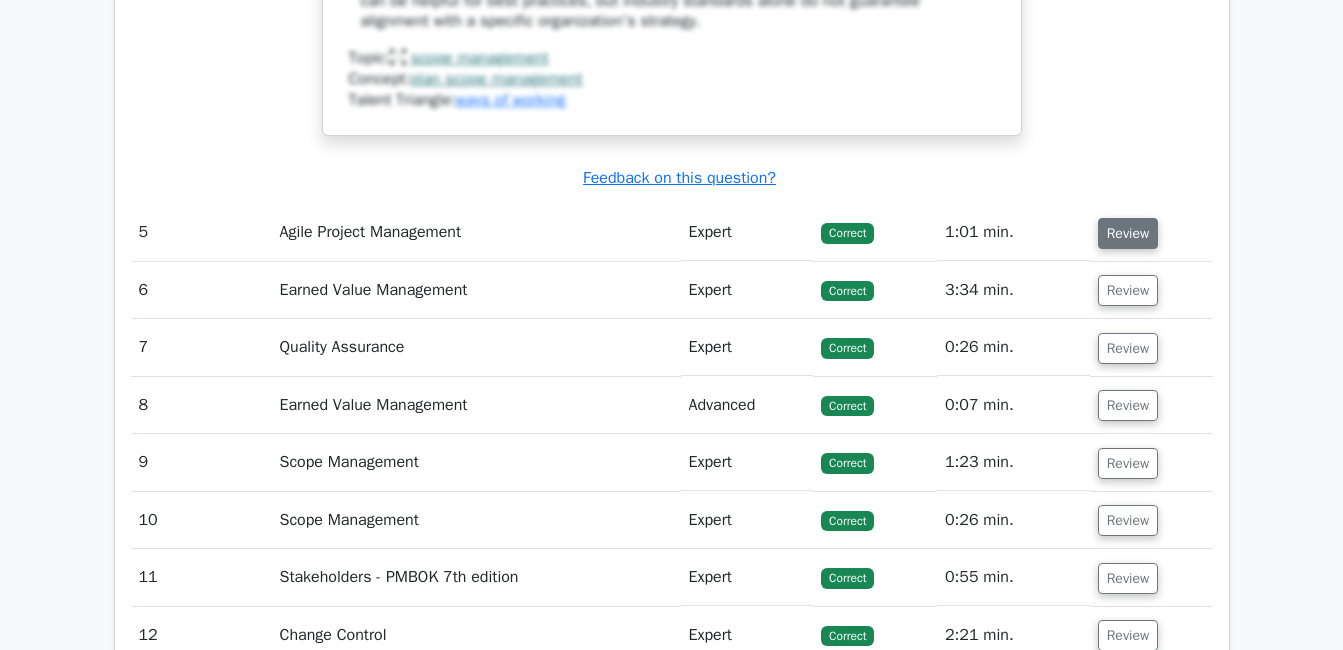 click on "Review" at bounding box center [1128, 233] 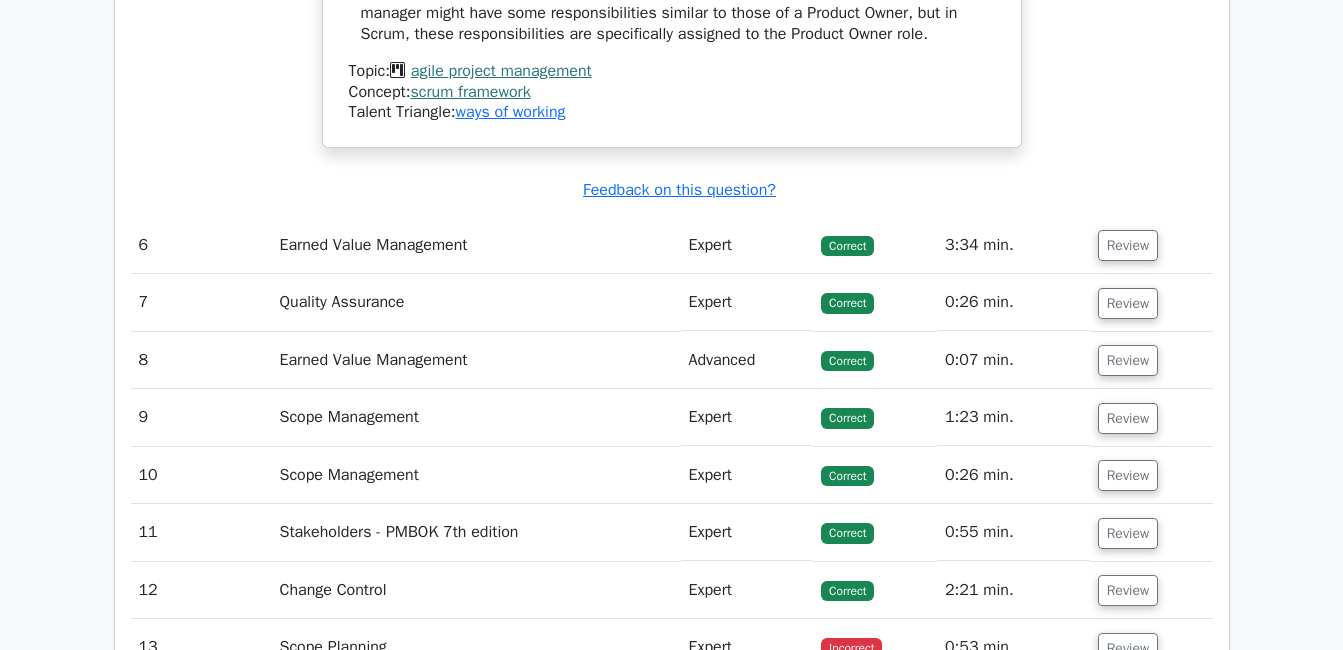 scroll, scrollTop: 7115, scrollLeft: 0, axis: vertical 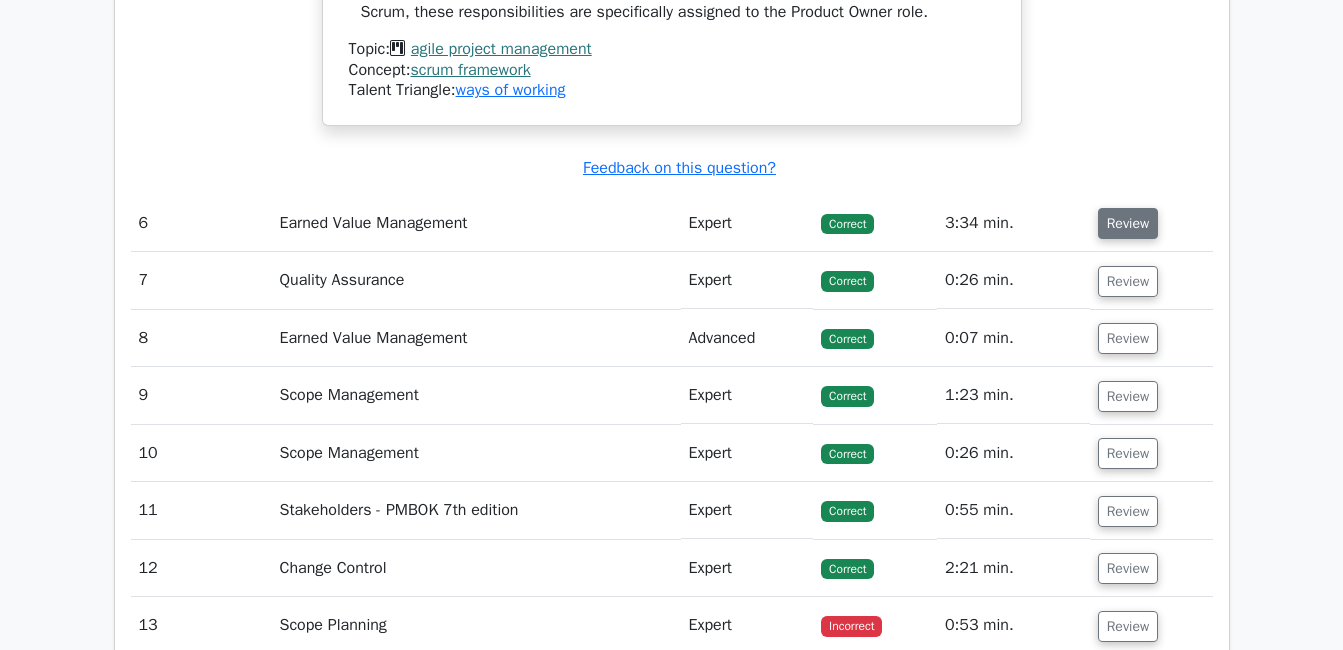 click on "Review" at bounding box center (1128, 223) 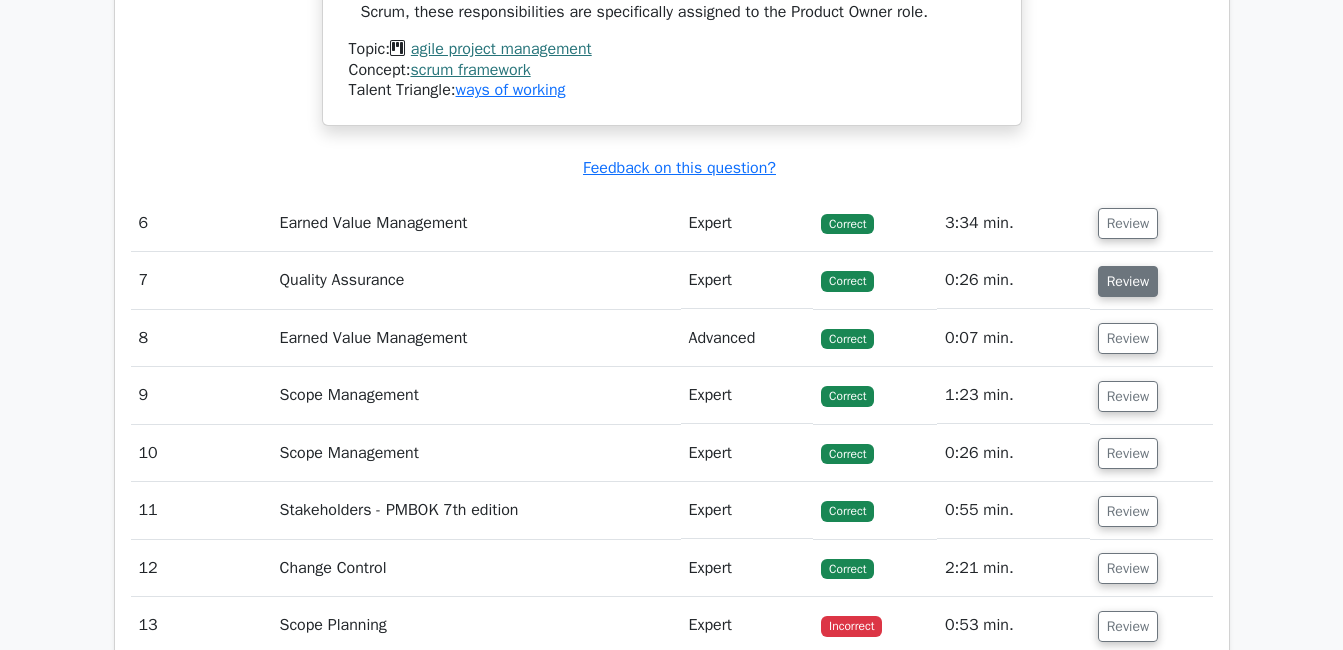 click on "Review" at bounding box center (1128, 281) 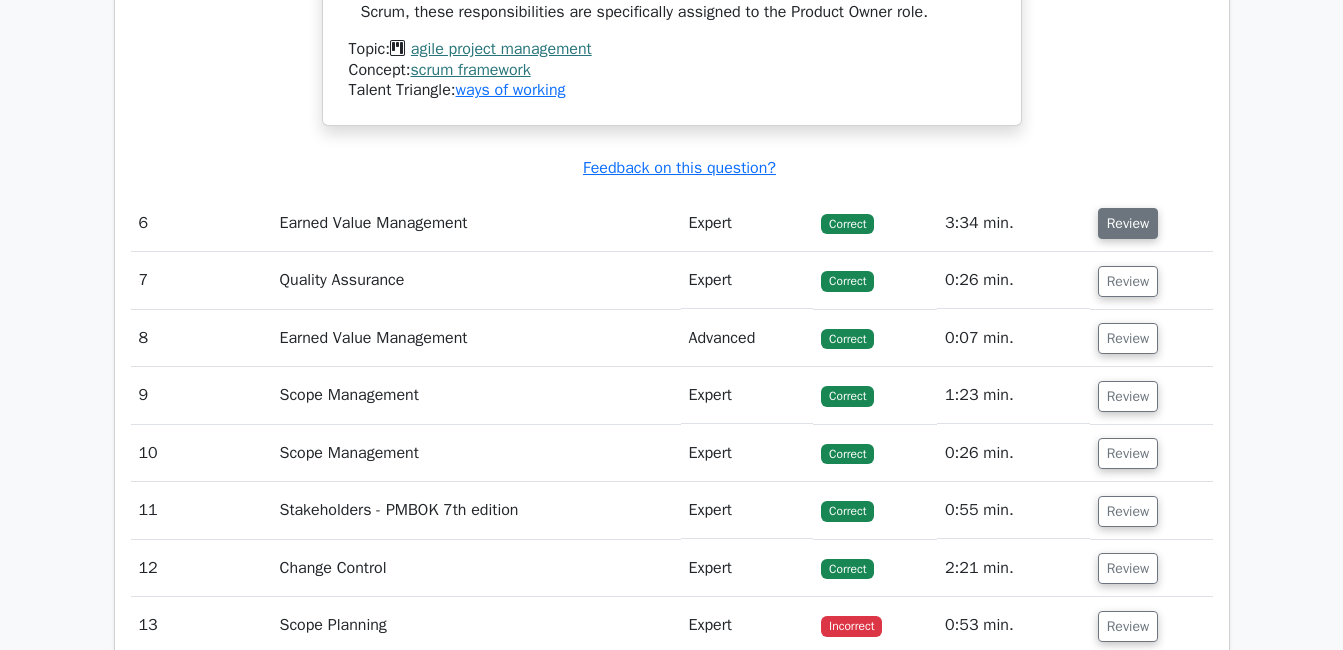 click on "Review" at bounding box center [1128, 223] 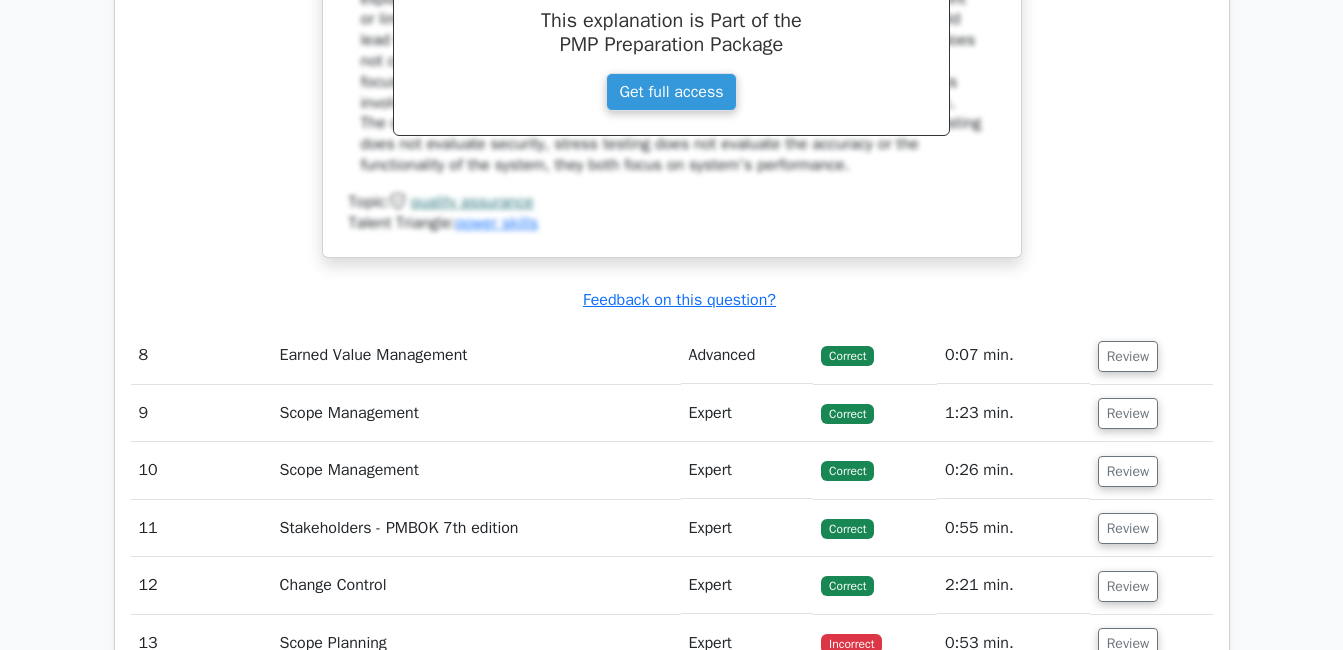 scroll, scrollTop: 7991, scrollLeft: 0, axis: vertical 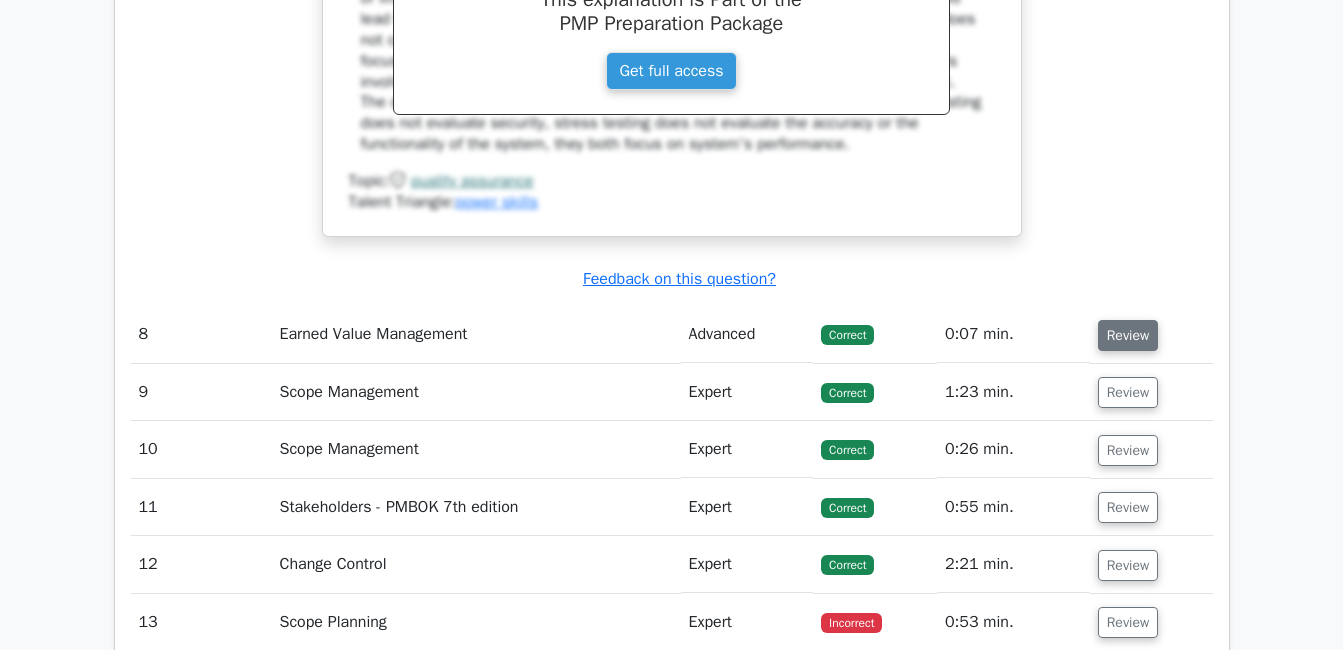 click on "Review" at bounding box center [1128, 335] 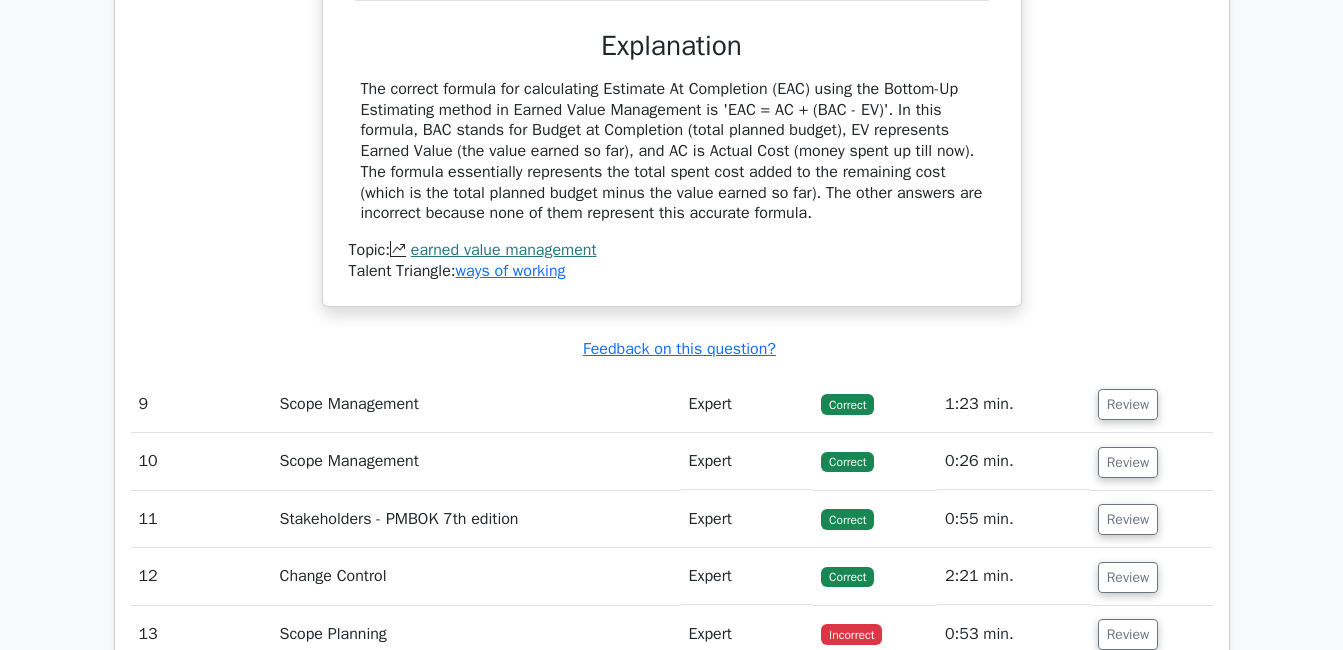 scroll, scrollTop: 8714, scrollLeft: 0, axis: vertical 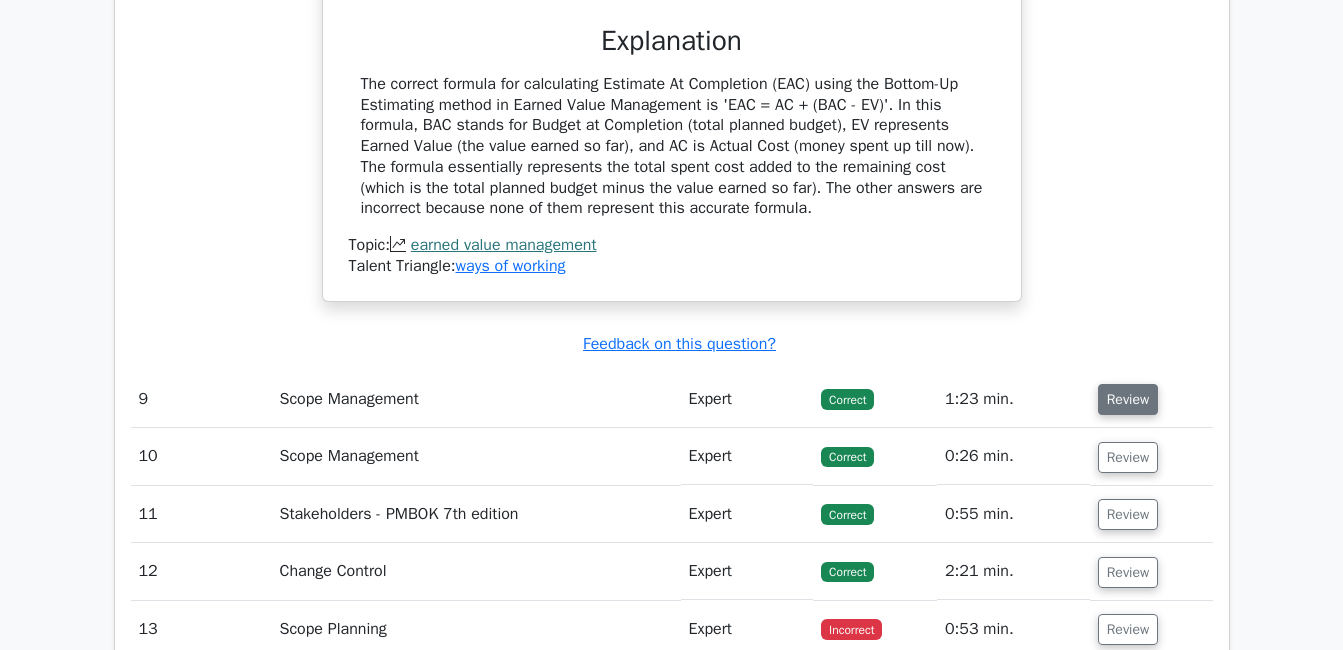 click on "Review" at bounding box center (1128, 399) 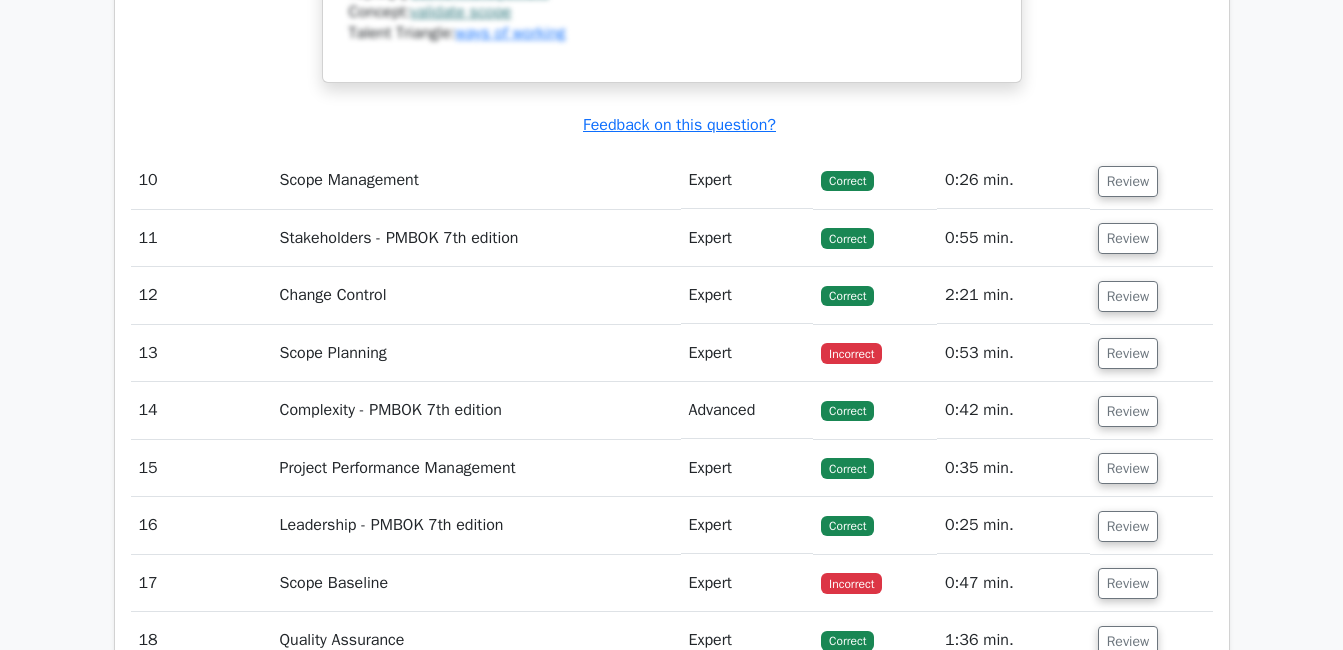 scroll, scrollTop: 9889, scrollLeft: 0, axis: vertical 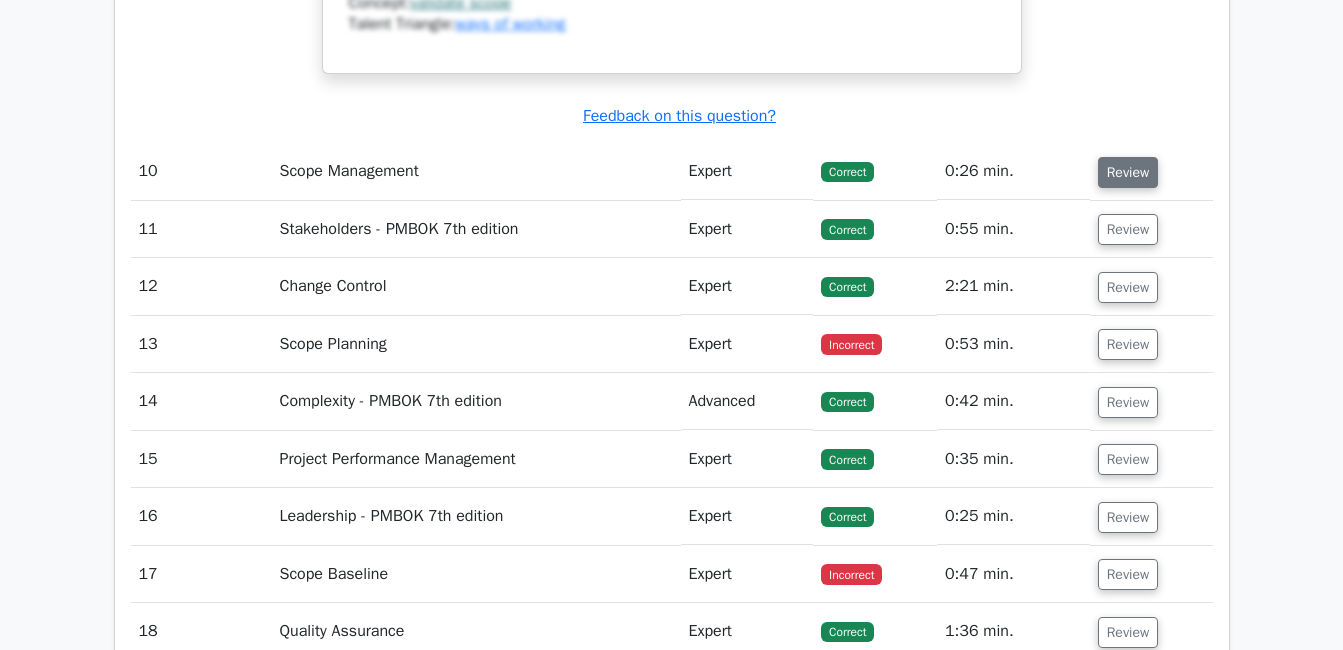 click on "Review" at bounding box center (1128, 172) 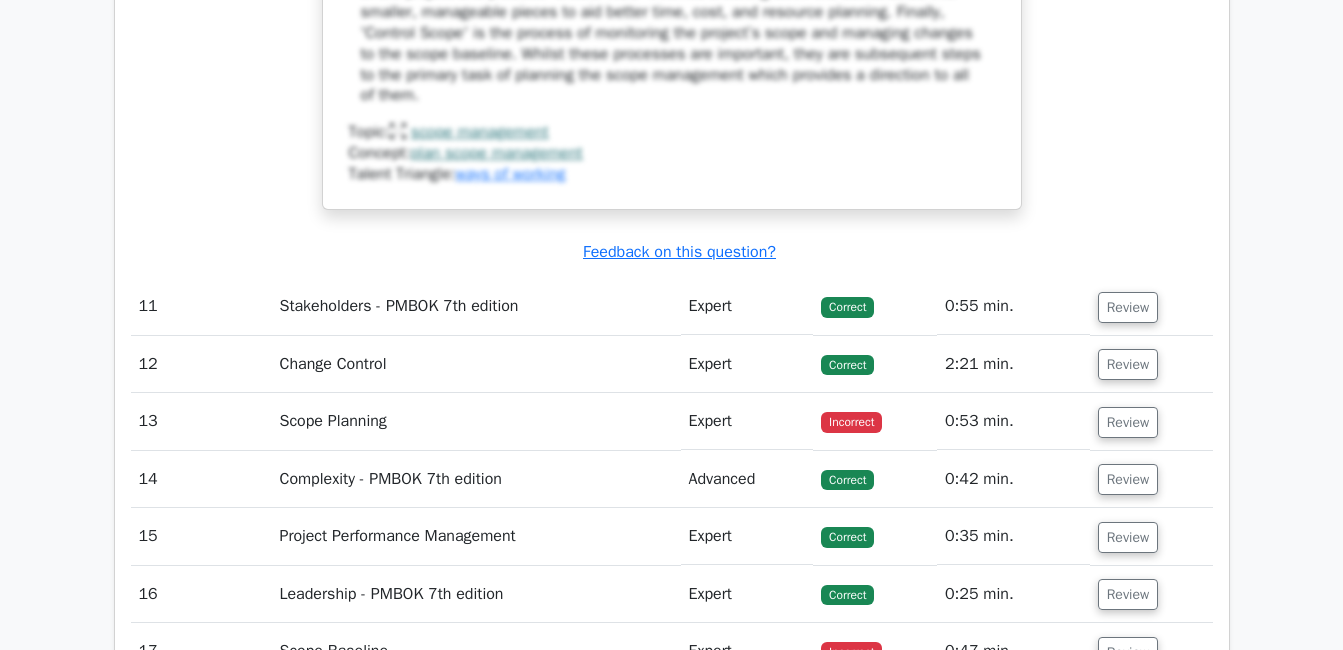 scroll, scrollTop: 10800, scrollLeft: 0, axis: vertical 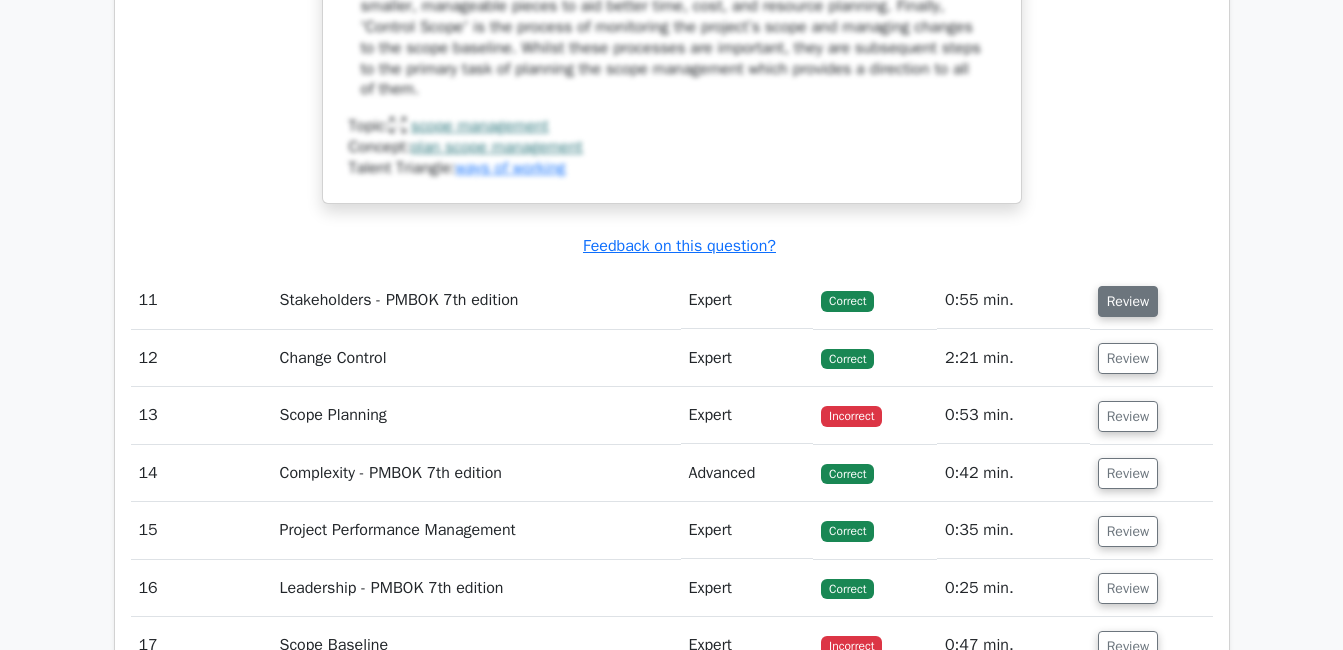 click on "Review" at bounding box center [1128, 301] 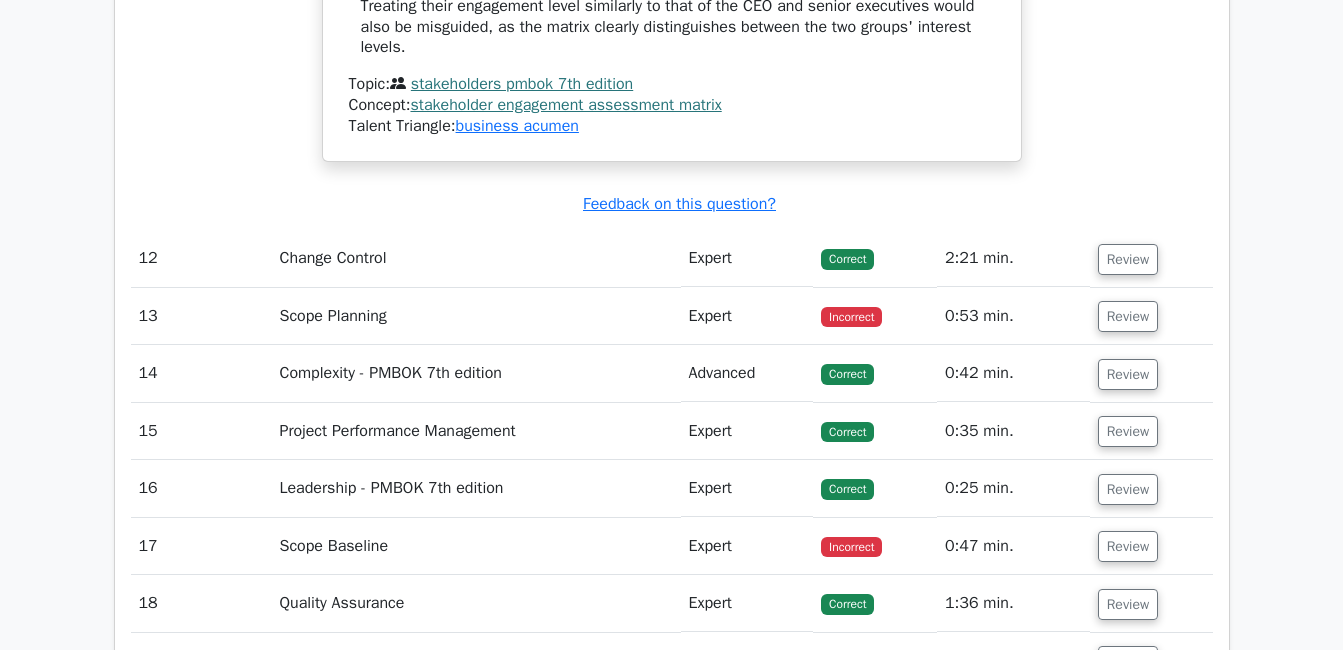 scroll, scrollTop: 12131, scrollLeft: 0, axis: vertical 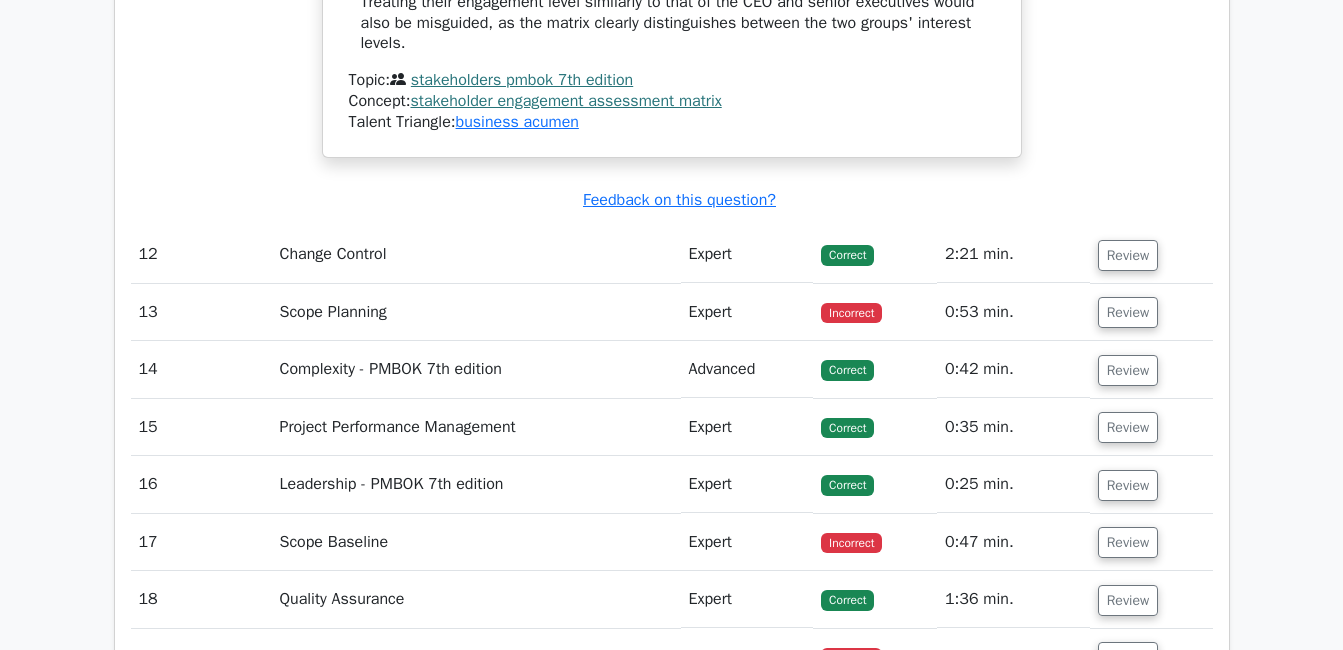 click on "Review" at bounding box center [1151, 369] 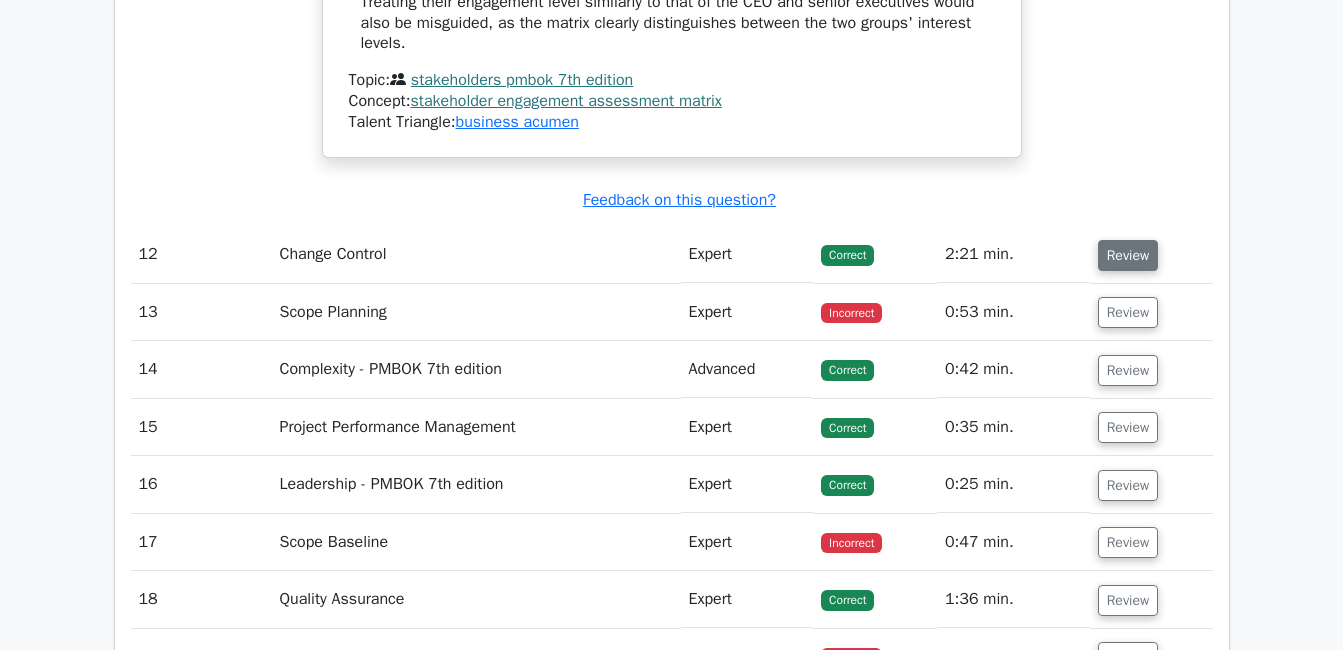 click on "Review" at bounding box center (1128, 255) 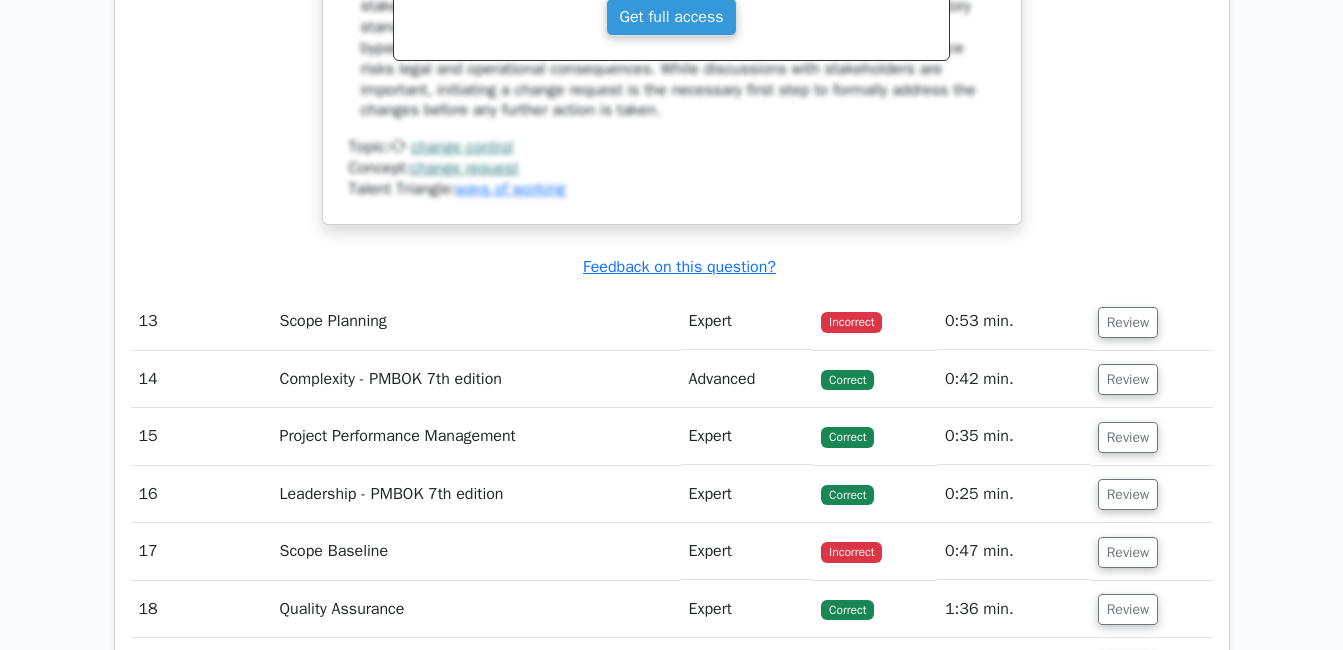 scroll, scrollTop: 13151, scrollLeft: 0, axis: vertical 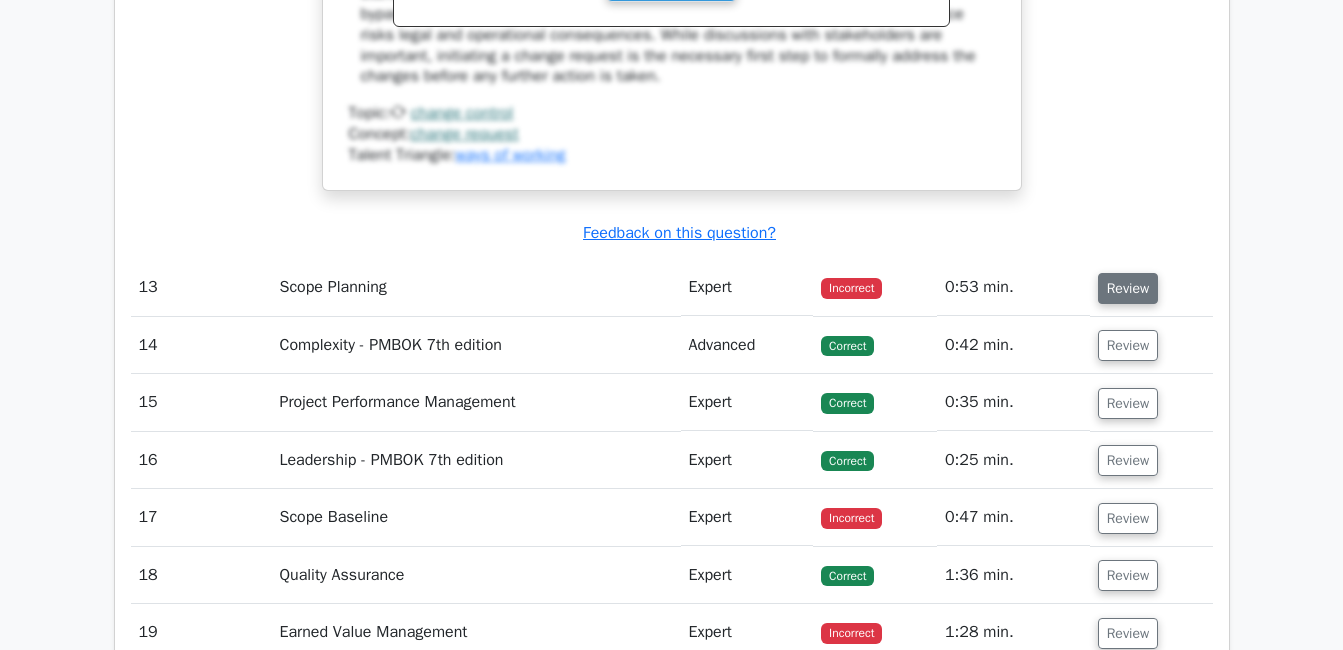 click on "Review" at bounding box center (1128, 288) 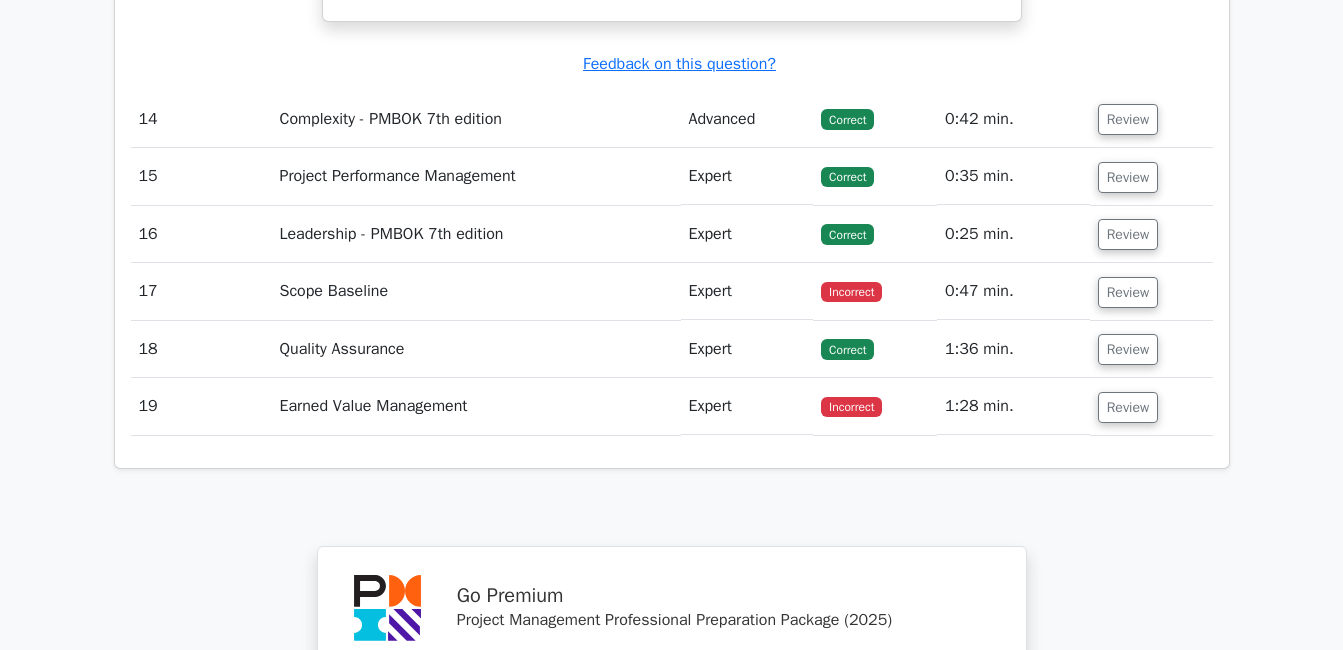 scroll, scrollTop: 14274, scrollLeft: 0, axis: vertical 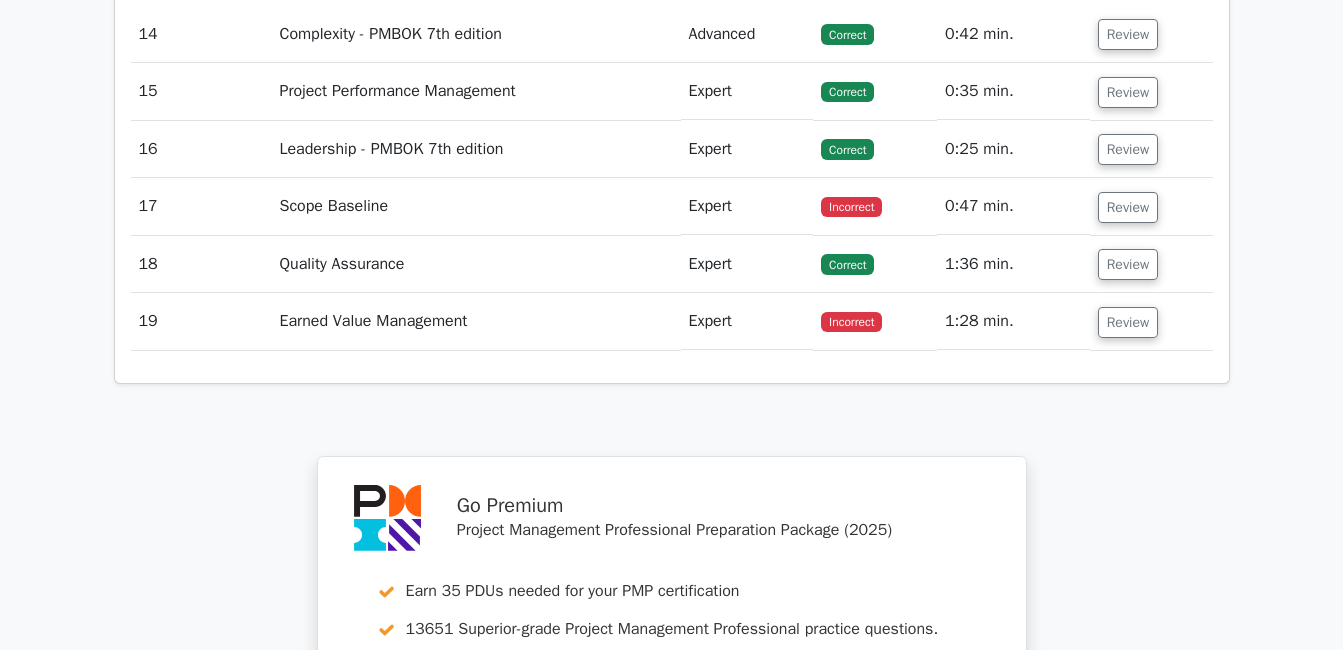 click on "Question Analysis
Question  #
Topic
Difficulty
Result
Time Spent
Action
1
Stakeholder Management
Advanced
Correct" at bounding box center [672, -5980] 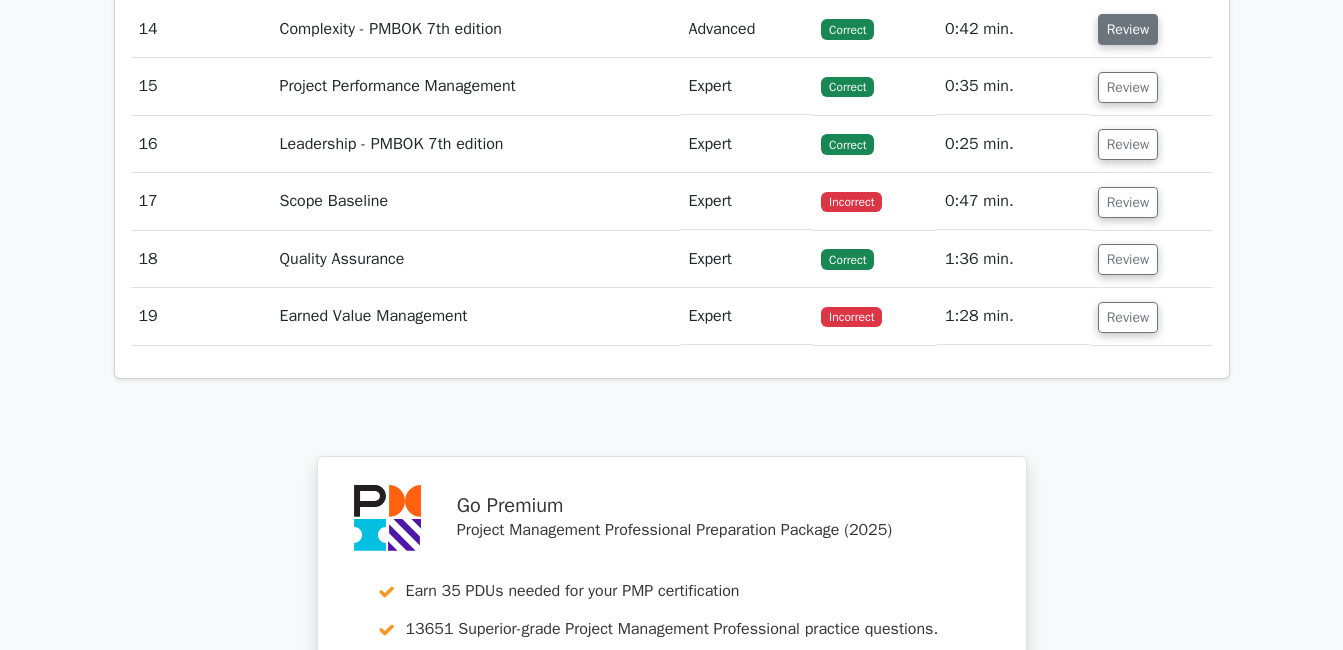 click on "Review" at bounding box center [1128, 29] 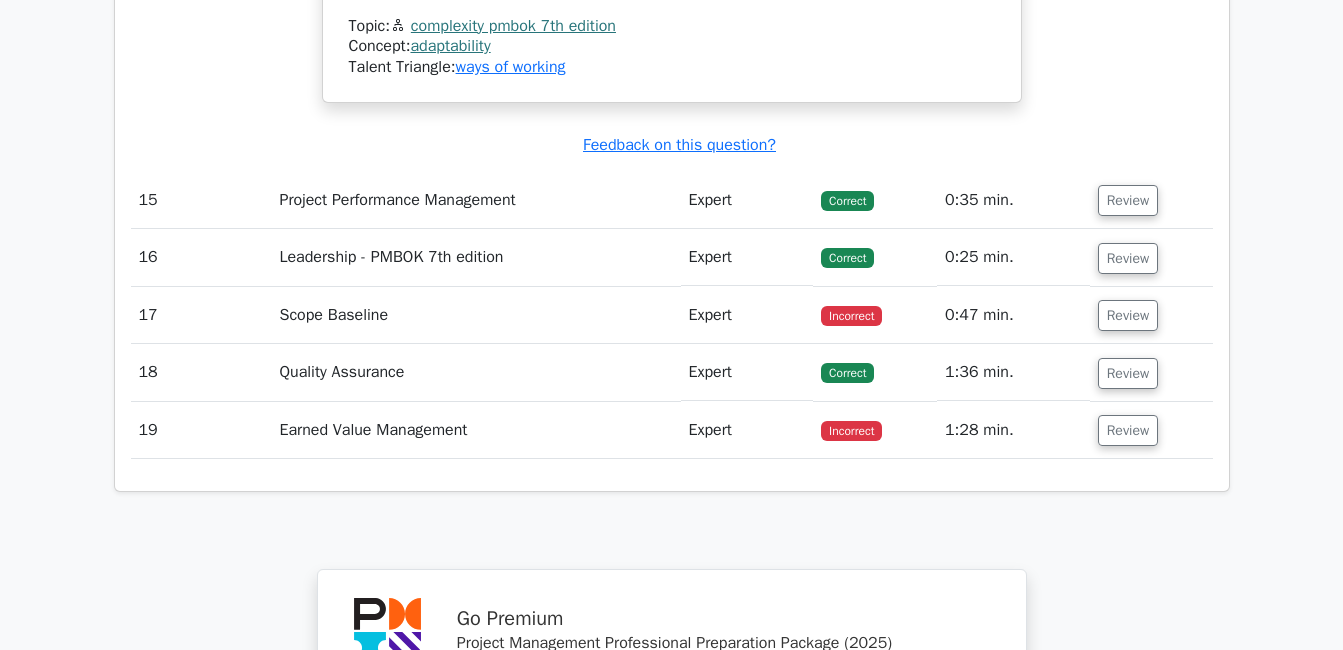 scroll, scrollTop: 15760, scrollLeft: 0, axis: vertical 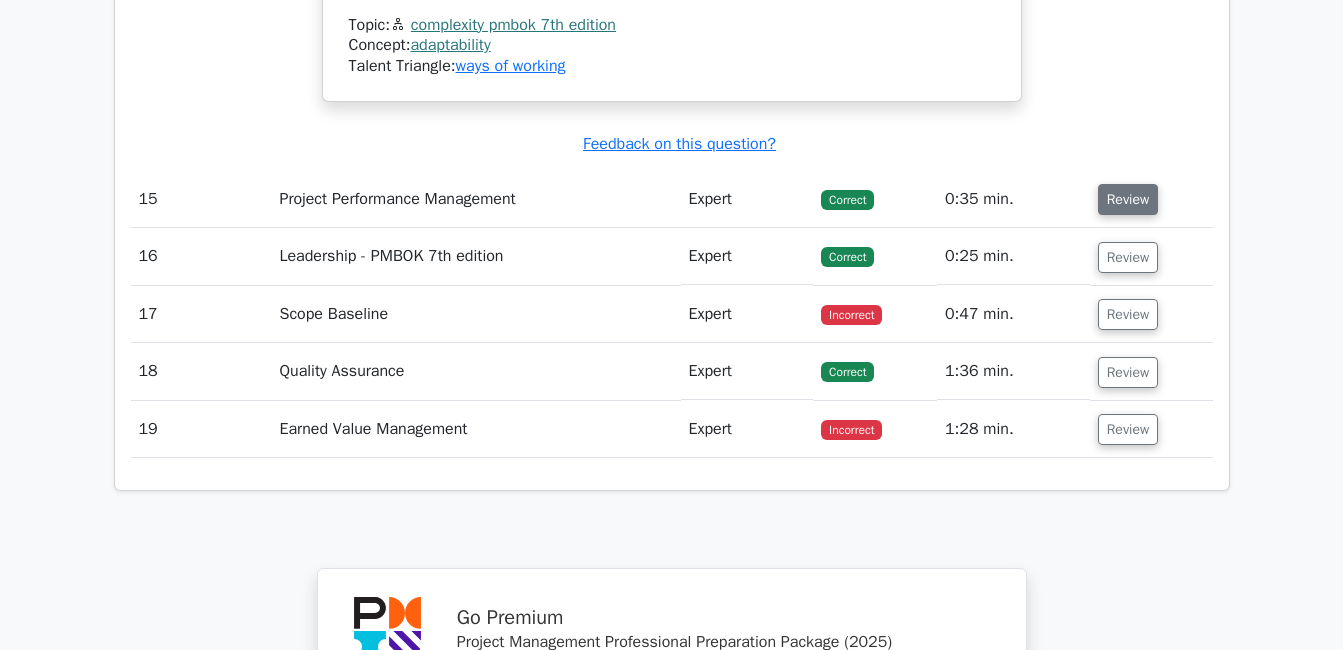 click on "Review" at bounding box center [1128, 199] 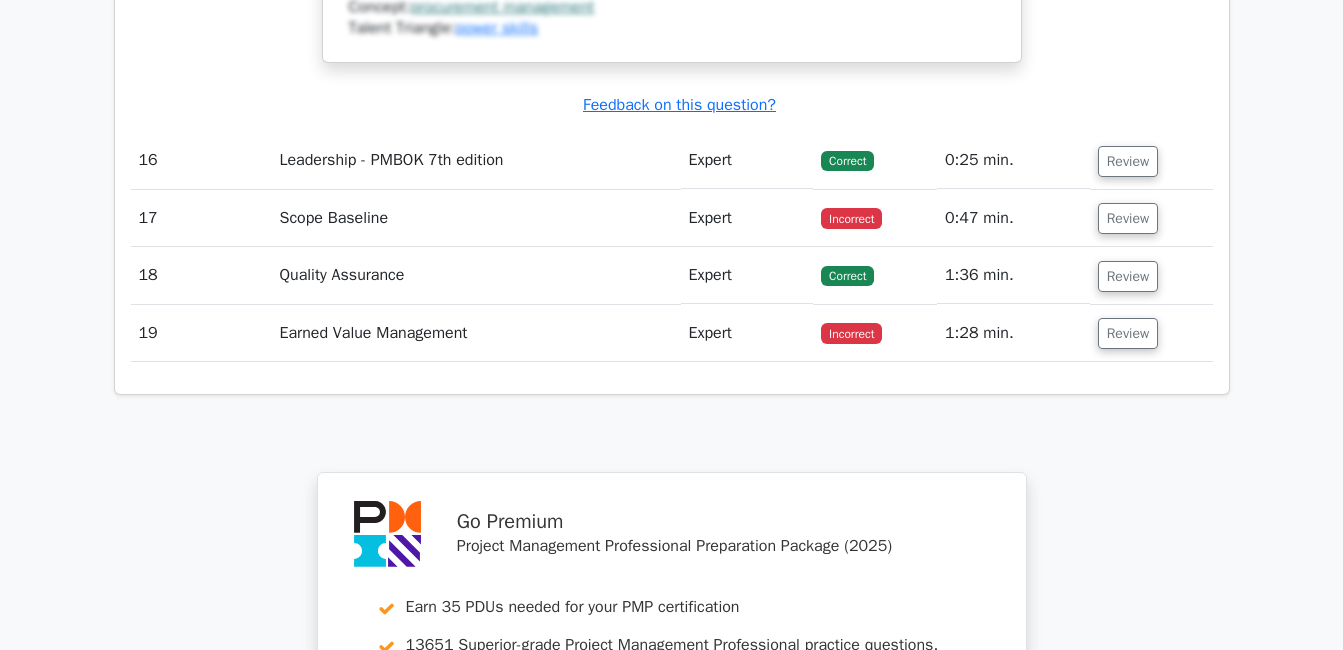 scroll, scrollTop: 16820, scrollLeft: 0, axis: vertical 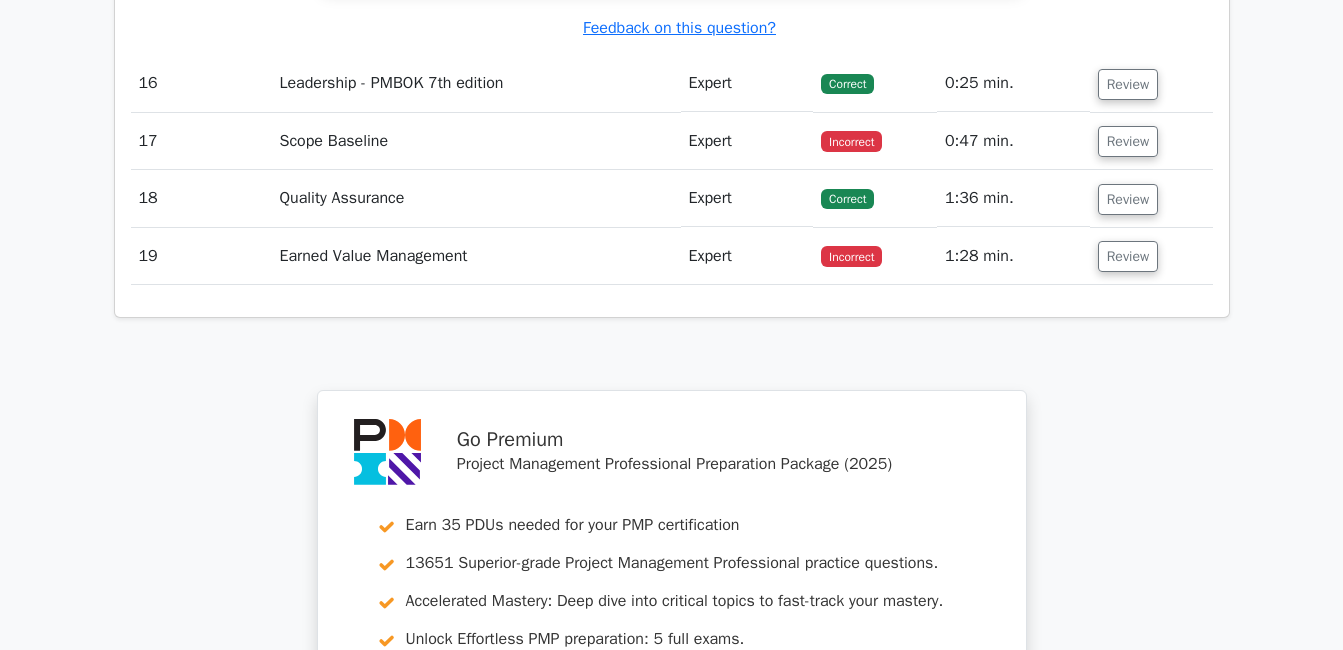 click on "Your Test Results
Project Management Professional
79%
Your Score
Keep practicing!
Performance by Topic
Stakeholder Management
100%
Schedule Development
100%
#" at bounding box center (672, -7630) 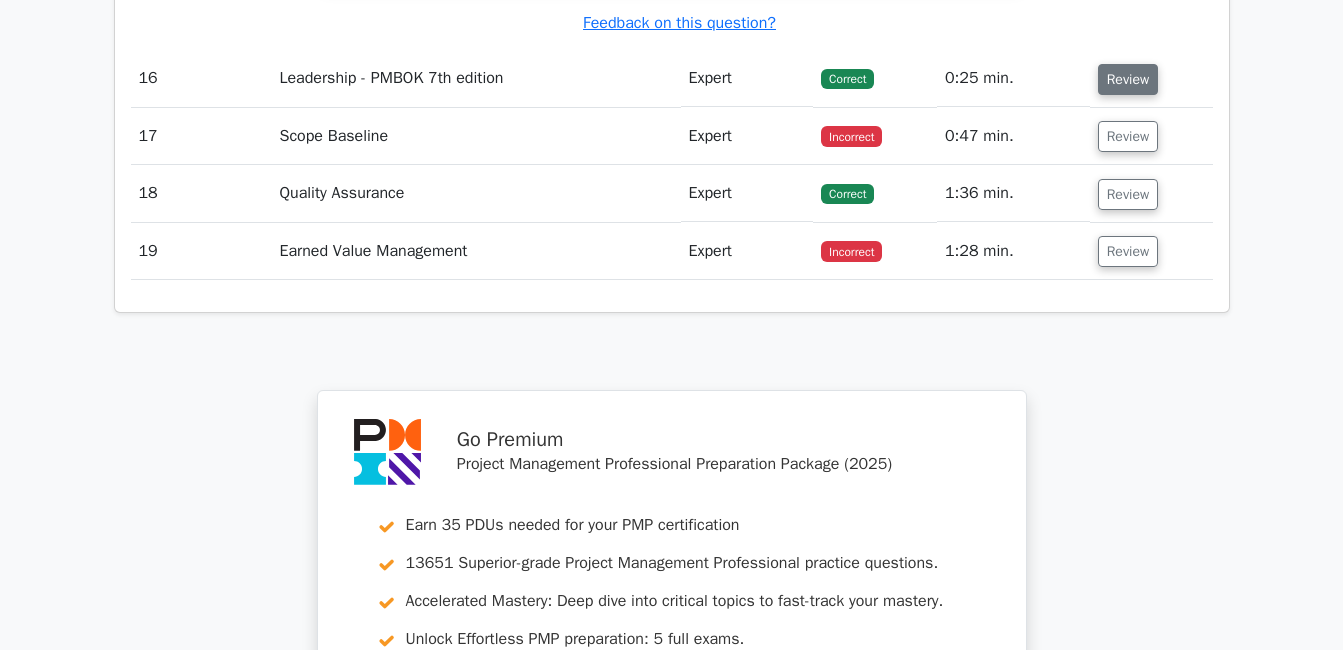 click on "Review" at bounding box center [1128, 79] 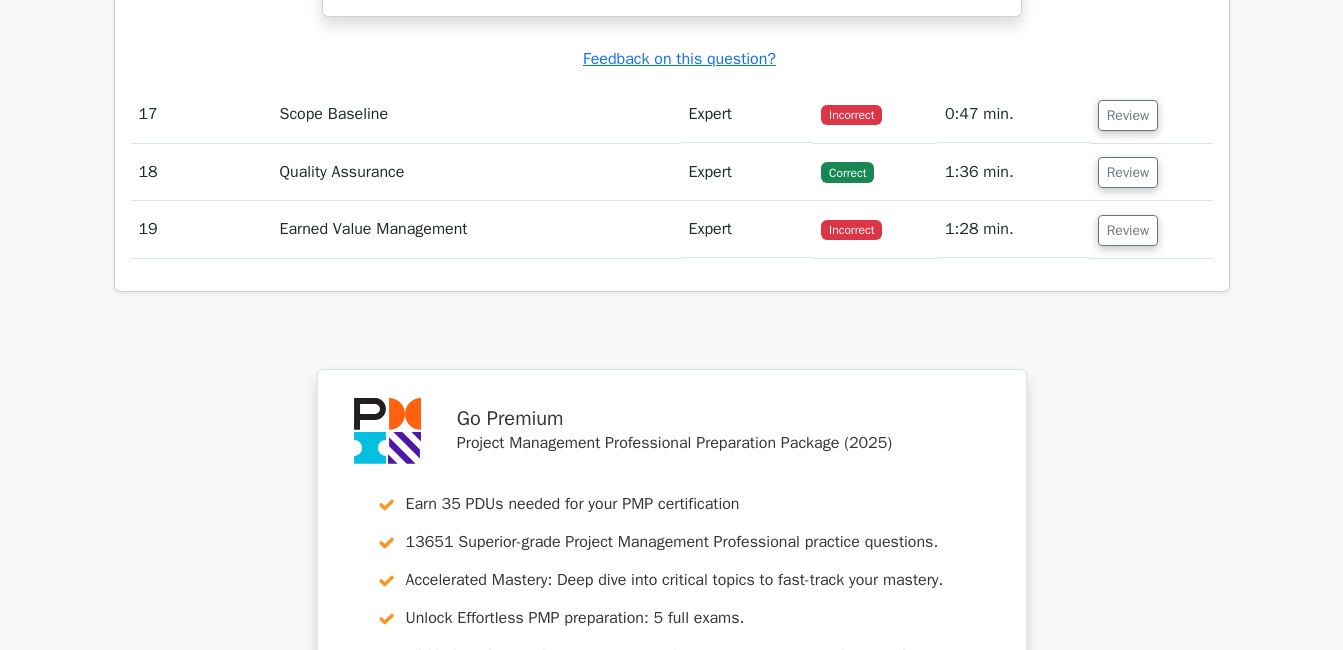 scroll, scrollTop: 17761, scrollLeft: 0, axis: vertical 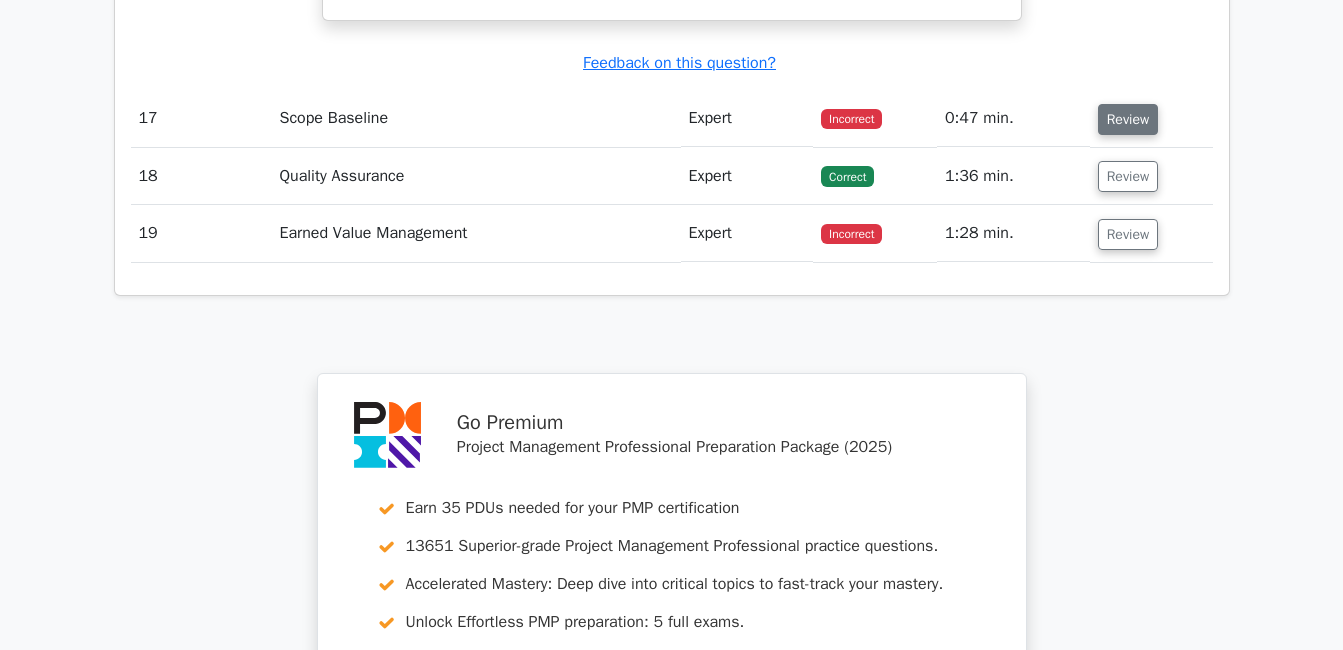 click on "Review" at bounding box center [1128, 119] 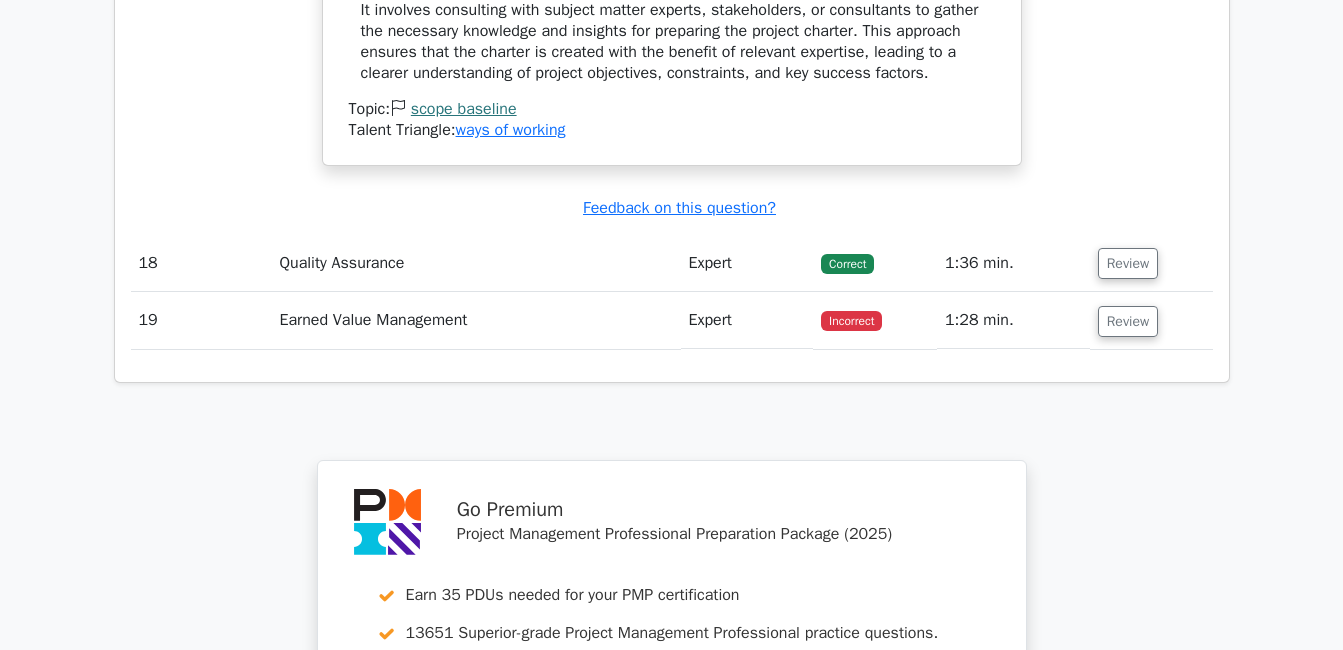 scroll, scrollTop: 18387, scrollLeft: 0, axis: vertical 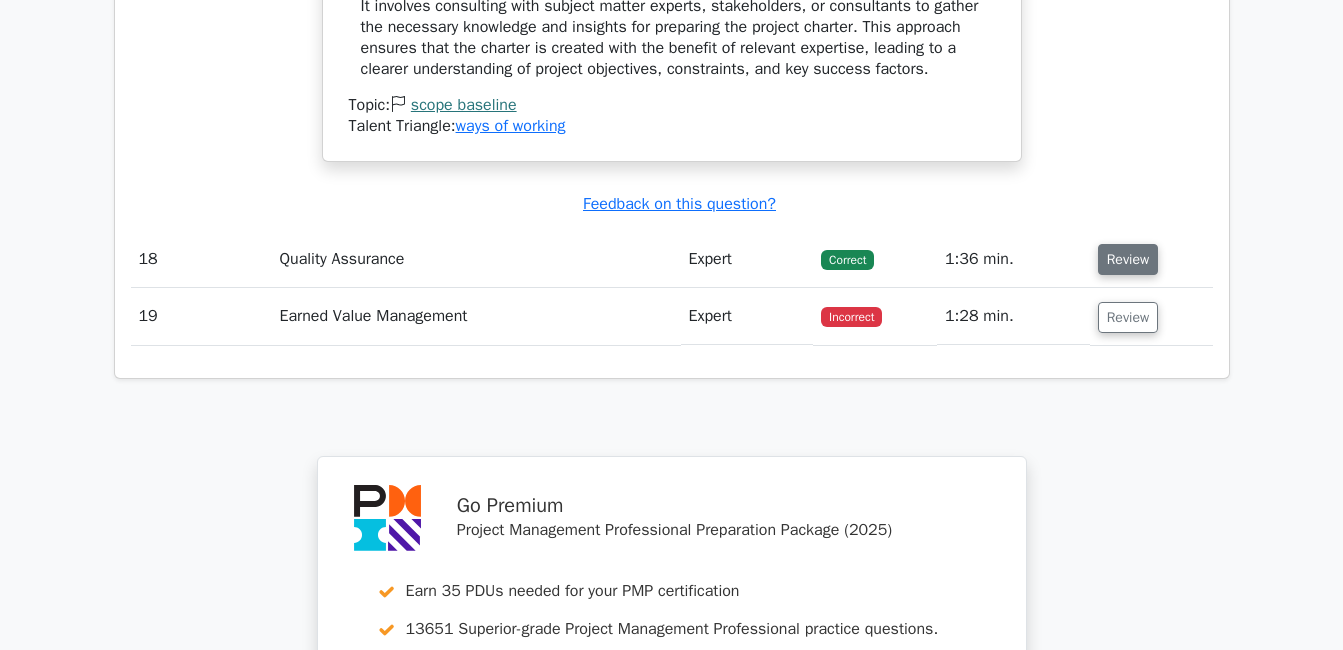 click on "Review" at bounding box center (1128, 259) 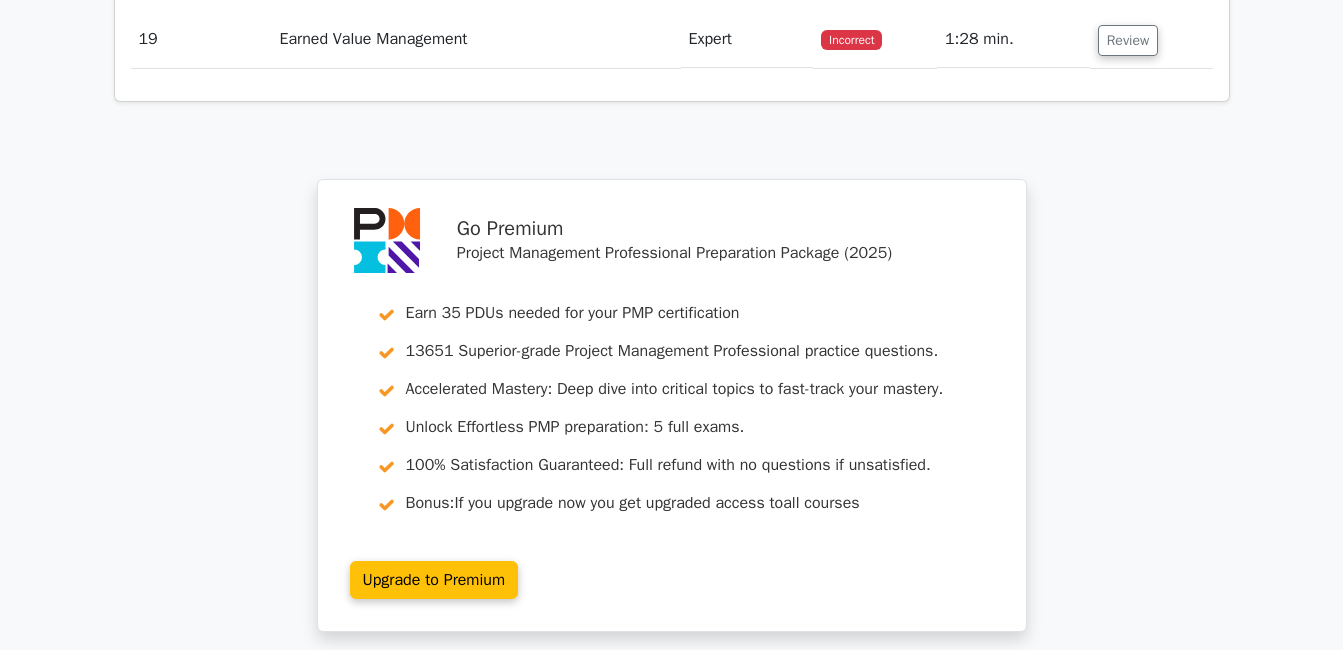 scroll, scrollTop: 19516, scrollLeft: 0, axis: vertical 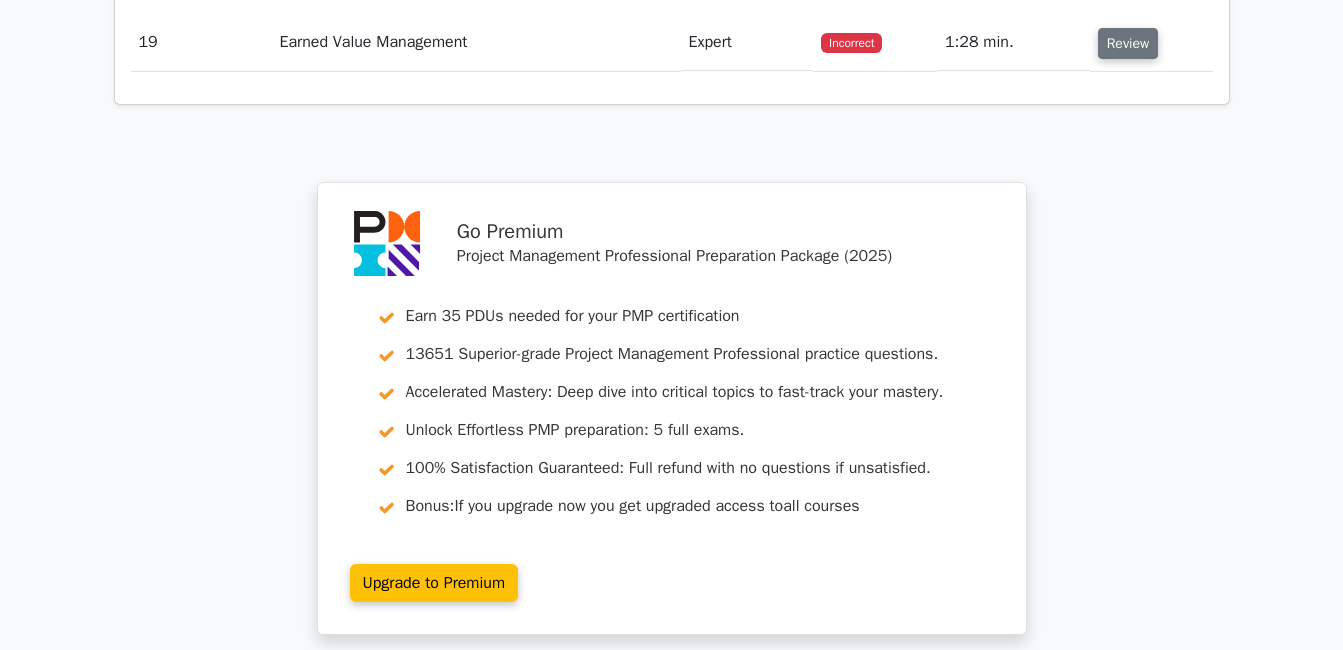 click on "Review" at bounding box center (1128, 43) 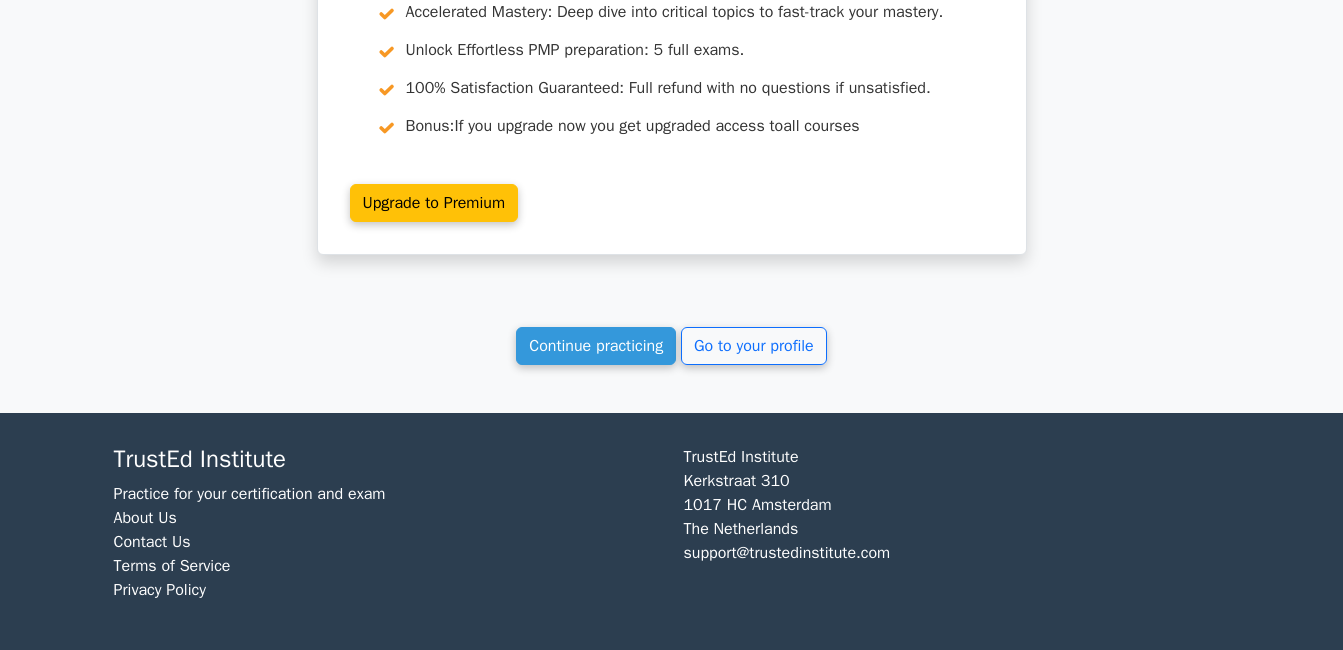 scroll, scrollTop: 21353, scrollLeft: 0, axis: vertical 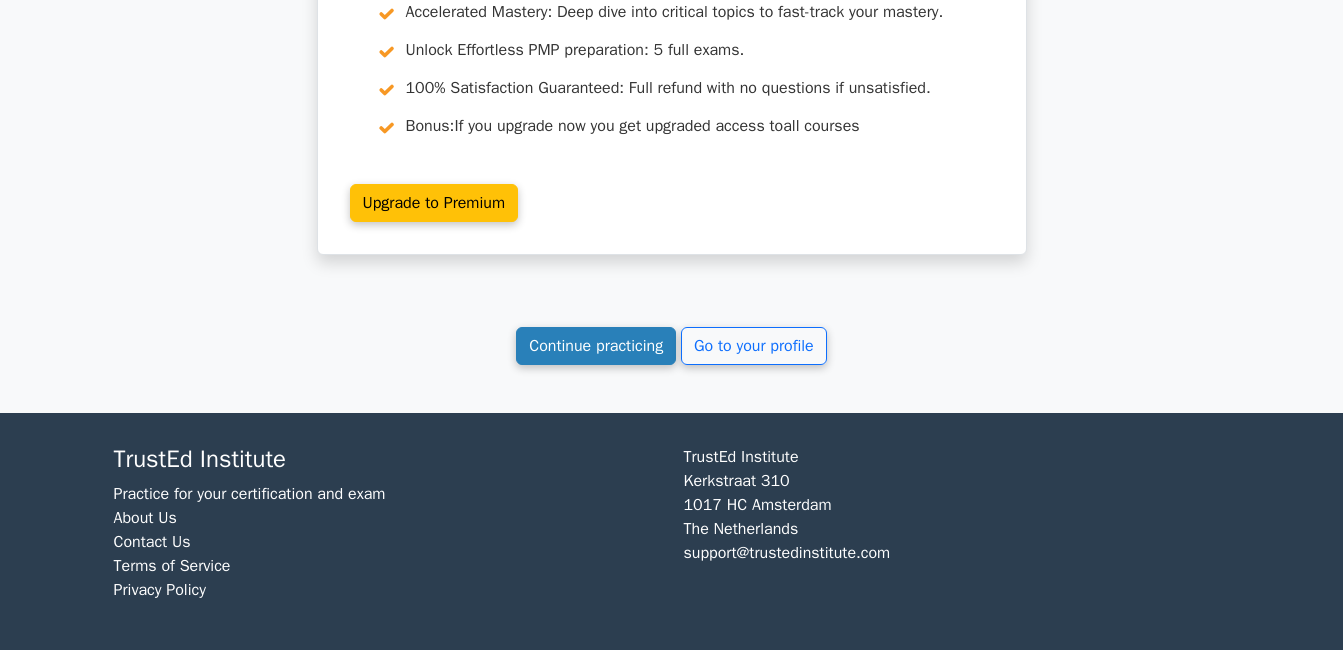 click on "Continue practicing" at bounding box center [596, 346] 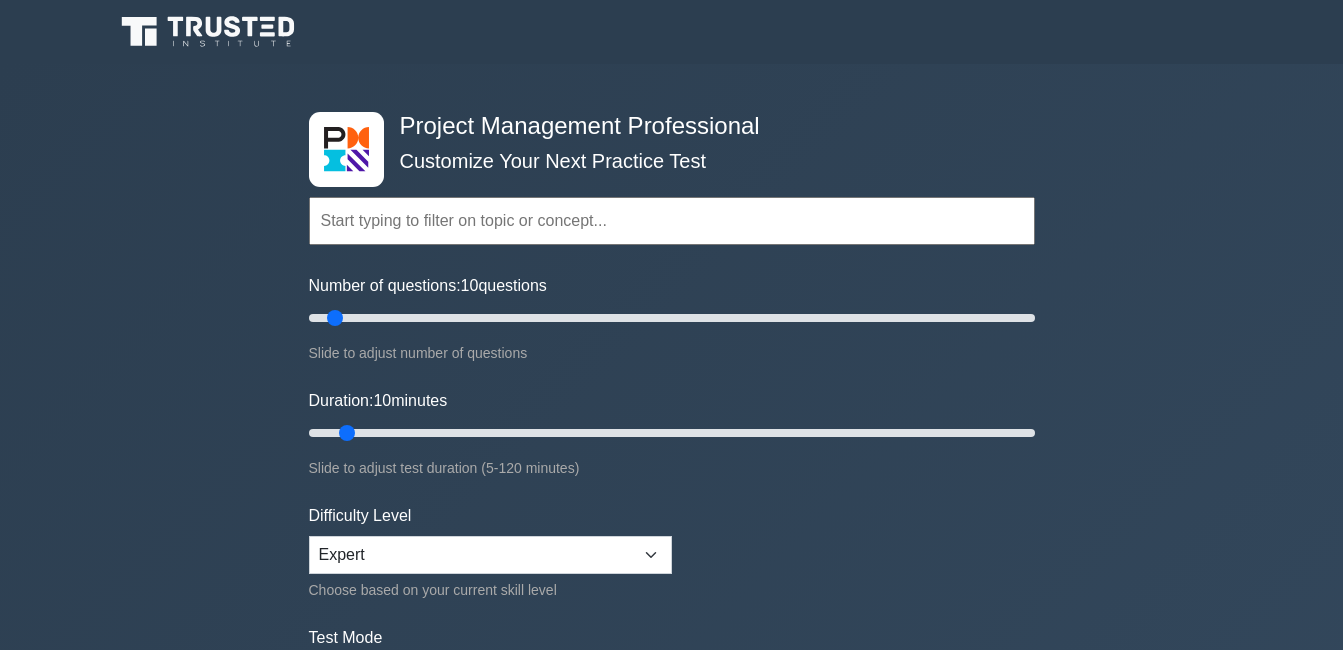 scroll, scrollTop: 0, scrollLeft: 0, axis: both 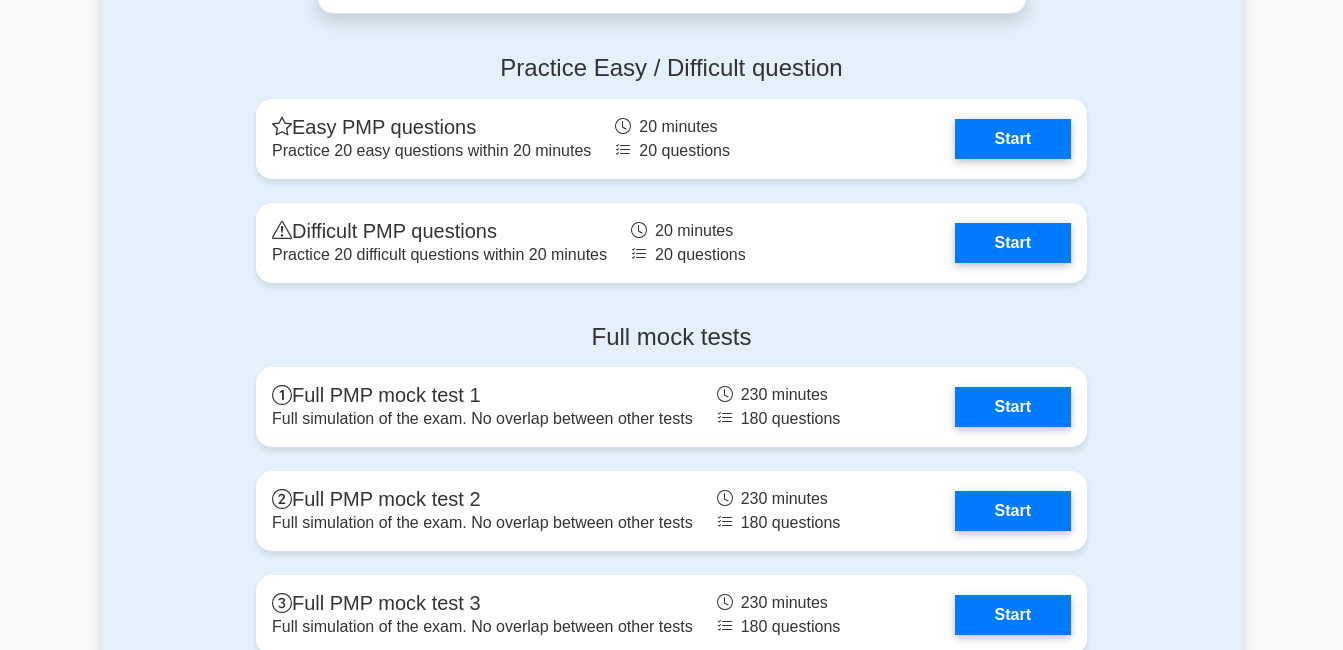 click on "Full mock tests
Full PMP mock test 1
Full simulation of the exam. No overlap between other tests
230 minutes
180 questions
Start
Full PMP mock test 2  230 minutes" at bounding box center (672, 597) 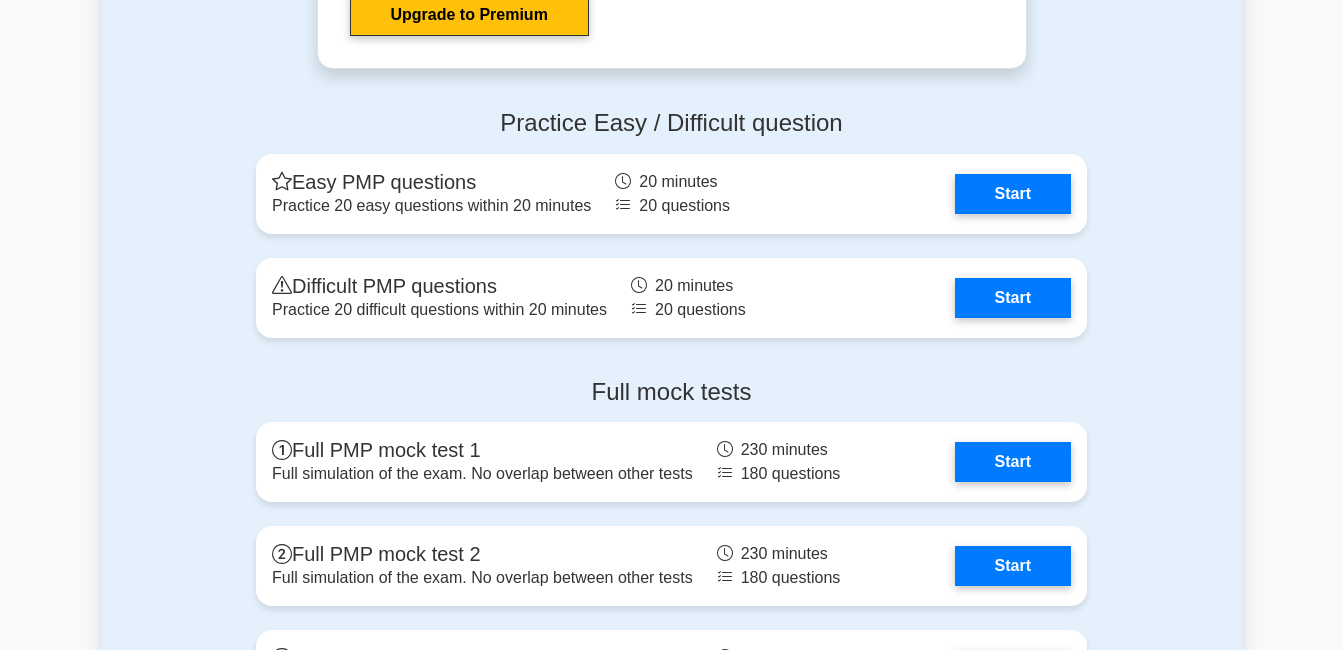 scroll, scrollTop: 7285, scrollLeft: 0, axis: vertical 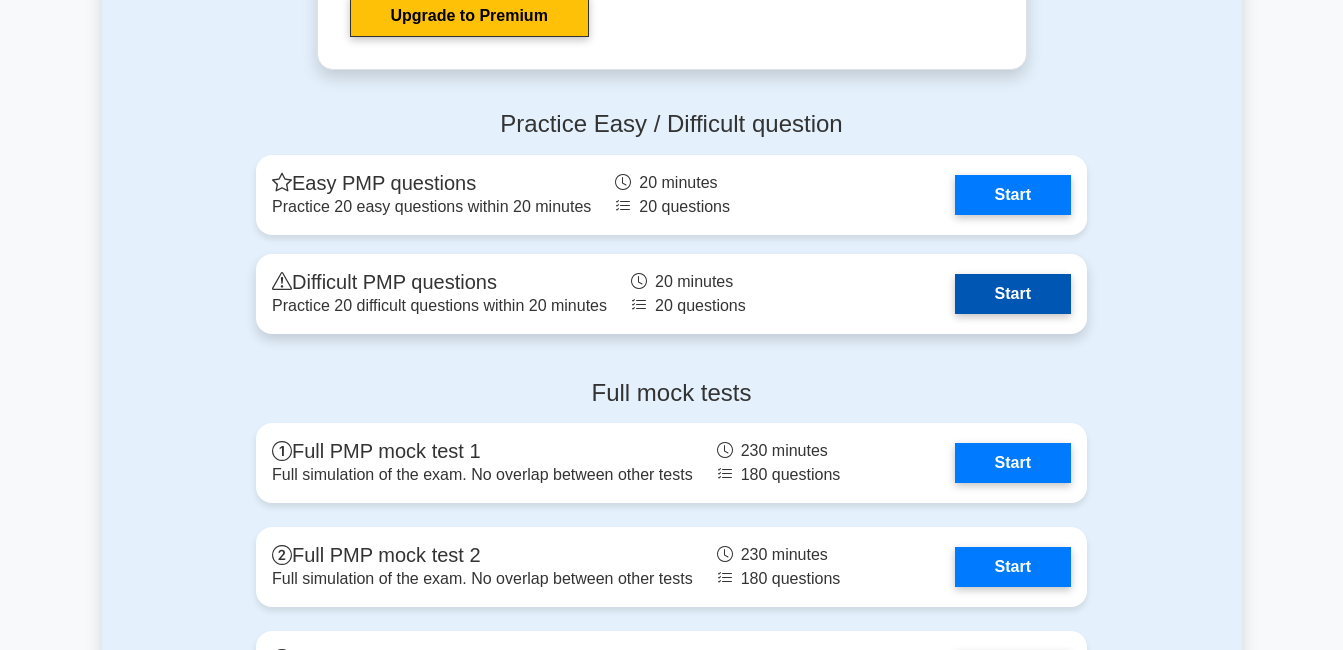 click on "Start" at bounding box center (1013, 294) 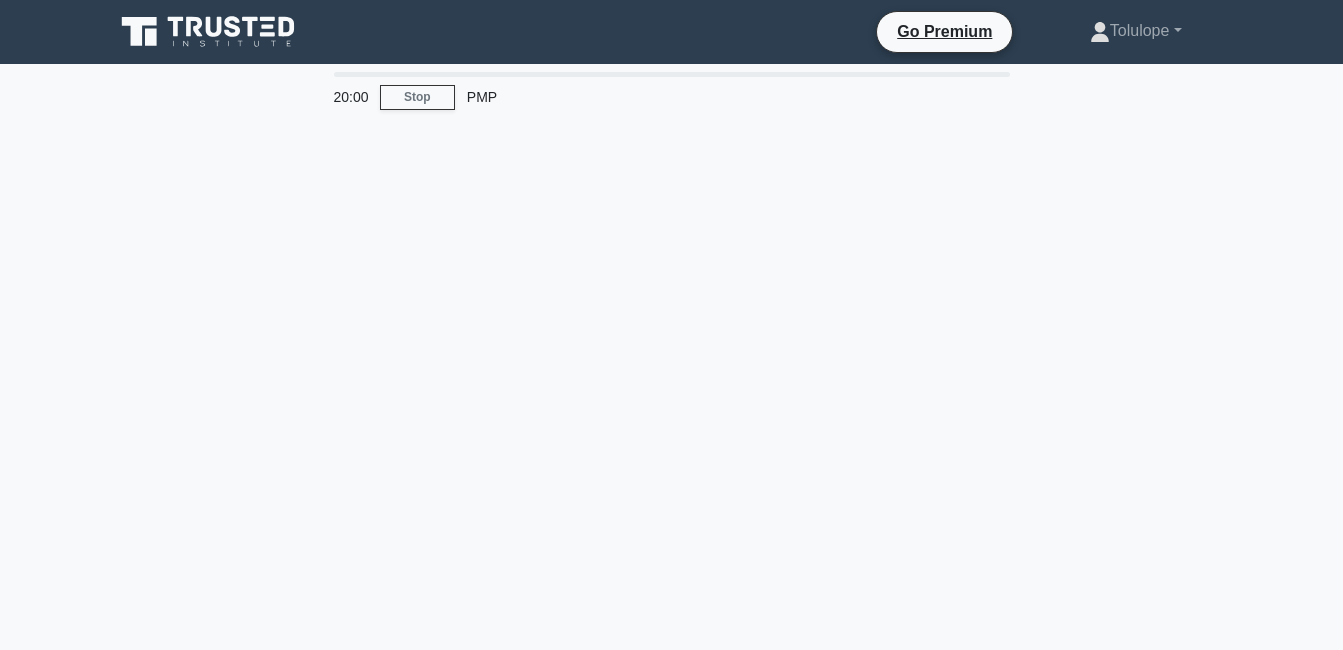 scroll, scrollTop: 0, scrollLeft: 0, axis: both 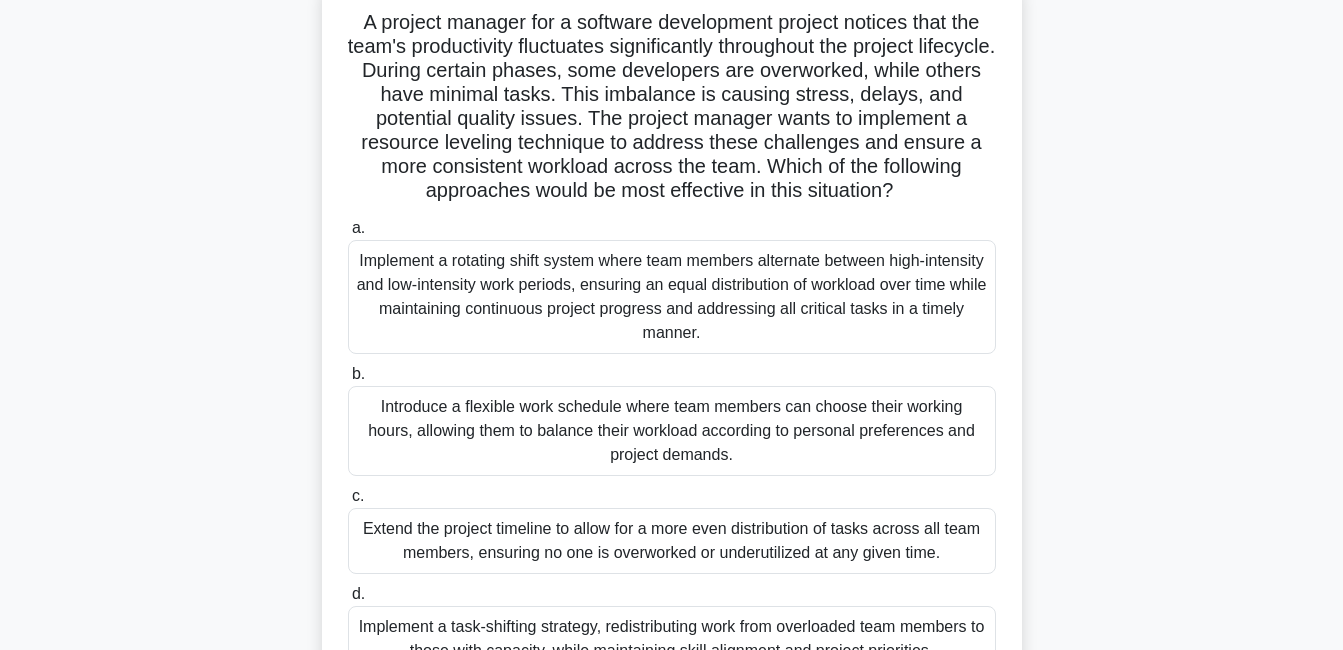 click on "A project manager for a software development project notices that the team's productivity fluctuates significantly throughout the project lifecycle. During certain phases, some developers are overworked, while others have minimal tasks. This imbalance is causing stress, delays, and potential quality issues. The project manager wants to implement a resource leveling technique to address these challenges and ensure a more consistent workload across the team. Which of the following approaches would be most effective in this situation?
.spinner_0XTQ{transform-origin:center;animation:spinner_y6GP .75s linear infinite}@keyframes spinner_y6GP{100%{transform:rotate(360deg)}}
a. b." at bounding box center [672, 351] 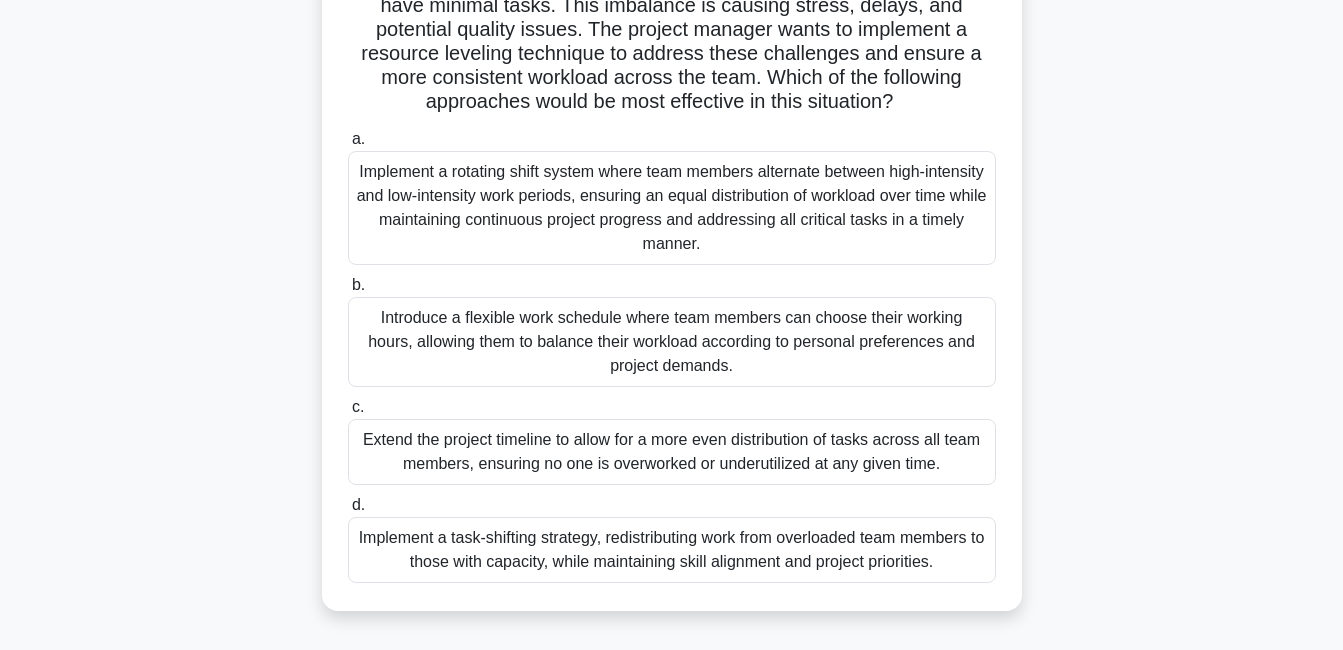 click on "A project manager for a software development project notices that the team's productivity fluctuates significantly throughout the project lifecycle. During certain phases, some developers are overworked, while others have minimal tasks. This imbalance is causing stress, delays, and potential quality issues. The project manager wants to implement a resource leveling technique to address these challenges and ensure a more consistent workload across the team. Which of the following approaches would be most effective in this situation?
.spinner_0XTQ{transform-origin:center;animation:spinner_y6GP .75s linear infinite}@keyframes spinner_y6GP{100%{transform:rotate(360deg)}}
a. b." at bounding box center (672, 262) 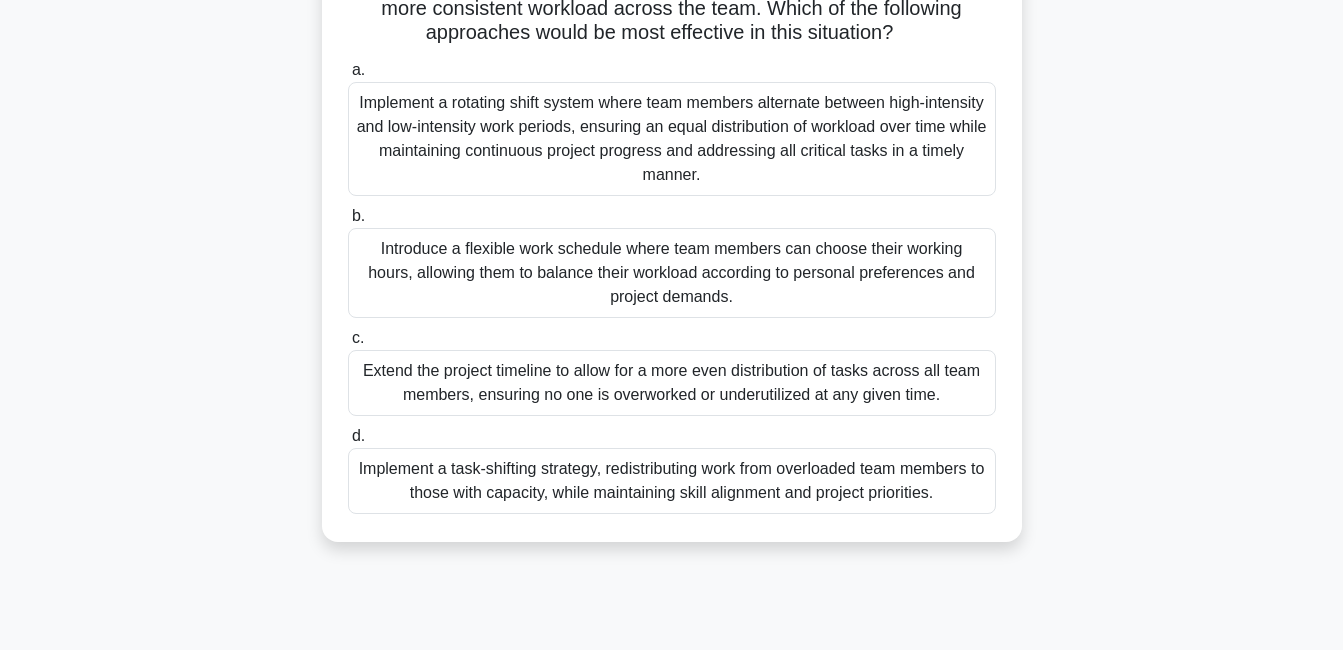 scroll, scrollTop: 299, scrollLeft: 0, axis: vertical 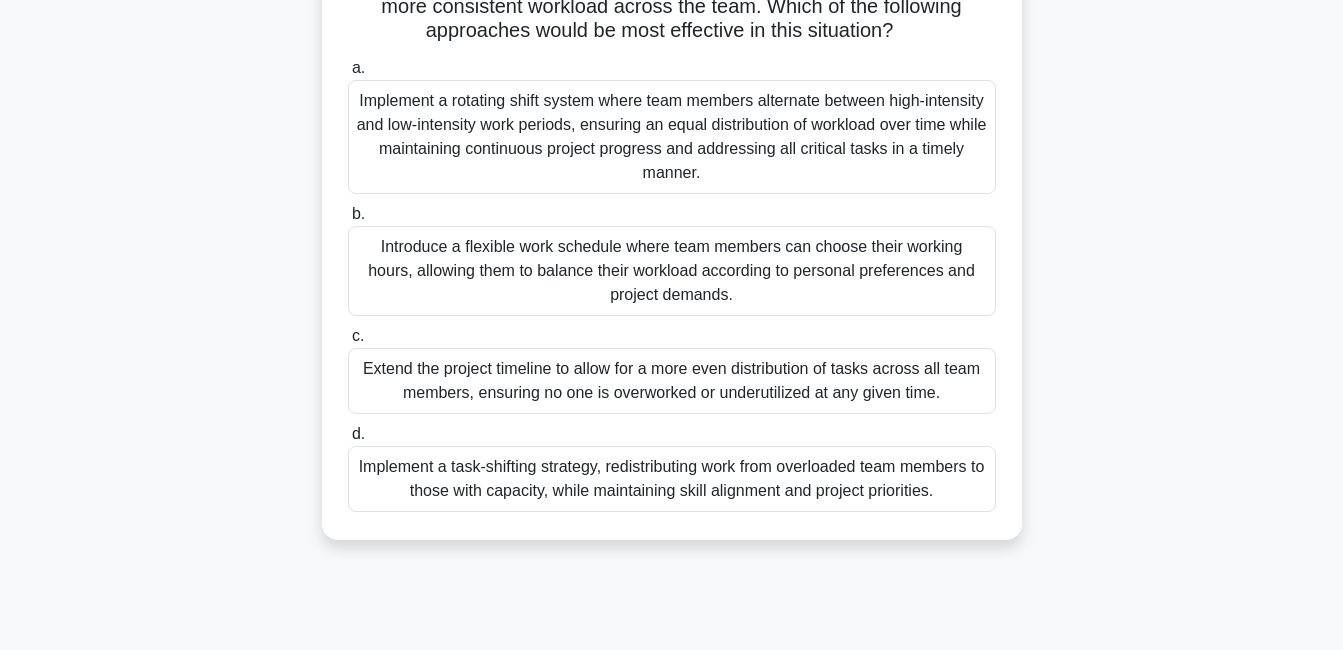 click on "A project manager for a software development project notices that the team's productivity fluctuates significantly throughout the project lifecycle. During certain phases, some developers are overworked, while others have minimal tasks. This imbalance is causing stress, delays, and potential quality issues. The project manager wants to implement a resource leveling technique to address these challenges and ensure a more consistent workload across the team. Which of the following approaches would be most effective in this situation?
.spinner_0XTQ{transform-origin:center;animation:spinner_y6GP .75s linear infinite}@keyframes spinner_y6GP{100%{transform:rotate(360deg)}}
a. b." at bounding box center (672, 191) 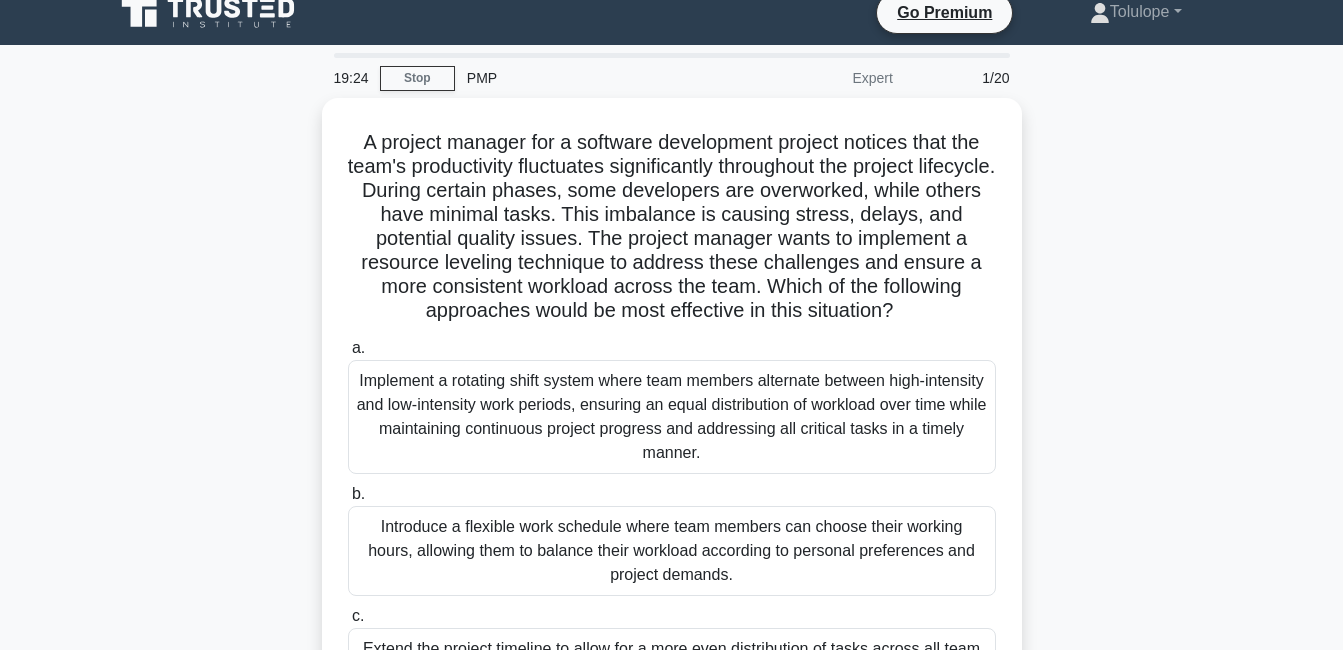 scroll, scrollTop: 0, scrollLeft: 0, axis: both 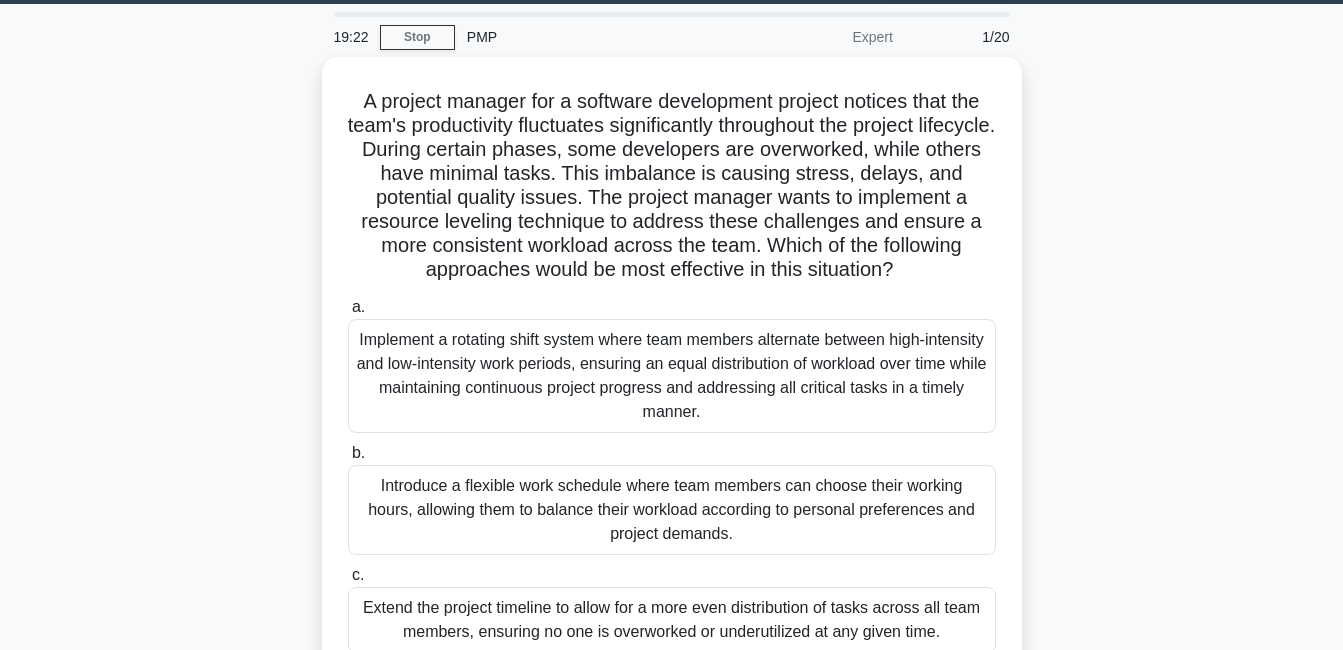 click on "A project manager for a software development project notices that the team's productivity fluctuates significantly throughout the project lifecycle. During certain phases, some developers are overworked, while others have minimal tasks. This imbalance is causing stress, delays, and potential quality issues. The project manager wants to implement a resource leveling technique to address these challenges and ensure a more consistent workload across the team. Which of the following approaches would be most effective in this situation?
.spinner_0XTQ{transform-origin:center;animation:spinner_y6GP .75s linear infinite}@keyframes spinner_y6GP{100%{transform:rotate(360deg)}}
a. b." at bounding box center (672, 430) 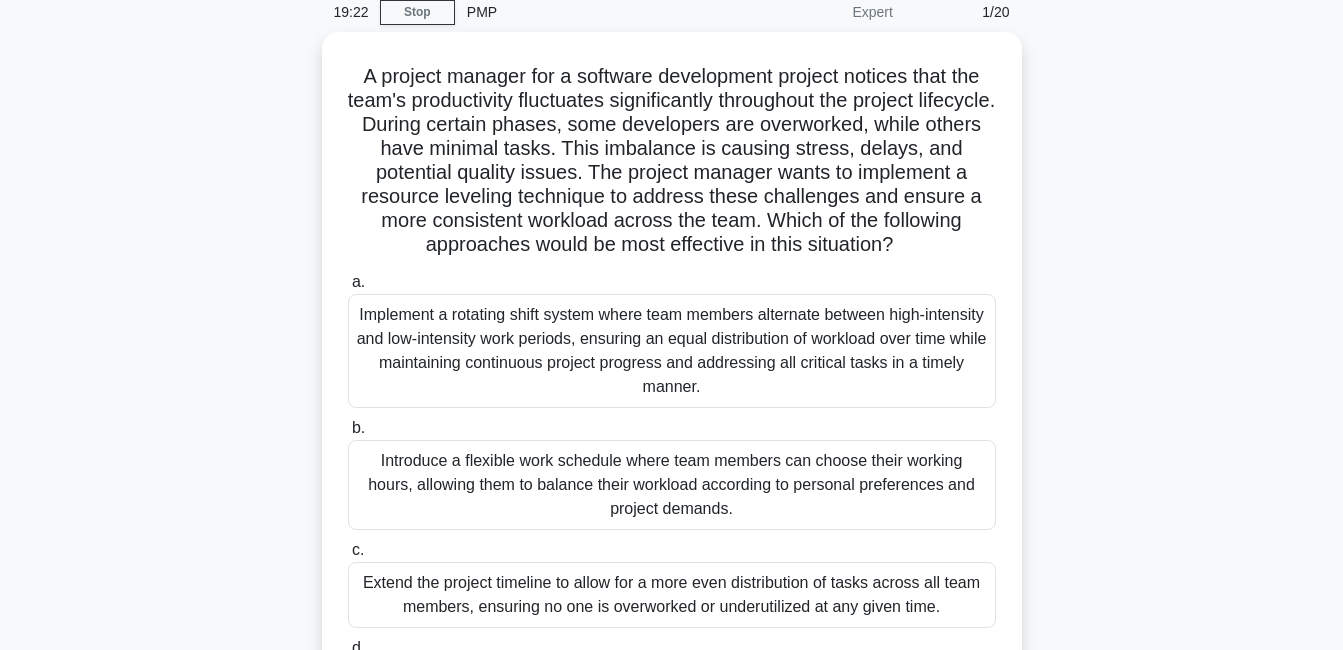 click on "A project manager for a software development project notices that the team's productivity fluctuates significantly throughout the project lifecycle. During certain phases, some developers are overworked, while others have minimal tasks. This imbalance is causing stress, delays, and potential quality issues. The project manager wants to implement a resource leveling technique to address these challenges and ensure a more consistent workload across the team. Which of the following approaches would be most effective in this situation?
.spinner_0XTQ{transform-origin:center;animation:spinner_y6GP .75s linear infinite}@keyframes spinner_y6GP{100%{transform:rotate(360deg)}}
a. b." at bounding box center [672, 405] 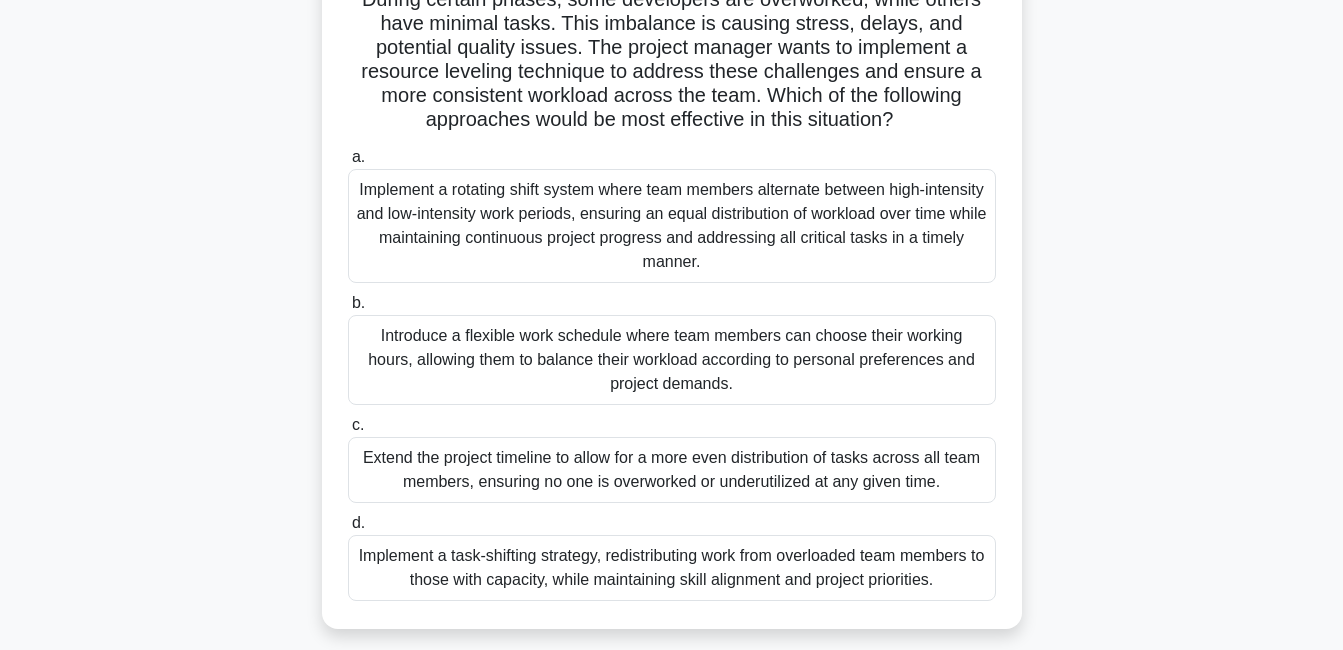scroll, scrollTop: 214, scrollLeft: 0, axis: vertical 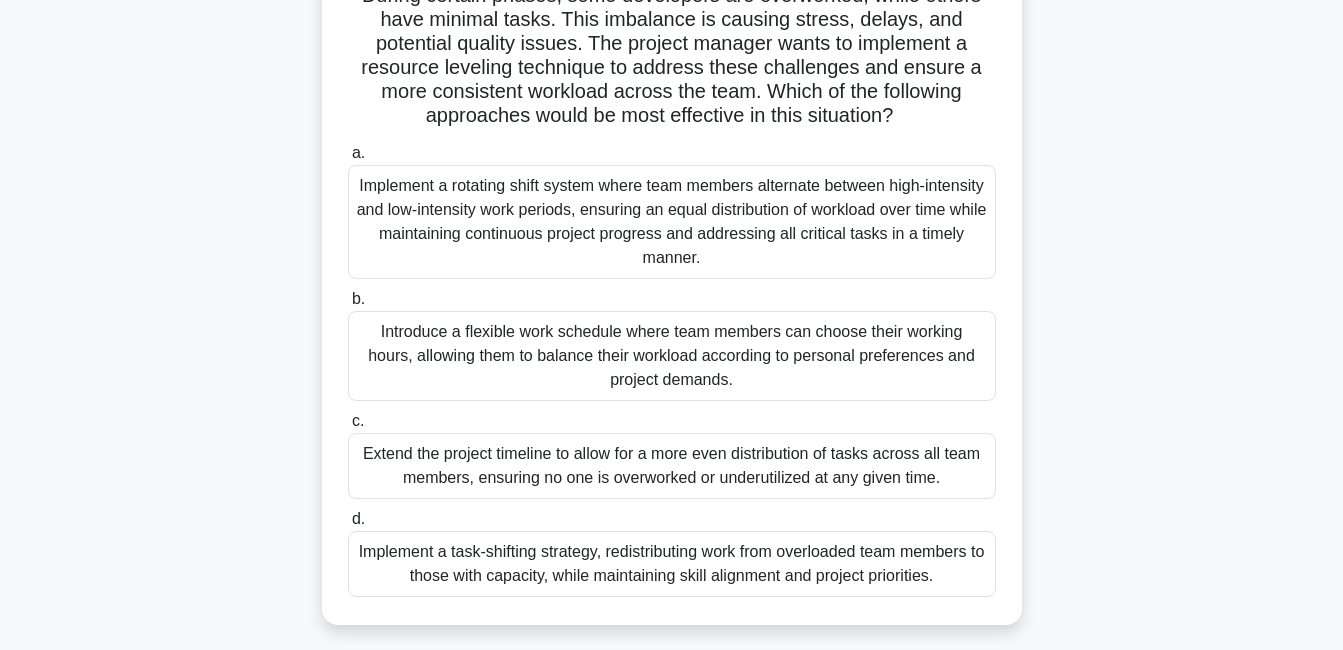 click on "A project manager for a software development project notices that the team's productivity fluctuates significantly throughout the project lifecycle. During certain phases, some developers are overworked, while others have minimal tasks. This imbalance is causing stress, delays, and potential quality issues. The project manager wants to implement a resource leveling technique to address these challenges and ensure a more consistent workload across the team. Which of the following approaches would be most effective in this situation?
.spinner_0XTQ{transform-origin:center;animation:spinner_y6GP .75s linear infinite}@keyframes spinner_y6GP{100%{transform:rotate(360deg)}}
a. b." at bounding box center [672, 276] 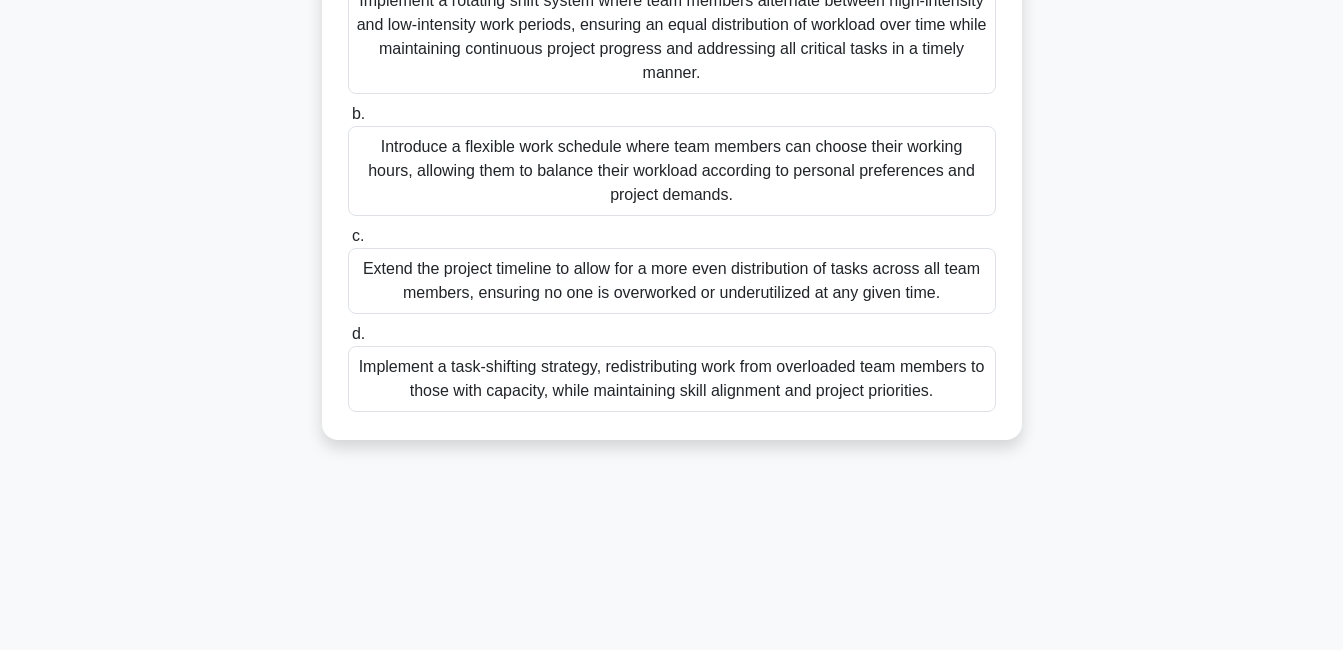 scroll, scrollTop: 408, scrollLeft: 0, axis: vertical 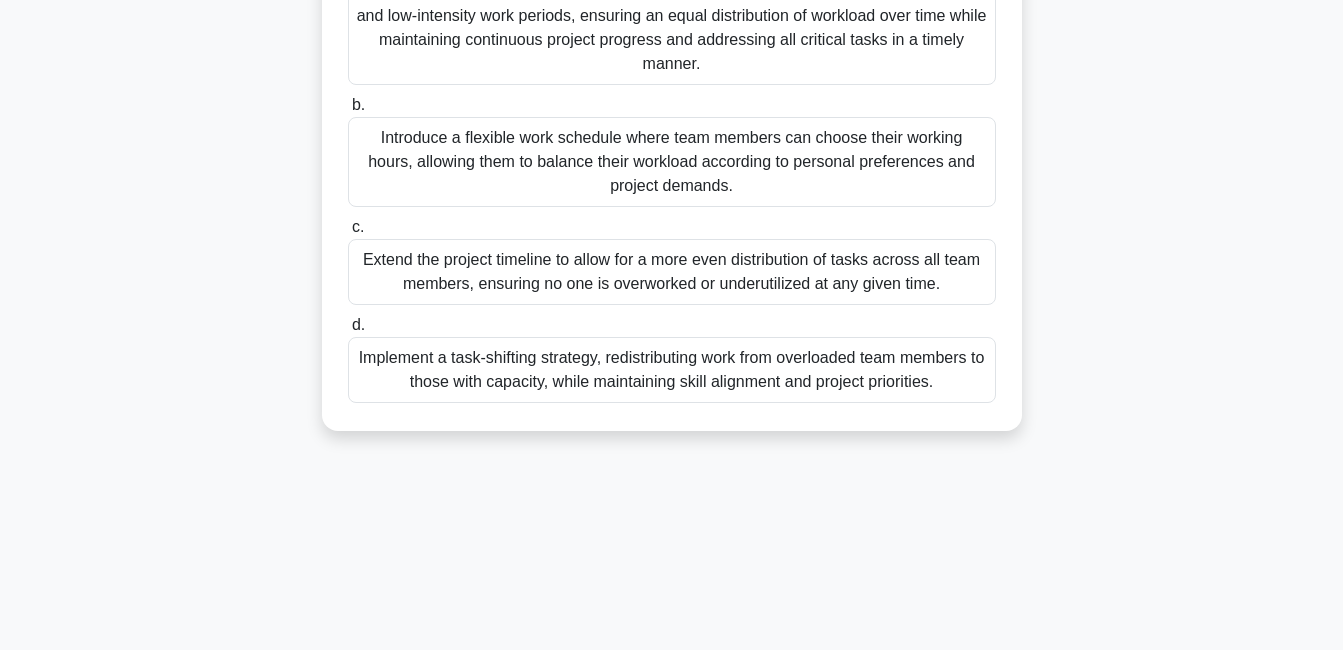 click on "A project manager for a software development project notices that the team's productivity fluctuates significantly throughout the project lifecycle. During certain phases, some developers are overworked, while others have minimal tasks. This imbalance is causing stress, delays, and potential quality issues. The project manager wants to implement a resource leveling technique to address these challenges and ensure a more consistent workload across the team. Which of the following approaches would be most effective in this situation?
.spinner_0XTQ{transform-origin:center;animation:spinner_y6GP .75s linear infinite}@keyframes spinner_y6GP{100%{transform:rotate(360deg)}}
a. b." at bounding box center (672, 82) 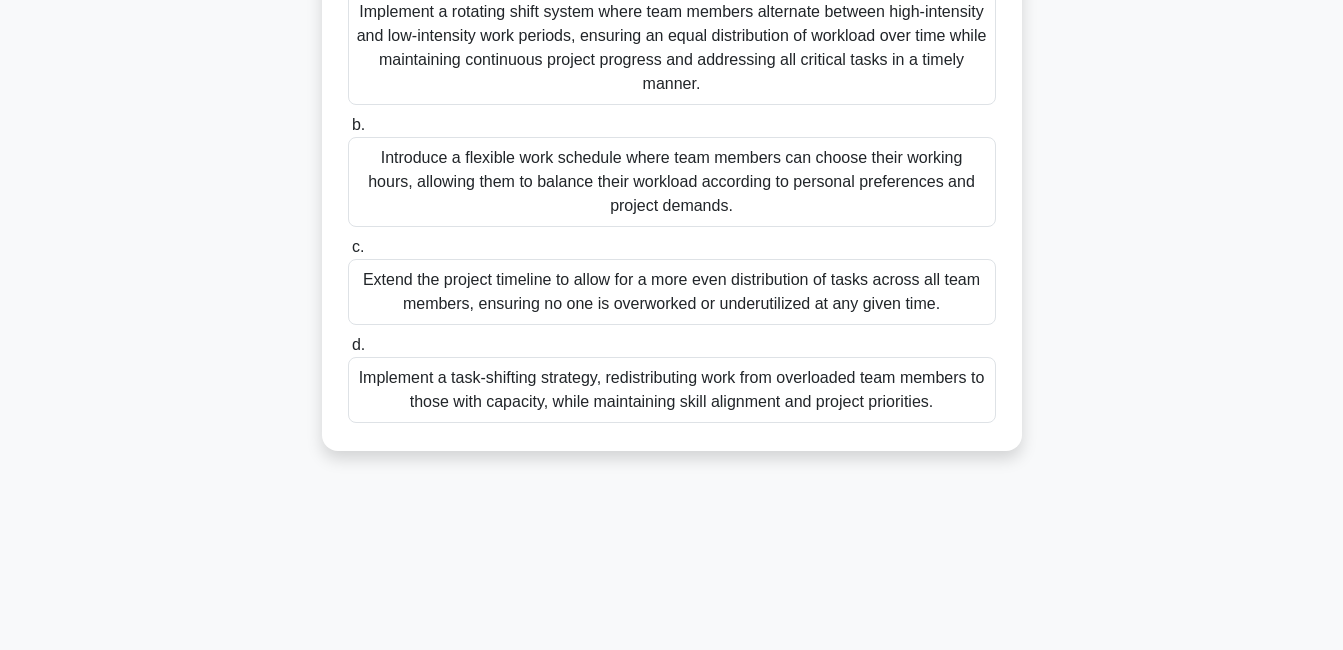 scroll, scrollTop: 384, scrollLeft: 0, axis: vertical 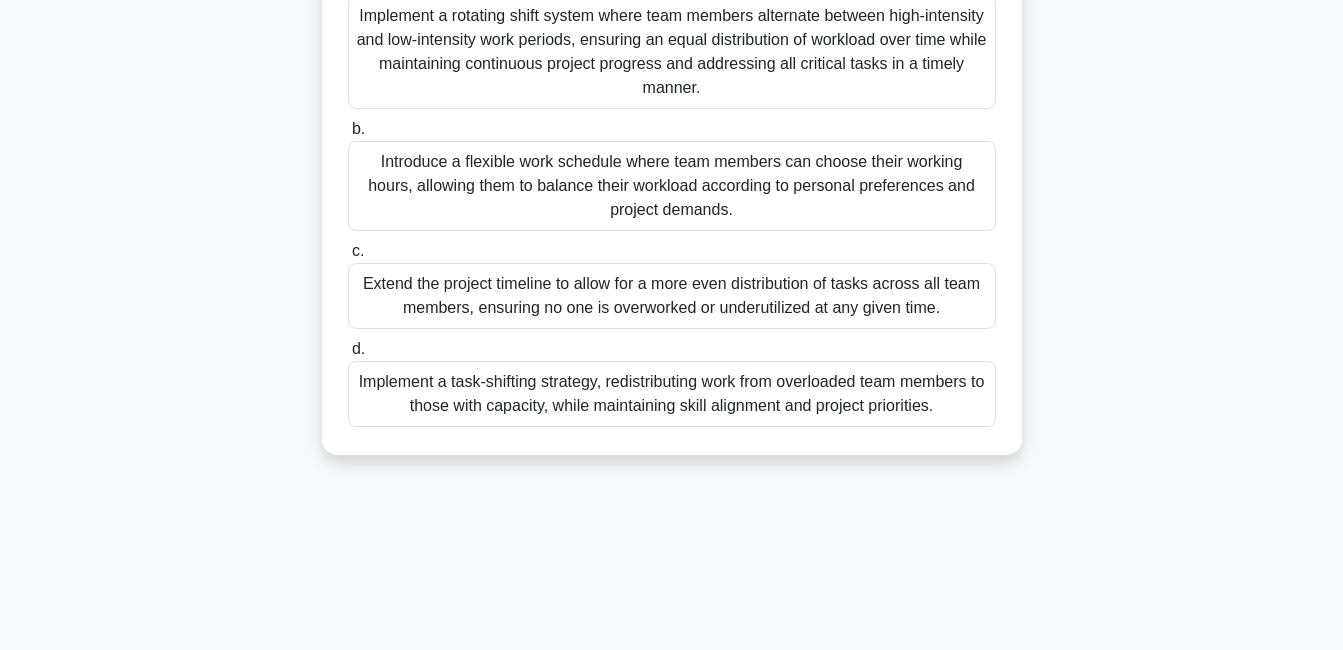 click on "[TIME]
Stop
PMP
Expert
1/20
A project manager for a software development project notices that the team's productivity fluctuates significantly throughout the project lifecycle. During certain phases, some developers are overworked, while others have minimal tasks. This imbalance is causing stress, delays, and potential quality issues. The project manager wants to implement a resource leveling technique to address these challenges and ensure a more consistent workload across the team. Which of the following approaches would be most effective in this situation?
.spinner_0XTQ{transform-origin:center;animation:spinner_y6GP .75s linear infinite}@keyframes spinner_y6GP{100%{transform:rotate(360deg)}}
a. b. c. d." at bounding box center [672, 188] 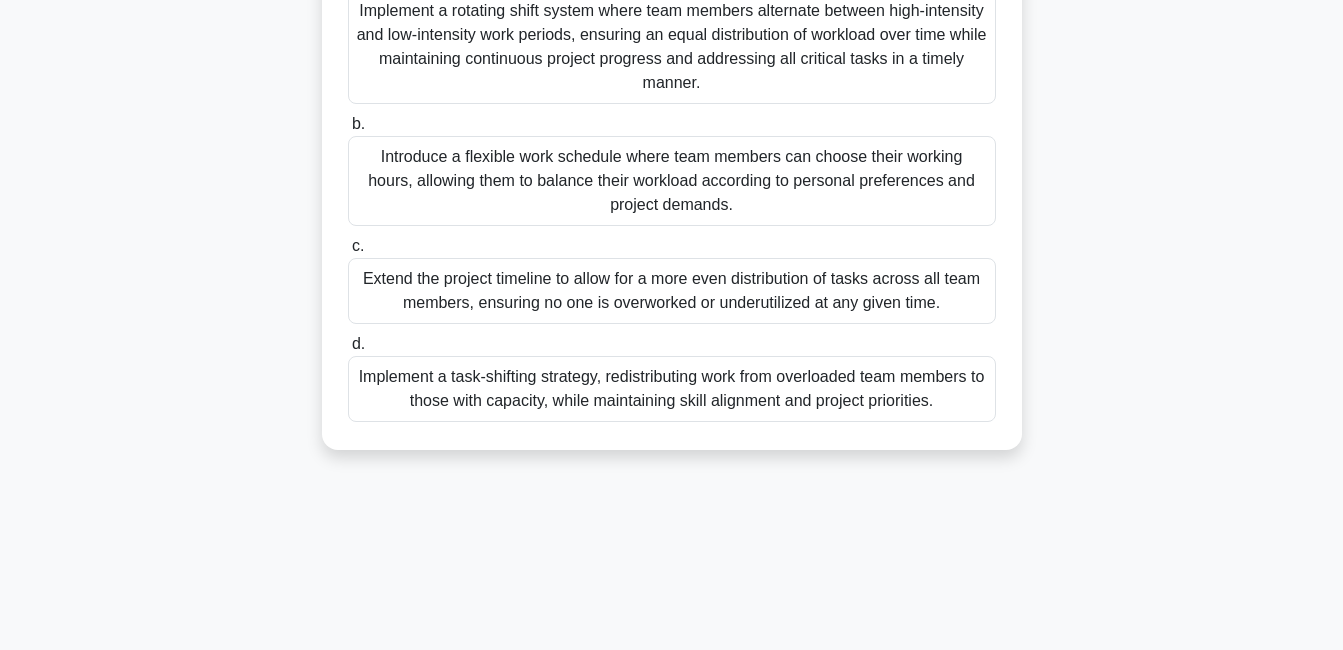 click on "Implement a task-shifting strategy, redistributing work from overloaded team members to those with capacity, while maintaining skill alignment and project priorities." at bounding box center (672, 389) 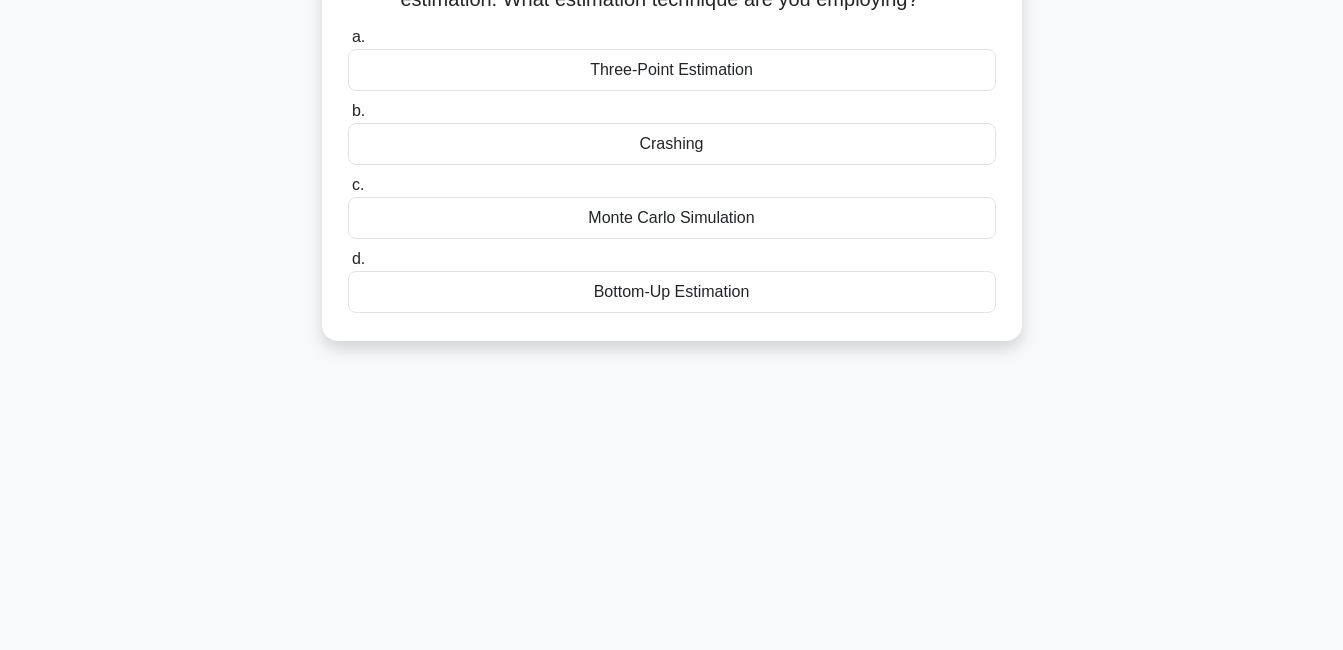 scroll, scrollTop: 0, scrollLeft: 0, axis: both 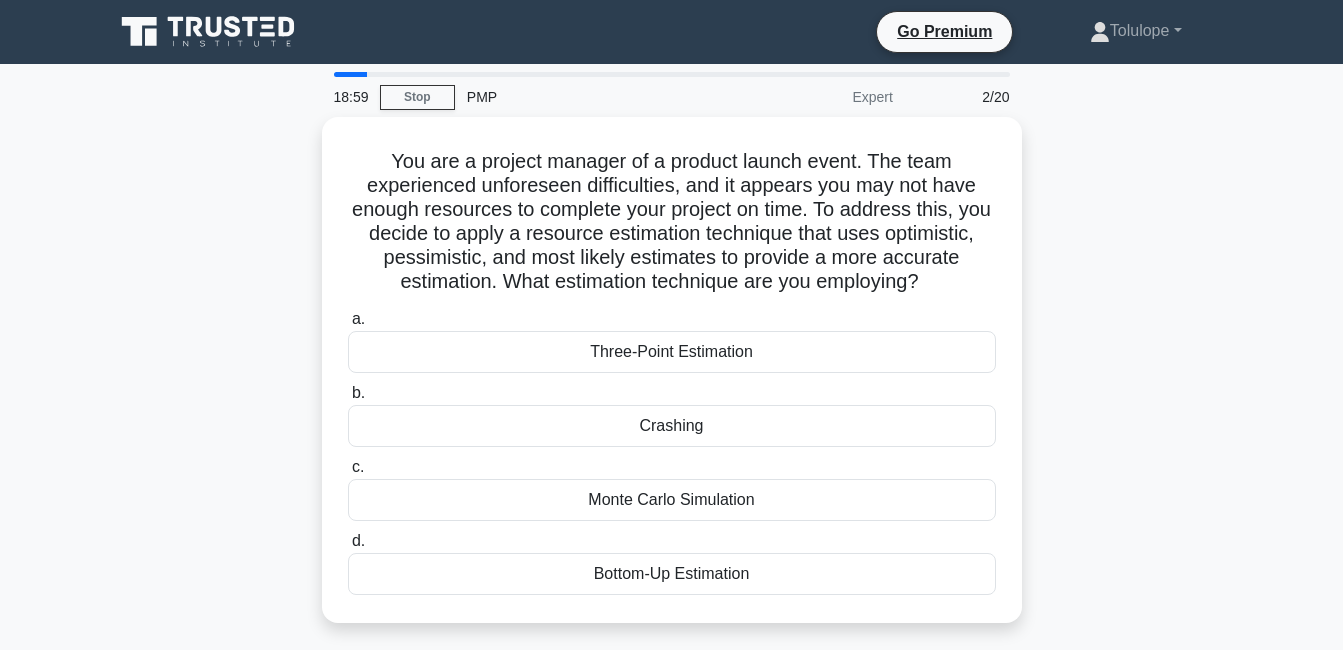 click on "You are a project manager of a product launch event. The team experienced unforeseen difficulties, and it appears you may not have enough resources to complete your project on time. To address this, you decide to apply a resource estimation technique that uses optimistic, pessimistic, and most likely estimates to provide a more accurate estimation. What estimation technique are you employing?
.spinner_0XTQ{transform-origin:center;animation:spinner_y6GP .75s linear infinite}@keyframes spinner_y6GP{100%{transform:rotate(360deg)}}
a.
b. c. d." at bounding box center (672, 382) 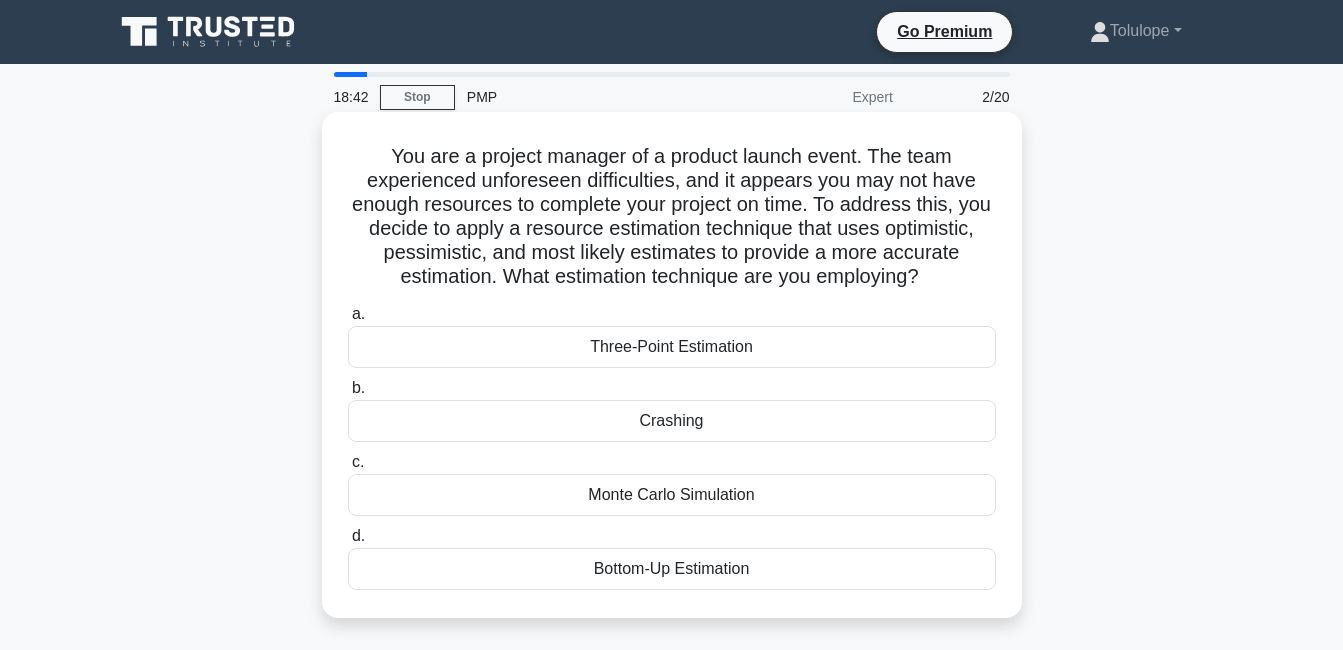 click on "Three-Point Estimation" at bounding box center [672, 347] 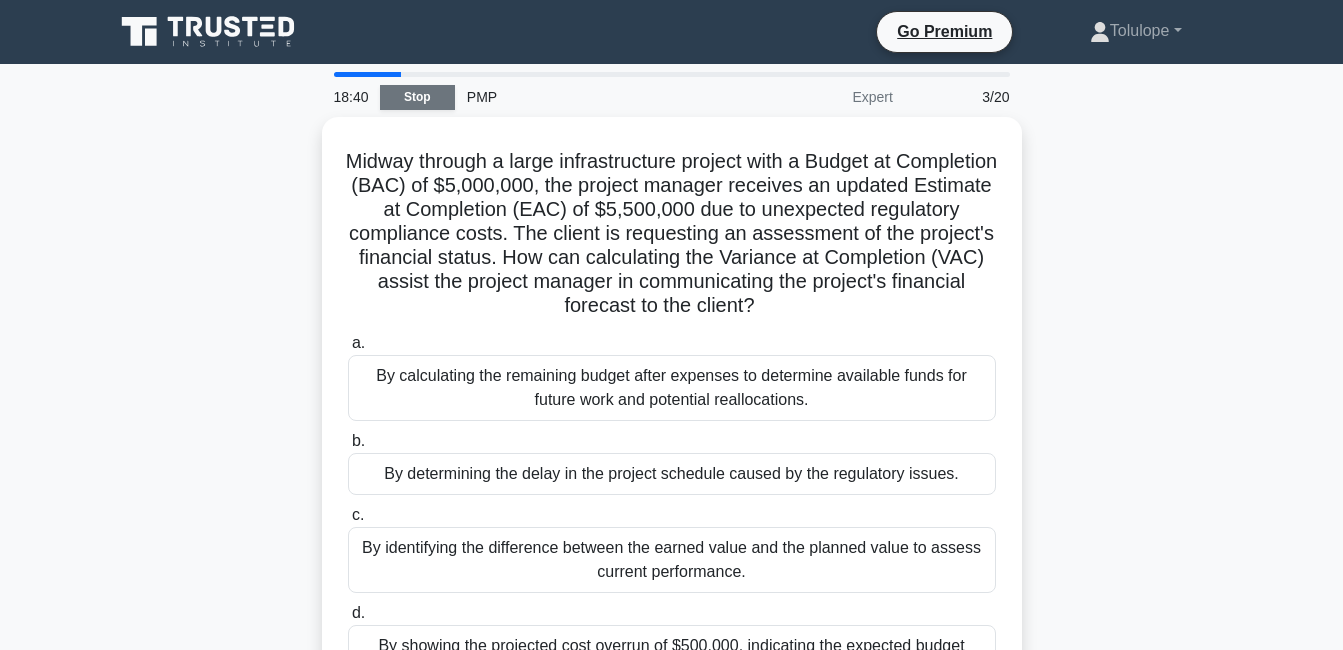 click on "Stop" at bounding box center [417, 97] 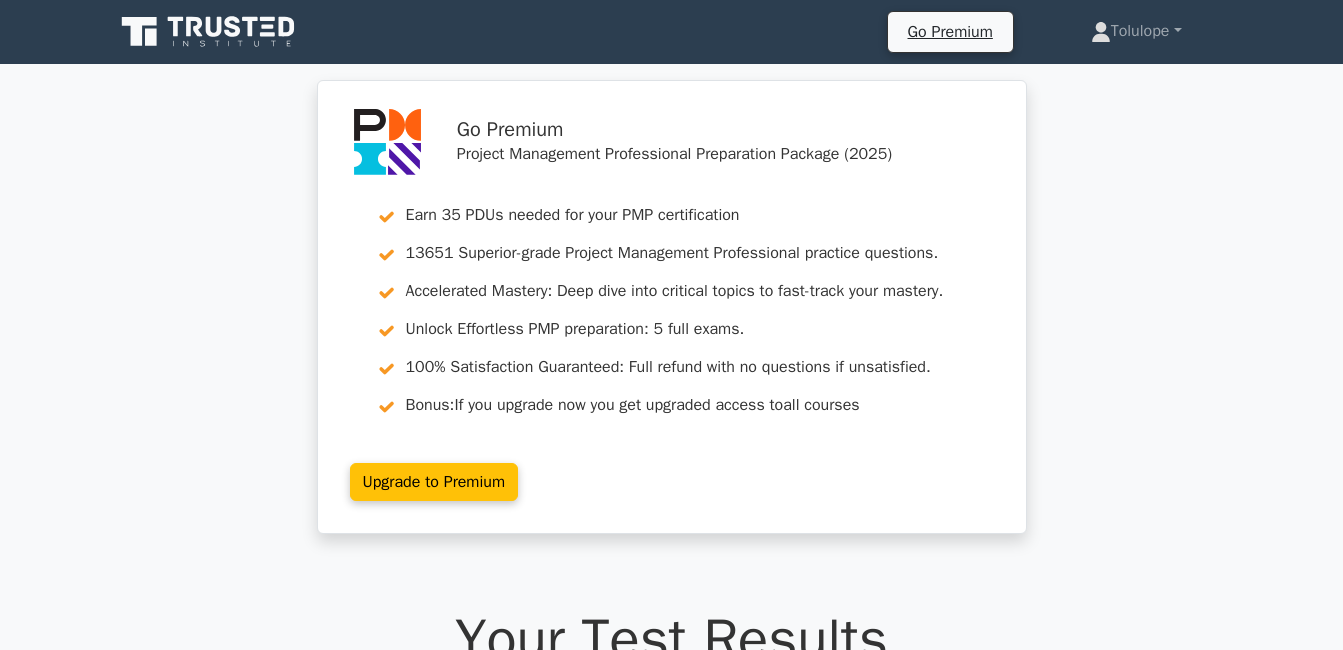 scroll, scrollTop: 0, scrollLeft: 0, axis: both 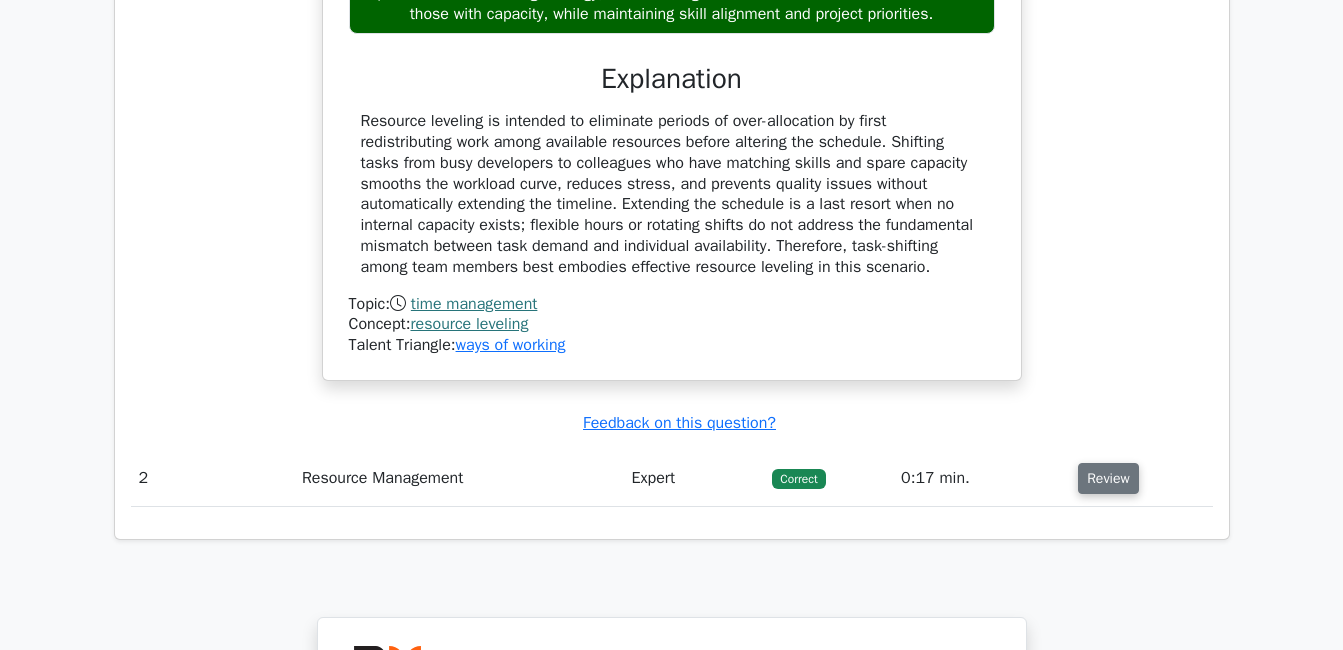 click on "Review" at bounding box center (1108, 478) 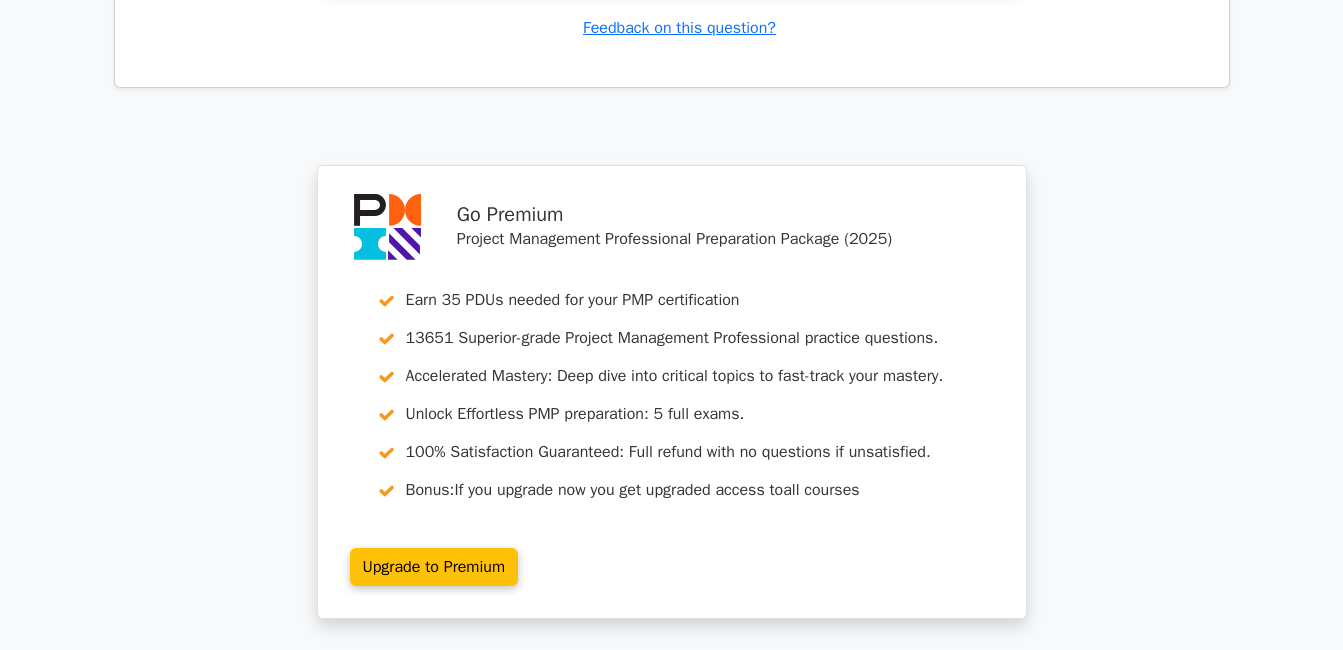 scroll, scrollTop: 3867, scrollLeft: 0, axis: vertical 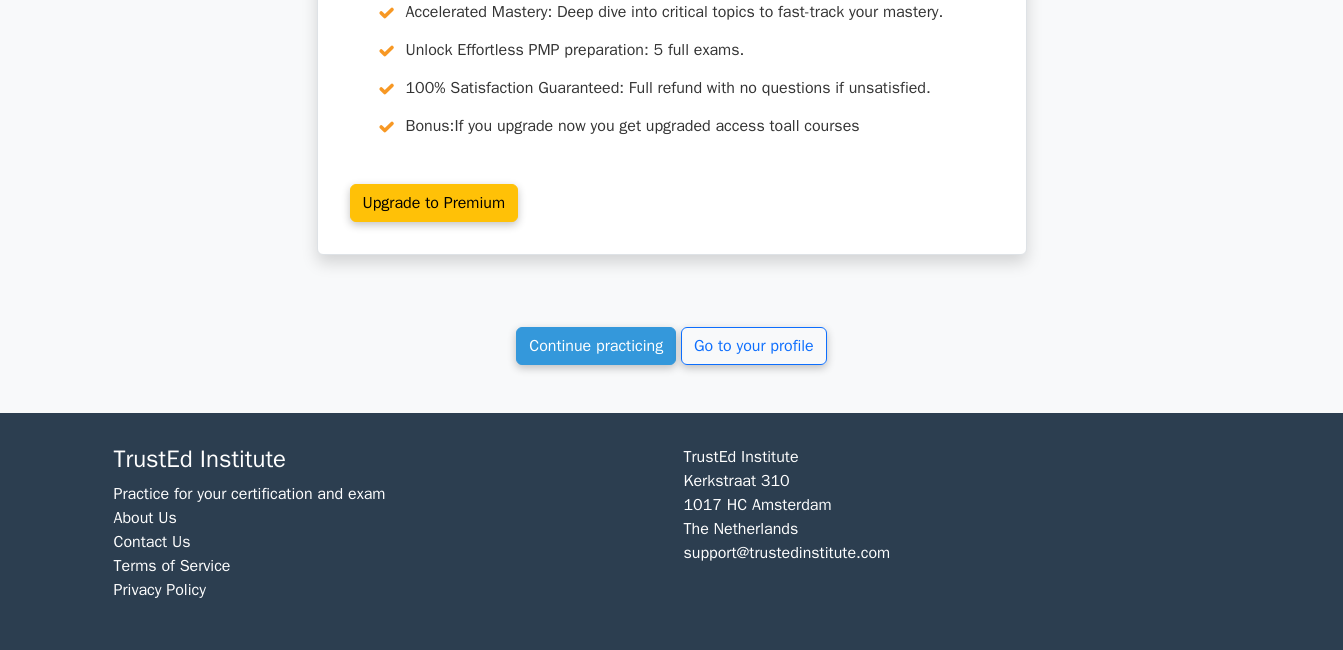 click on "TrustEd Institute
[NUMBER] [STREET]
[POSTAL_CODE] [CITY]
[COUNTRY]
[EMAIL]" at bounding box center [957, 531] 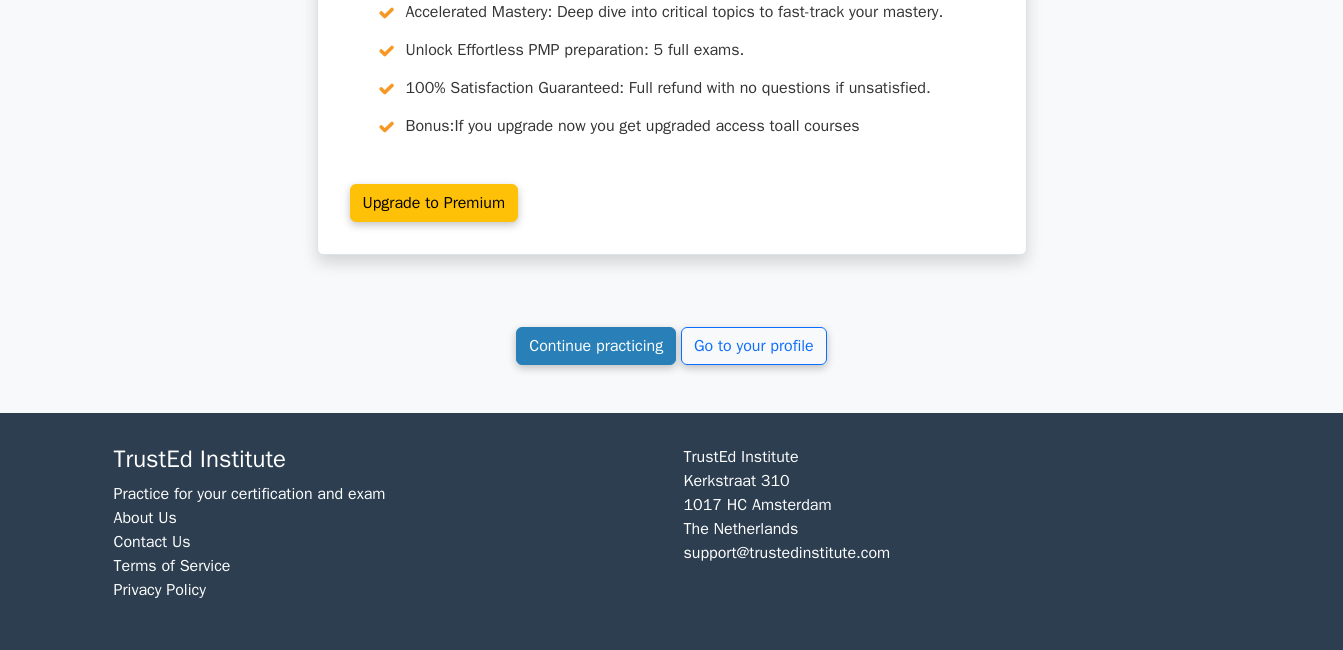 click on "Continue practicing" at bounding box center (596, 346) 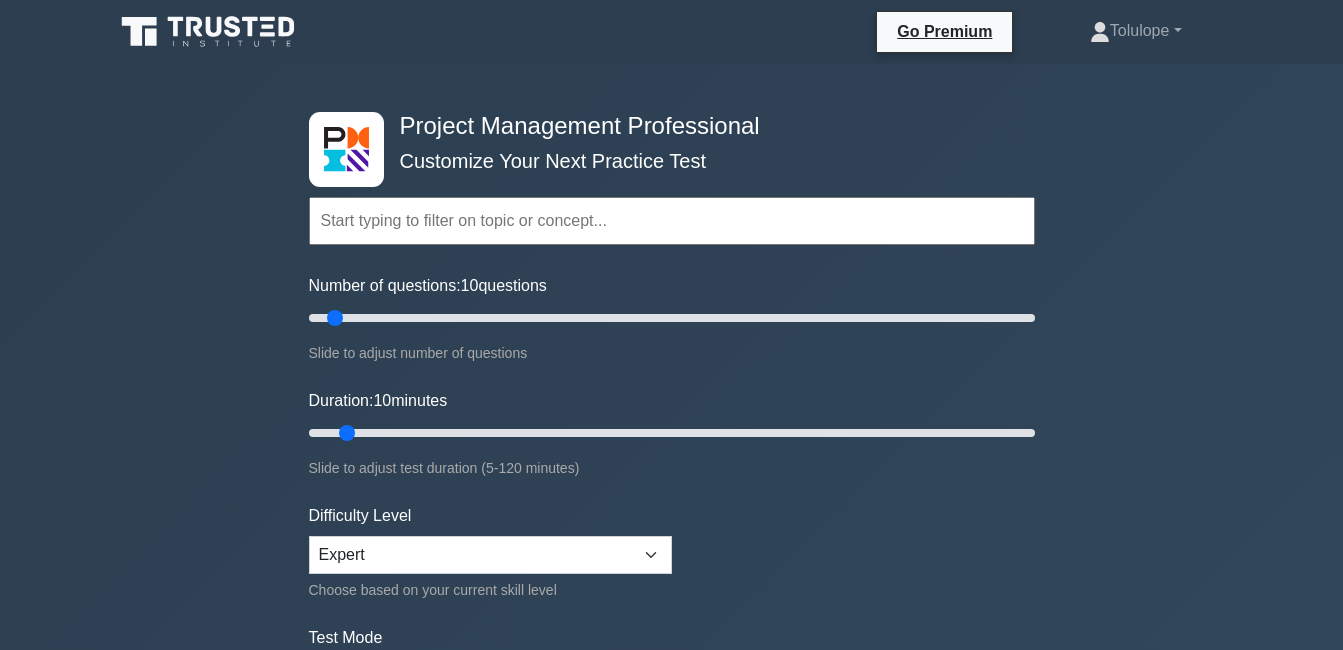 scroll, scrollTop: 0, scrollLeft: 0, axis: both 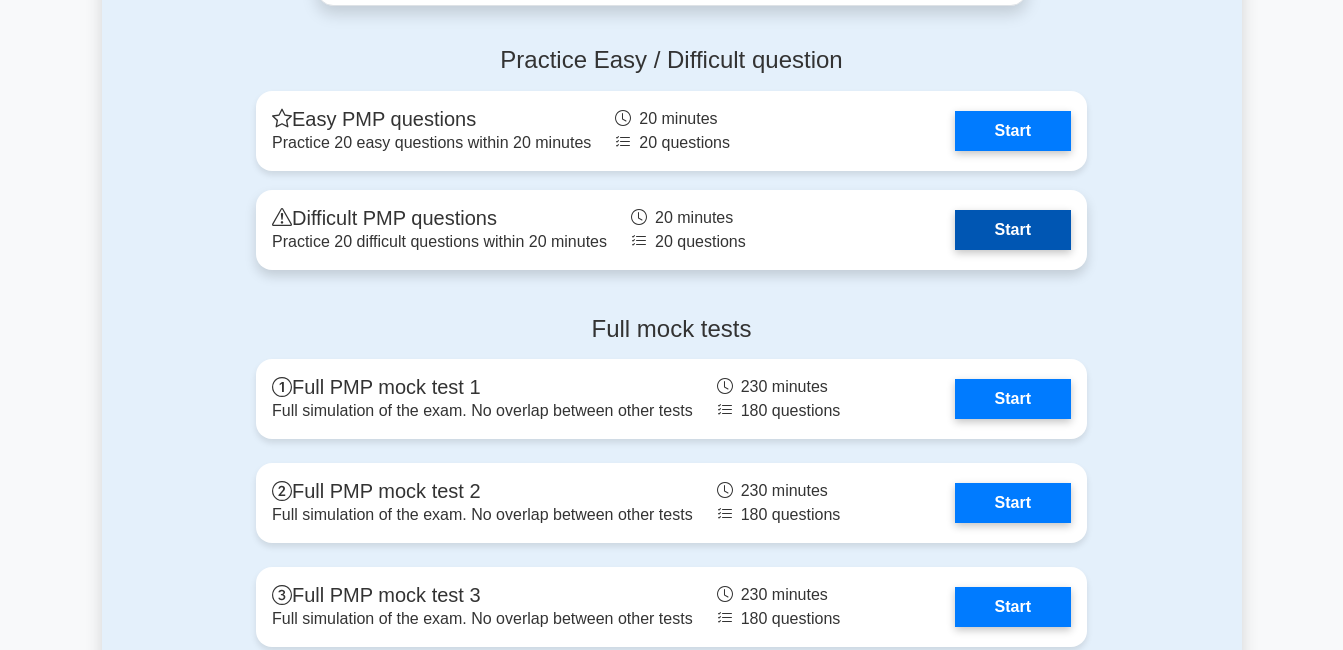 click on "Start" at bounding box center (1013, 230) 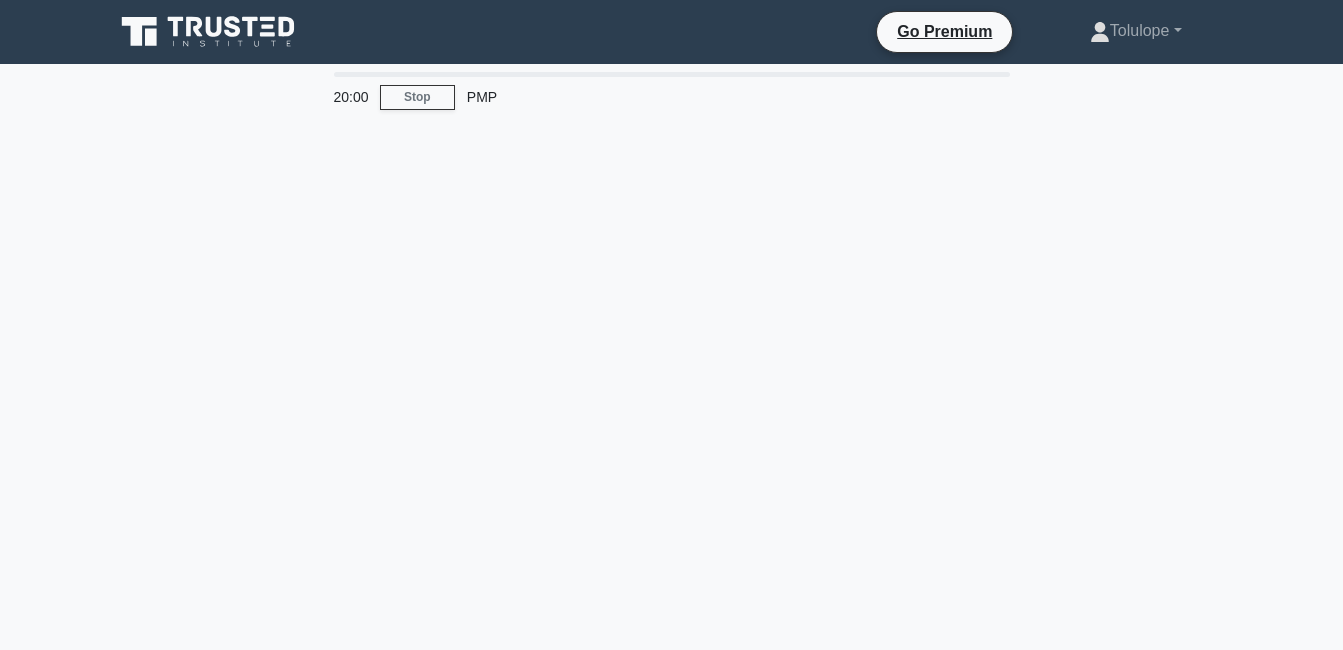 scroll, scrollTop: 0, scrollLeft: 0, axis: both 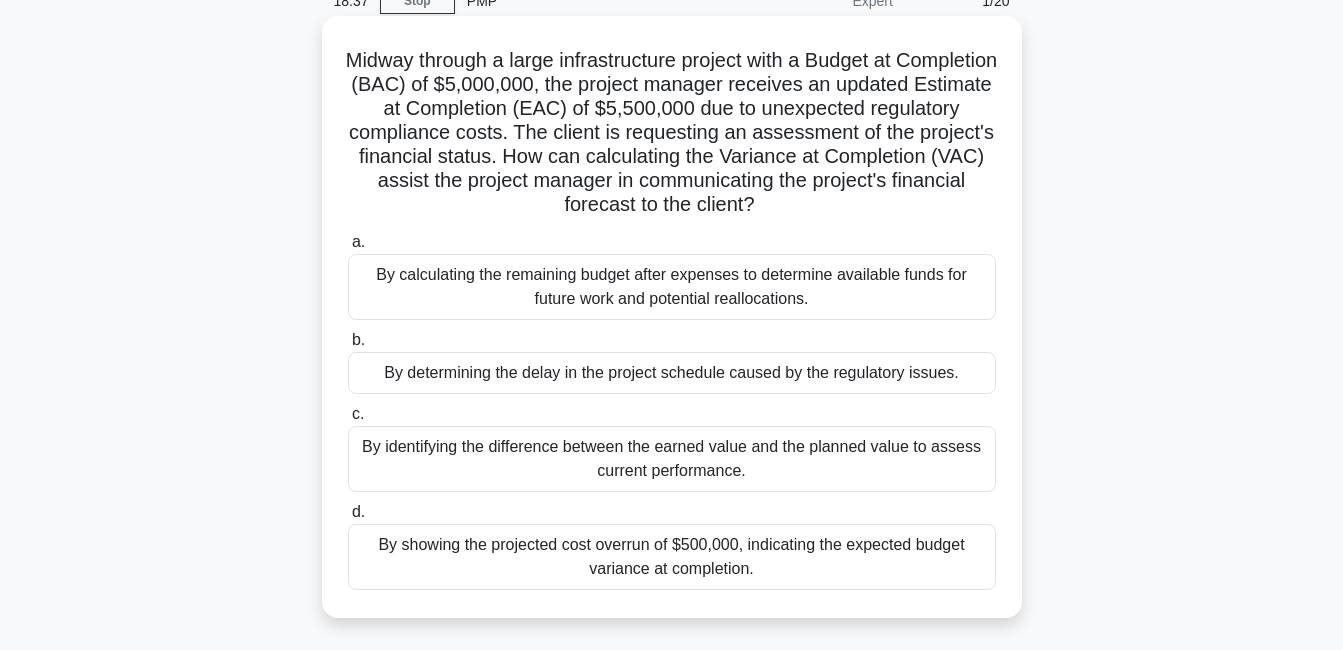 click on "By identifying the difference between the earned value and the planned value to assess current performance." at bounding box center [672, 459] 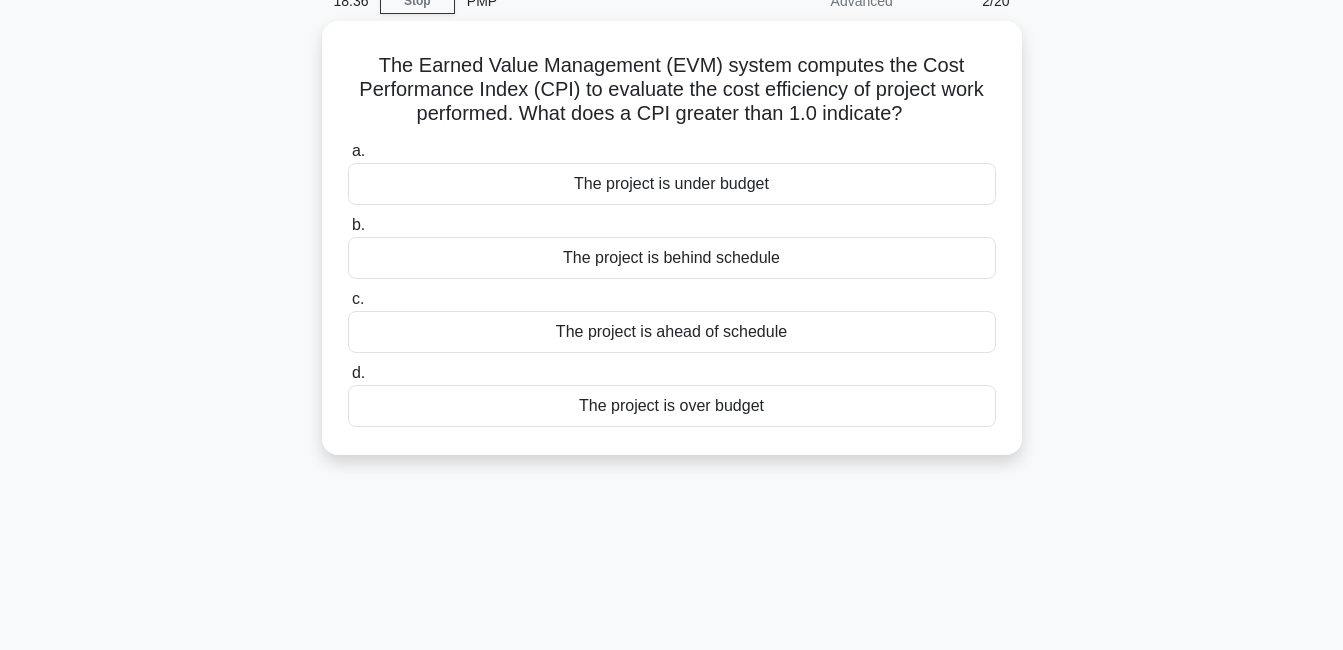 scroll, scrollTop: 0, scrollLeft: 0, axis: both 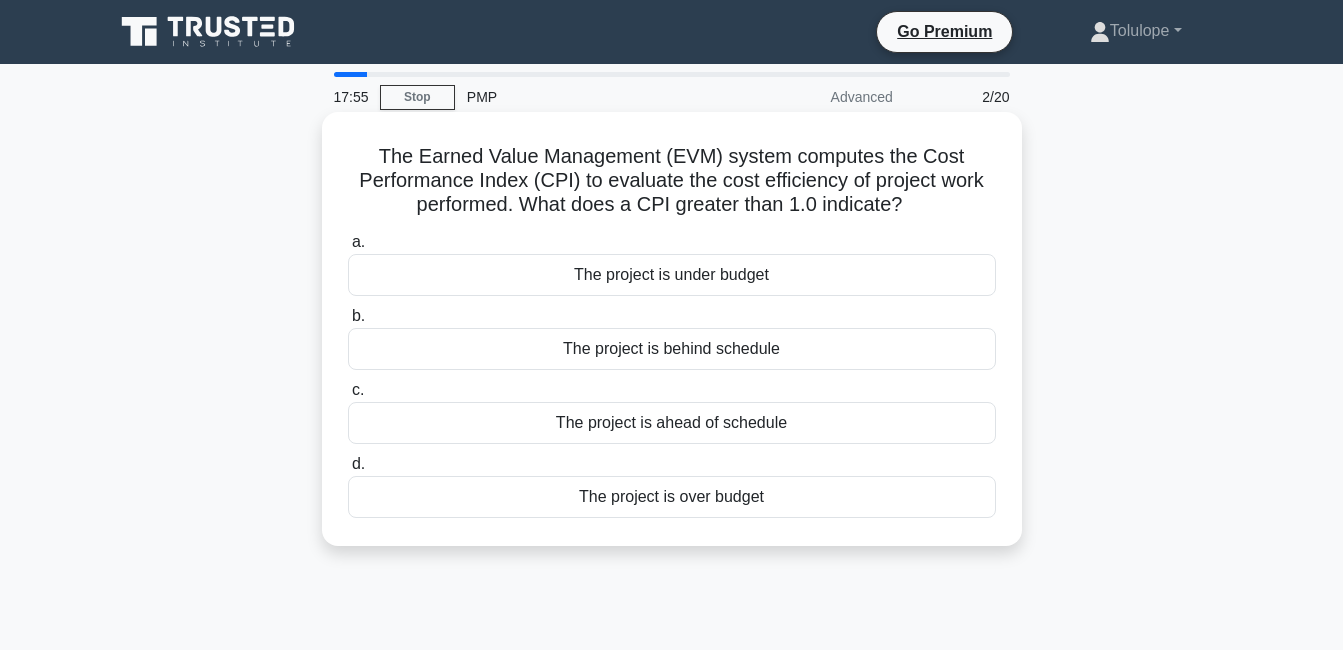 click on "The project is over budget" at bounding box center (672, 497) 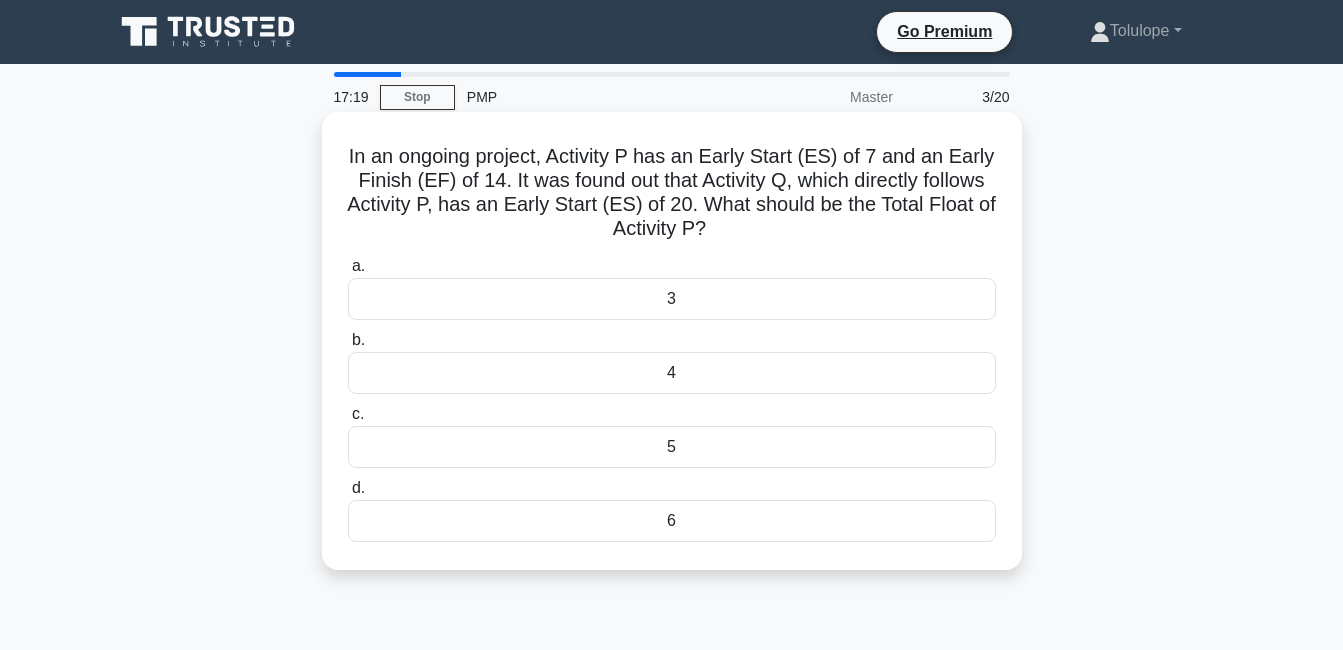 click on "6" at bounding box center (672, 521) 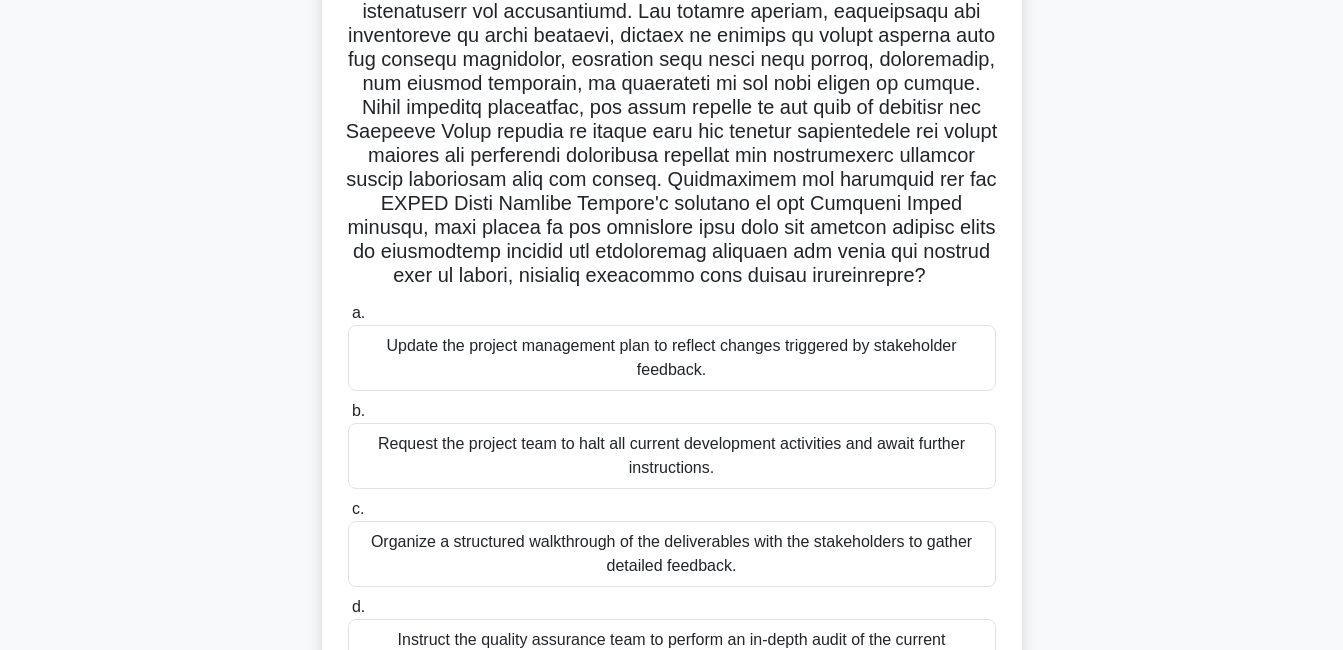 scroll, scrollTop: 238, scrollLeft: 0, axis: vertical 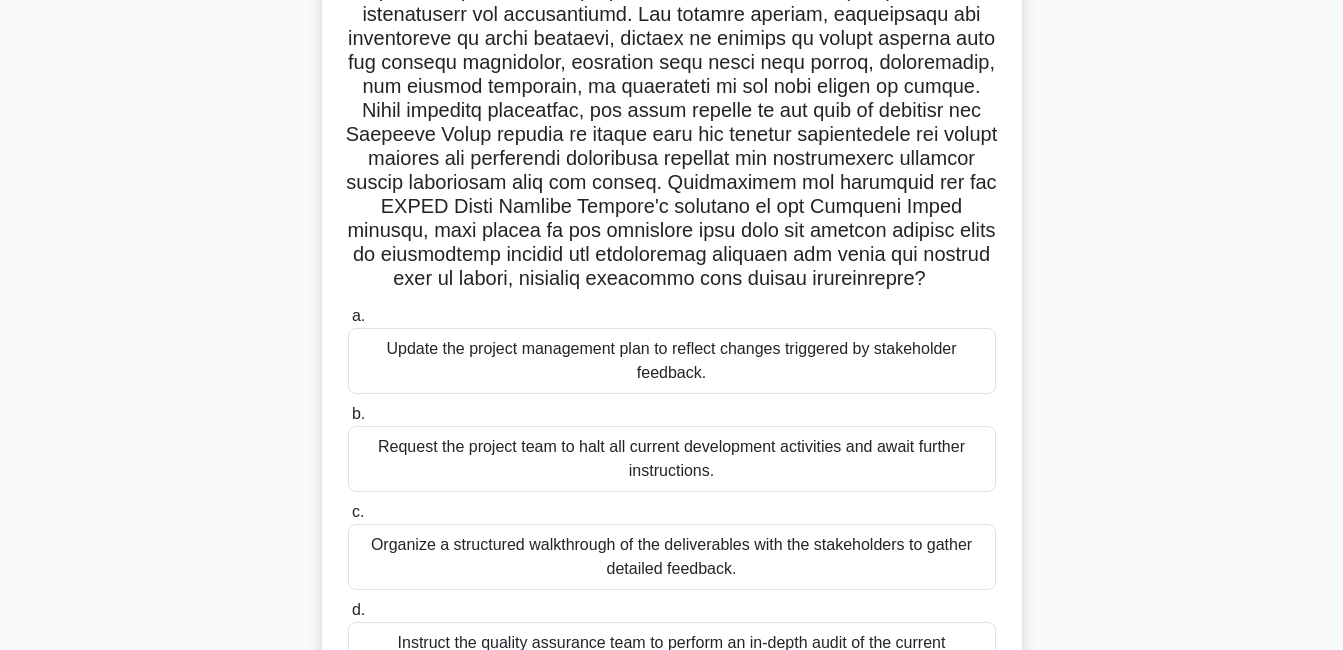 click on "Update the project management plan to reflect changes triggered by stakeholder feedback." at bounding box center [672, 361] 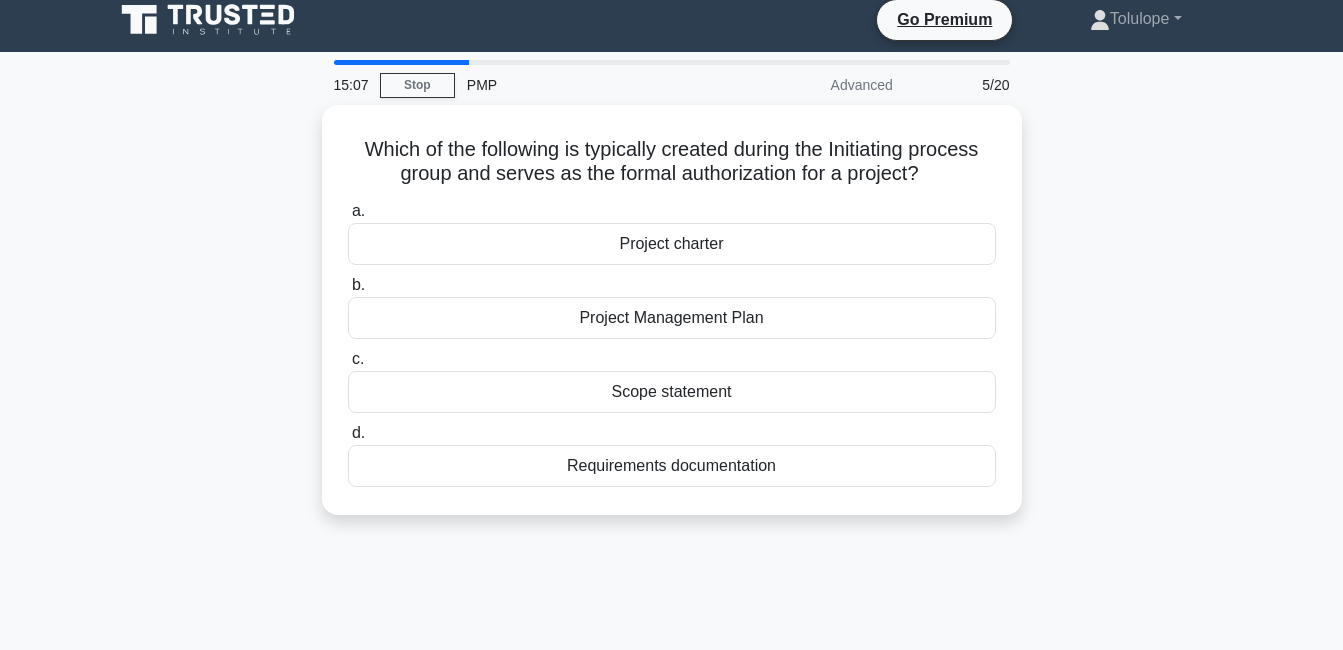 scroll, scrollTop: 0, scrollLeft: 0, axis: both 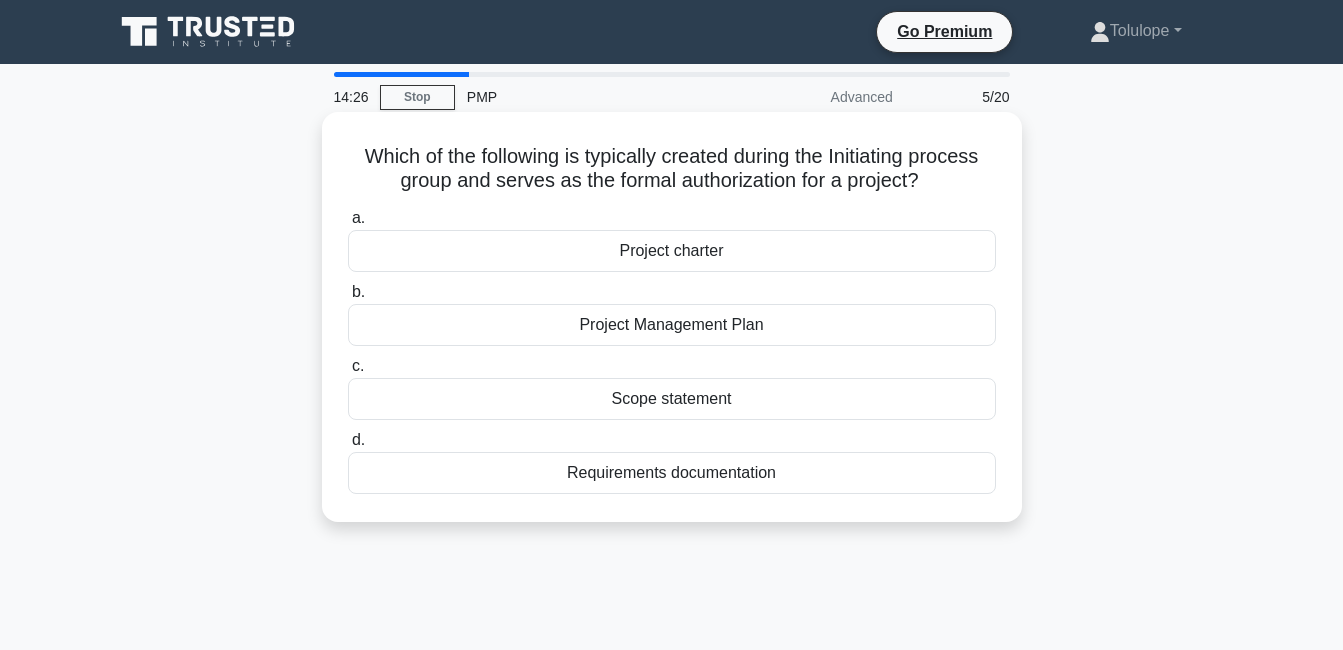 click on "Project charter" at bounding box center [672, 251] 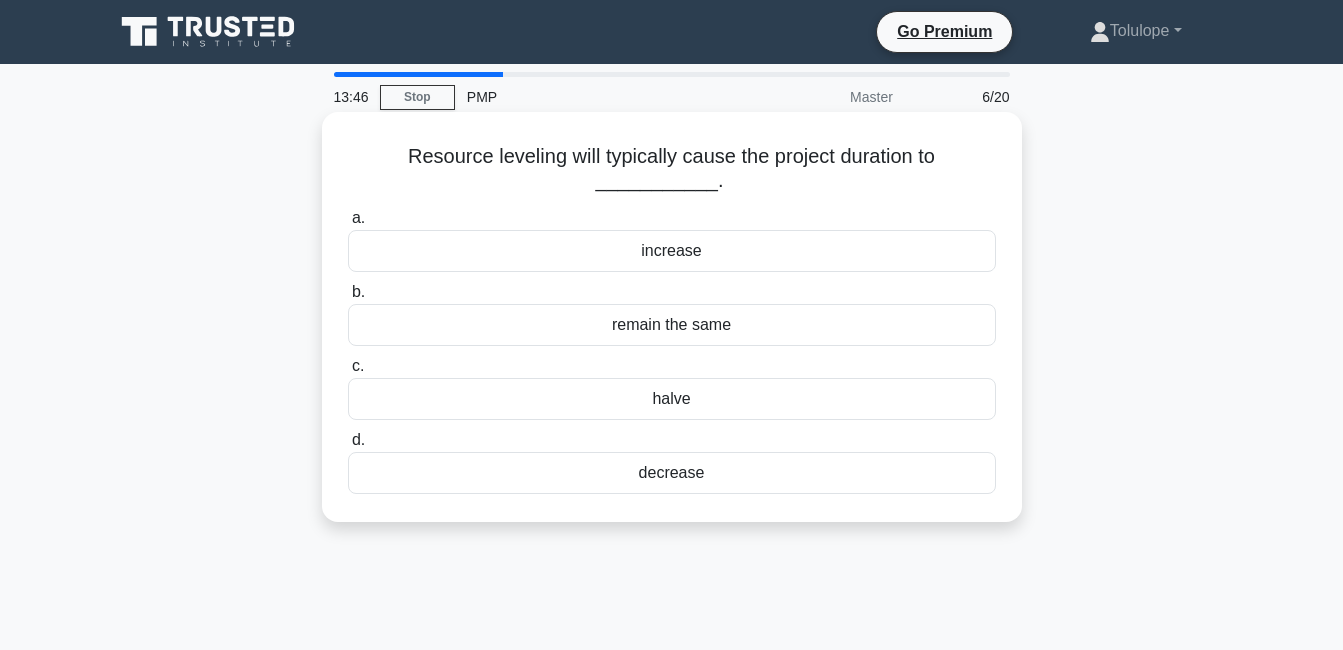 click on "decrease" at bounding box center (672, 473) 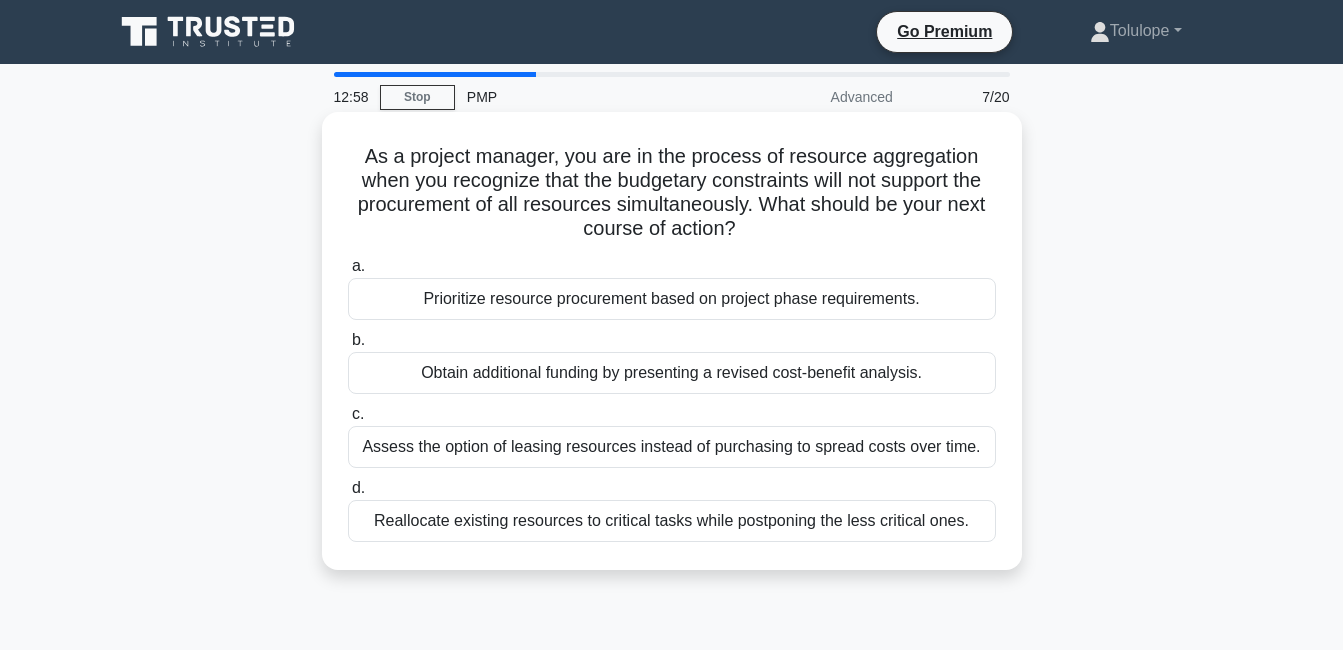 click on "Reallocate existing resources to critical tasks while postponing the less critical ones." at bounding box center (672, 521) 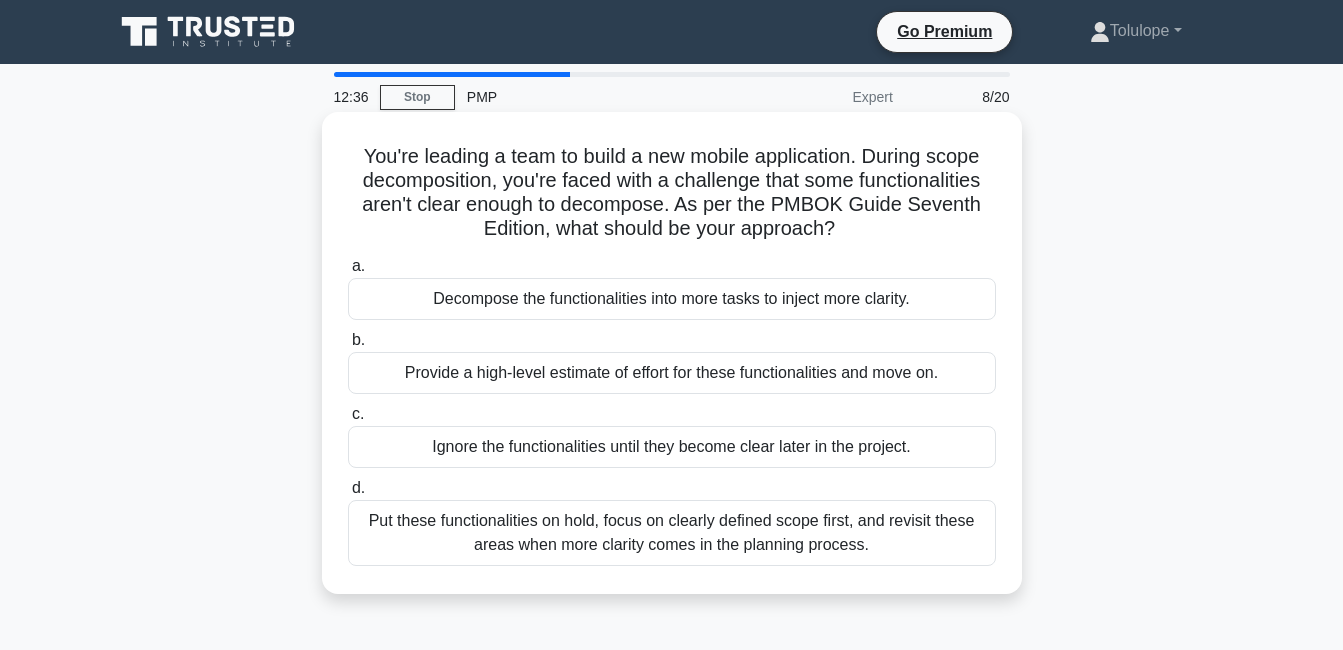 click on "Put these functionalities on hold, focus on clearly defined scope first, and revisit these areas when more clarity comes in the planning process." at bounding box center (672, 533) 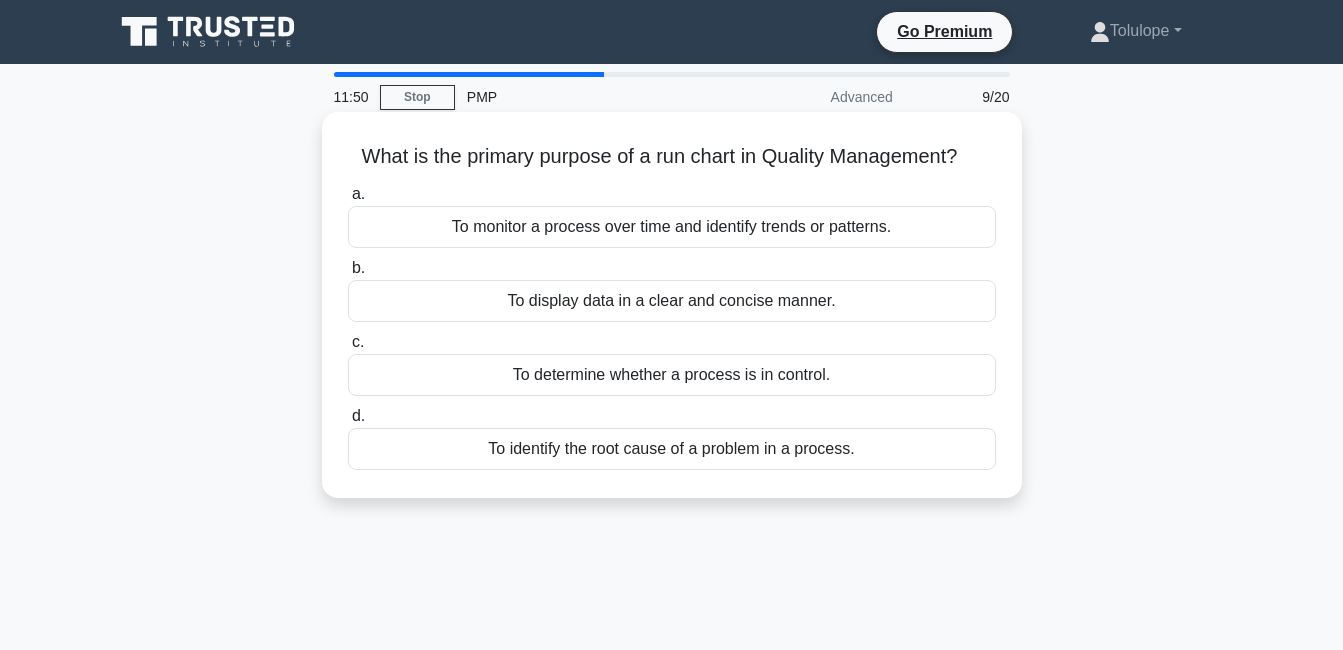 click on "To monitor a process over time and identify trends or patterns." at bounding box center (672, 227) 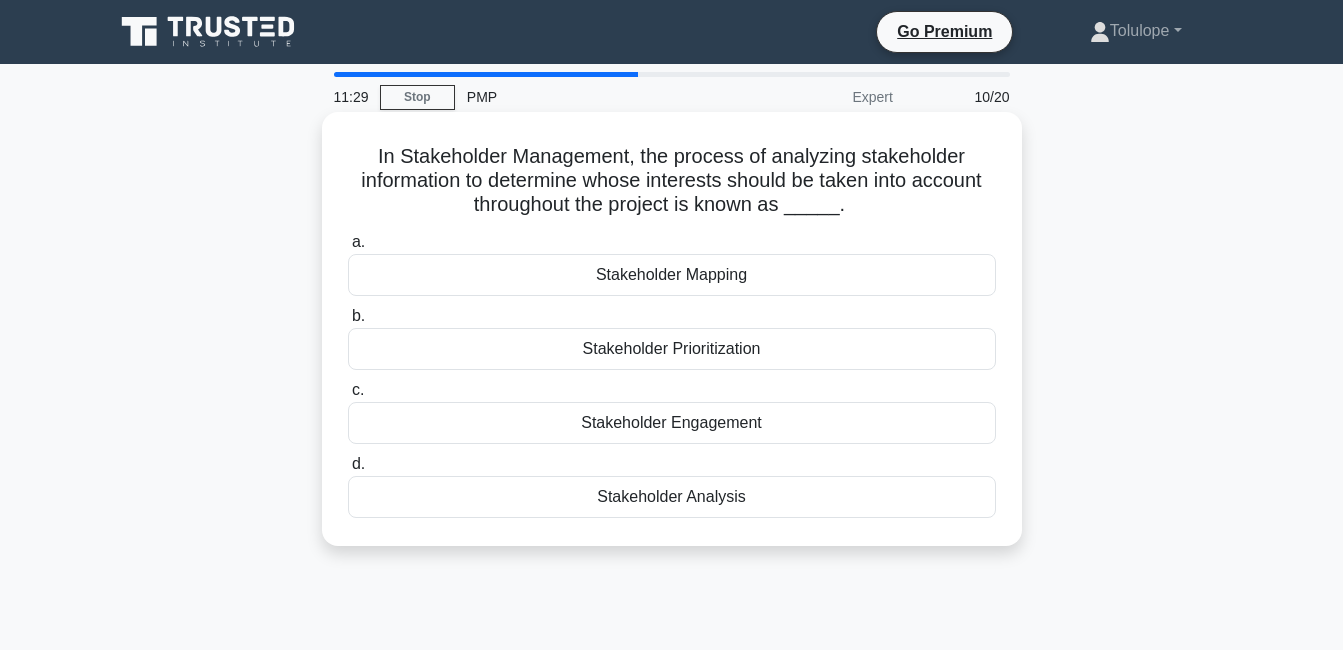 click on "Stakeholder Analysis" at bounding box center (672, 497) 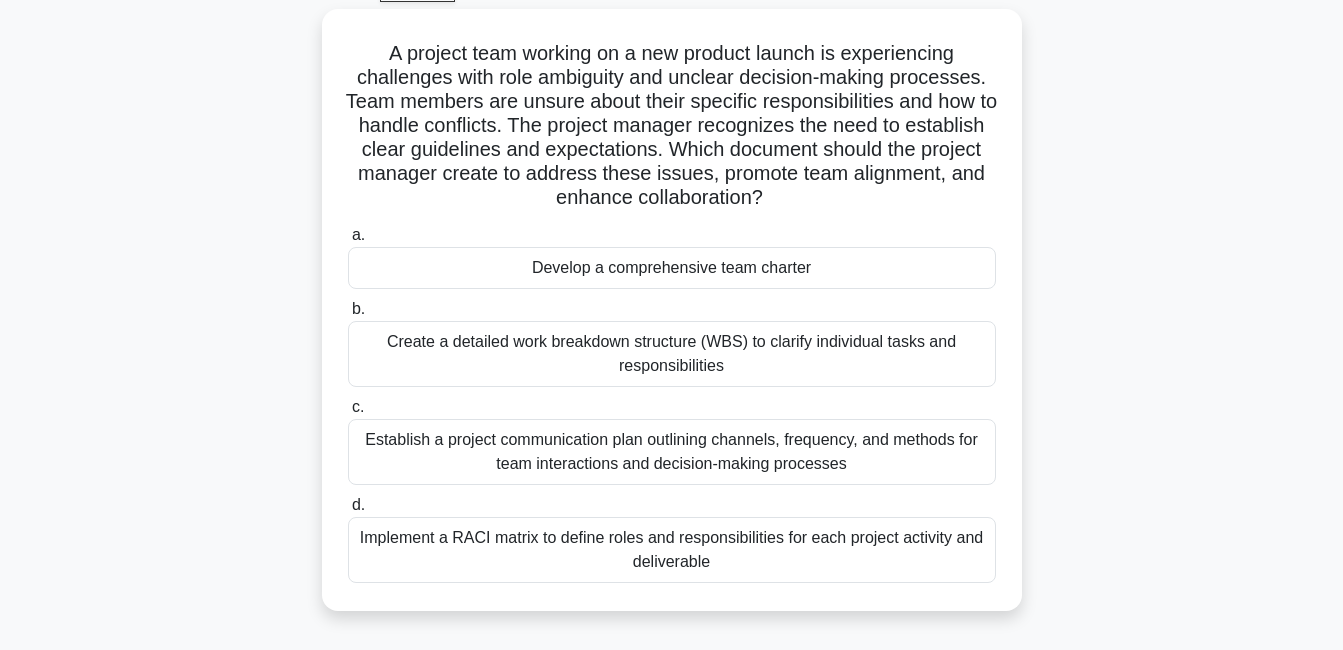 scroll, scrollTop: 110, scrollLeft: 0, axis: vertical 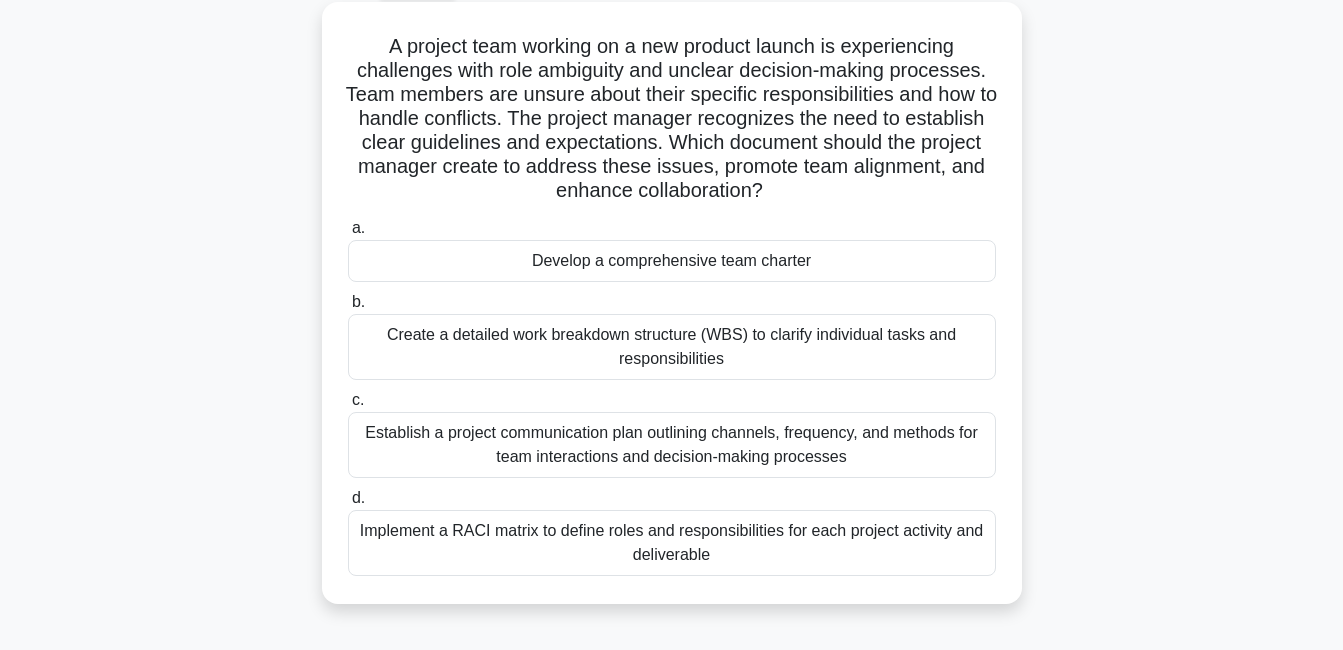 click on "Implement a RACI matrix to define roles and responsibilities for each project activity and deliverable" at bounding box center (672, 543) 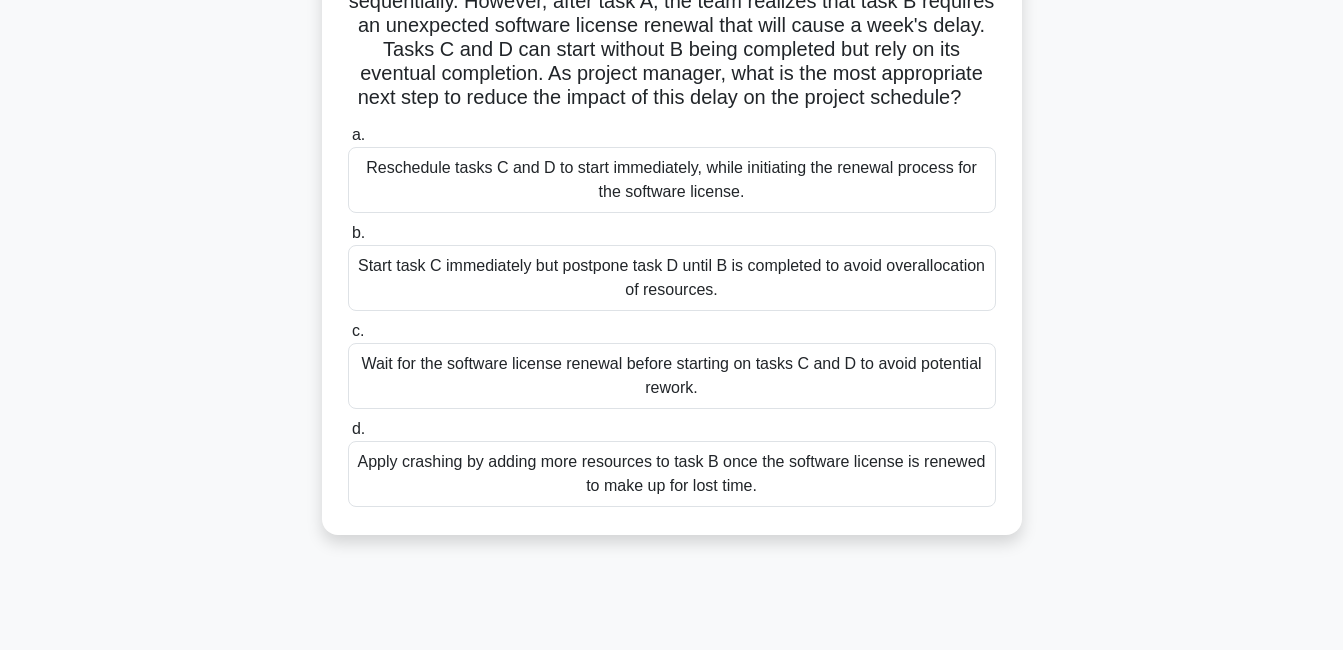 scroll, scrollTop: 180, scrollLeft: 0, axis: vertical 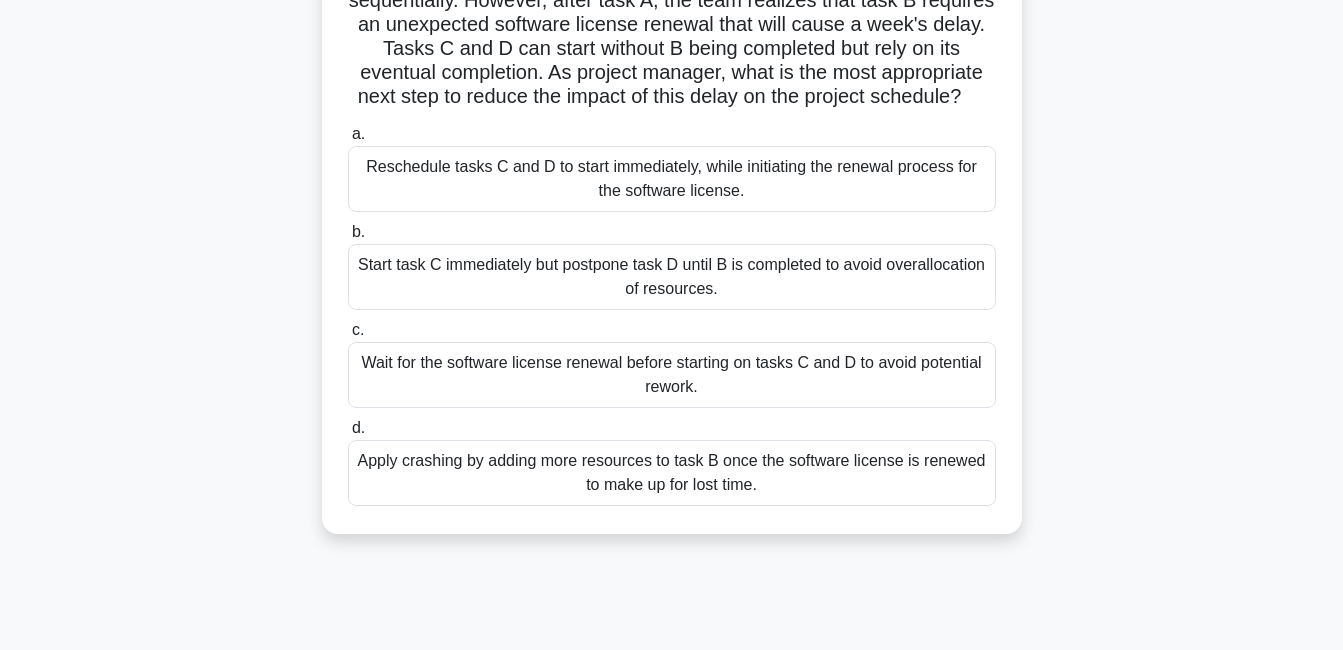 click on "Apply crashing by adding more resources to task B once the software license is renewed to make up for lost time." at bounding box center [672, 473] 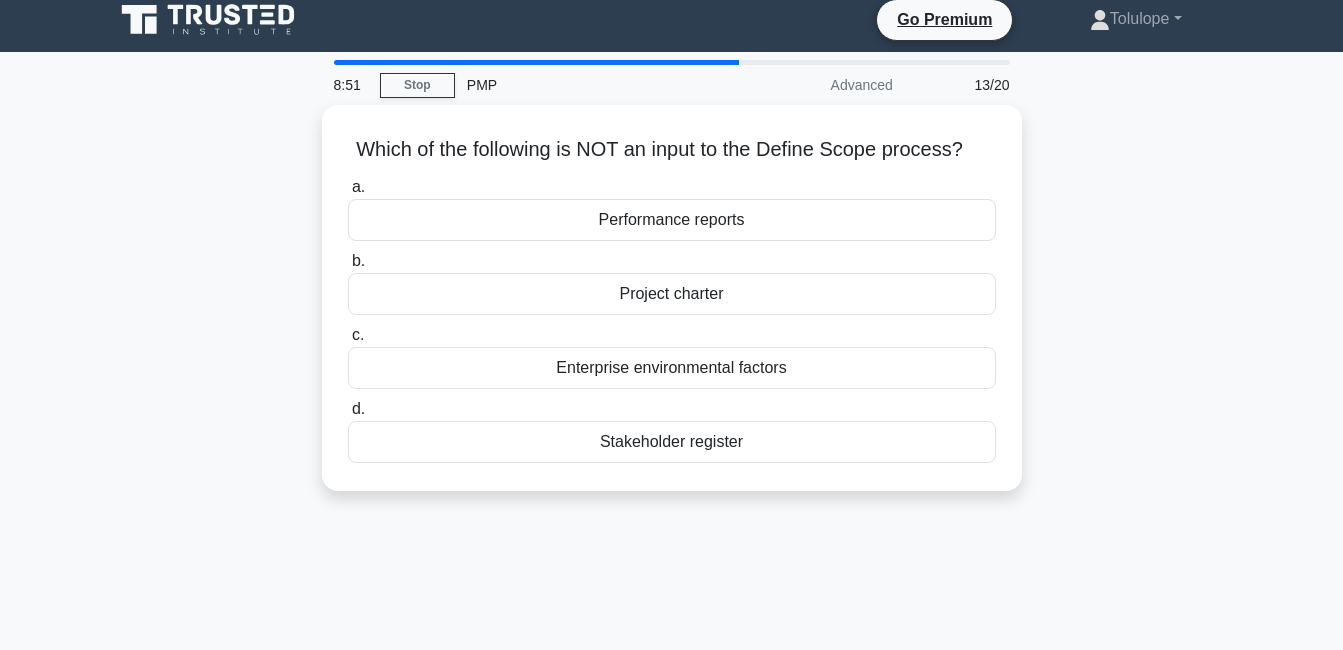 scroll, scrollTop: 0, scrollLeft: 0, axis: both 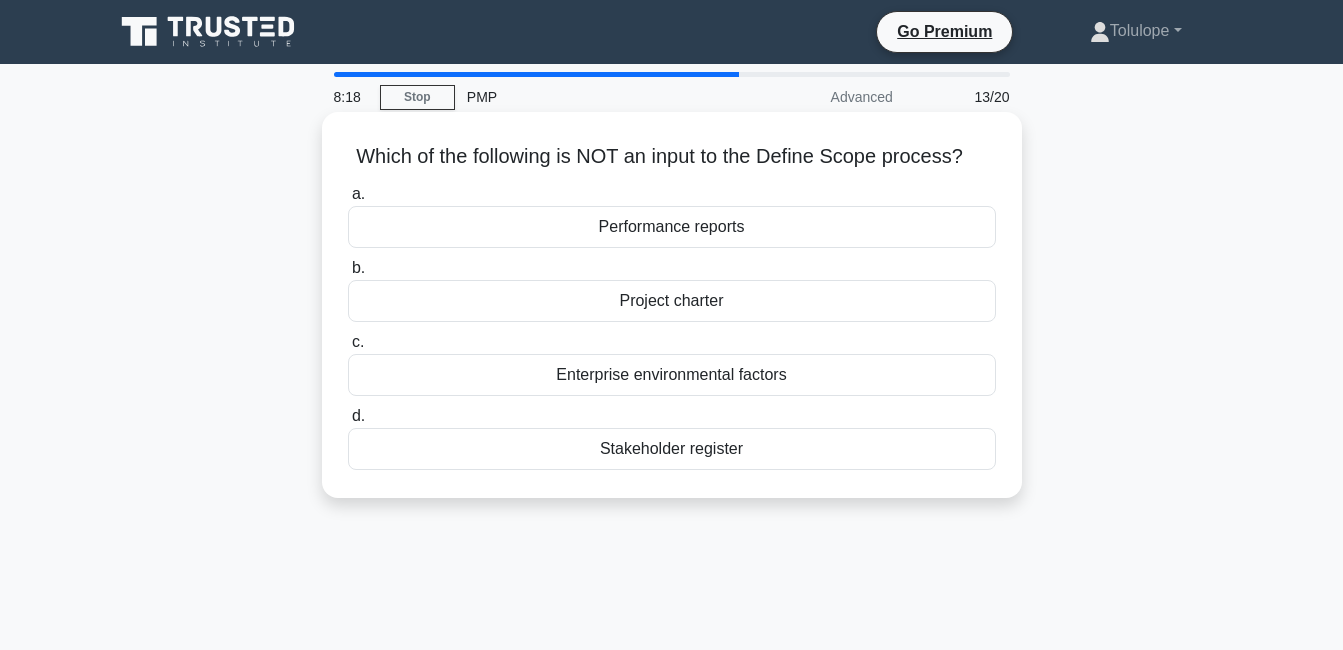 click on "Performance reports" at bounding box center [672, 227] 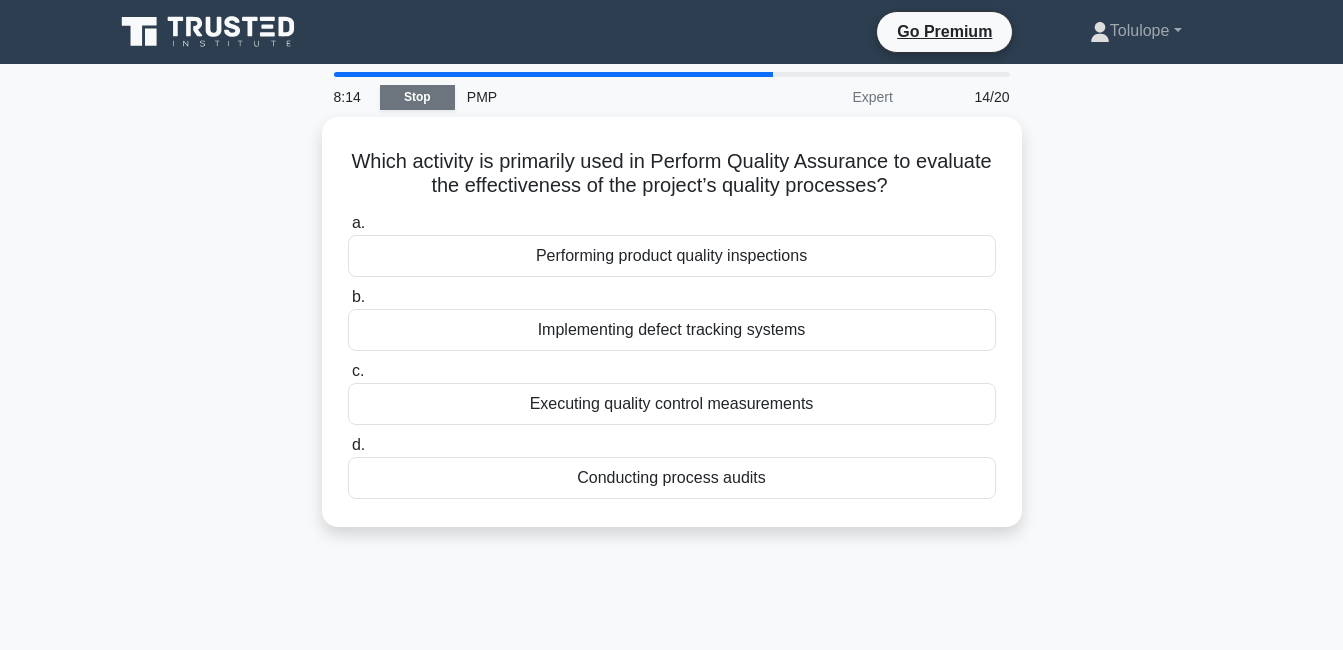 click on "Stop" at bounding box center (417, 97) 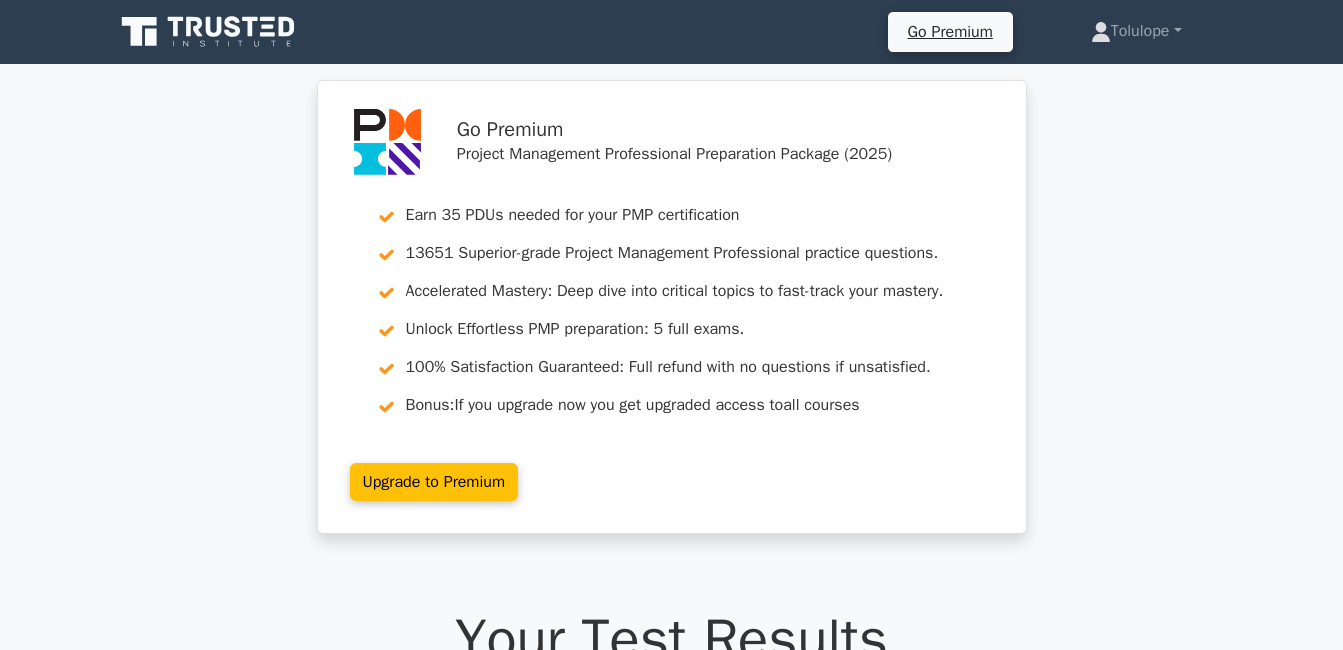 scroll, scrollTop: 0, scrollLeft: 0, axis: both 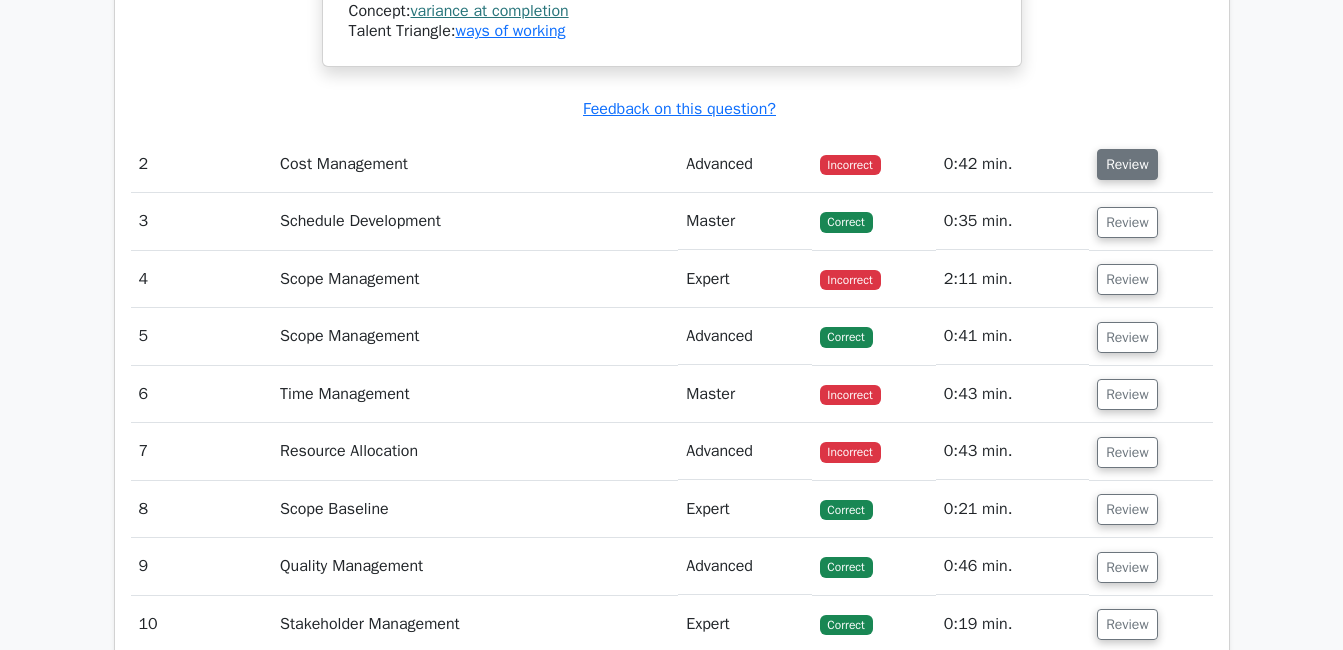 click on "Review" at bounding box center (1127, 164) 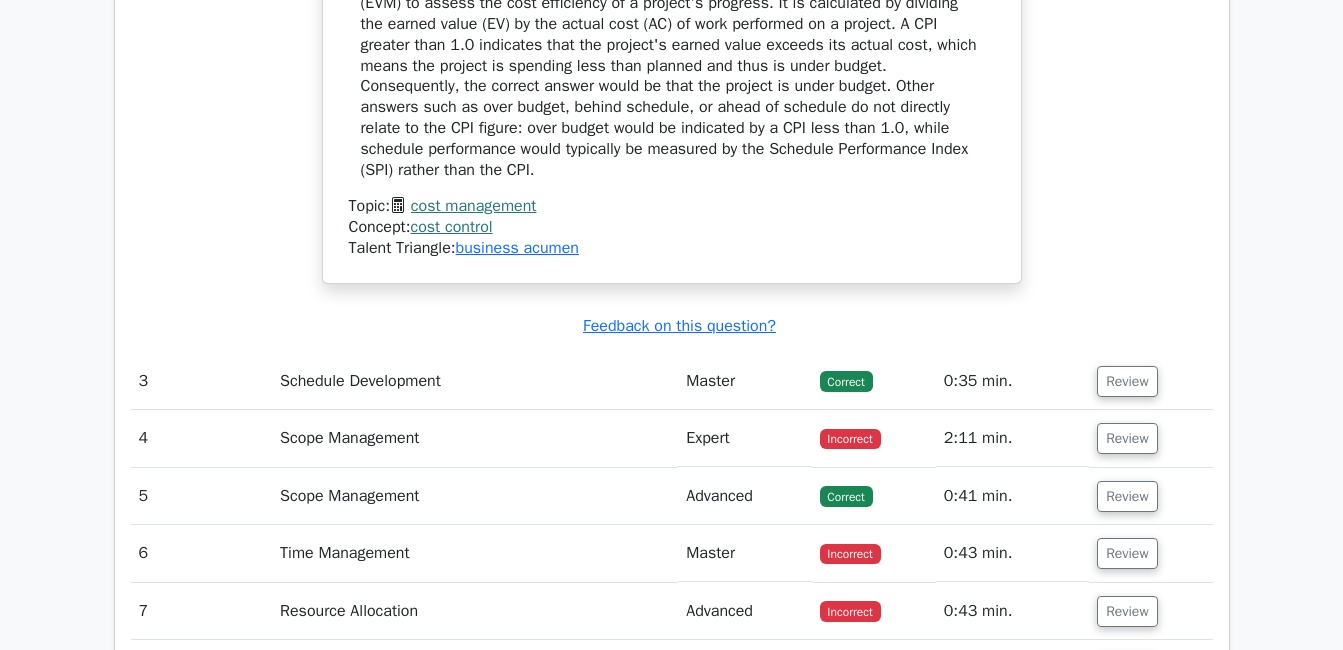 scroll, scrollTop: 3621, scrollLeft: 0, axis: vertical 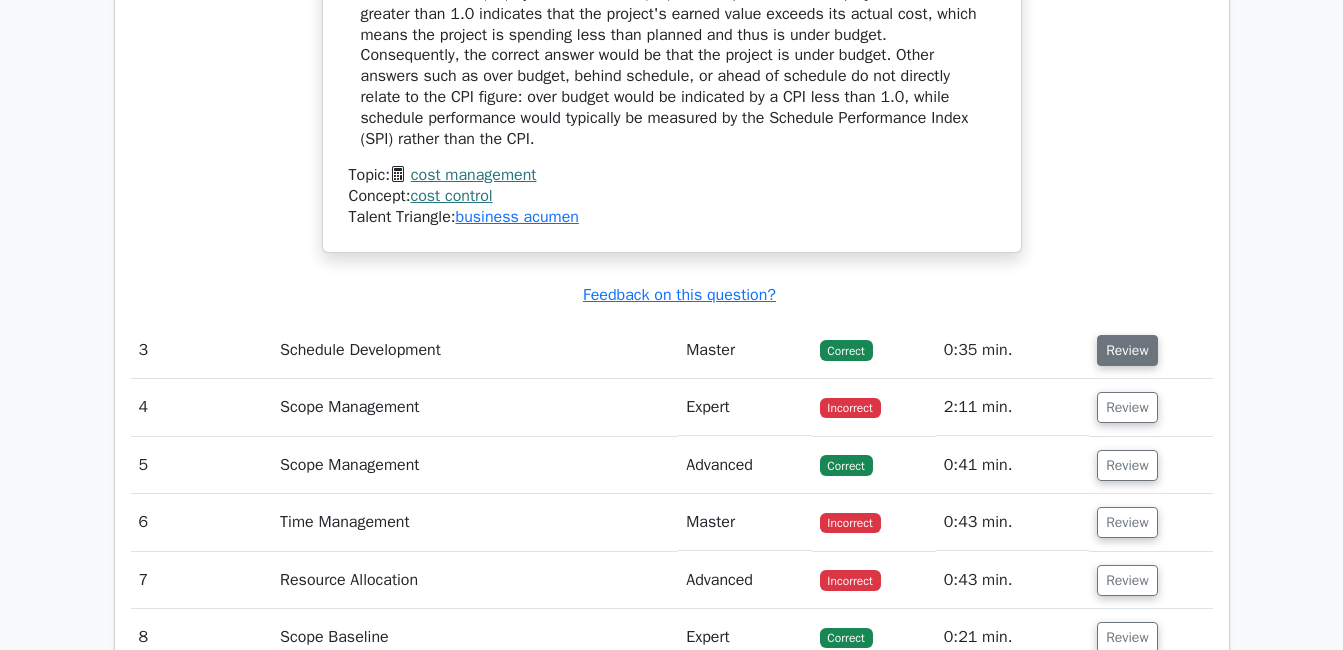 click on "Review" at bounding box center [1127, 350] 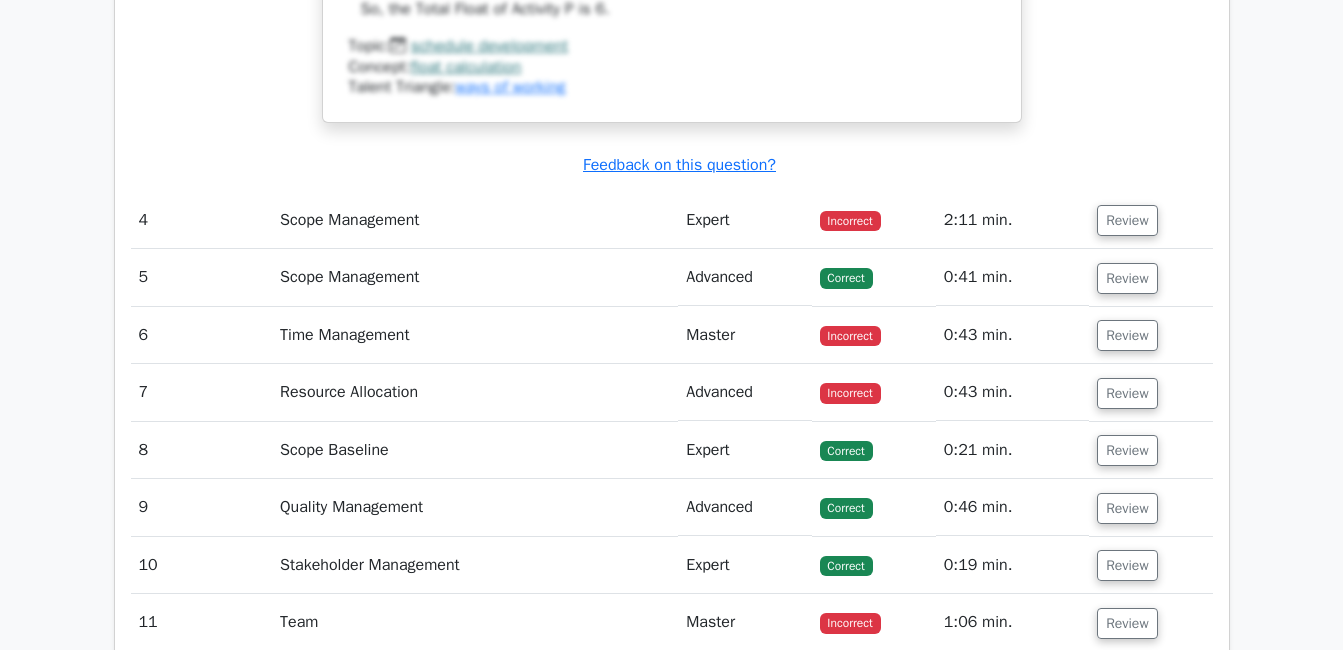 scroll, scrollTop: 4899, scrollLeft: 0, axis: vertical 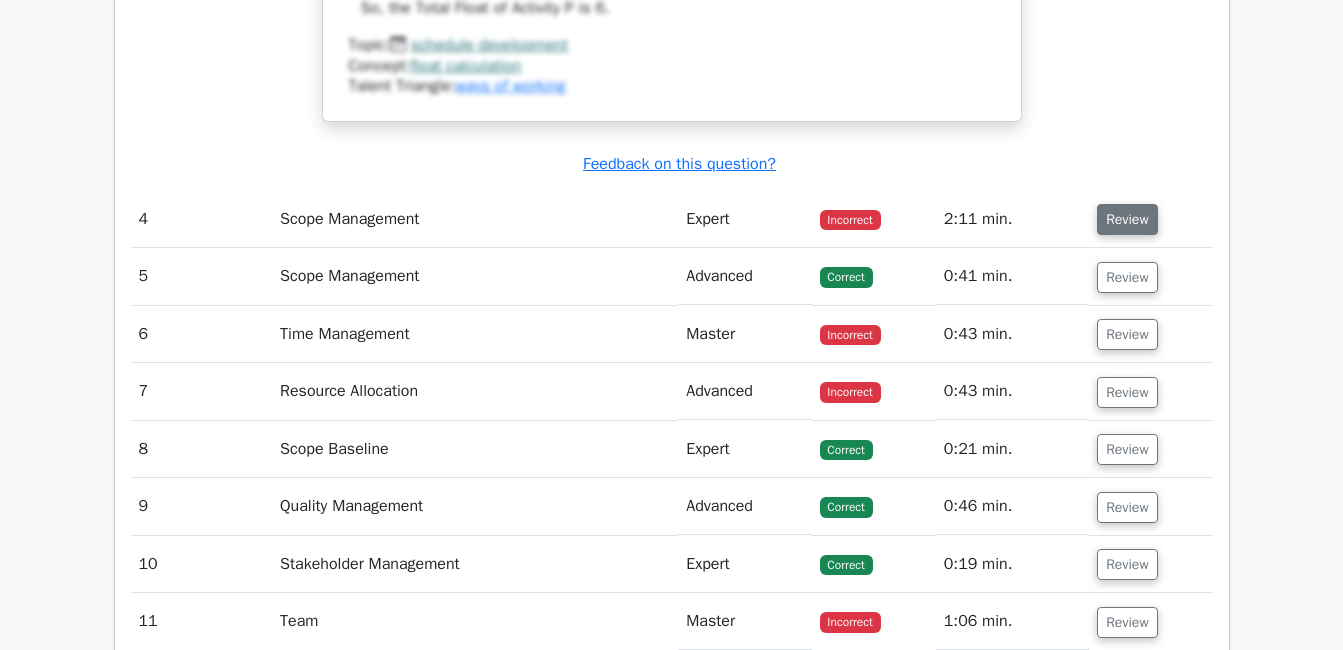 click on "Review" at bounding box center [1127, 219] 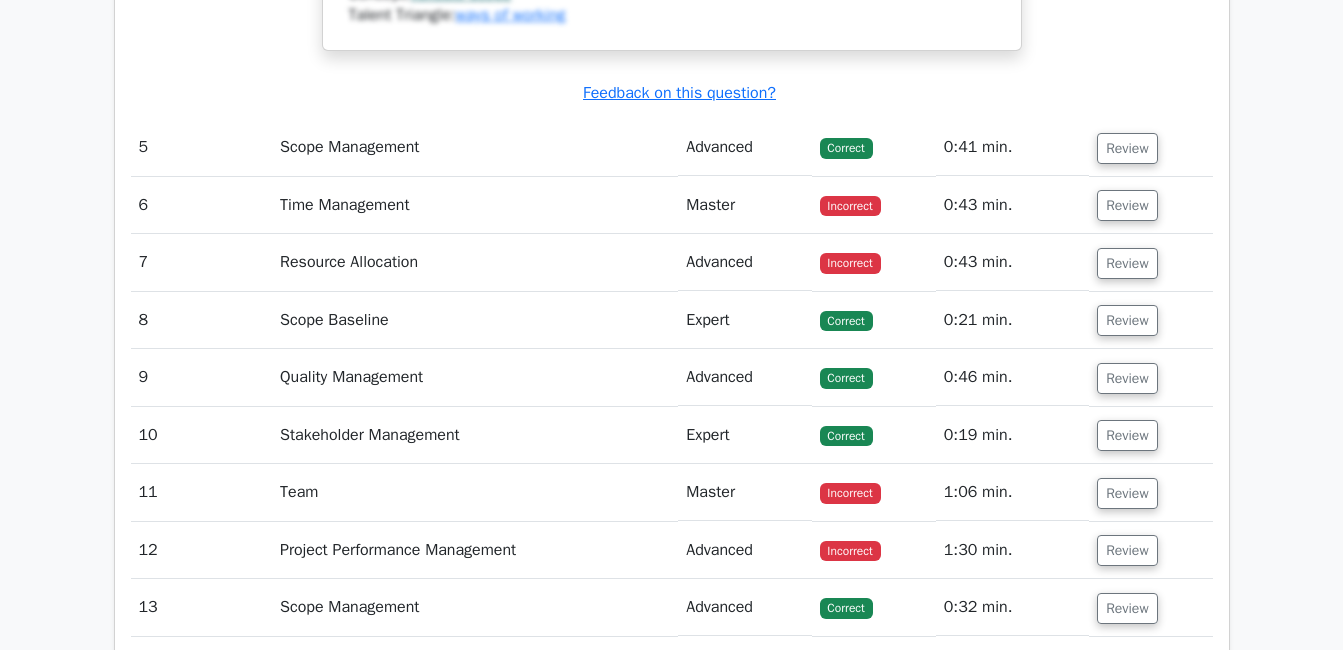 scroll, scrollTop: 6547, scrollLeft: 0, axis: vertical 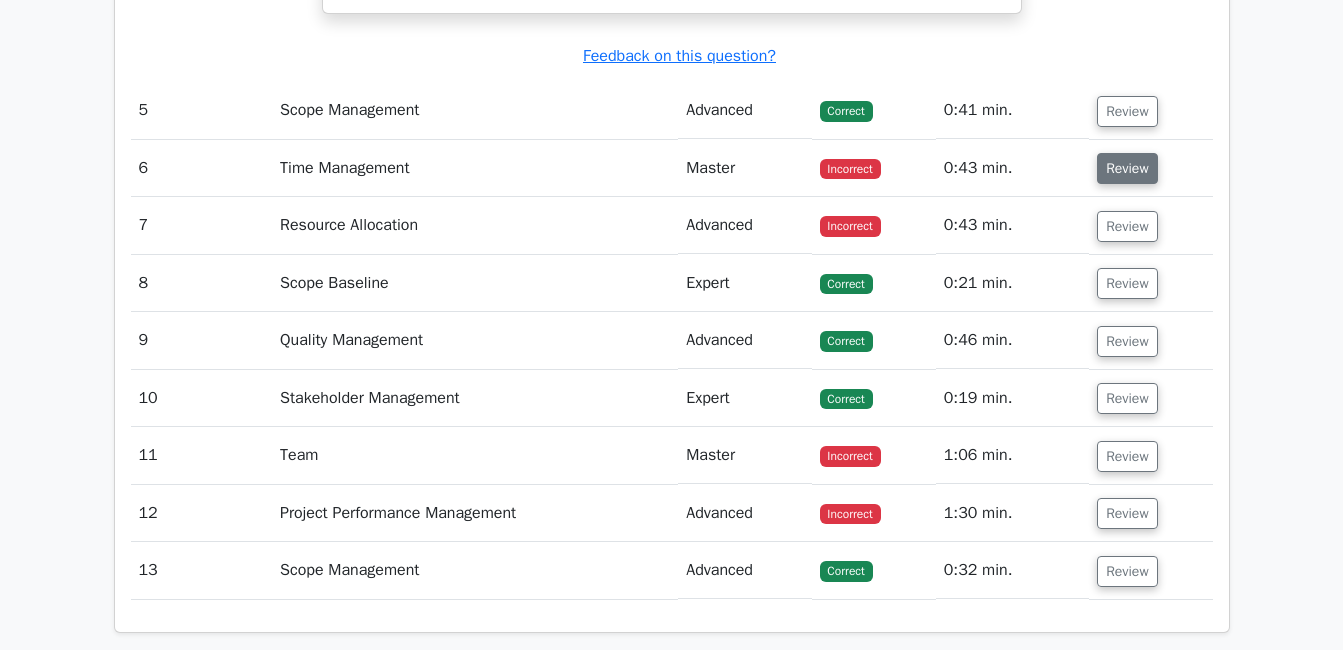 click on "Review" at bounding box center (1127, 168) 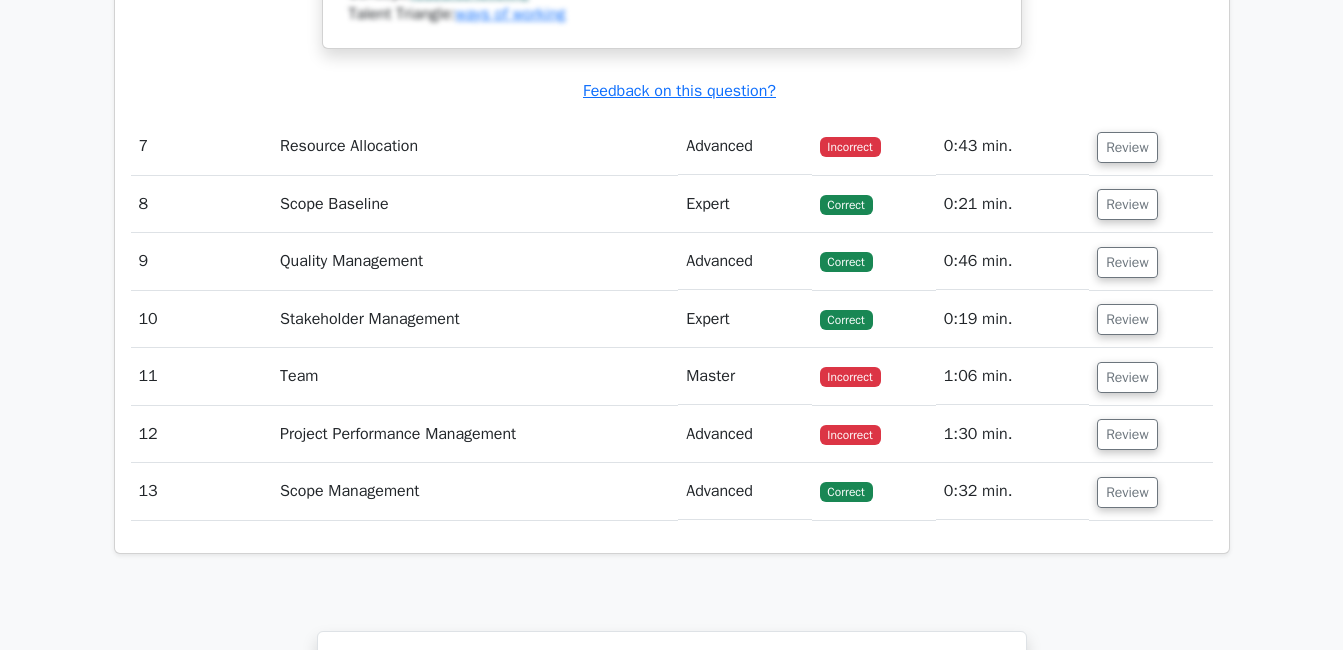 scroll, scrollTop: 7442, scrollLeft: 0, axis: vertical 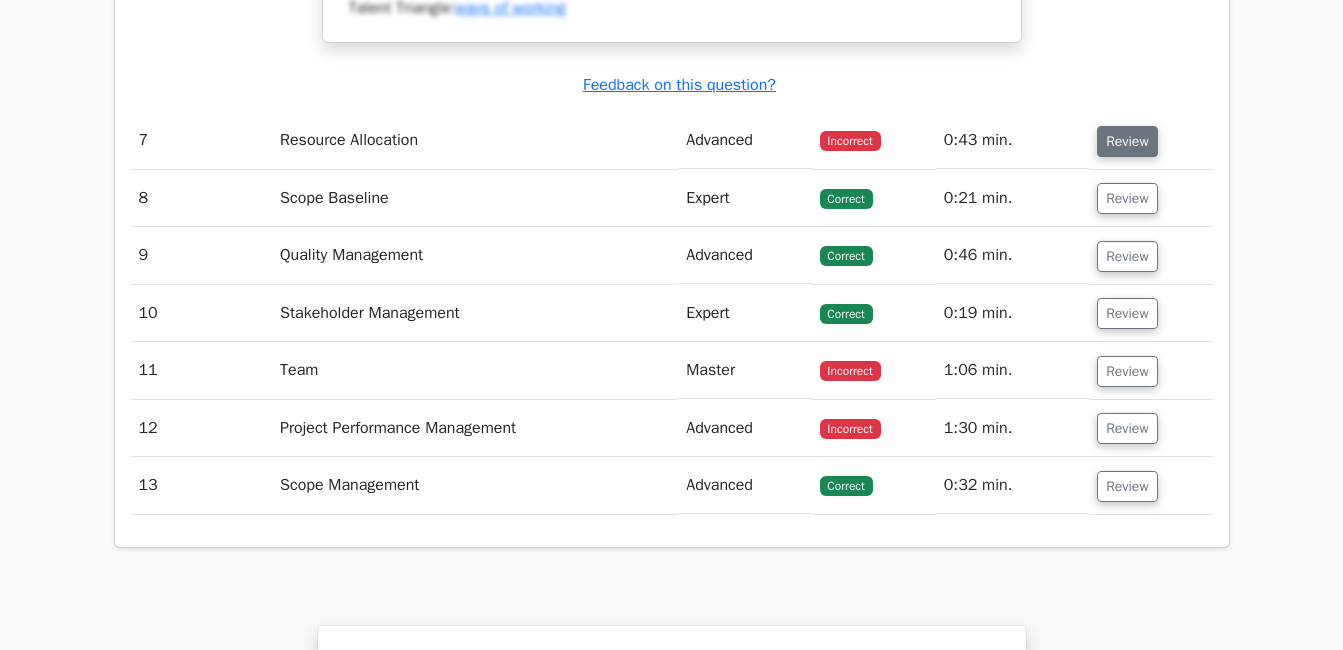 click on "Review" at bounding box center [1127, 141] 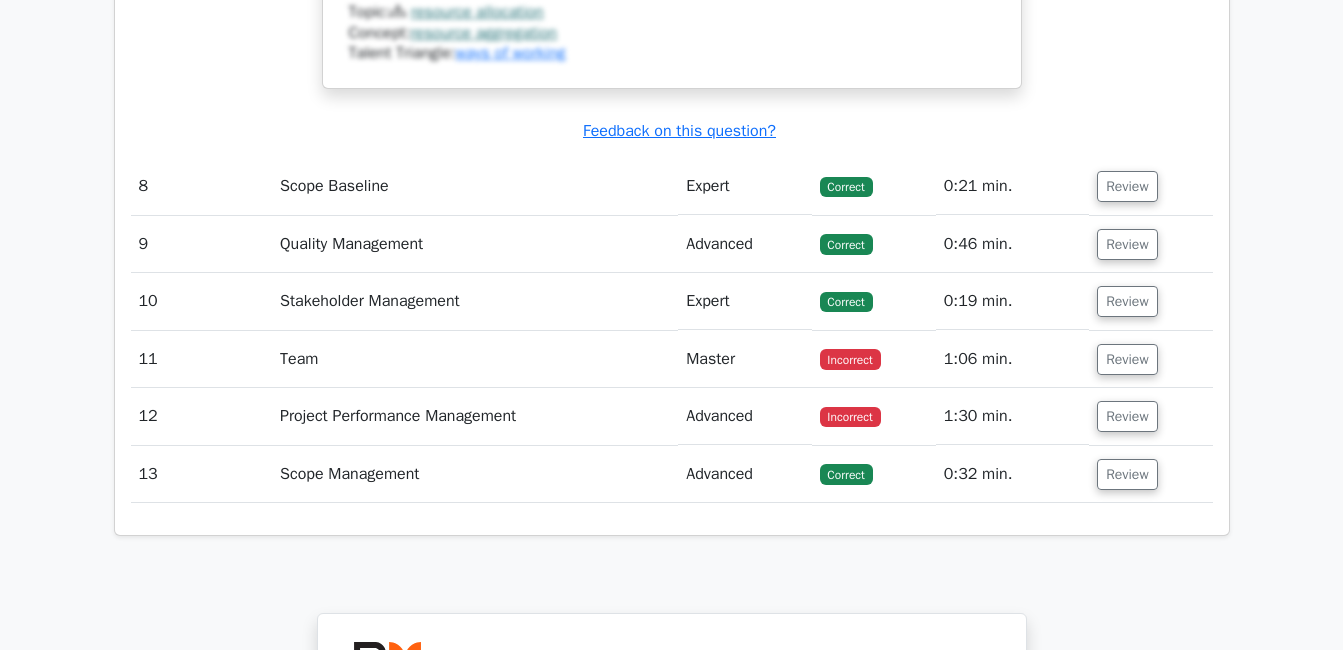 scroll, scrollTop: 8542, scrollLeft: 0, axis: vertical 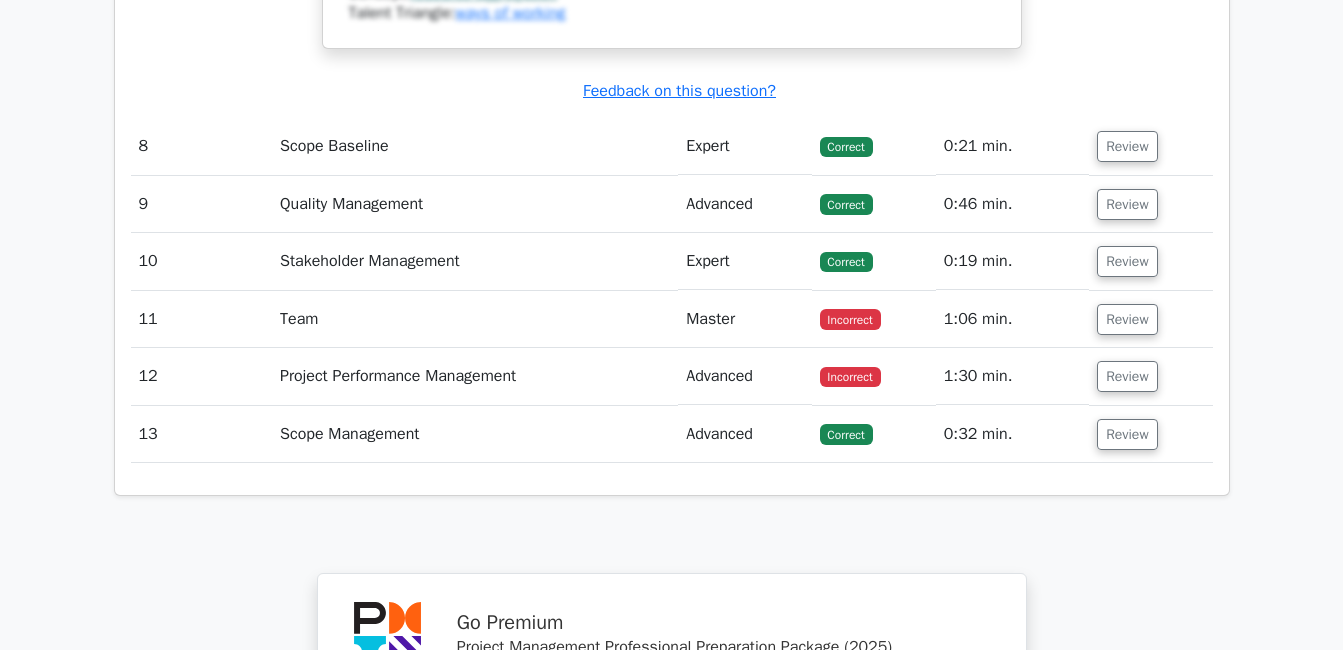 click on "Review" at bounding box center [1150, 434] 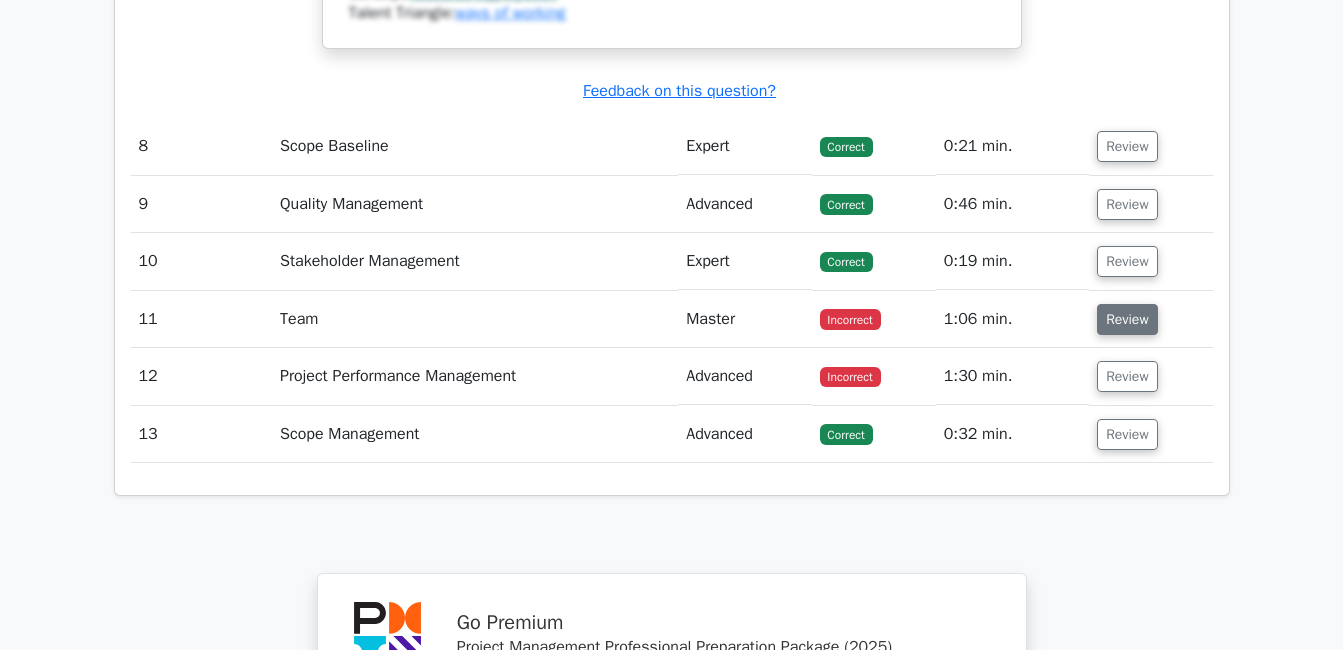 click on "Review" at bounding box center (1127, 319) 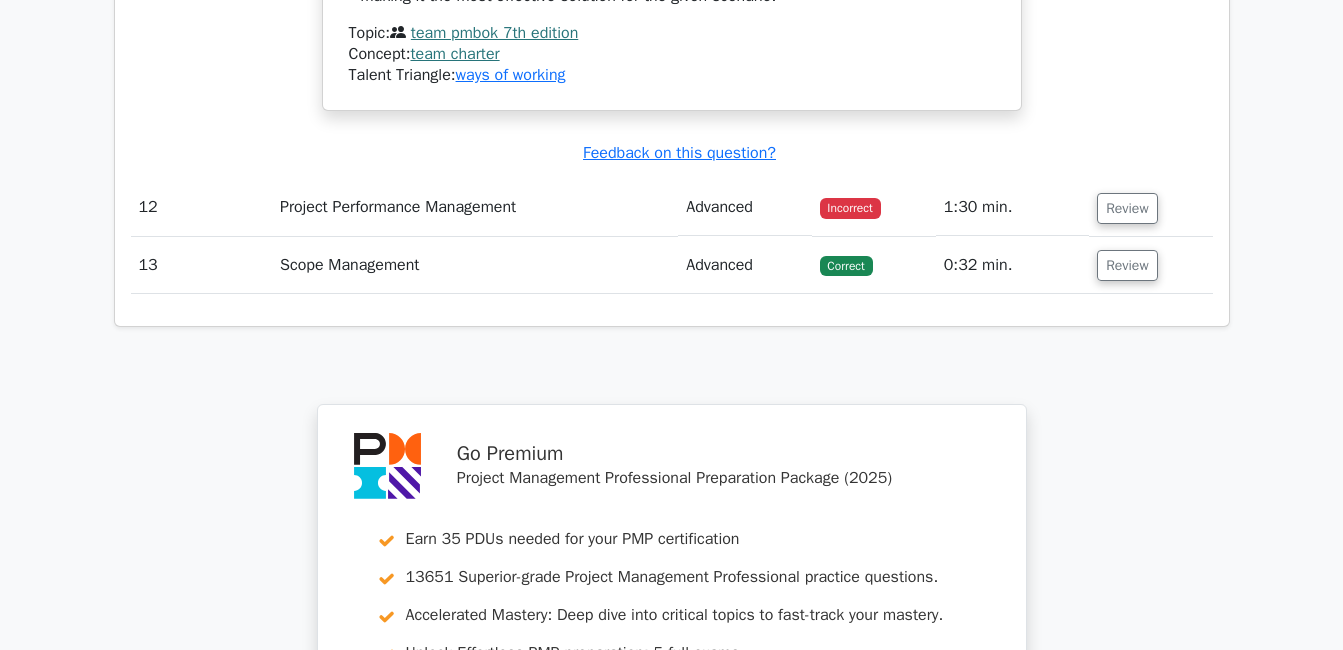 scroll, scrollTop: 10351, scrollLeft: 0, axis: vertical 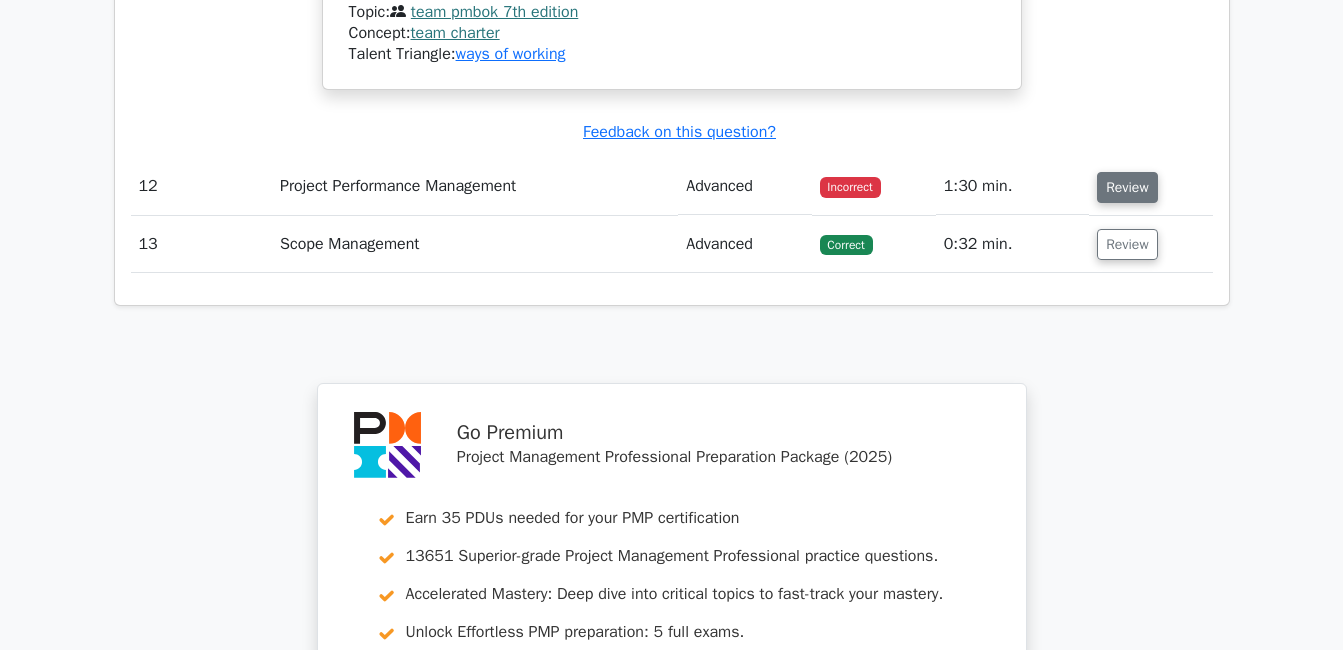 click on "Review" at bounding box center (1127, 187) 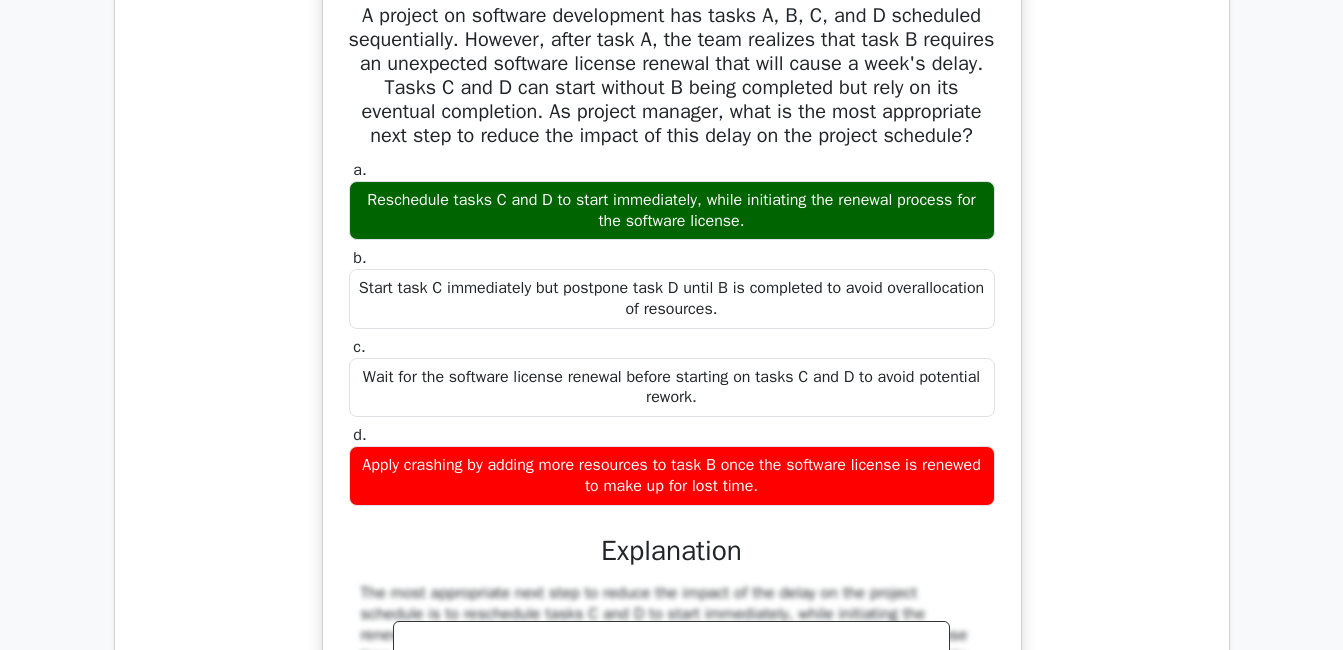 scroll, scrollTop: 10592, scrollLeft: 0, axis: vertical 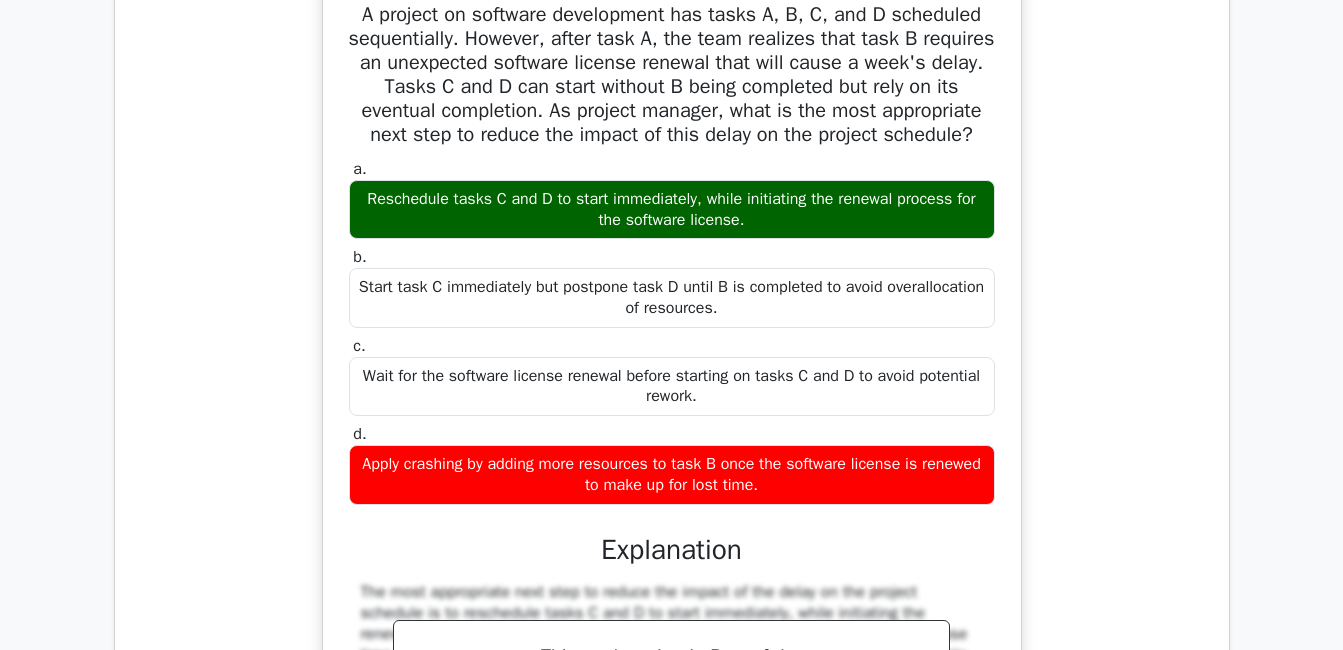 drag, startPoint x: 1133, startPoint y: 224, endPoint x: 718, endPoint y: 252, distance: 415.9435 